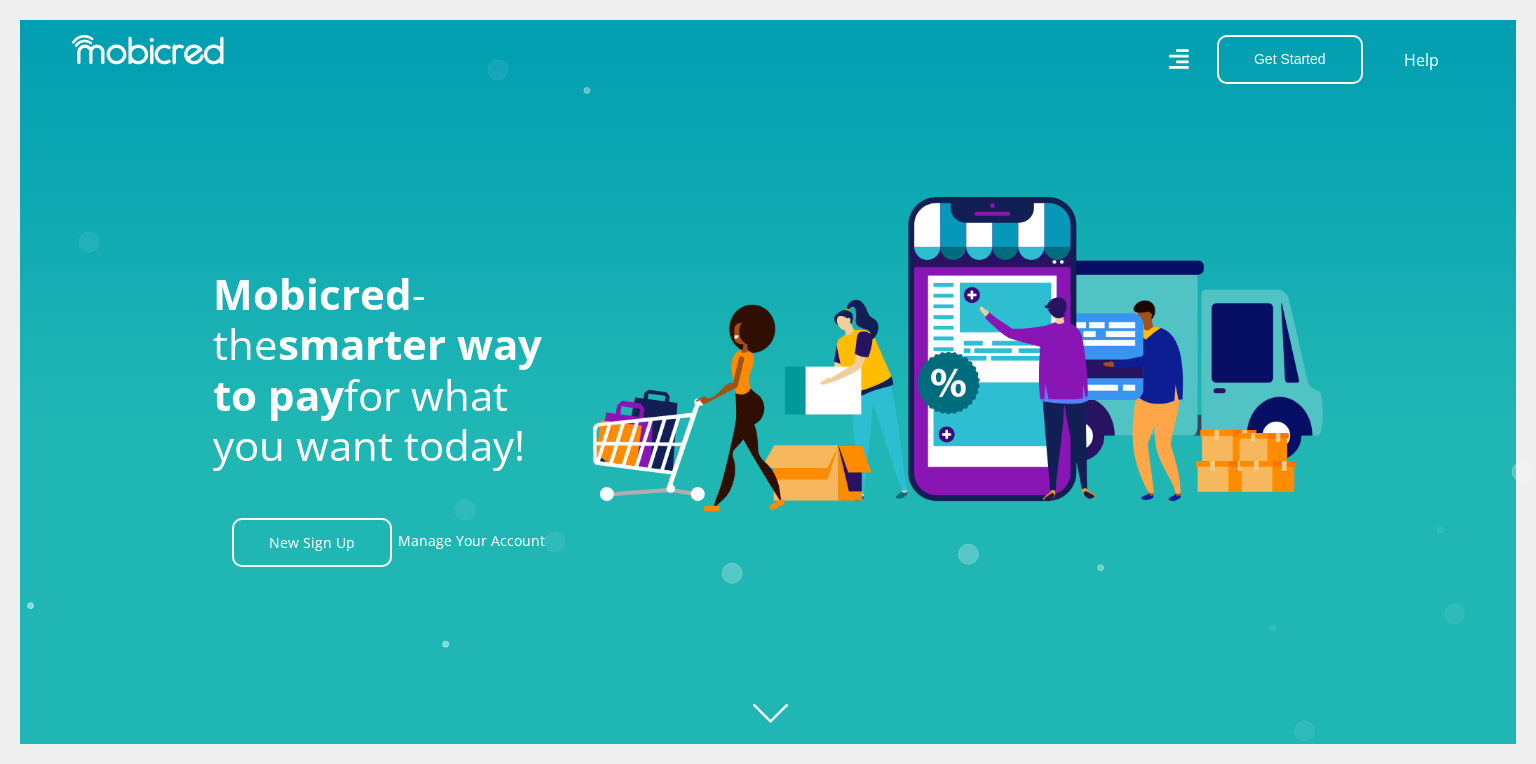 scroll, scrollTop: 0, scrollLeft: 0, axis: both 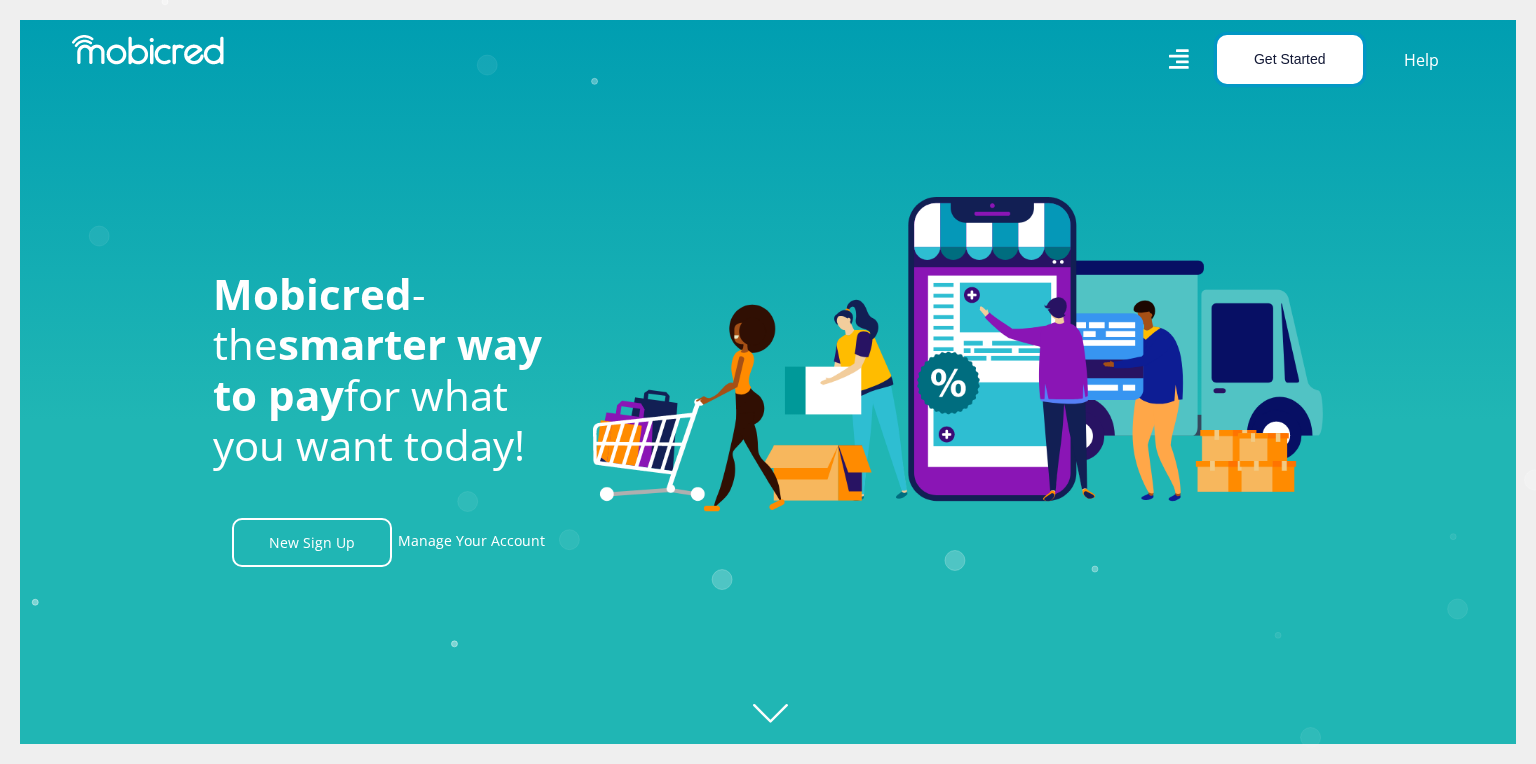 click on "Get Started" at bounding box center (1290, 59) 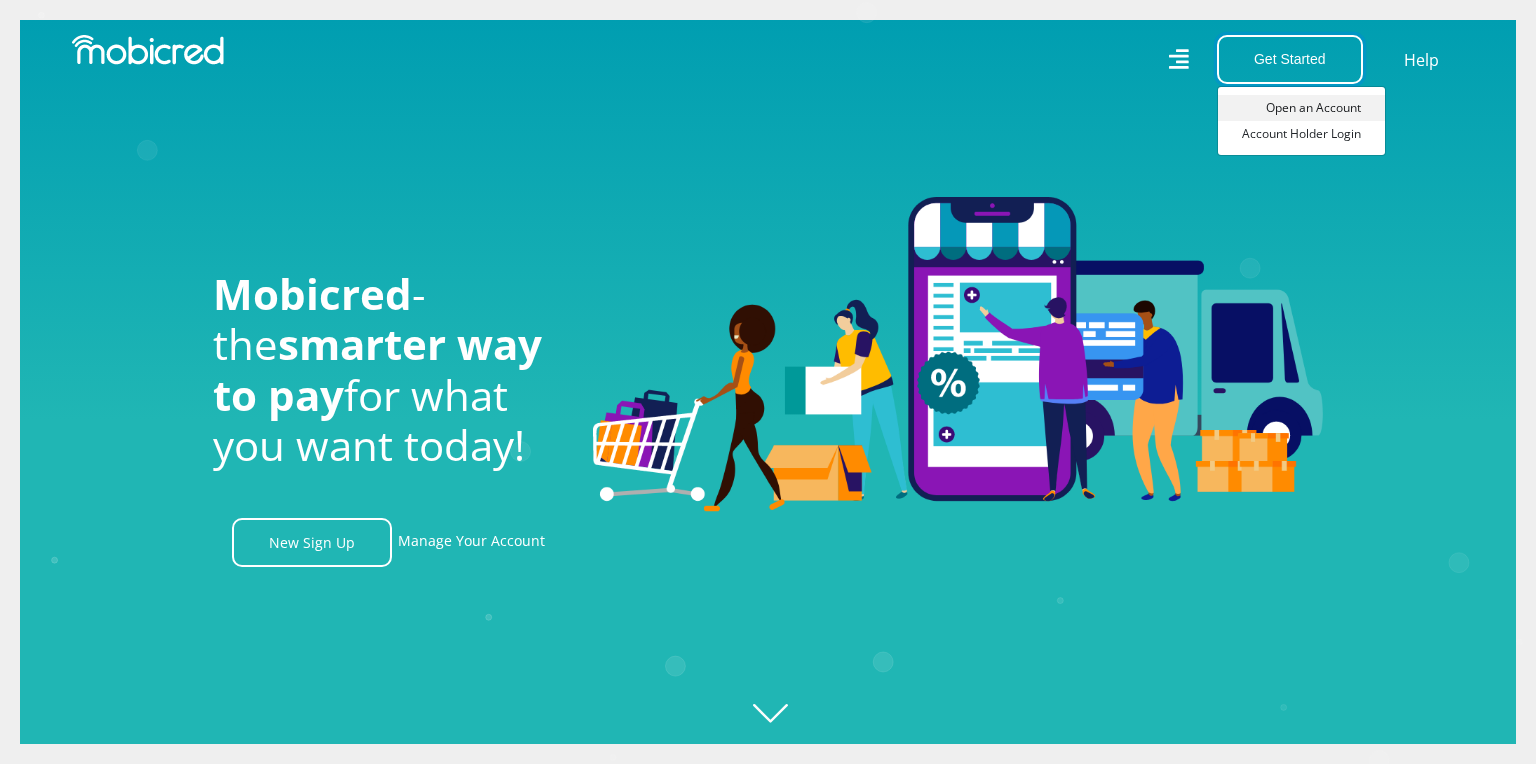 scroll, scrollTop: 0, scrollLeft: 2565, axis: horizontal 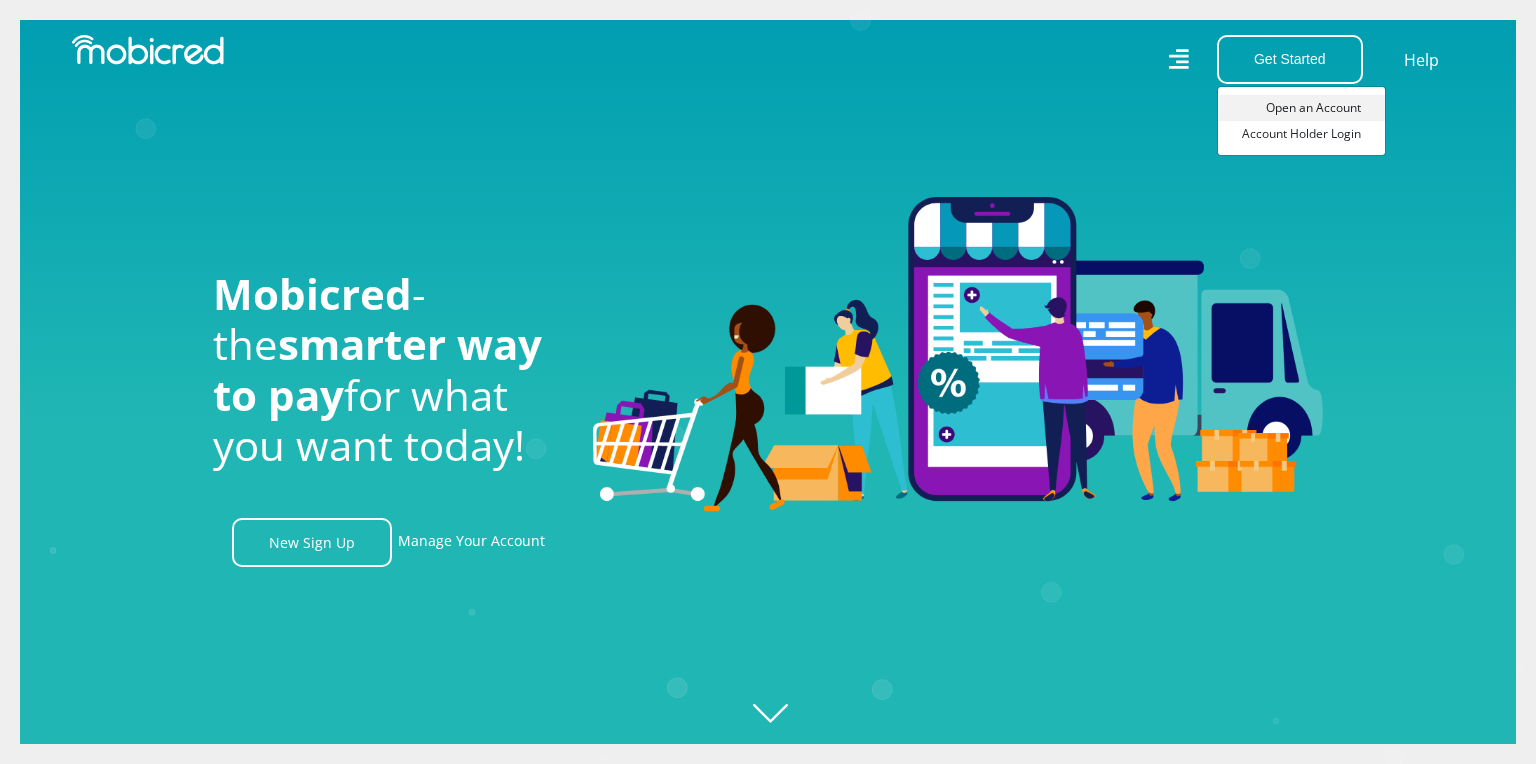 click on "Open an Account" at bounding box center (1301, 108) 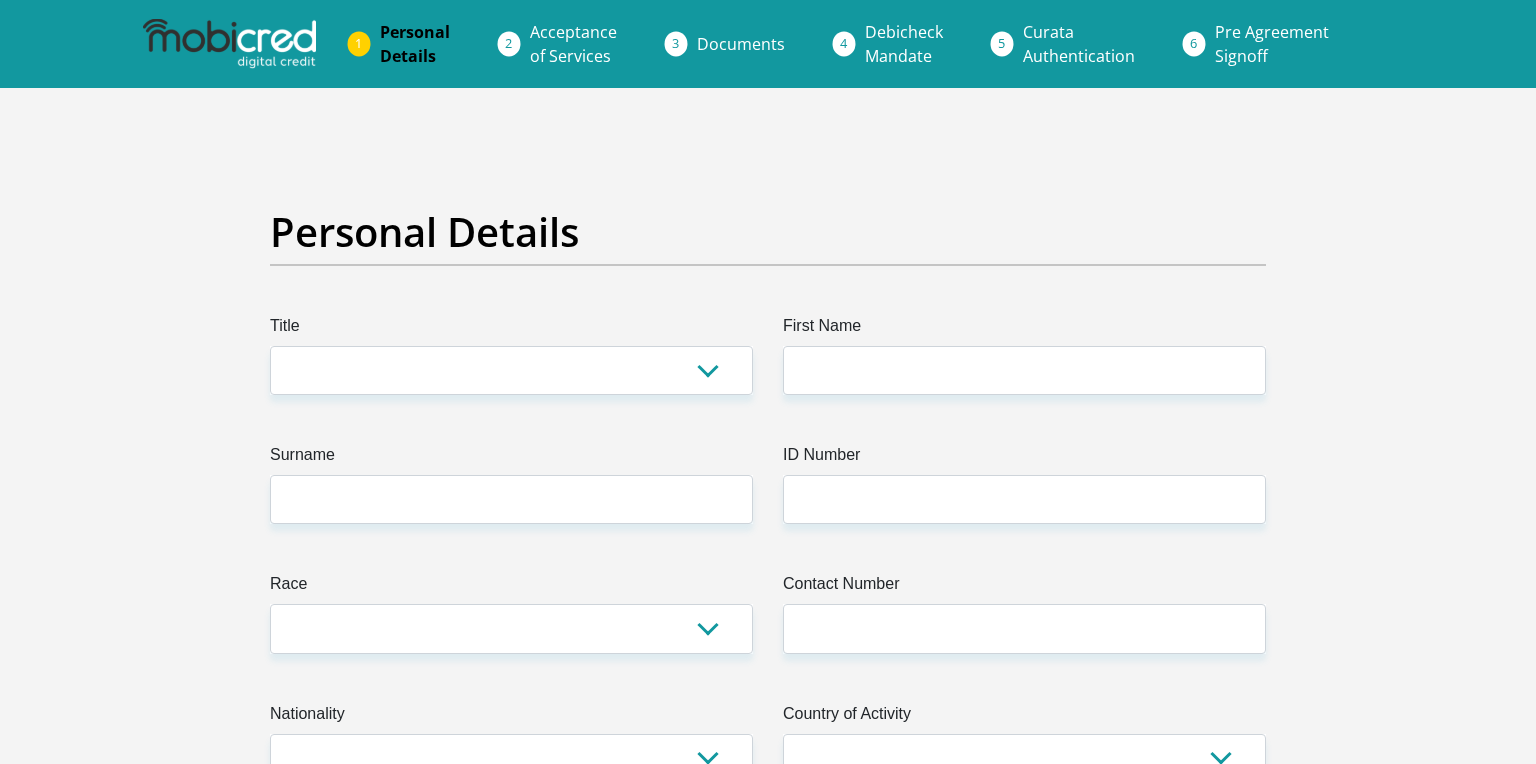scroll, scrollTop: 0, scrollLeft: 0, axis: both 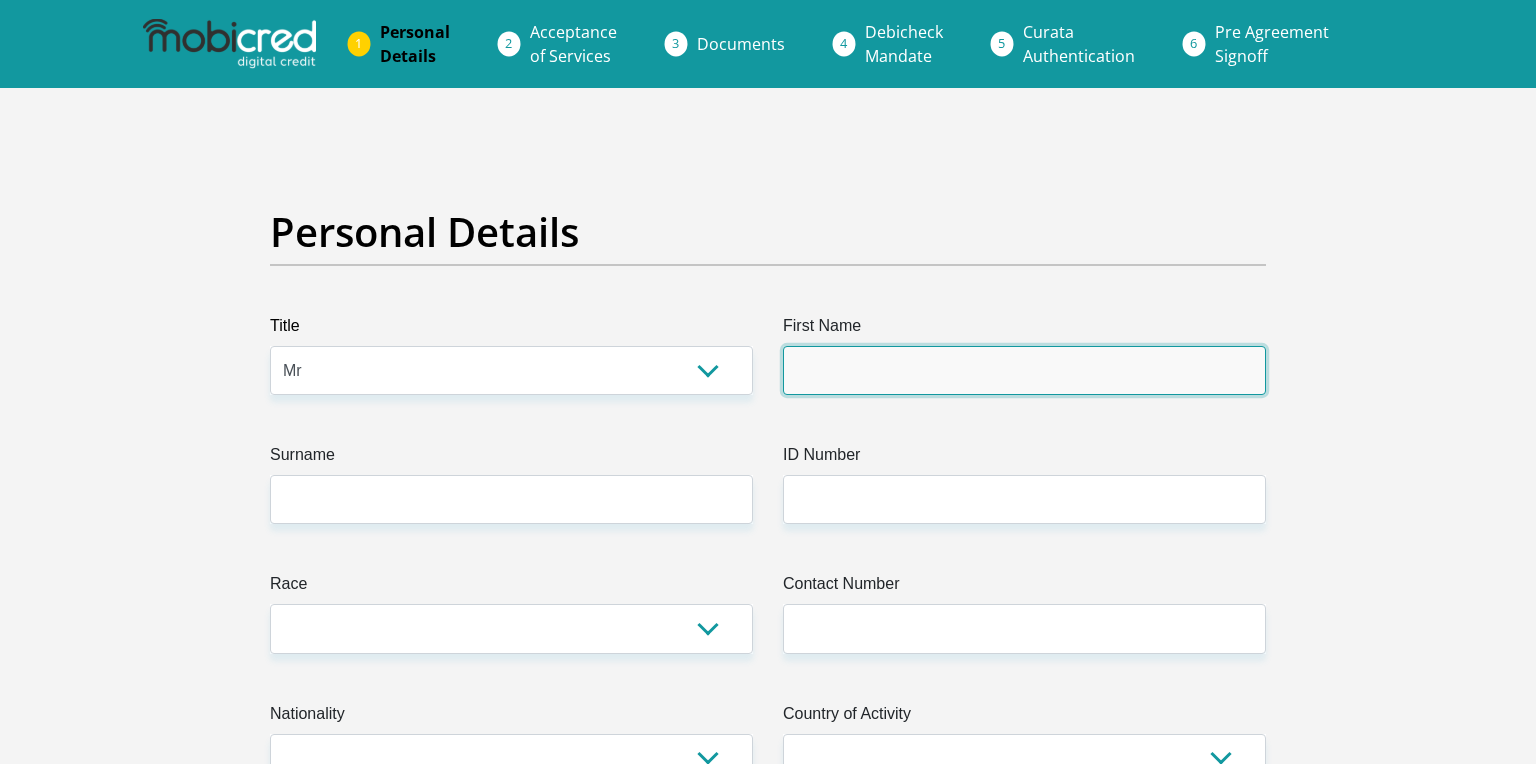 click on "First Name" at bounding box center (1024, 370) 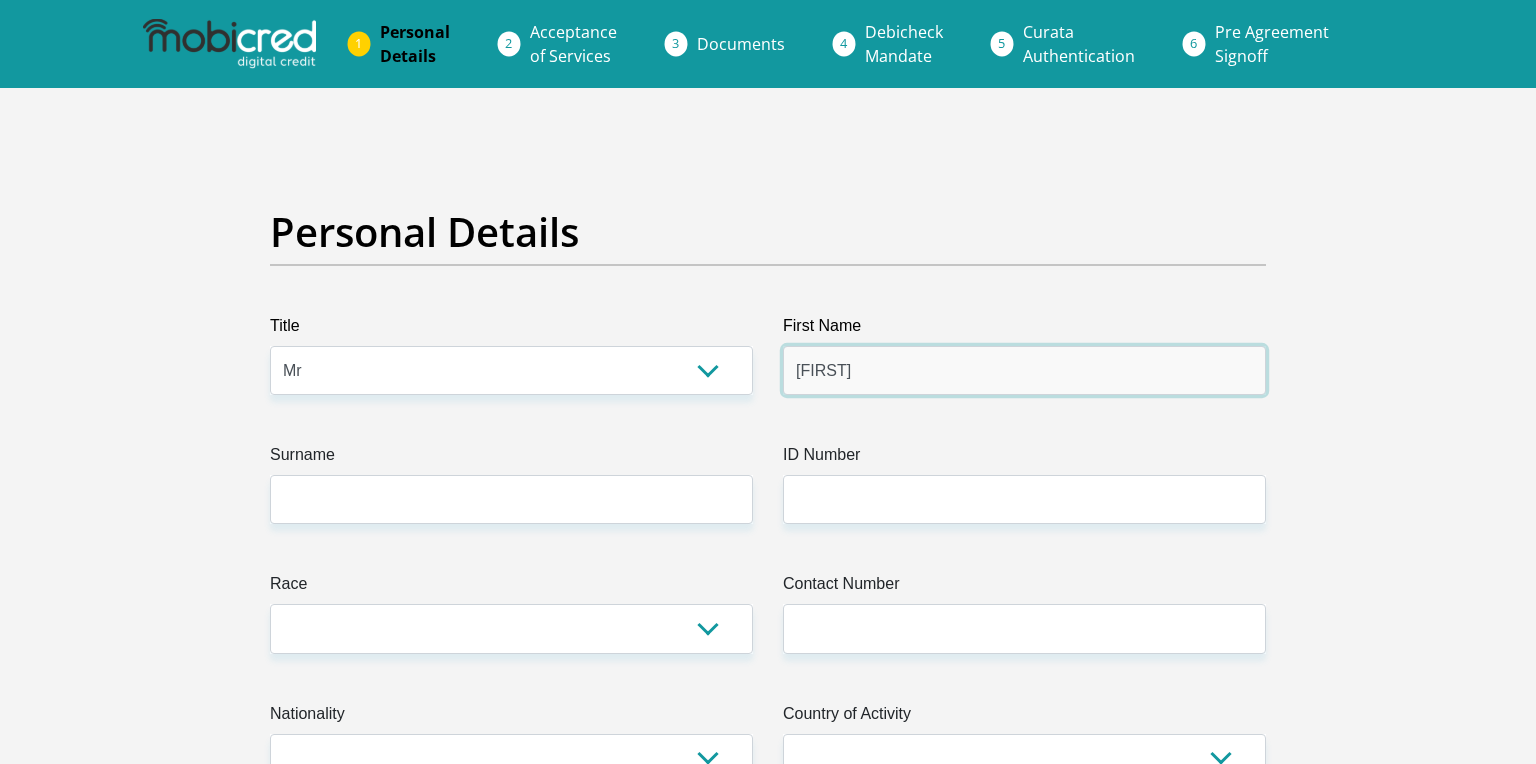 type on "[FIRST]" 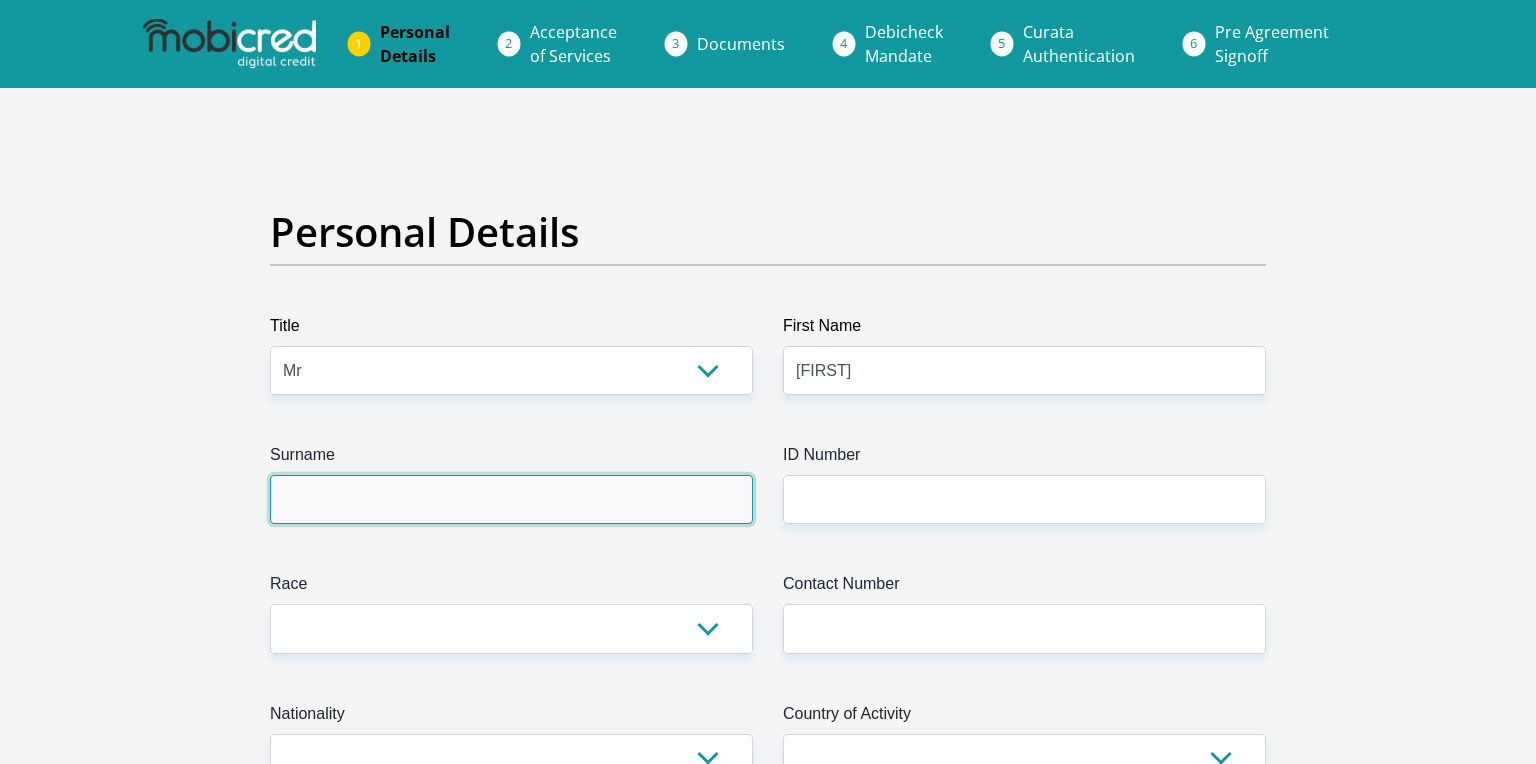 click on "Surname" at bounding box center (511, 499) 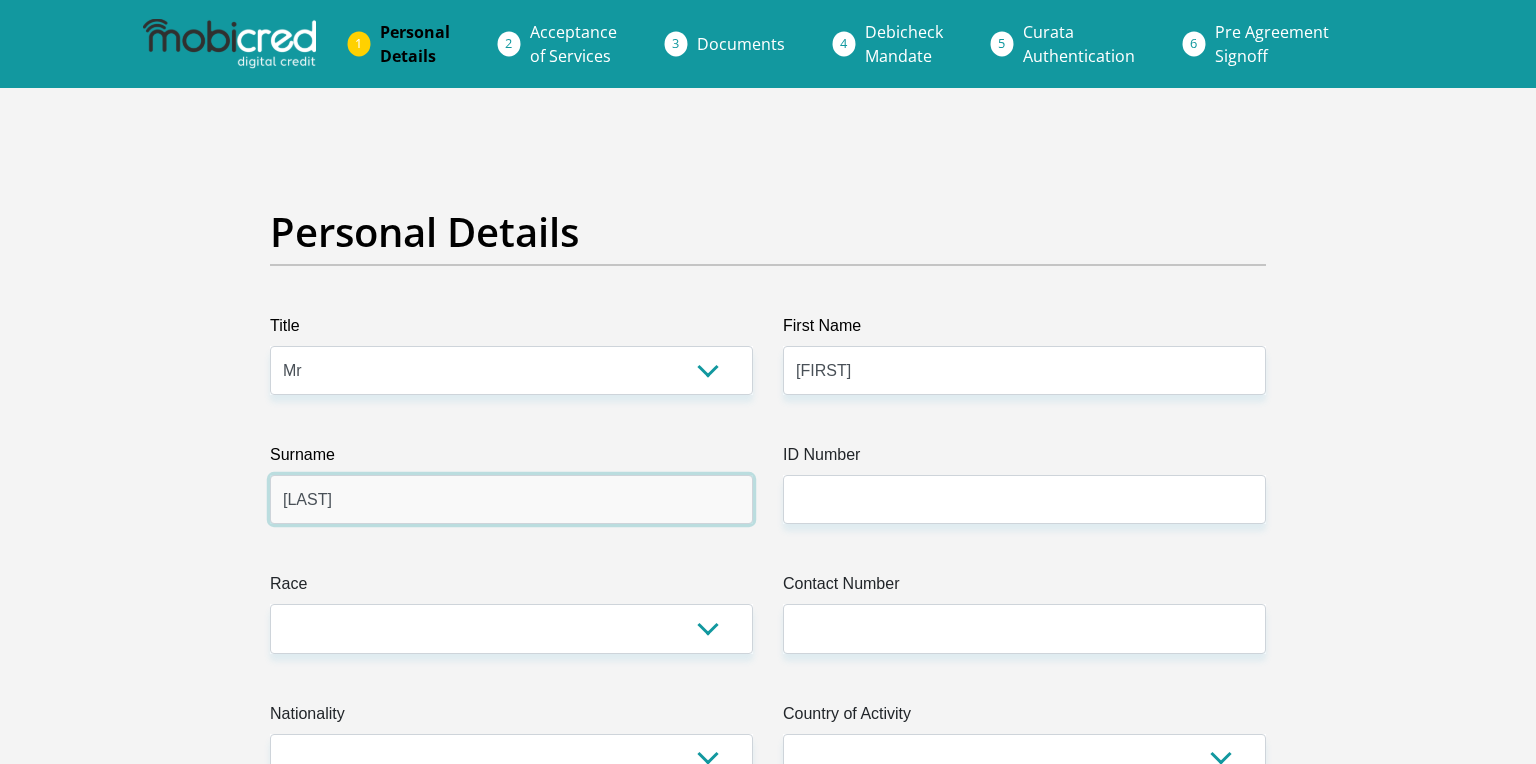 type on "[LAST]" 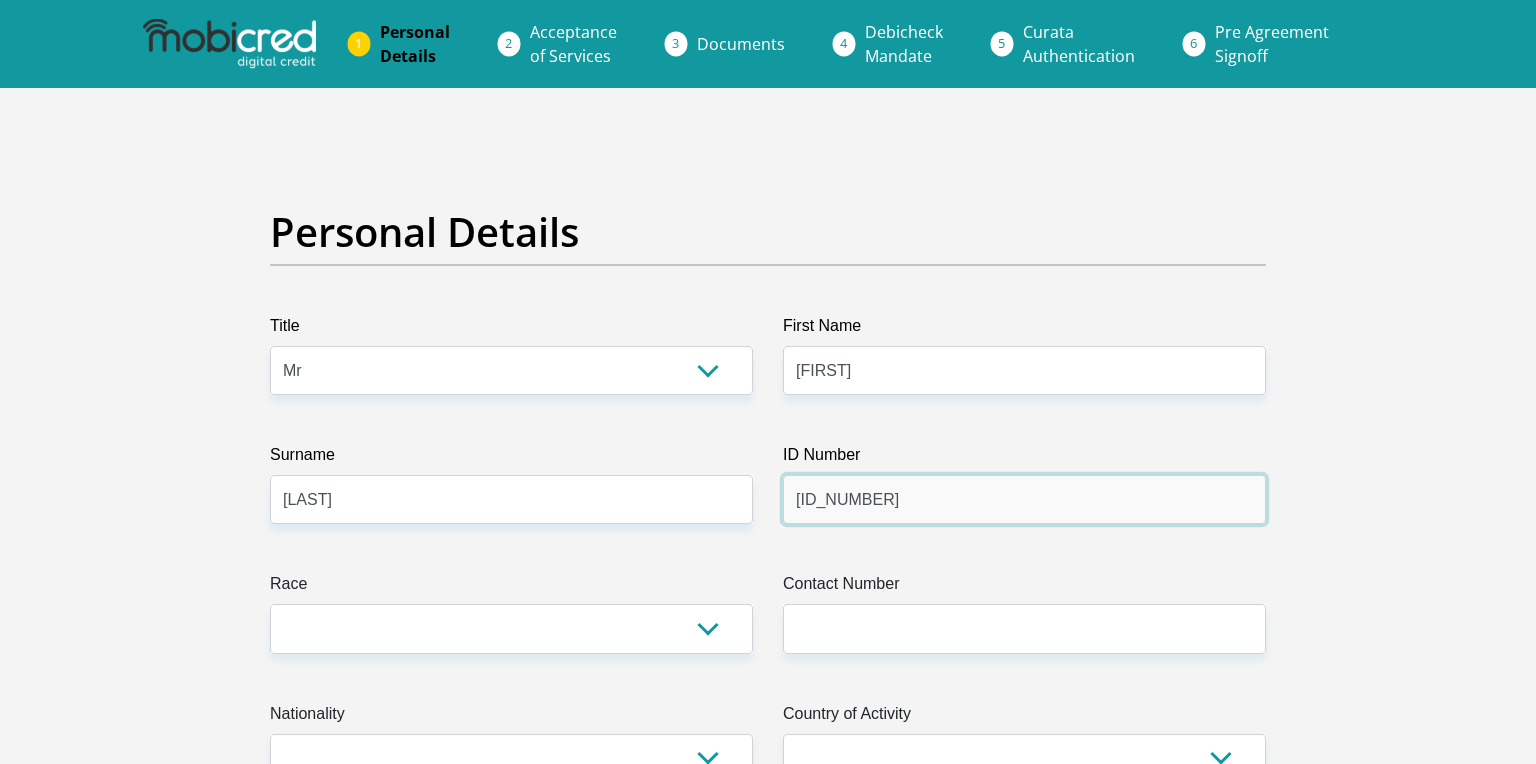 type on "[ID_NUMBER]" 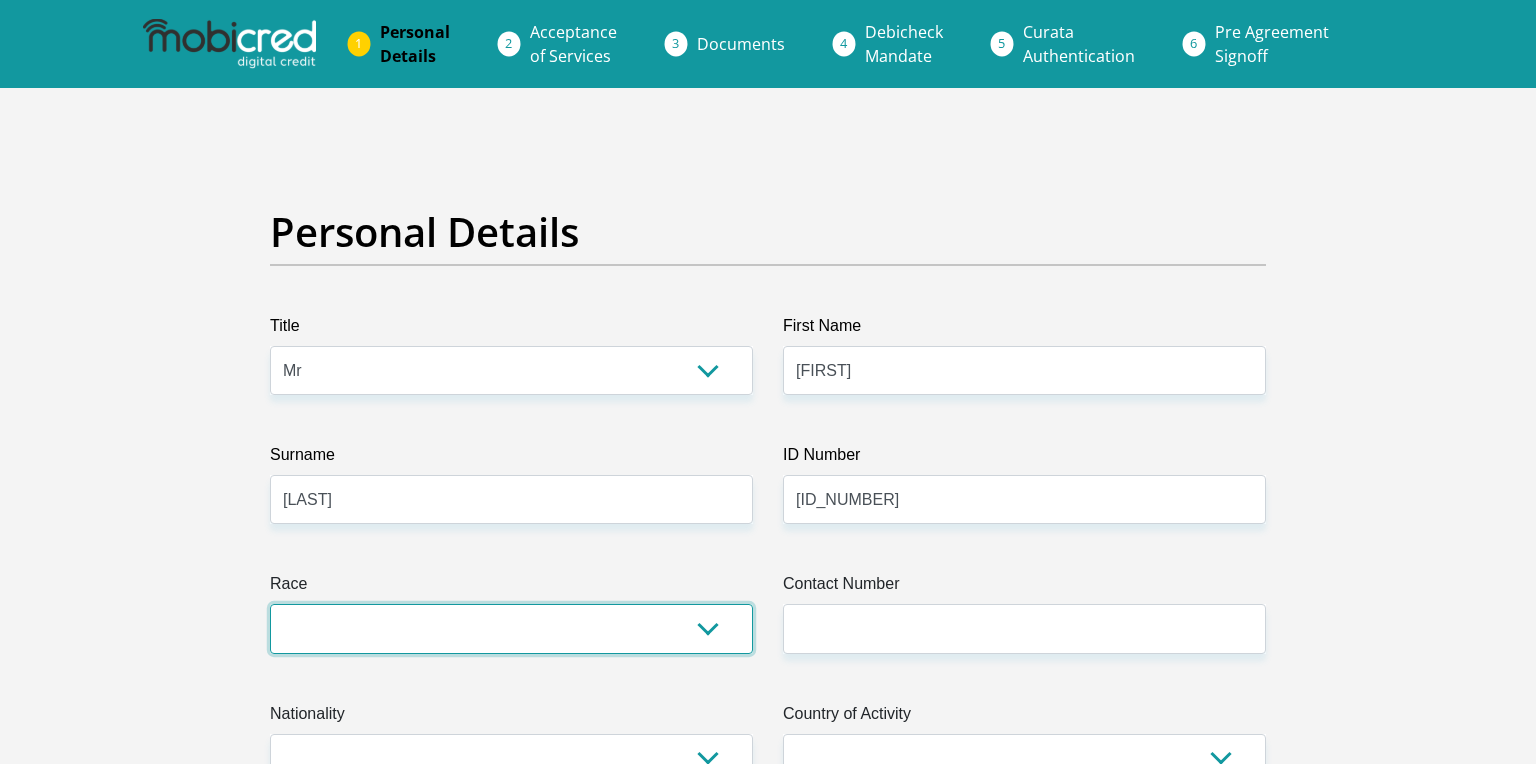 select on "1" 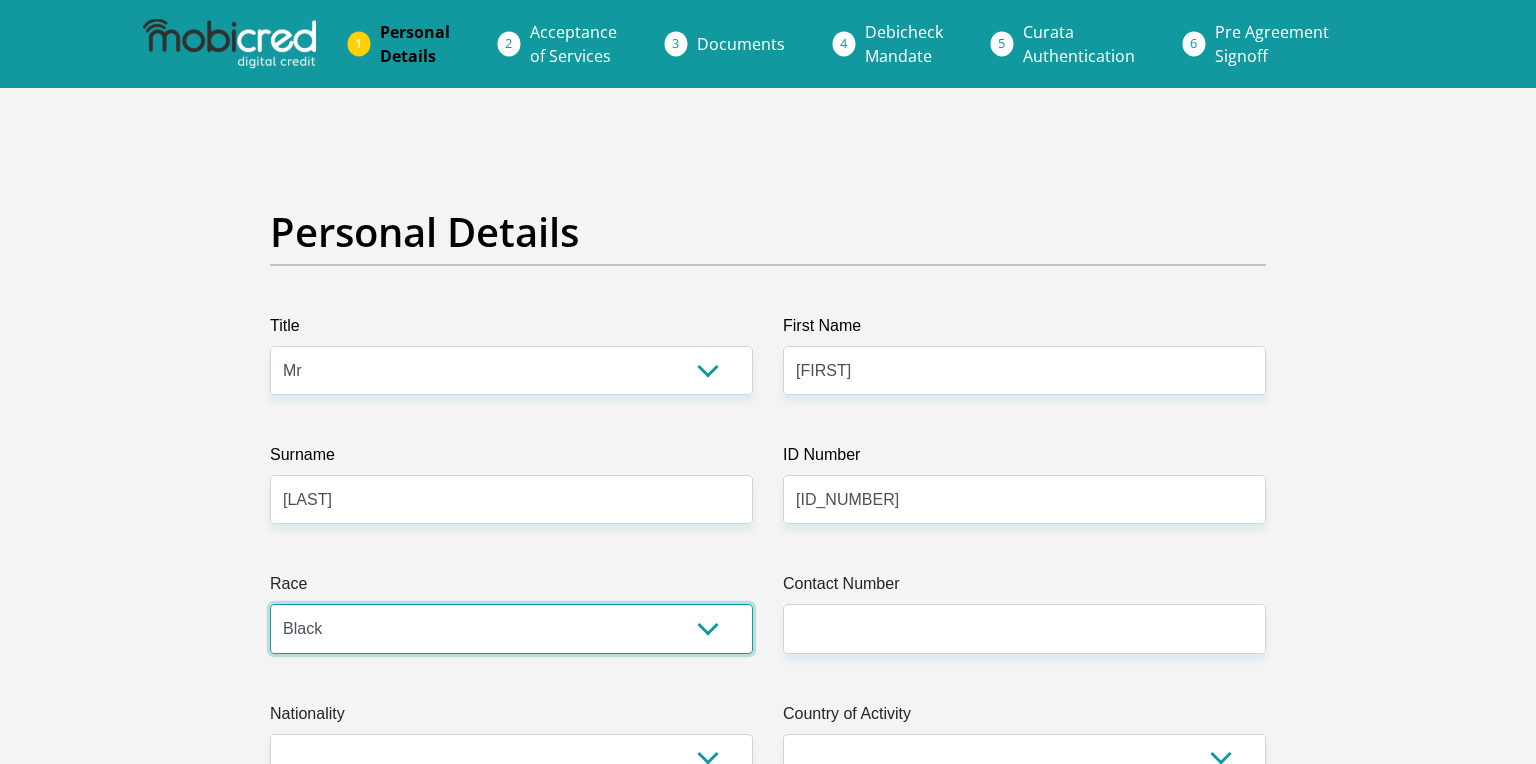 click on "Black" at bounding box center [0, 0] 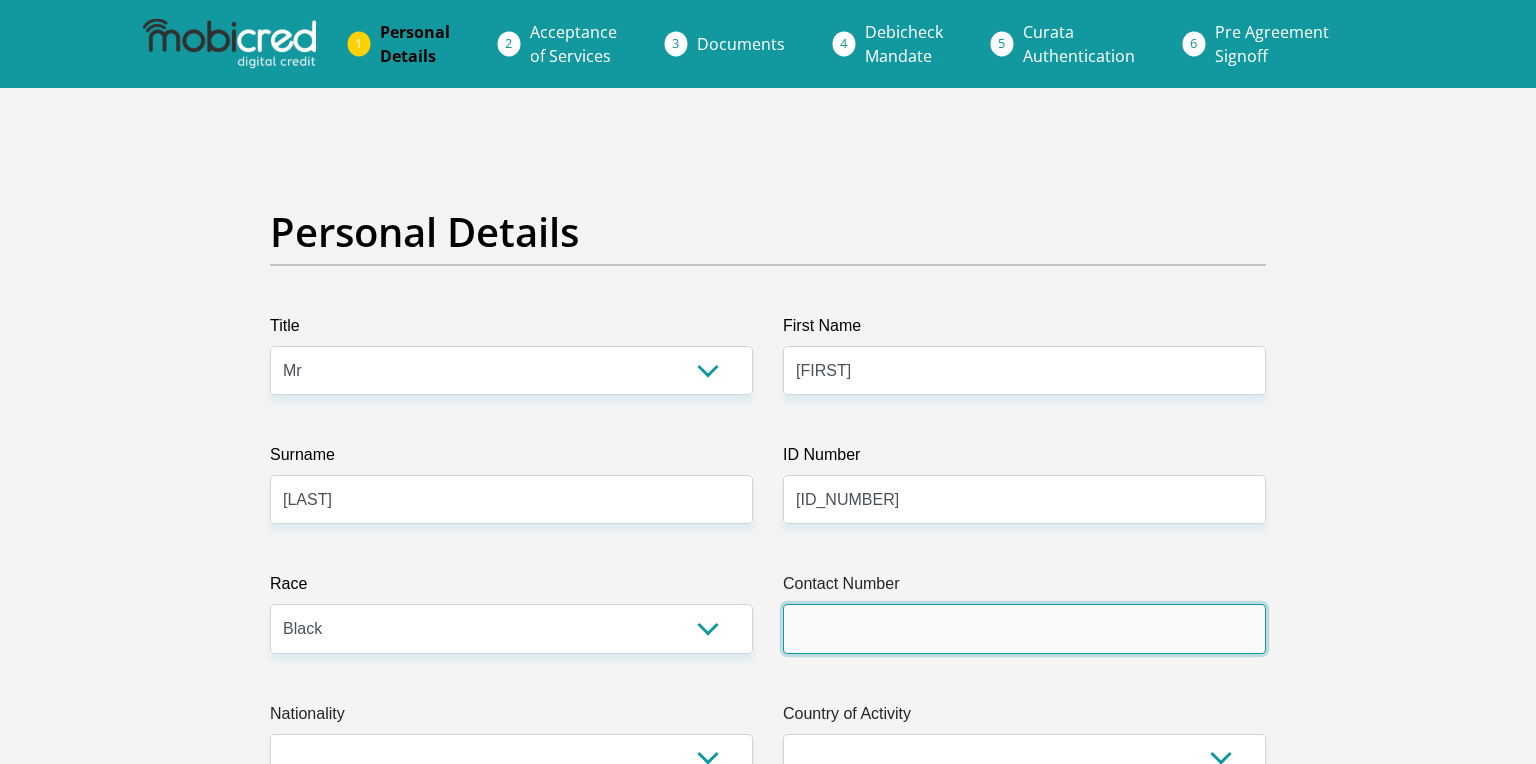 click on "Contact Number" at bounding box center [1024, 628] 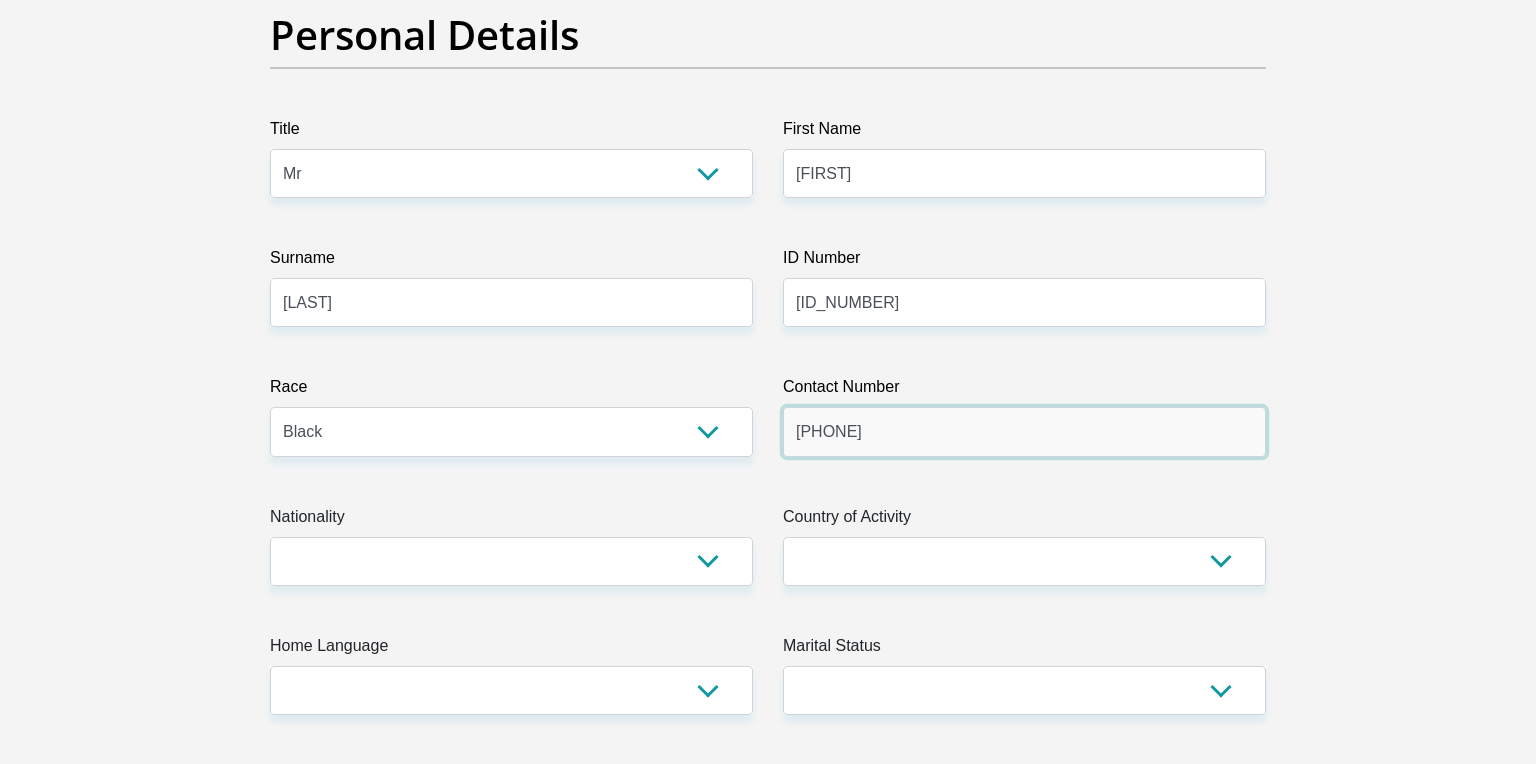 scroll, scrollTop: 204, scrollLeft: 0, axis: vertical 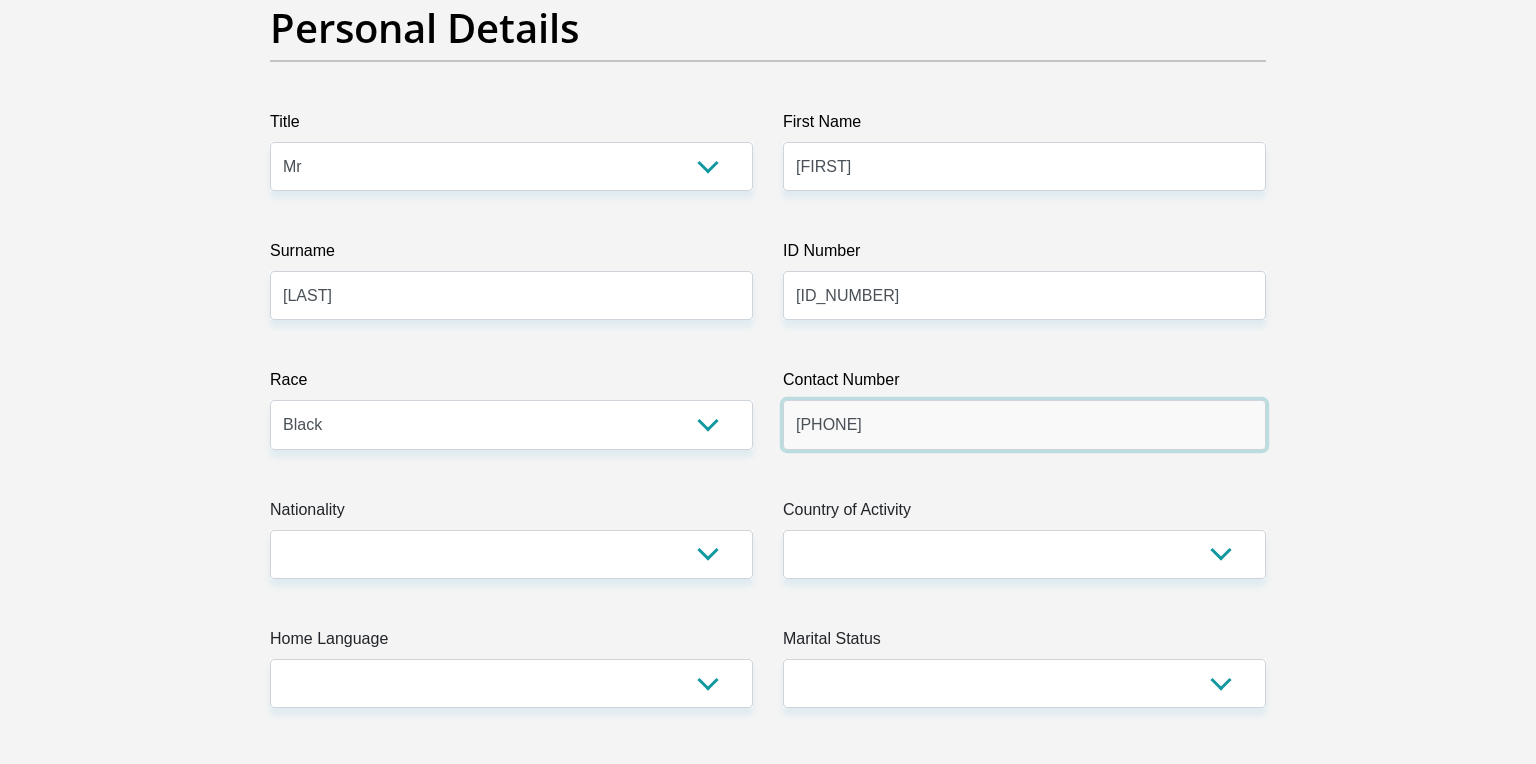 type on "[PHONE]" 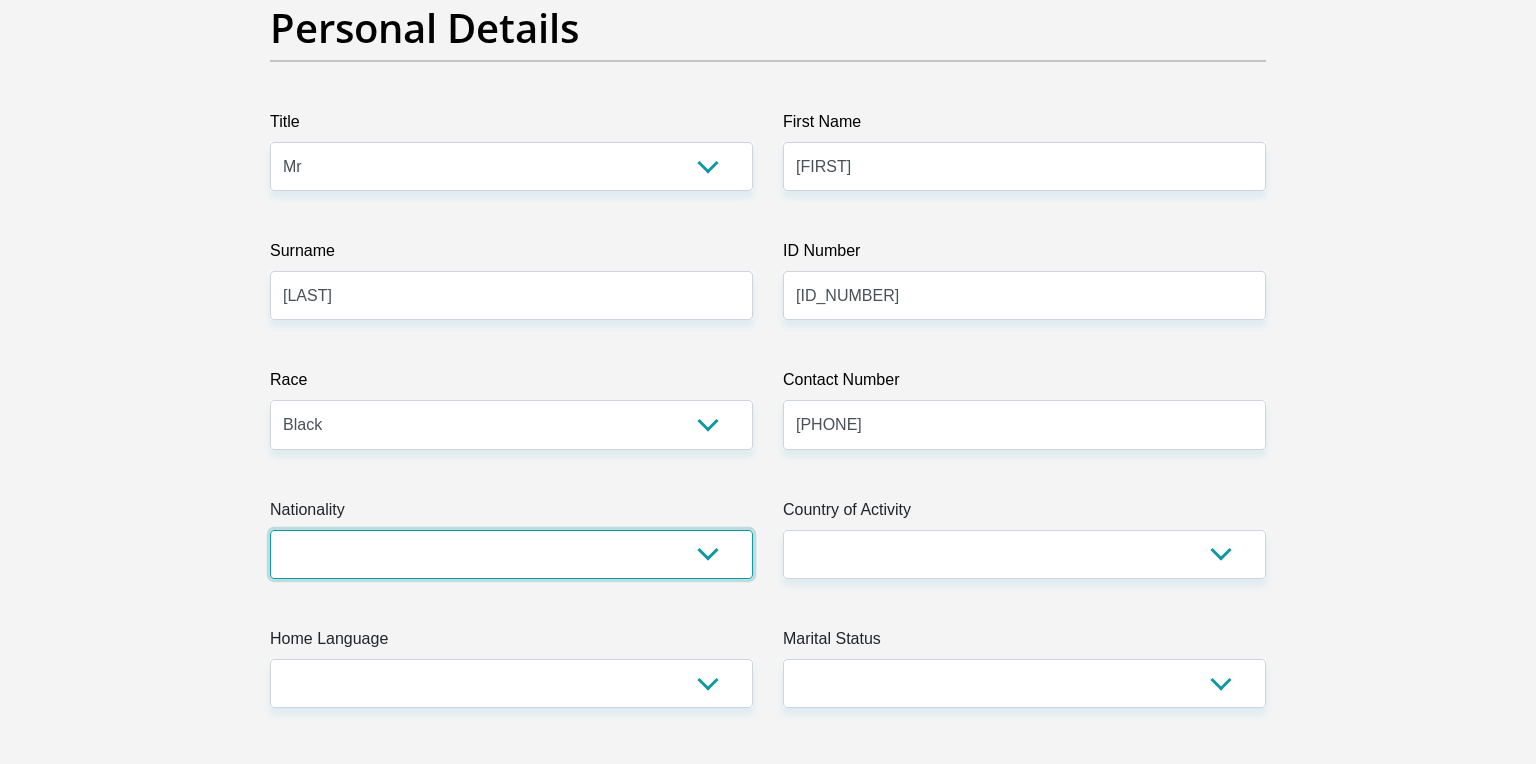 click on "South Africa
Afghanistan
Aland Islands
Albania
Algeria
America Samoa
American Virgin Islands
Andorra
Angola
Anguilla
Antarctica
Antigua and Barbuda
Argentina
Armenia
Aruba
Ascension Island
Australia
Austria
Azerbaijan
Bahamas
Bahrain
Bangladesh
Barbados
Chad" at bounding box center (511, 554) 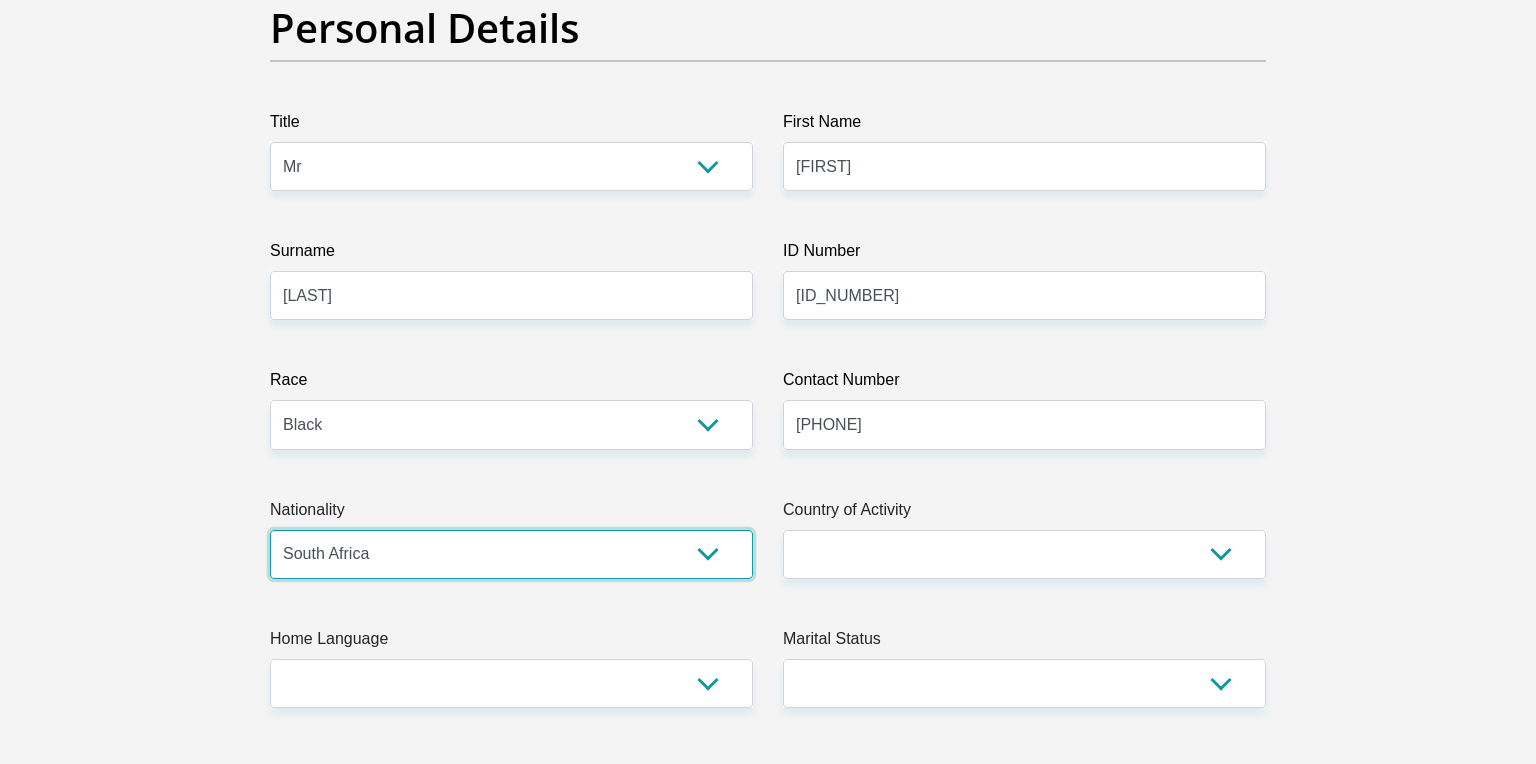 click on "South Africa" at bounding box center (0, 0) 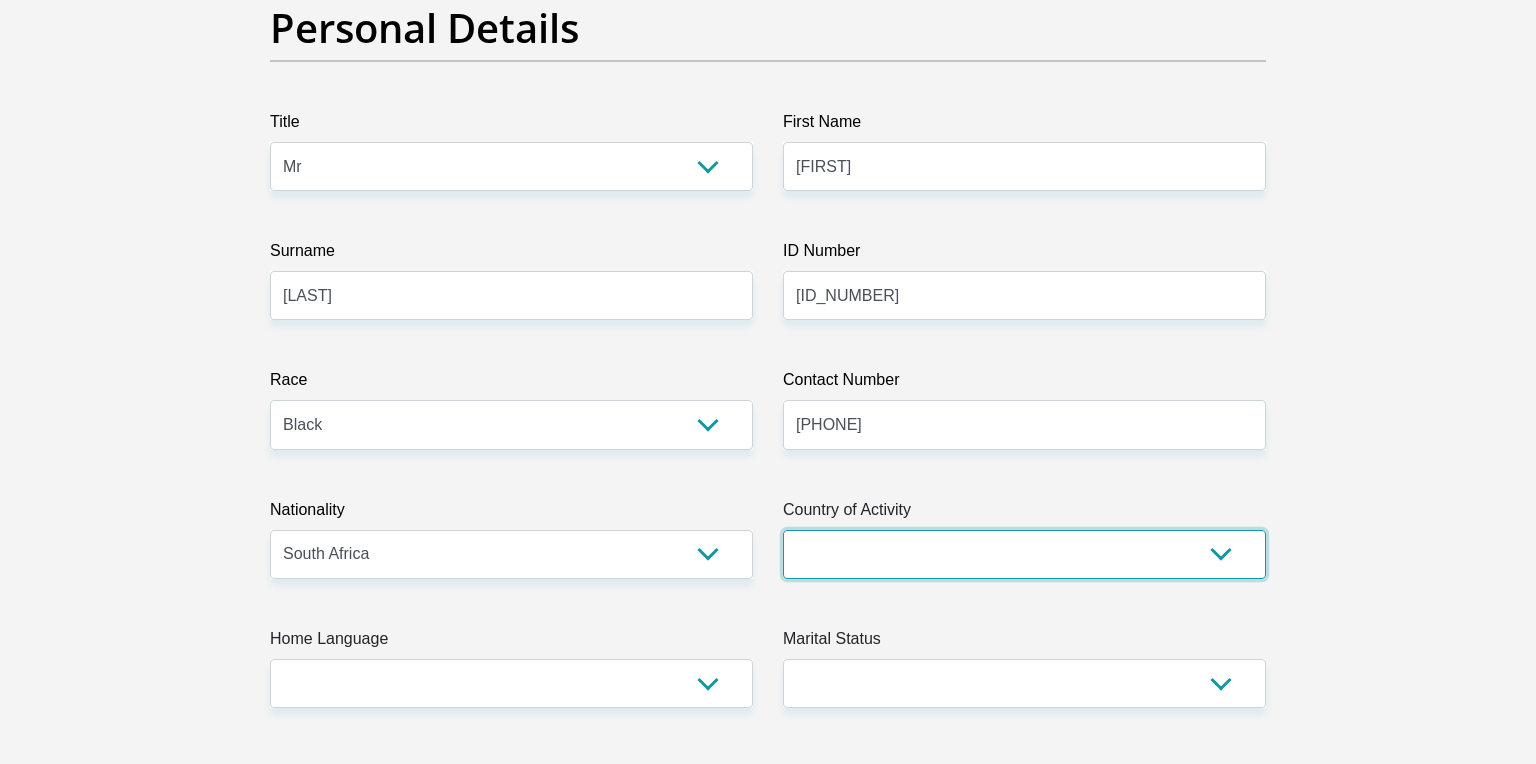 click on "South Africa
Afghanistan
Aland Islands
Albania
Algeria
America Samoa
American Virgin Islands
Andorra
Angola
Anguilla
Antarctica
Antigua and Barbuda
Argentina
Armenia
Aruba
Ascension Island
Australia
Austria
Azerbaijan
Chad" at bounding box center [1024, 554] 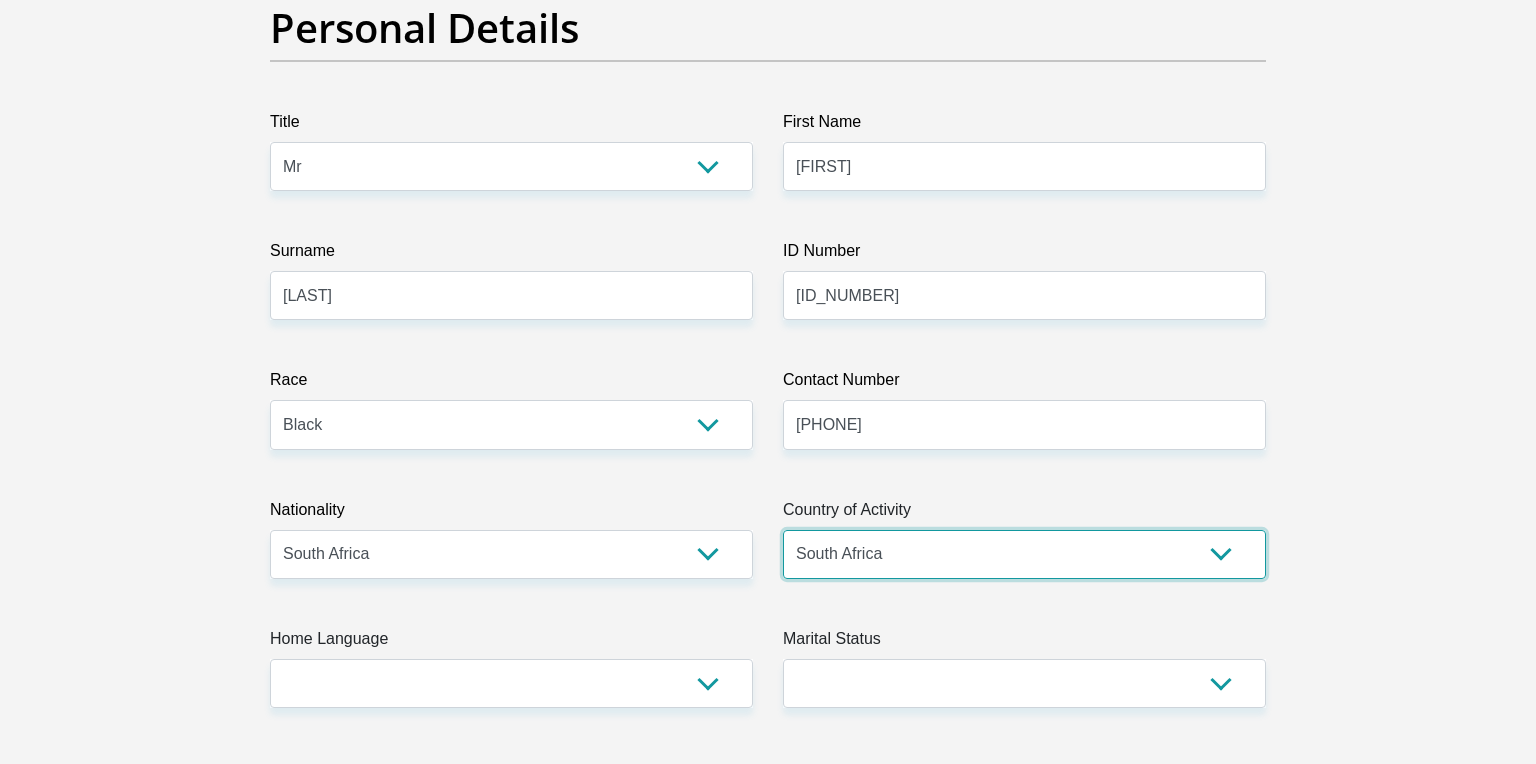 click on "South Africa" at bounding box center [0, 0] 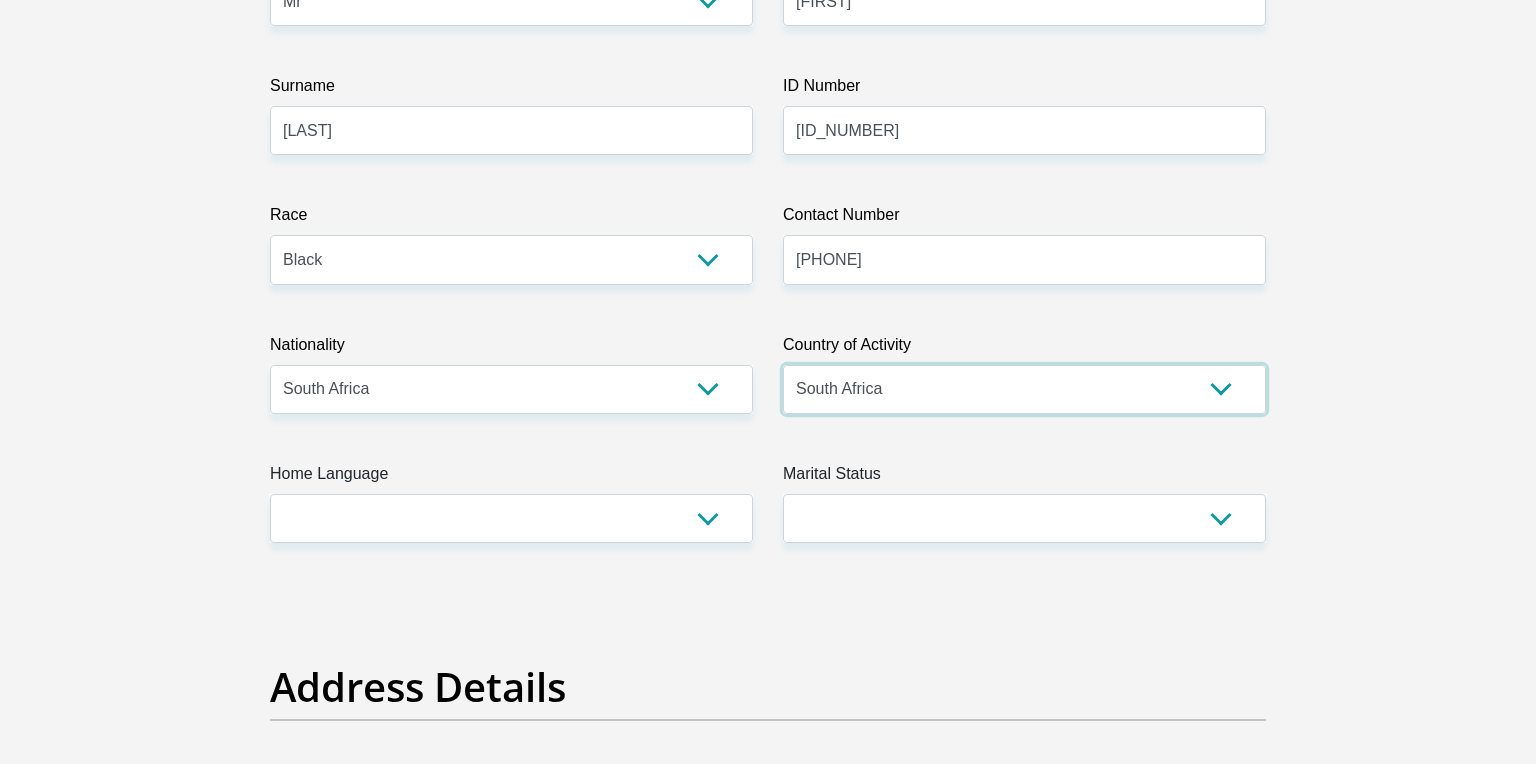 scroll, scrollTop: 375, scrollLeft: 0, axis: vertical 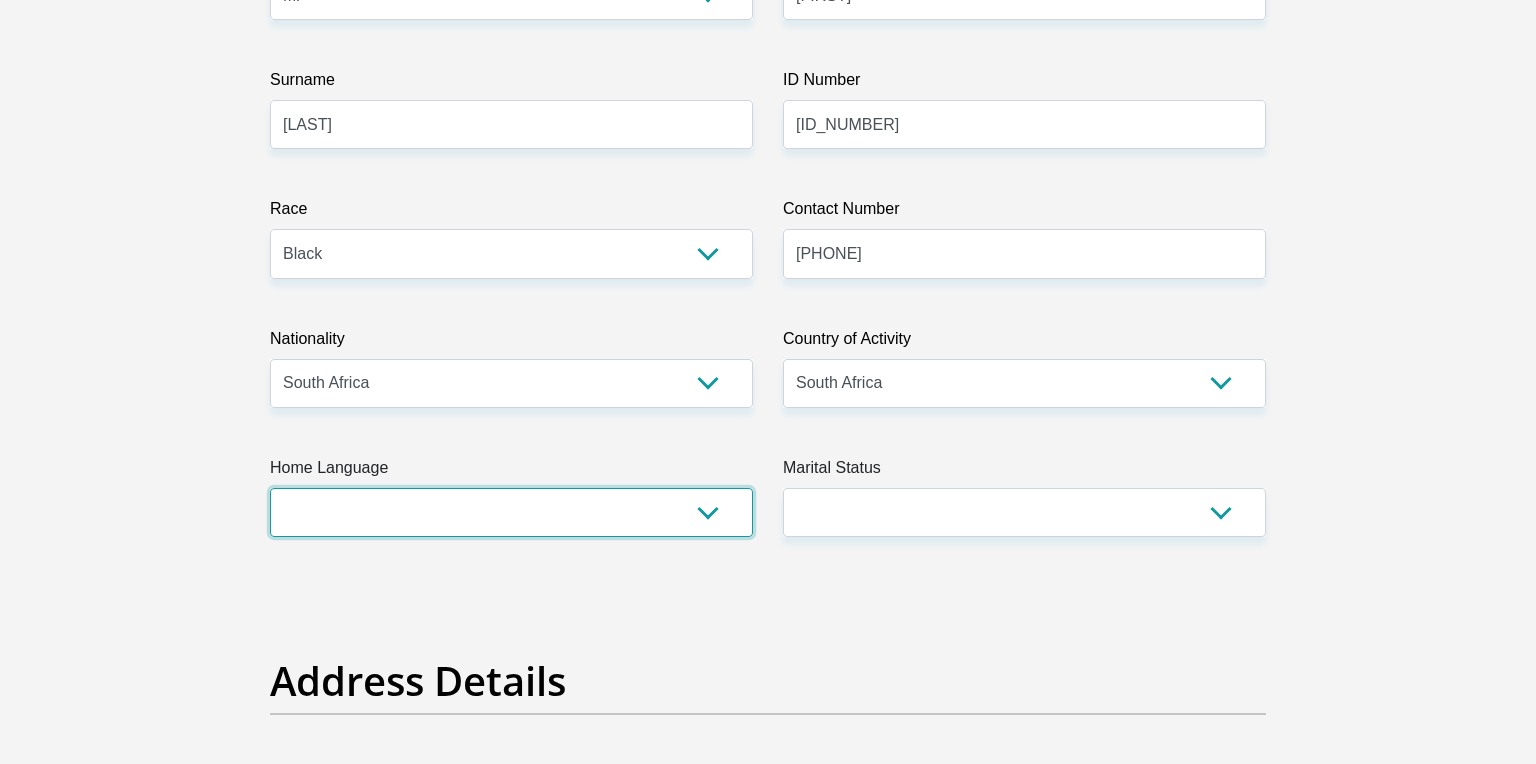 click on "Afrikaans
English
Sepedi
South Ndebele
Southern Sotho
Swati
Tsonga
Tswana
Venda
Xhosa
Zulu
Other" at bounding box center [511, 512] 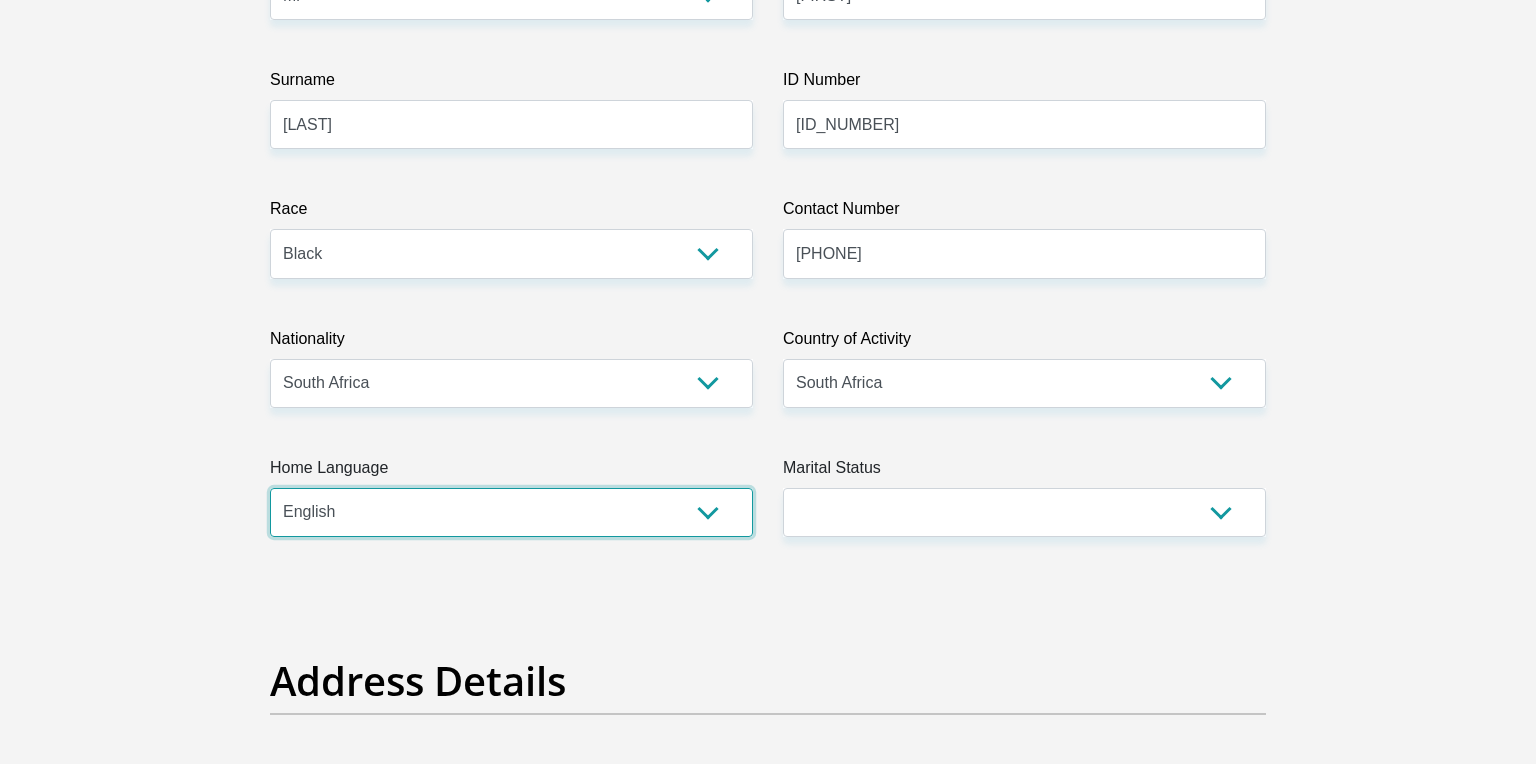 click on "English" at bounding box center [0, 0] 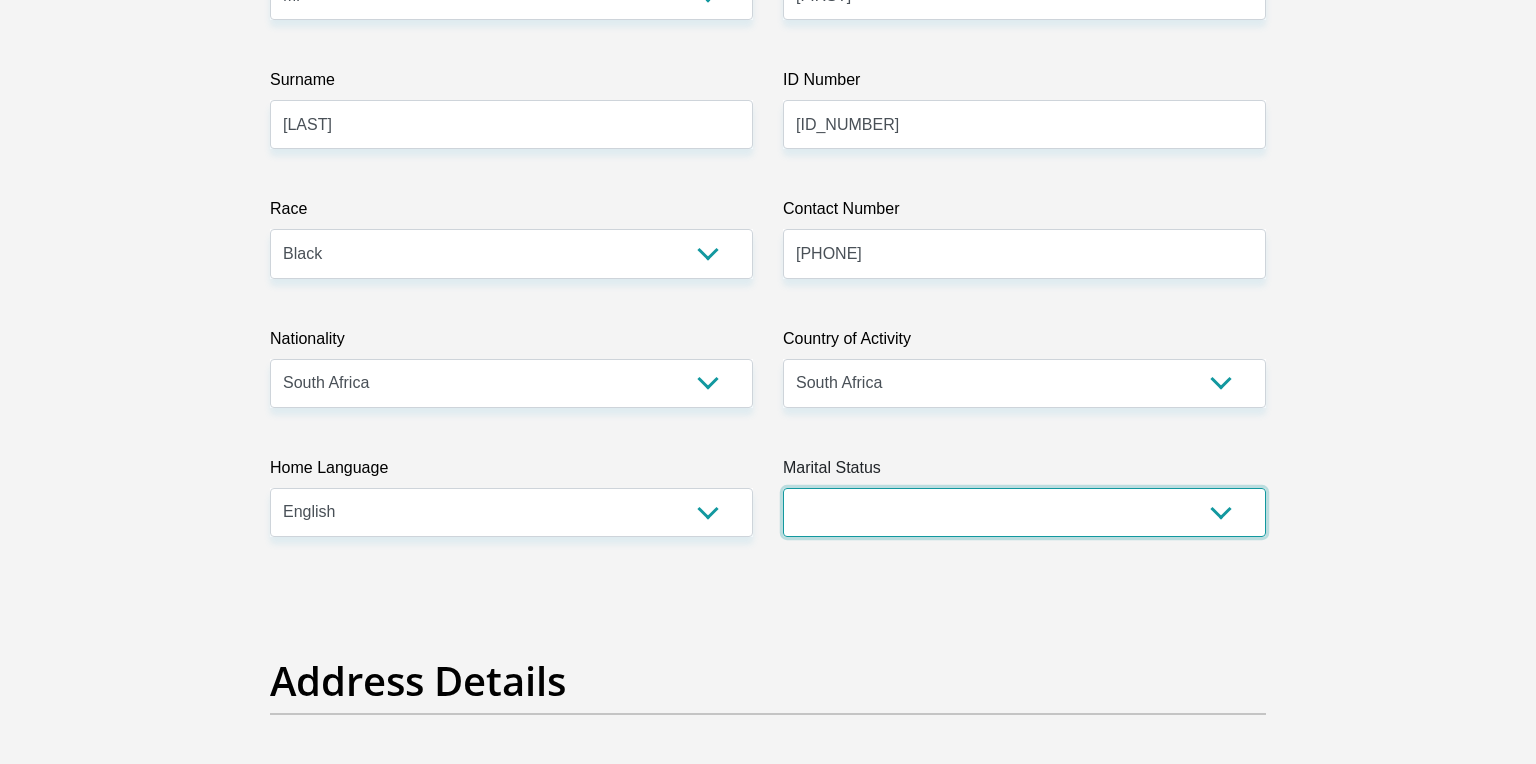 select on "2" 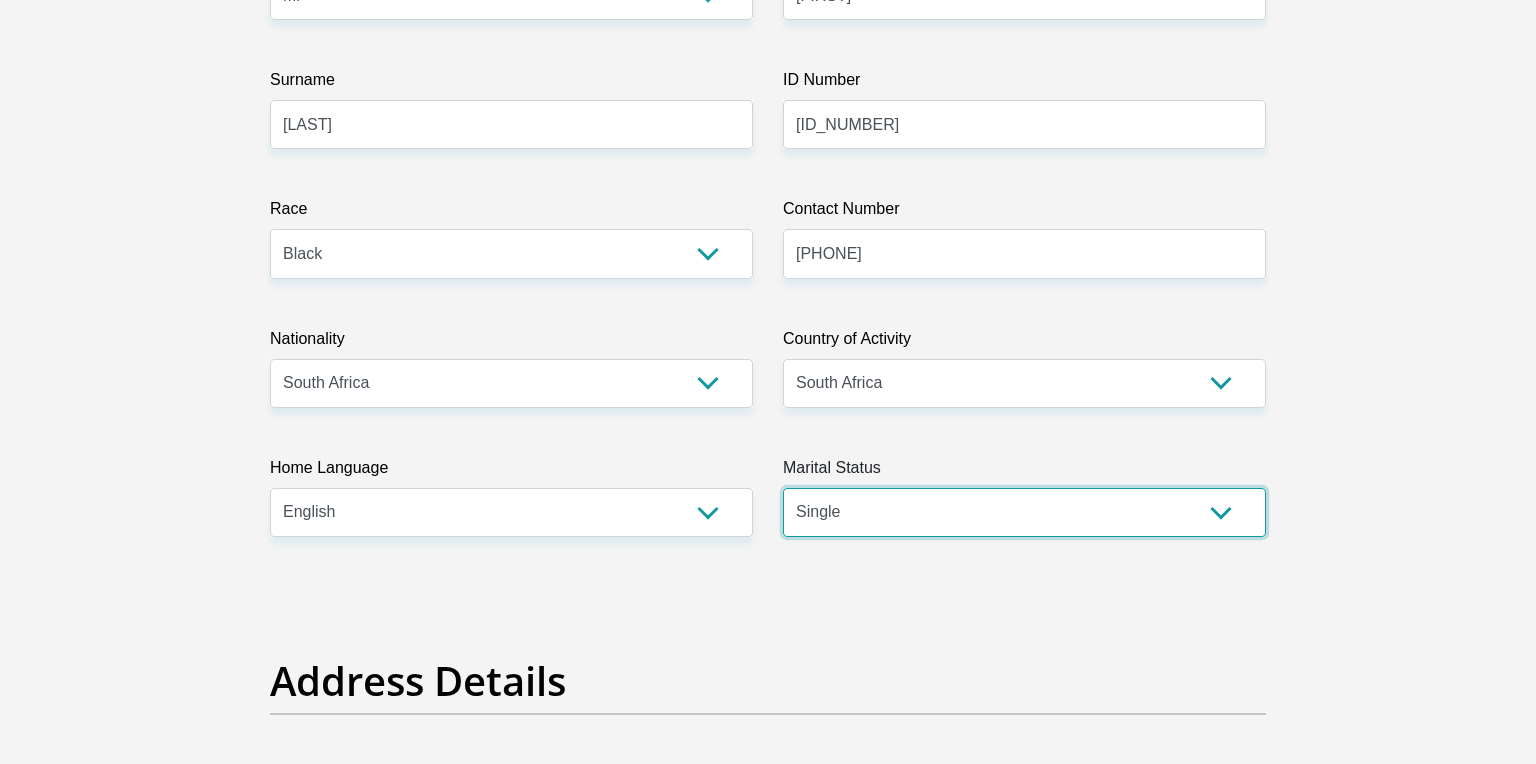 click on "Single" at bounding box center [0, 0] 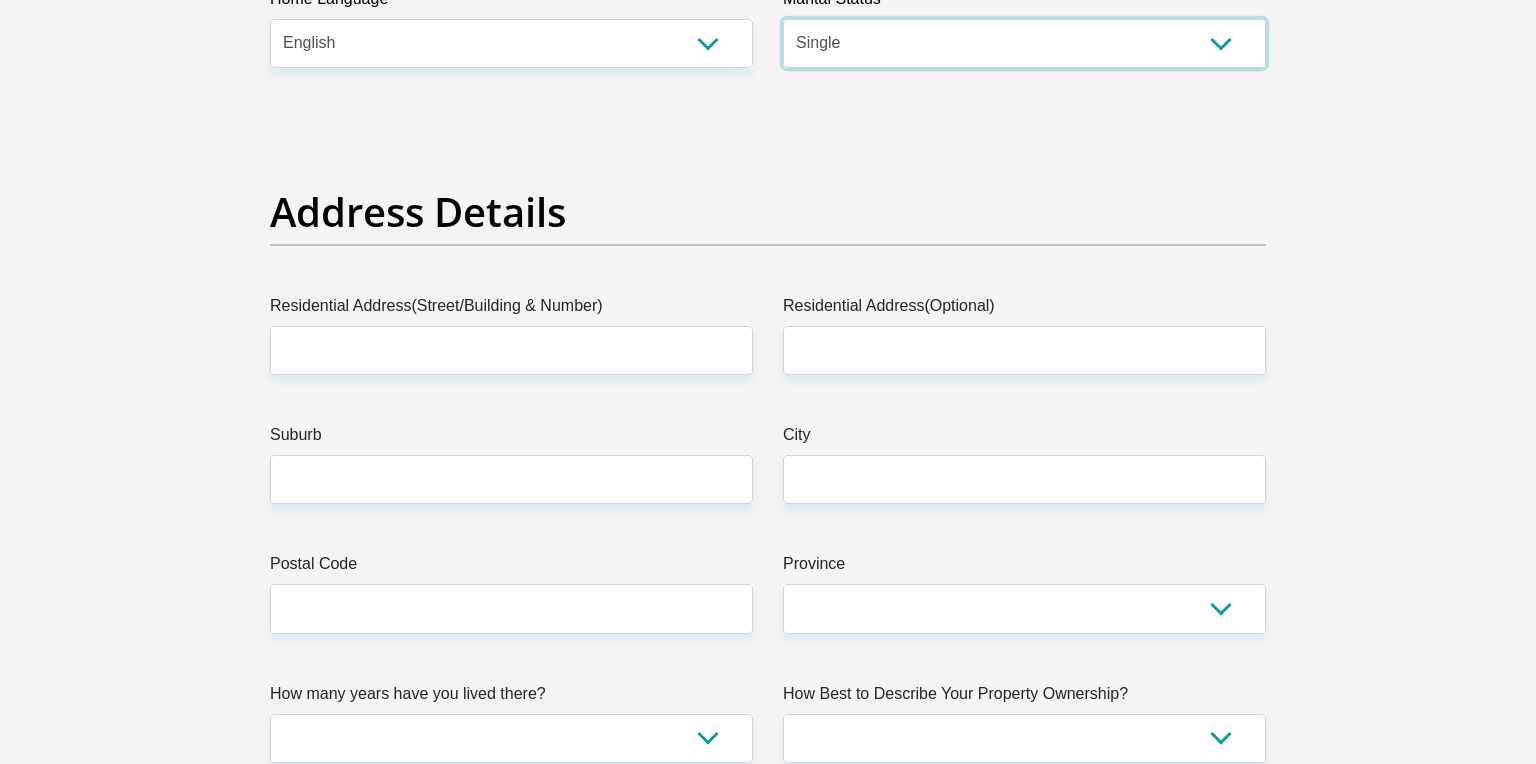 scroll, scrollTop: 848, scrollLeft: 0, axis: vertical 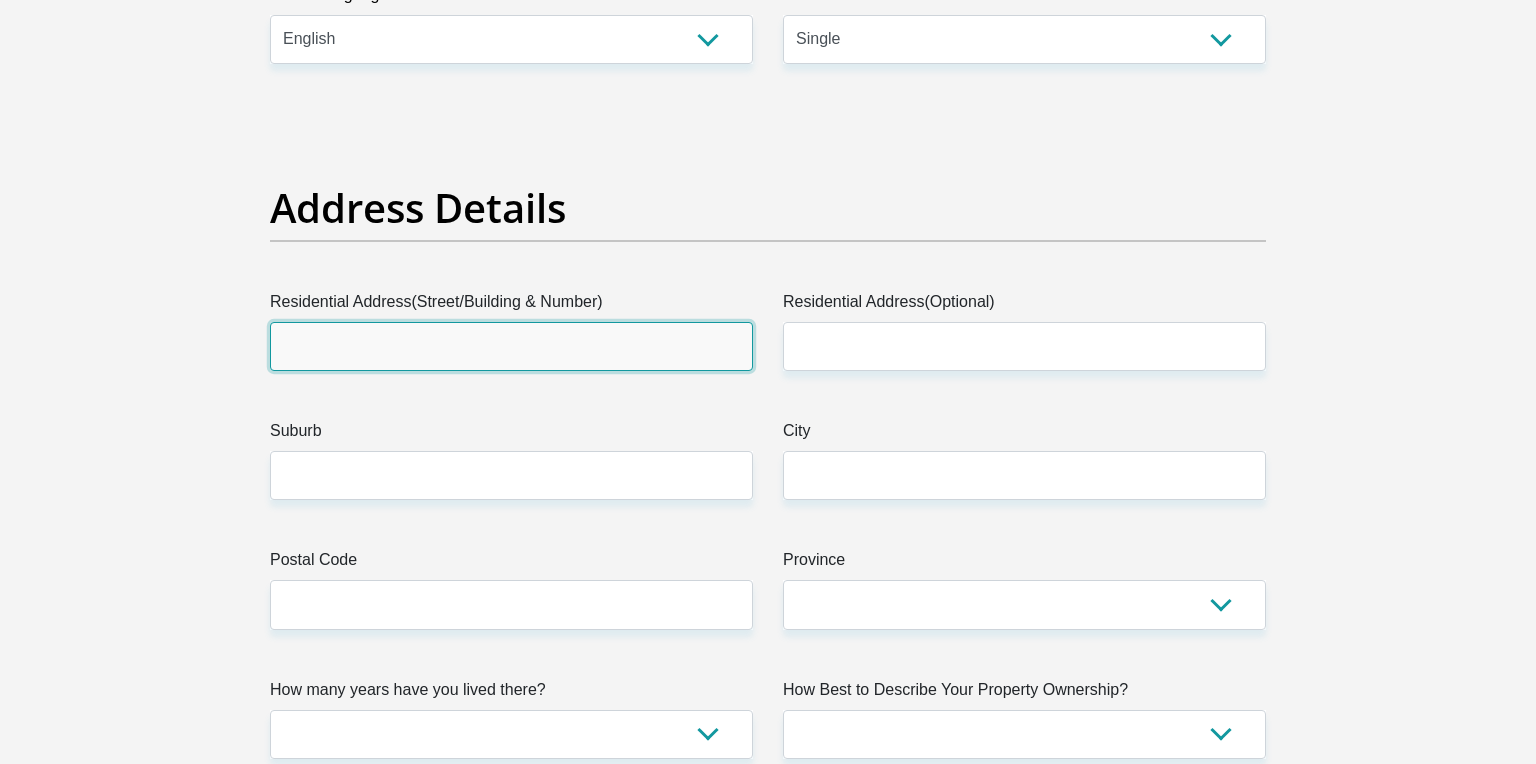 click on "Residential Address(Street/Building & Number)" at bounding box center (511, 346) 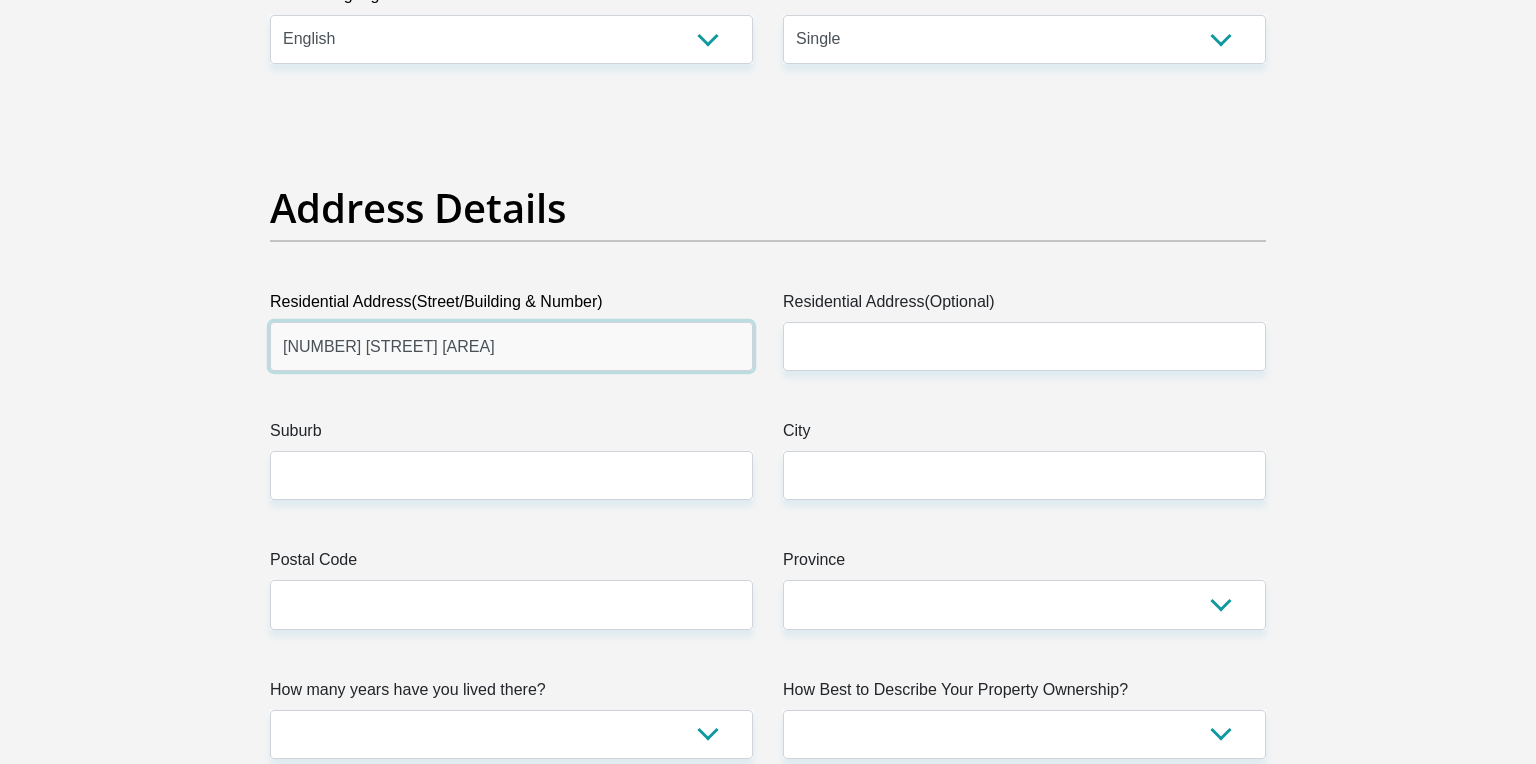 drag, startPoint x: 481, startPoint y: 344, endPoint x: 561, endPoint y: 346, distance: 80.024994 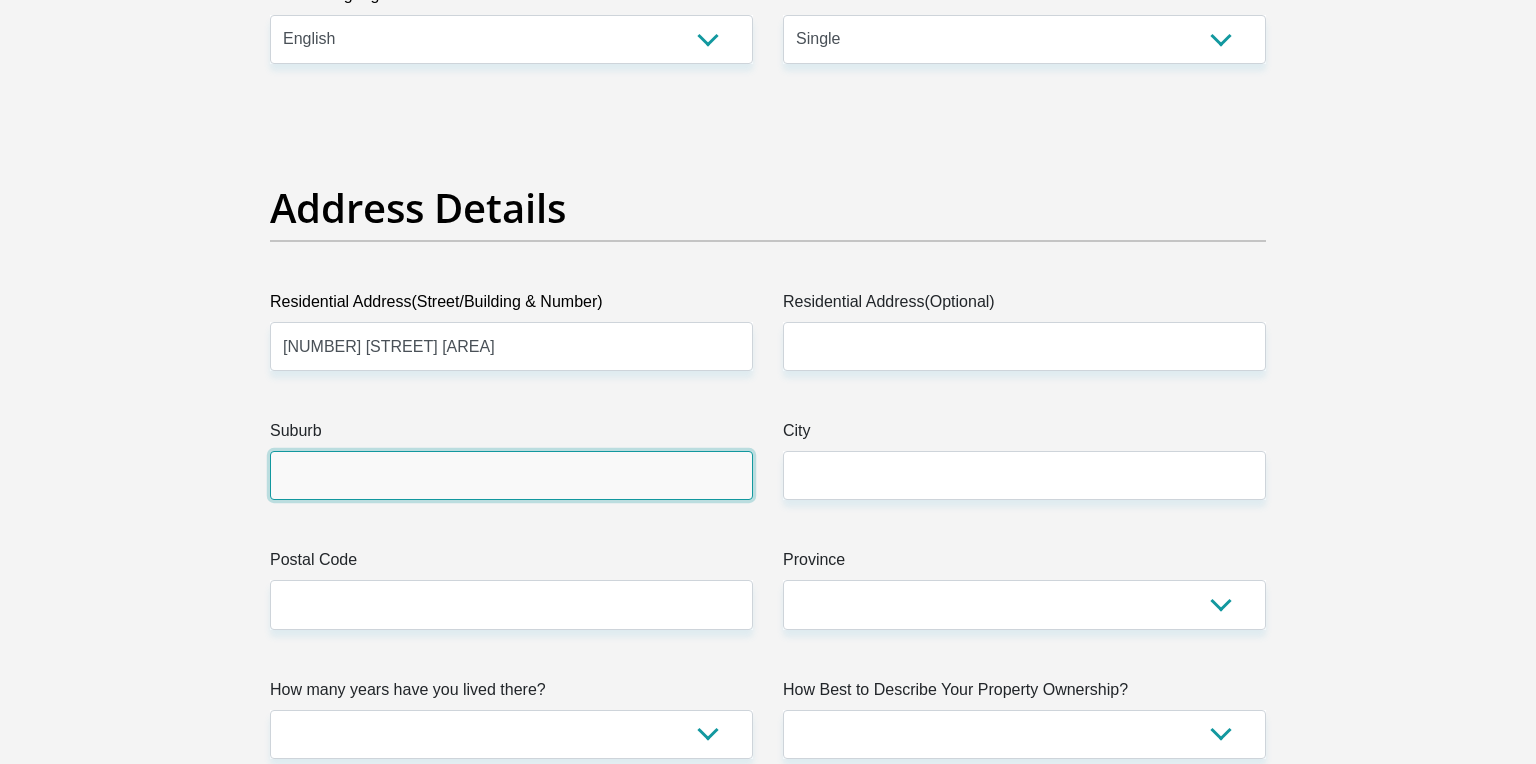 click on "Suburb" at bounding box center [511, 475] 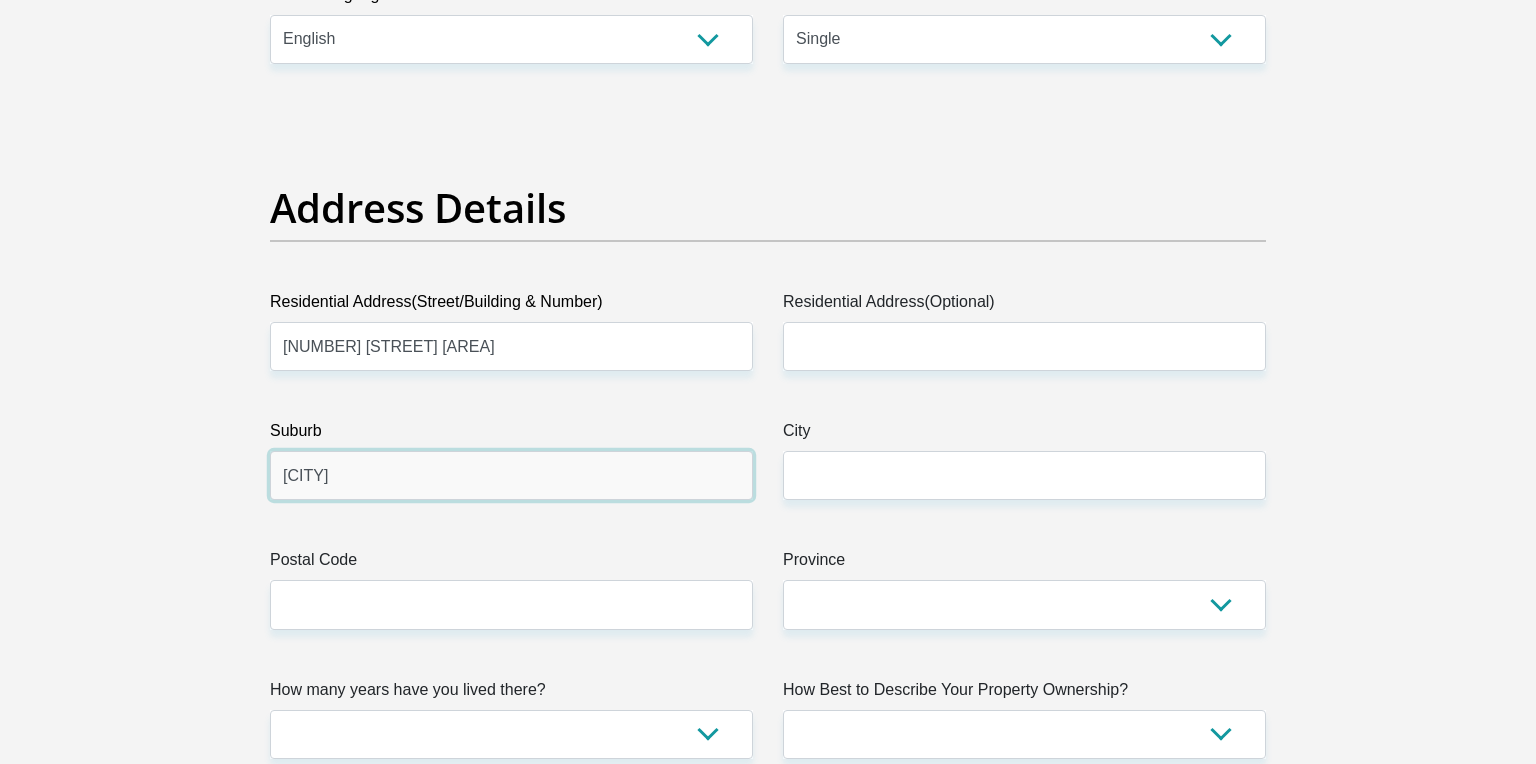 type on "[CITY]" 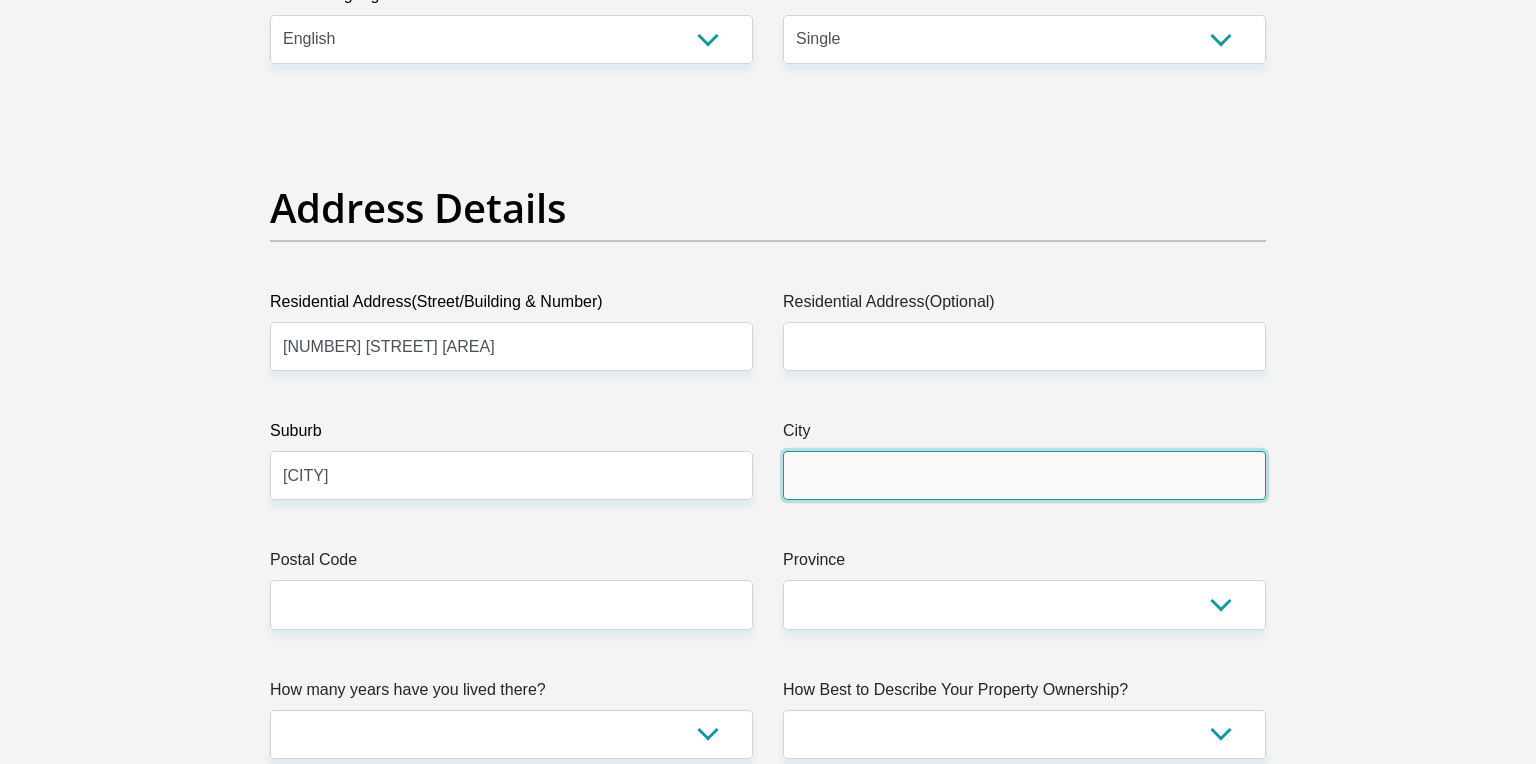 click on "City" at bounding box center (1024, 475) 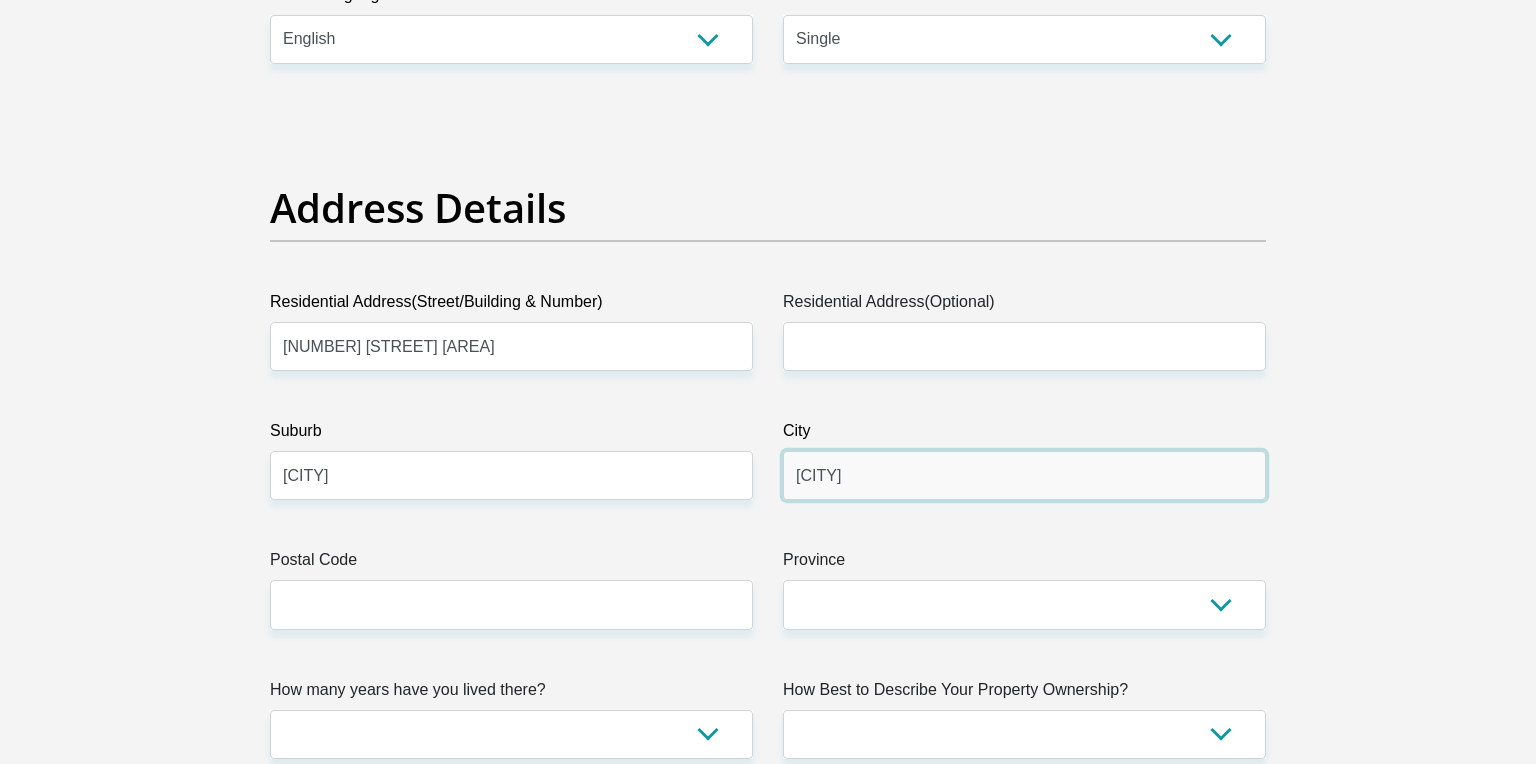 type on "[CITY]" 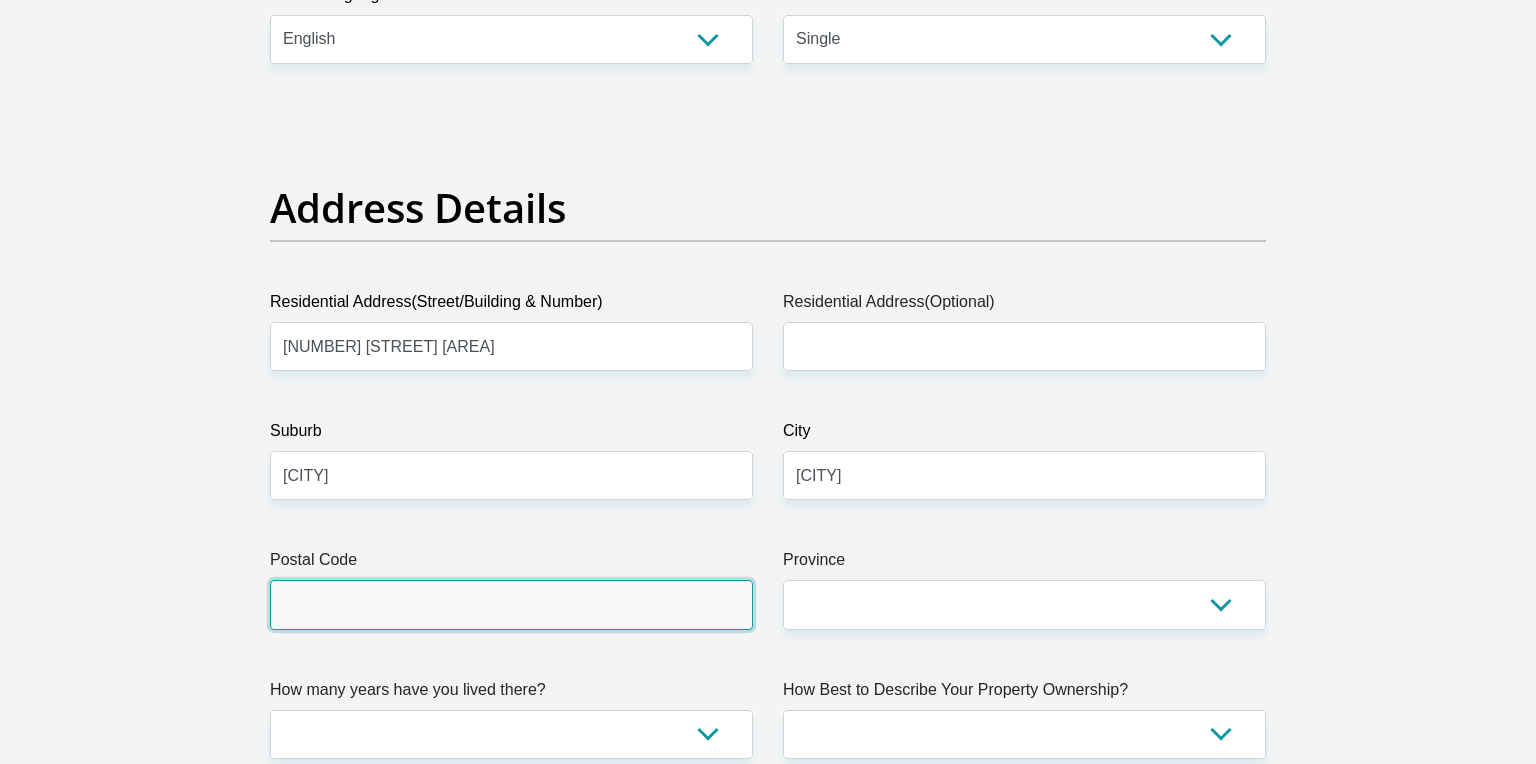 click on "Postal Code" at bounding box center [511, 604] 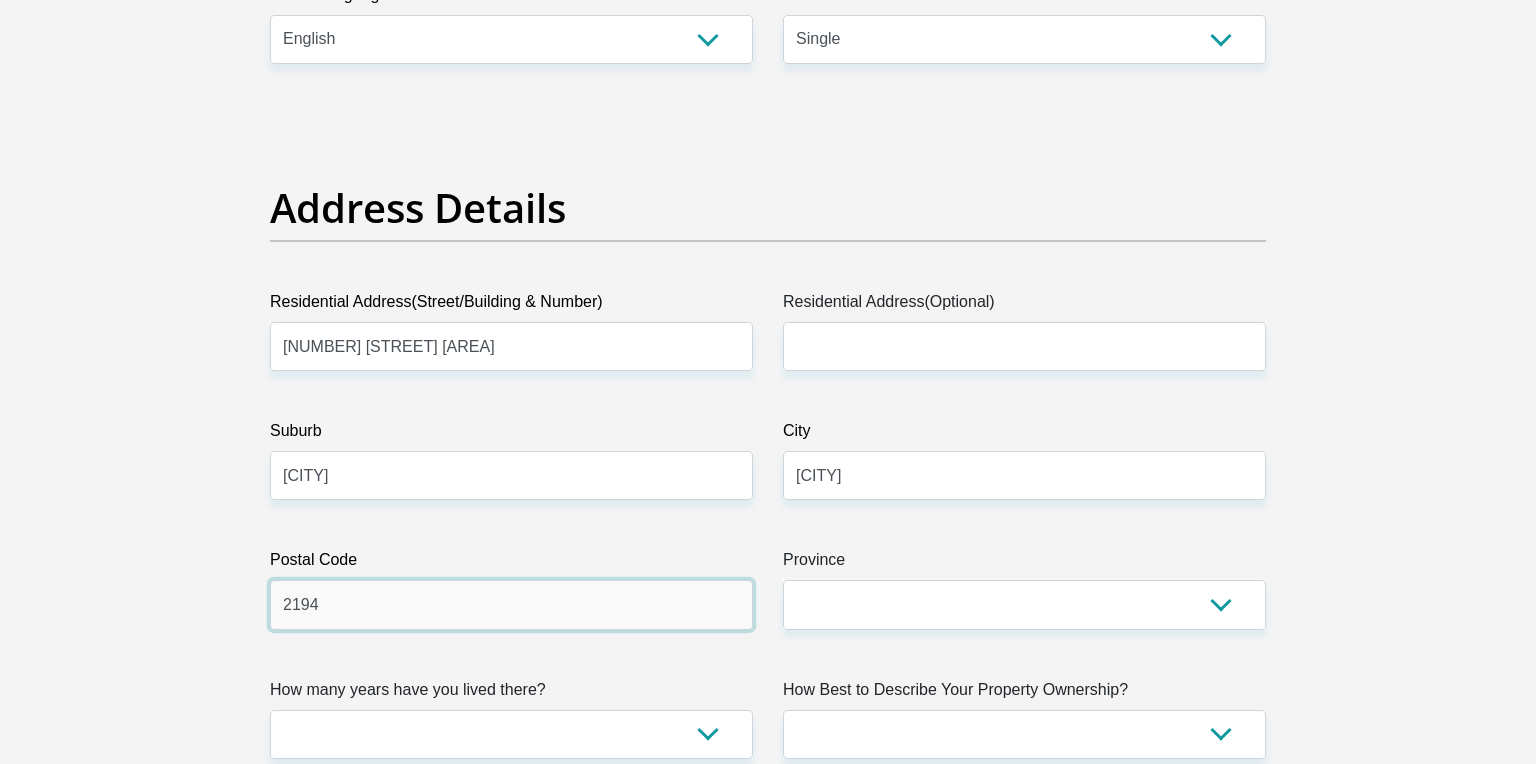 type on "2194" 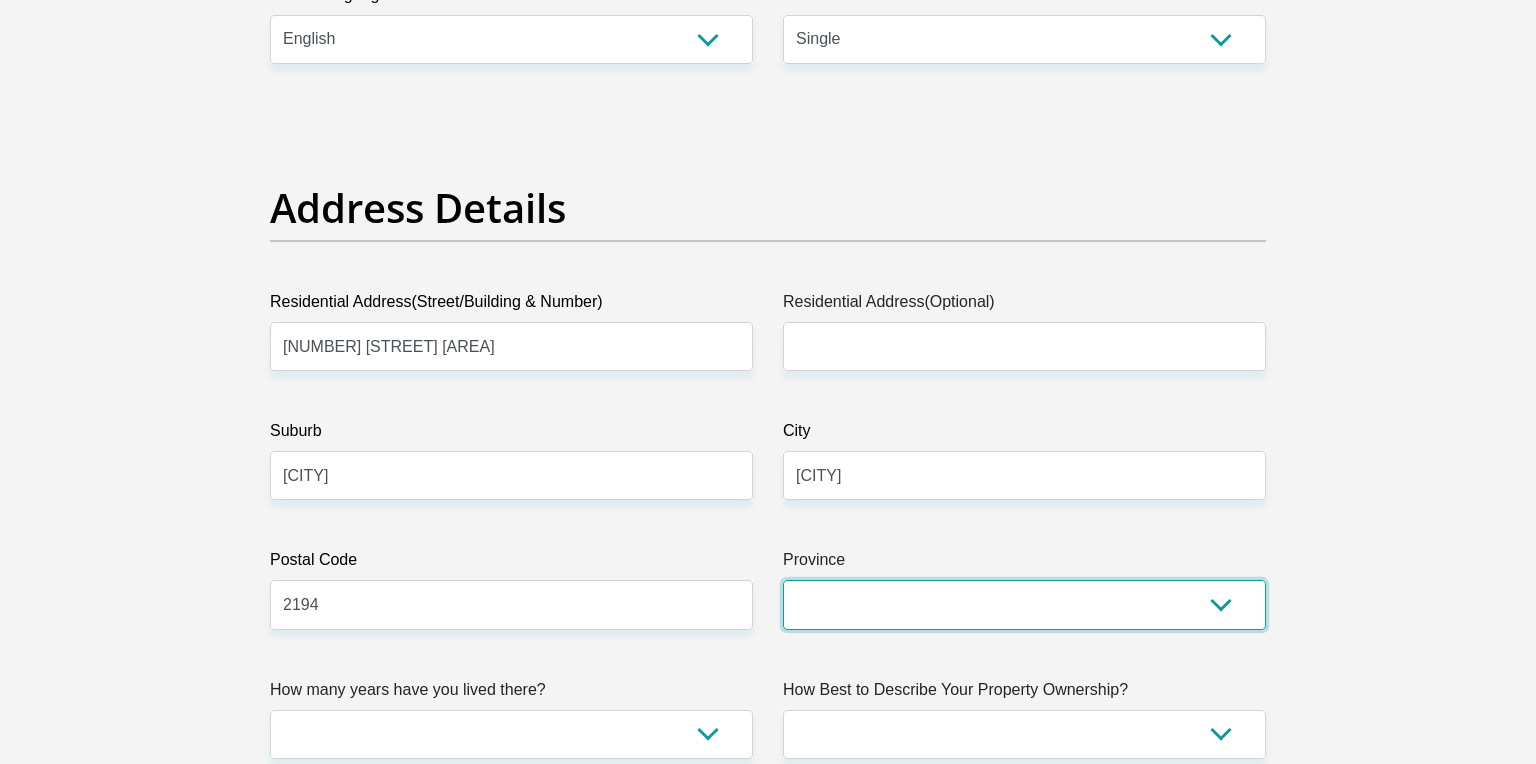 click on "Eastern Cape
Free State
Gauteng
KwaZulu-Natal
Limpopo
Mpumalanga
Northern Cape
North West
Western Cape" at bounding box center [1024, 604] 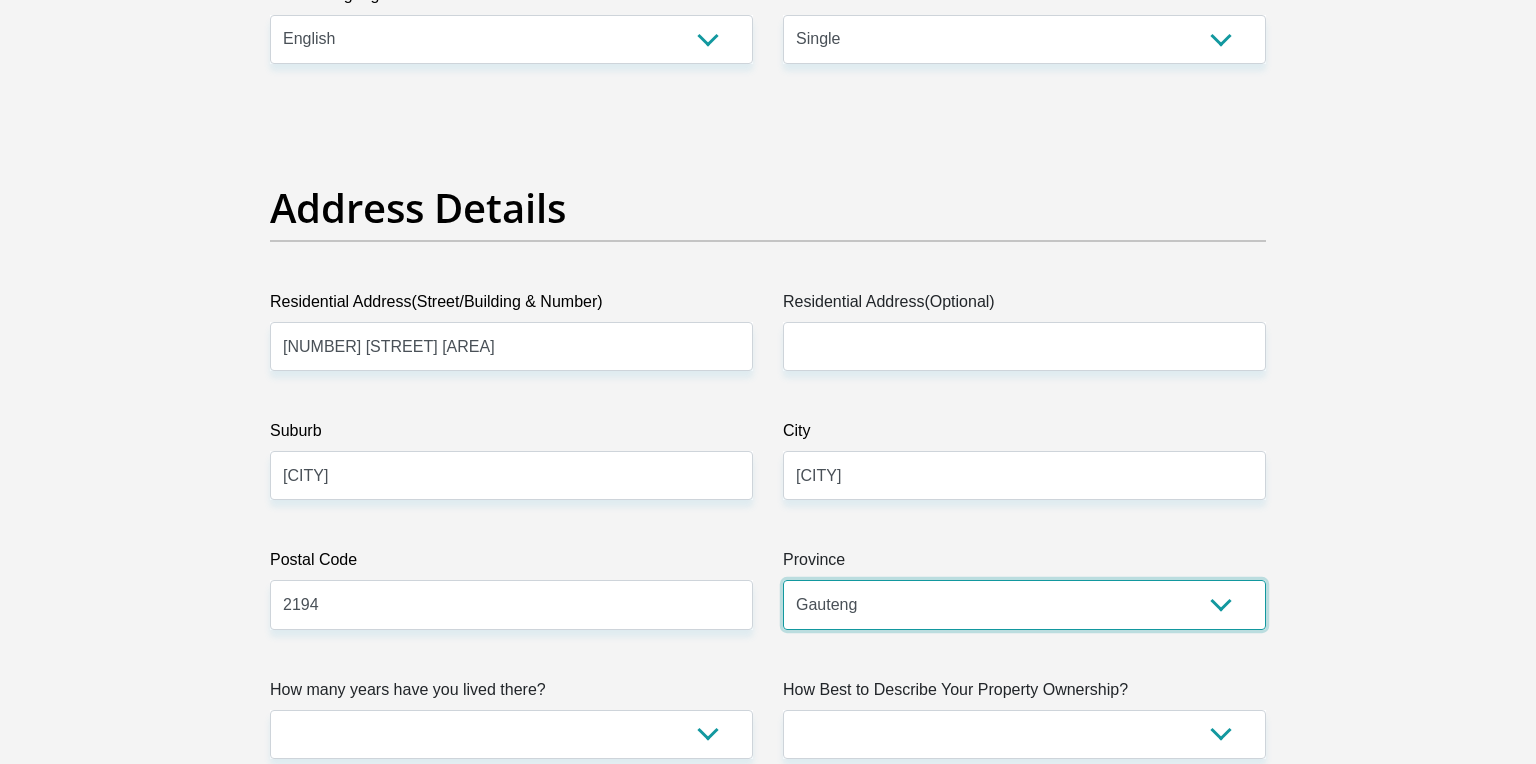 click on "Gauteng" at bounding box center [0, 0] 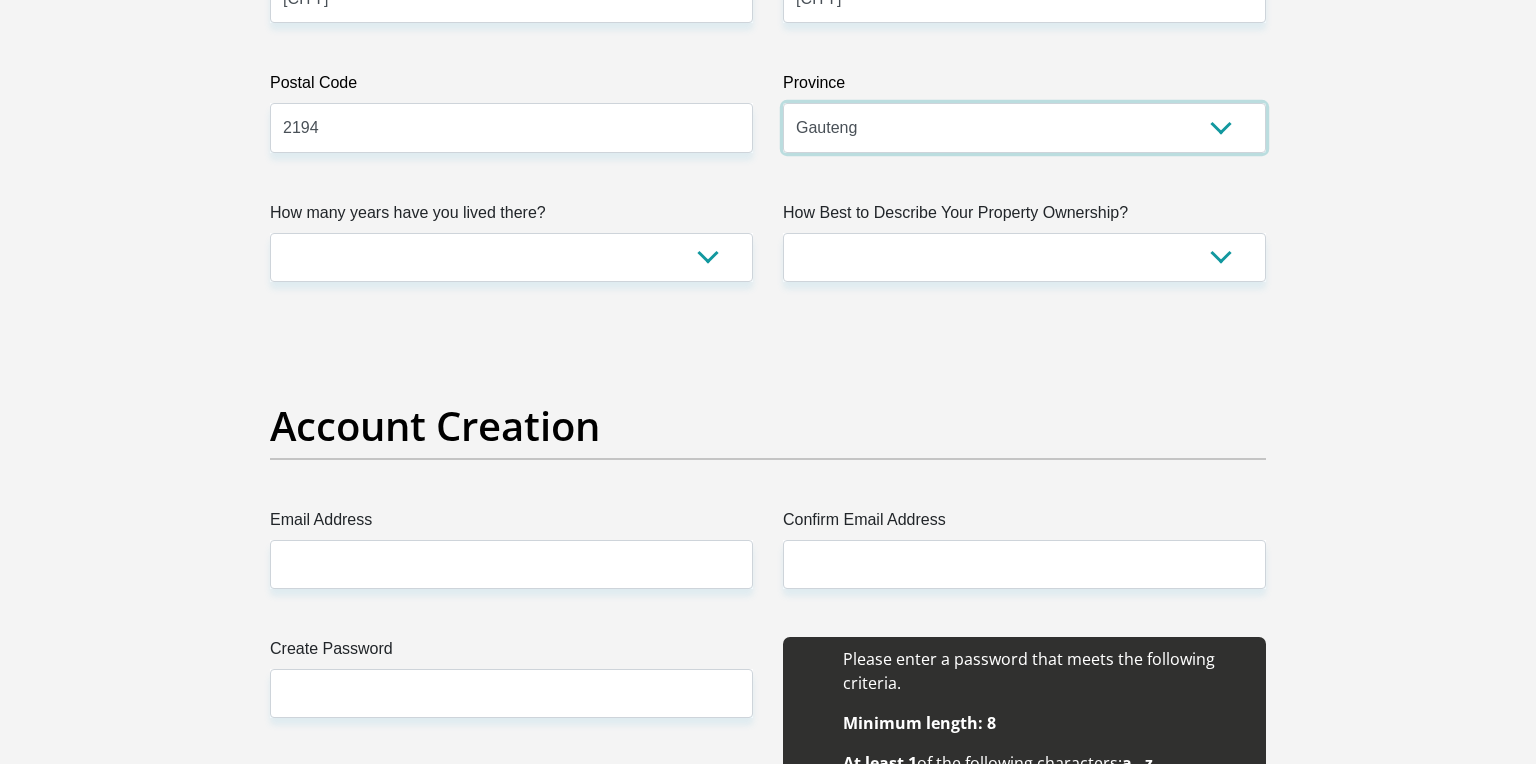 scroll, scrollTop: 1341, scrollLeft: 0, axis: vertical 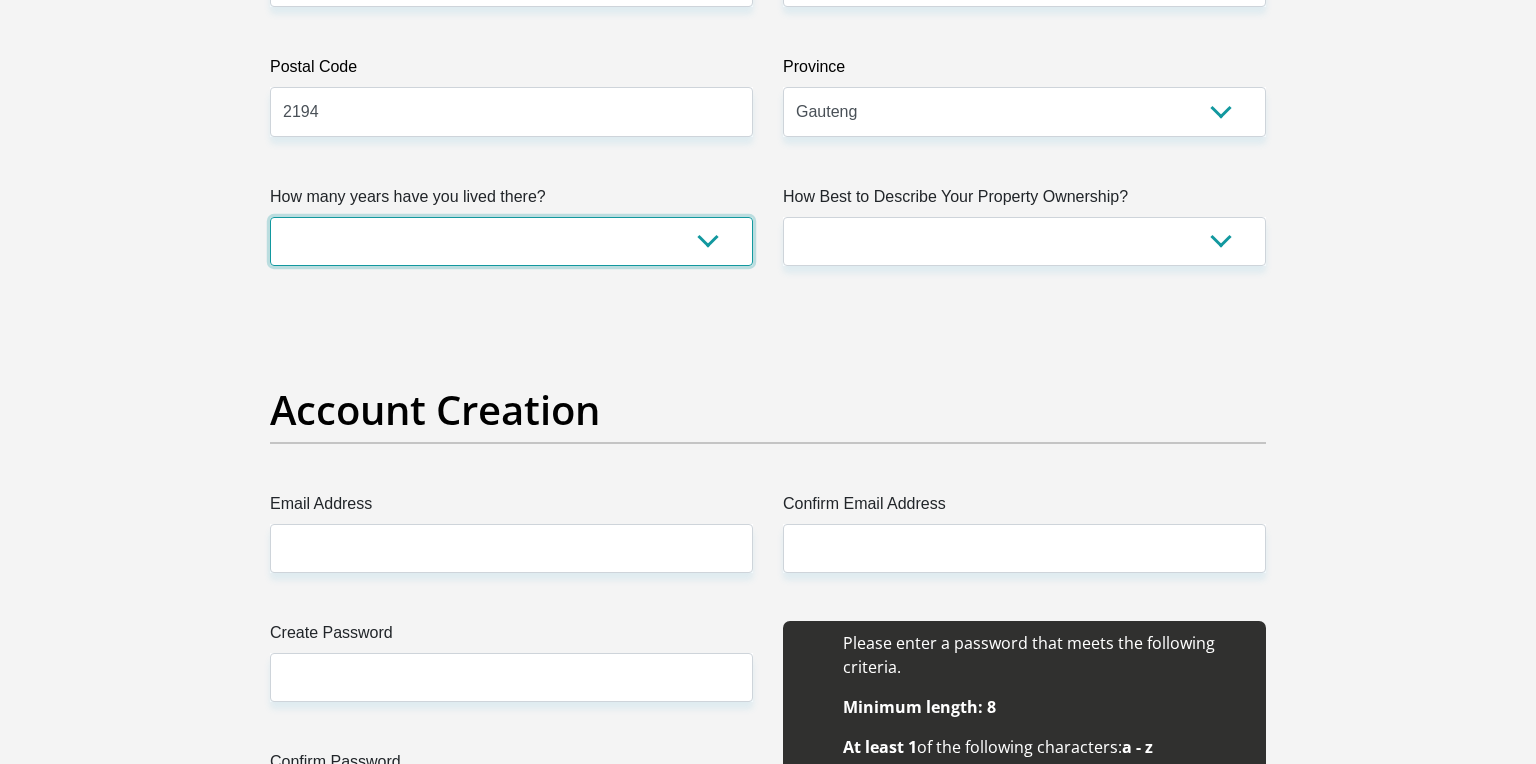 select on "0" 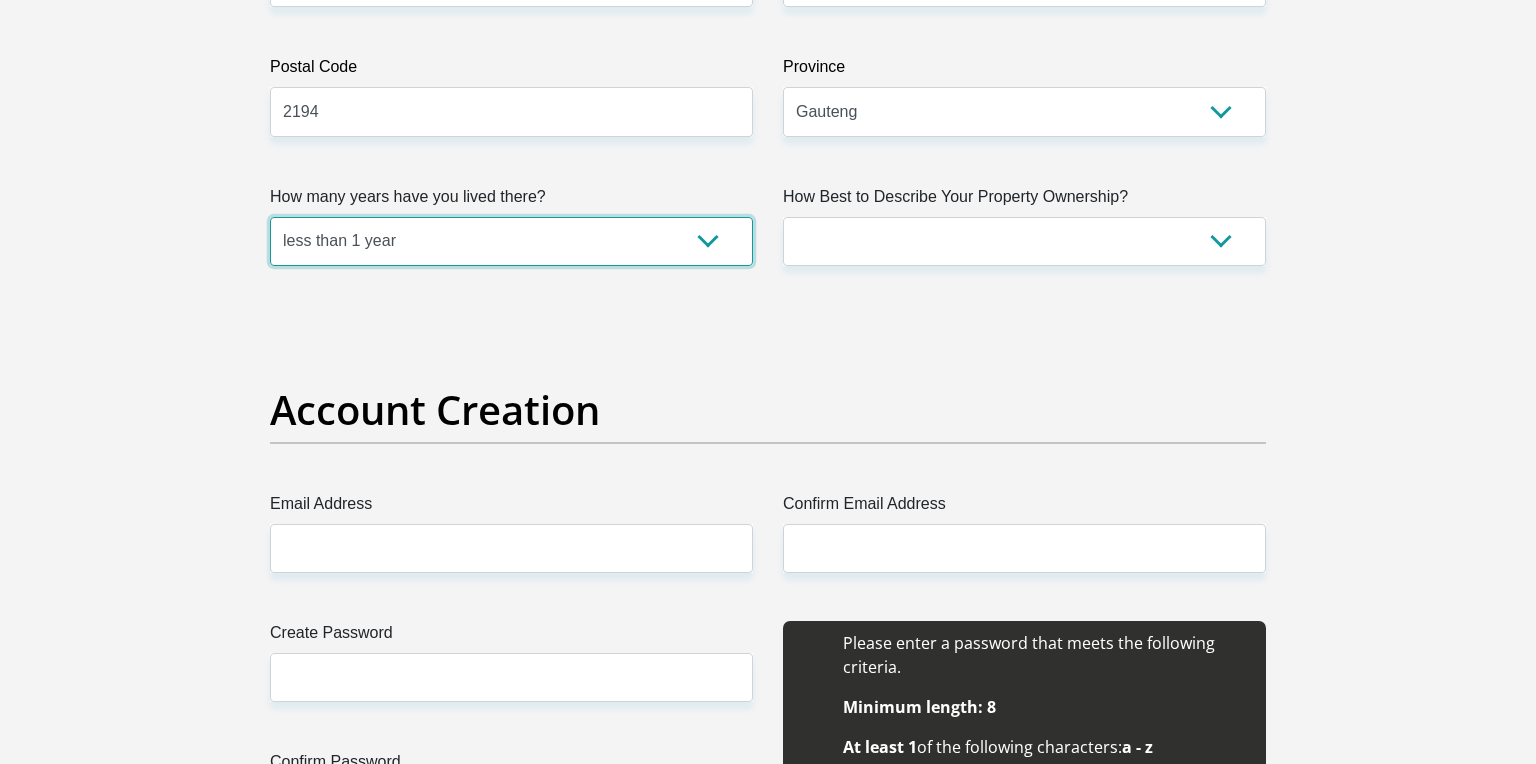 click on "less than 1 year" at bounding box center [0, 0] 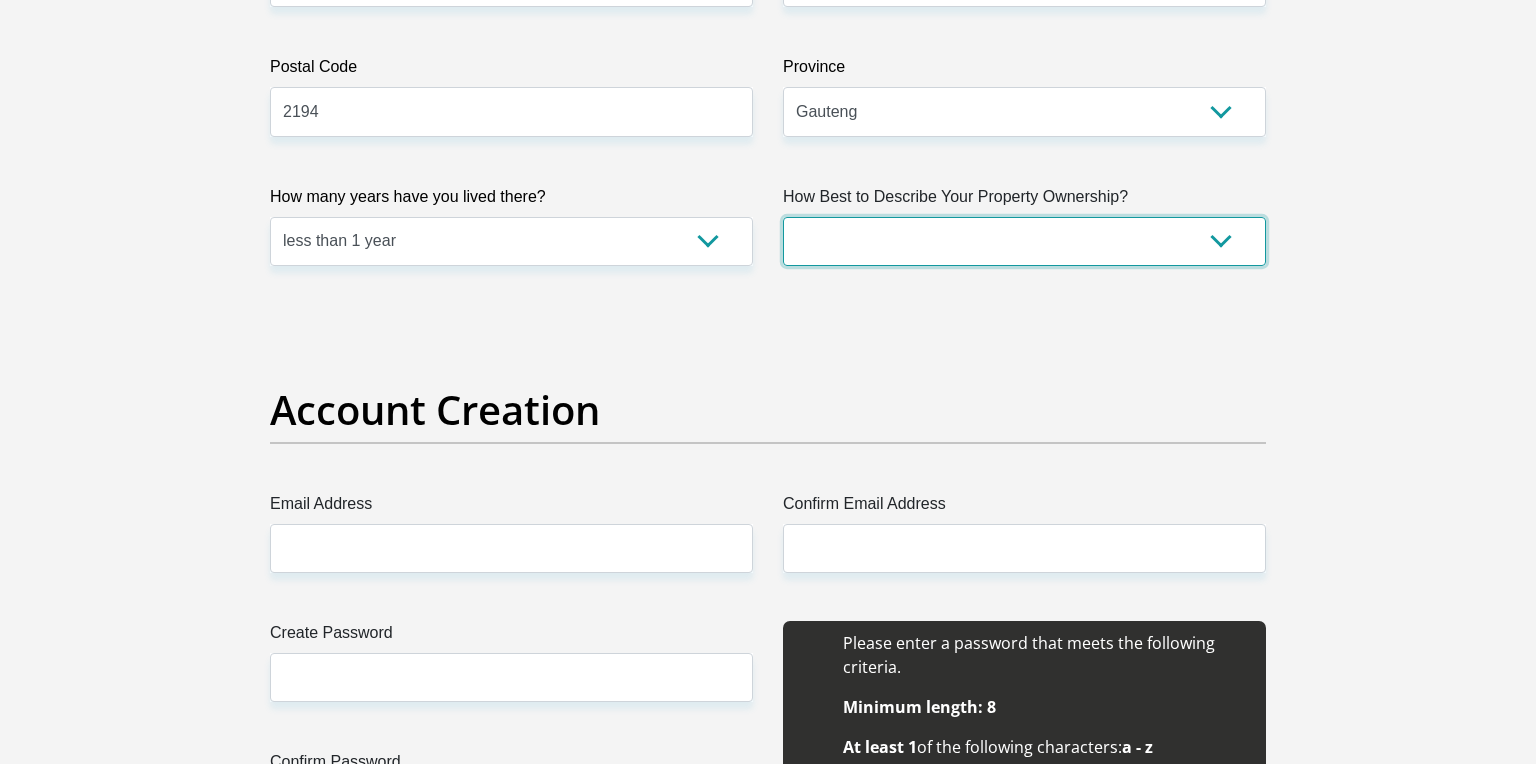 select on "Rented" 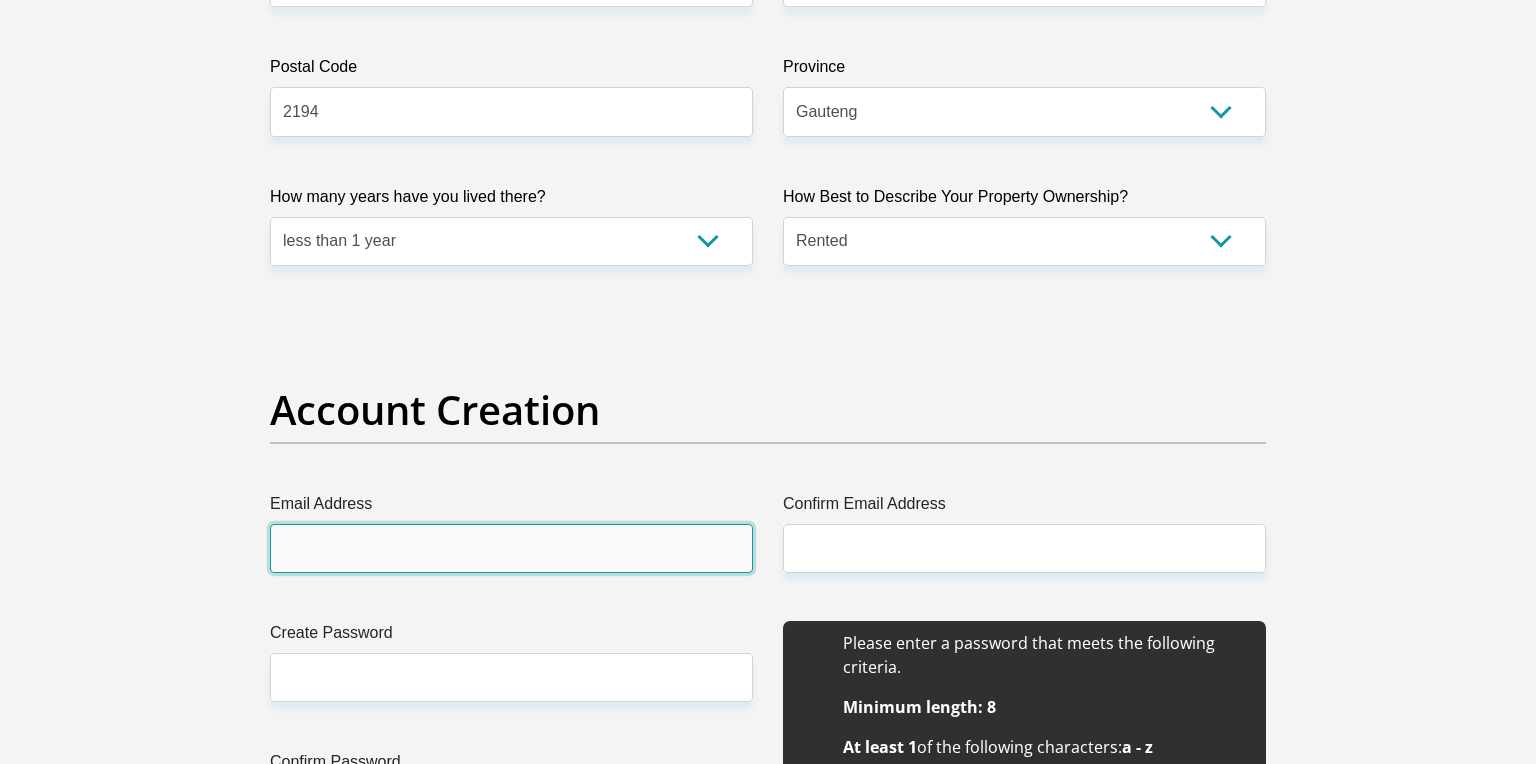 click on "Email Address" at bounding box center [511, 548] 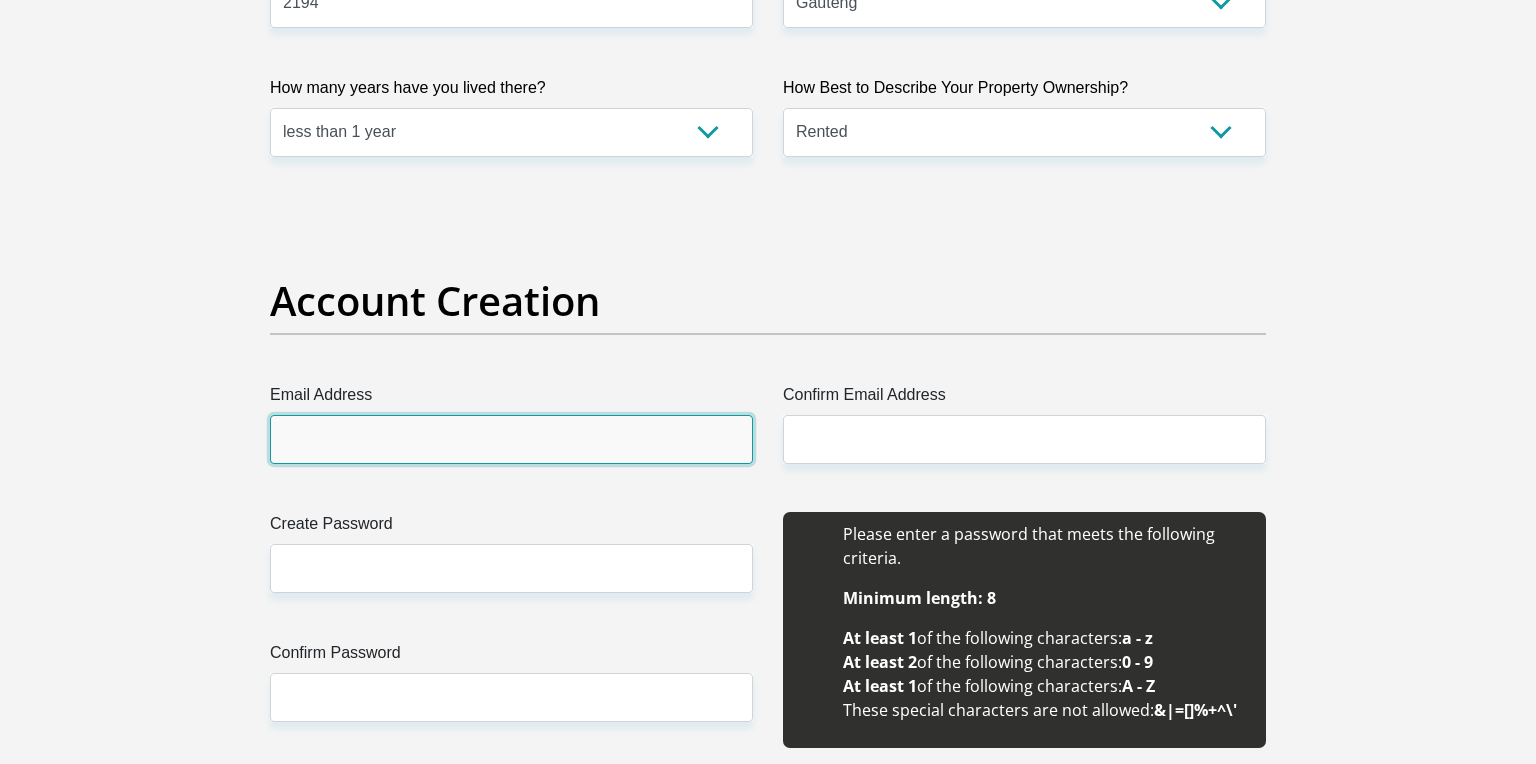 scroll, scrollTop: 1459, scrollLeft: 0, axis: vertical 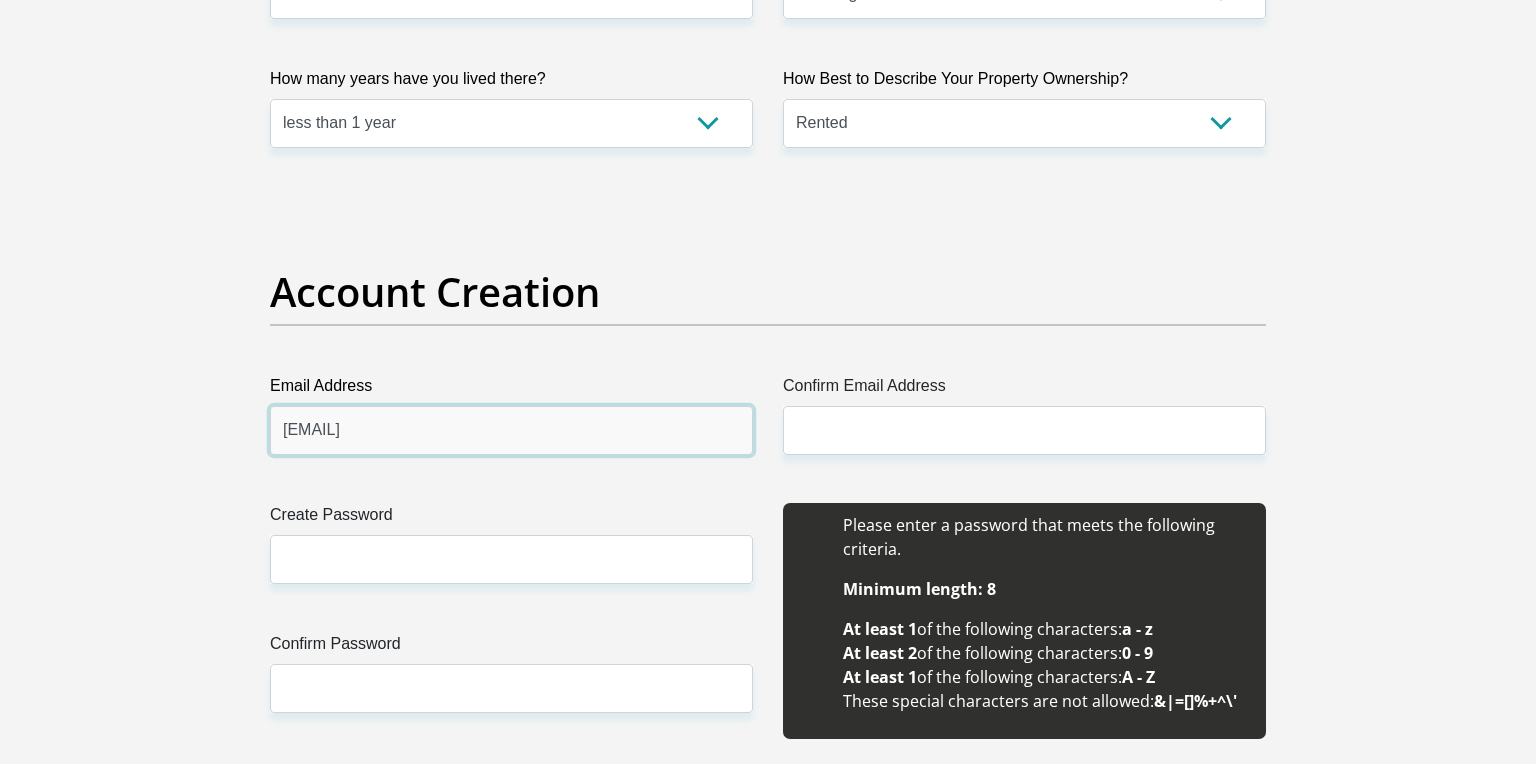 type on "[EMAIL]" 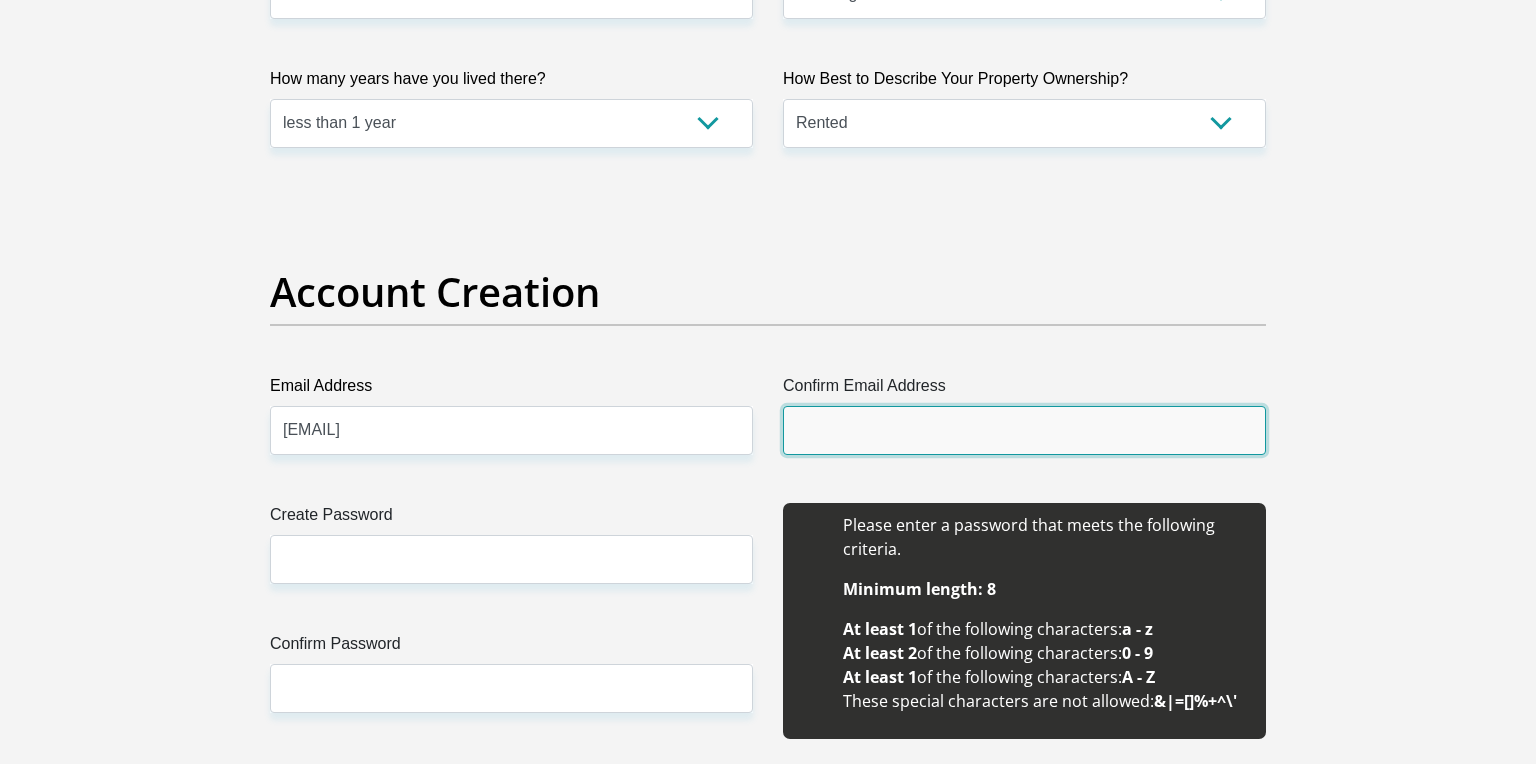 click on "Confirm Email Address" at bounding box center [1024, 430] 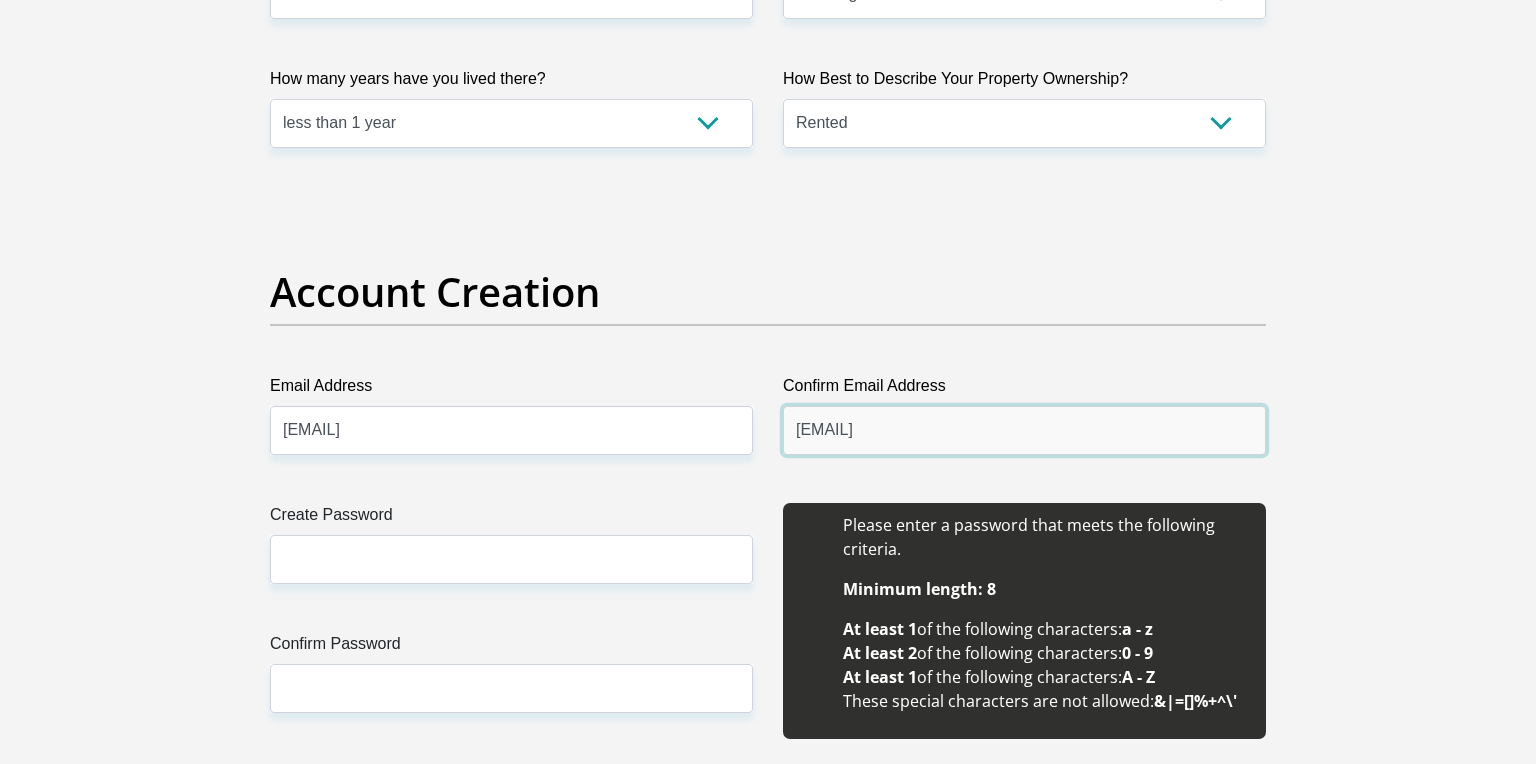 type on "[EMAIL]" 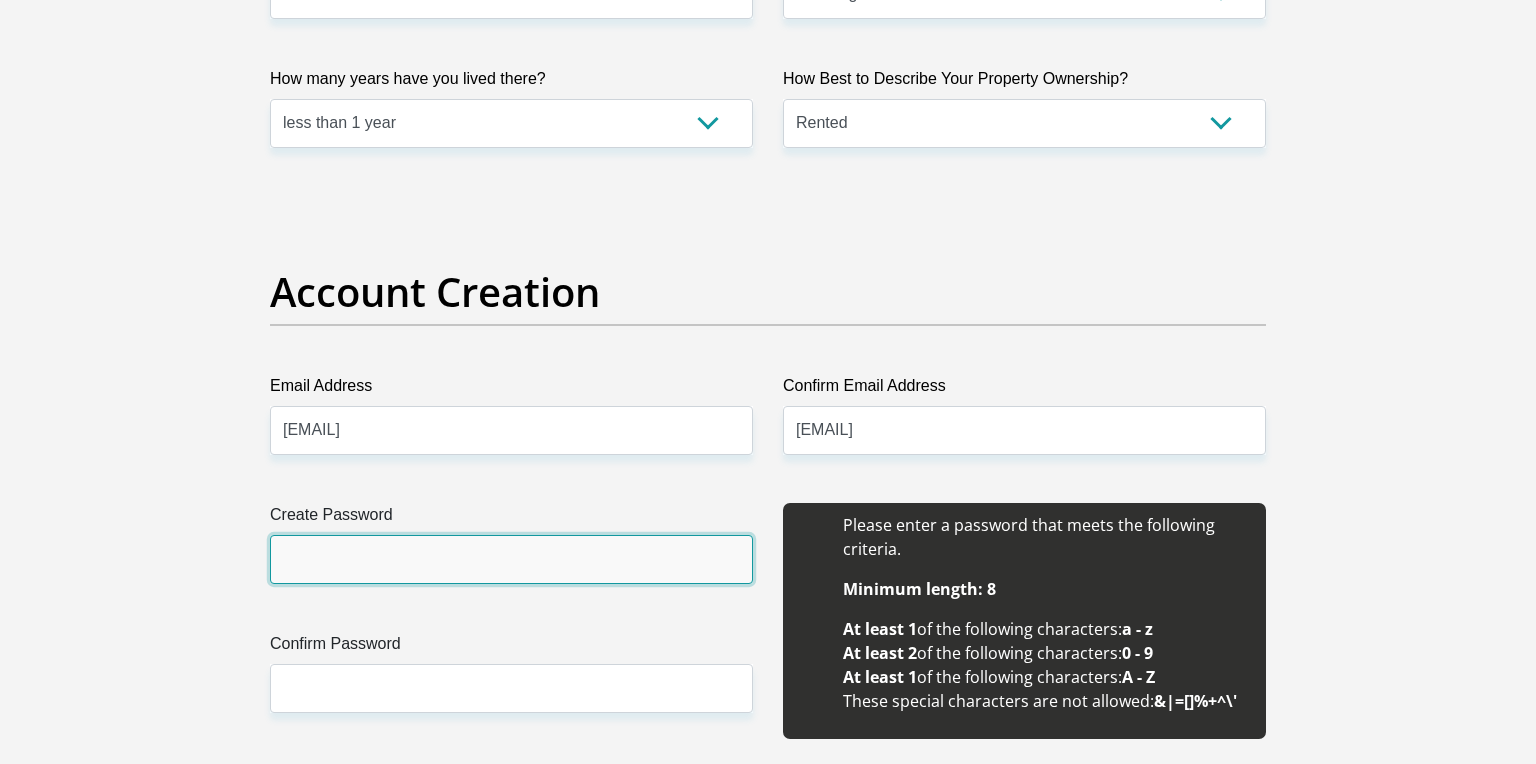 click on "Create Password" at bounding box center (511, 559) 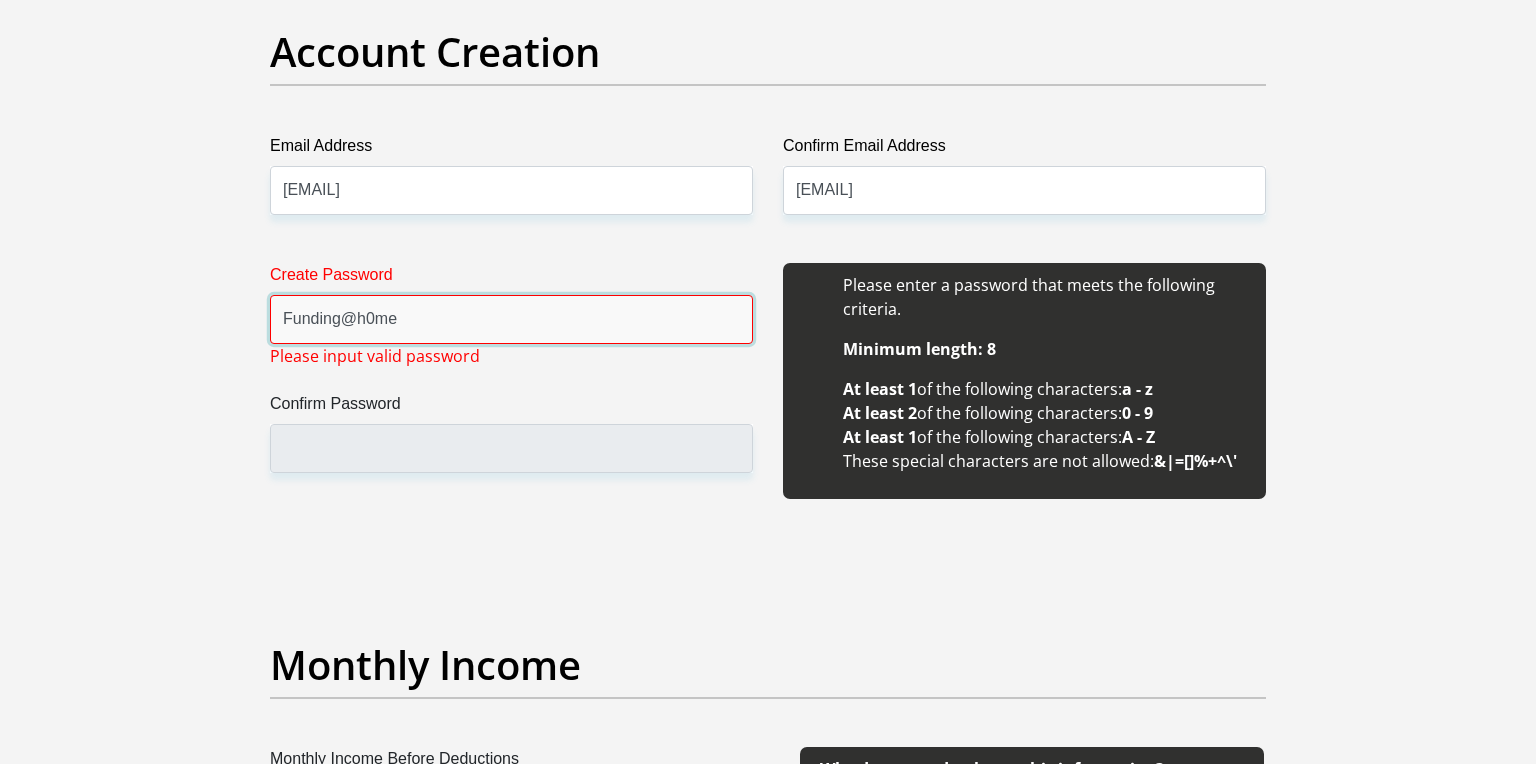 scroll, scrollTop: 1700, scrollLeft: 0, axis: vertical 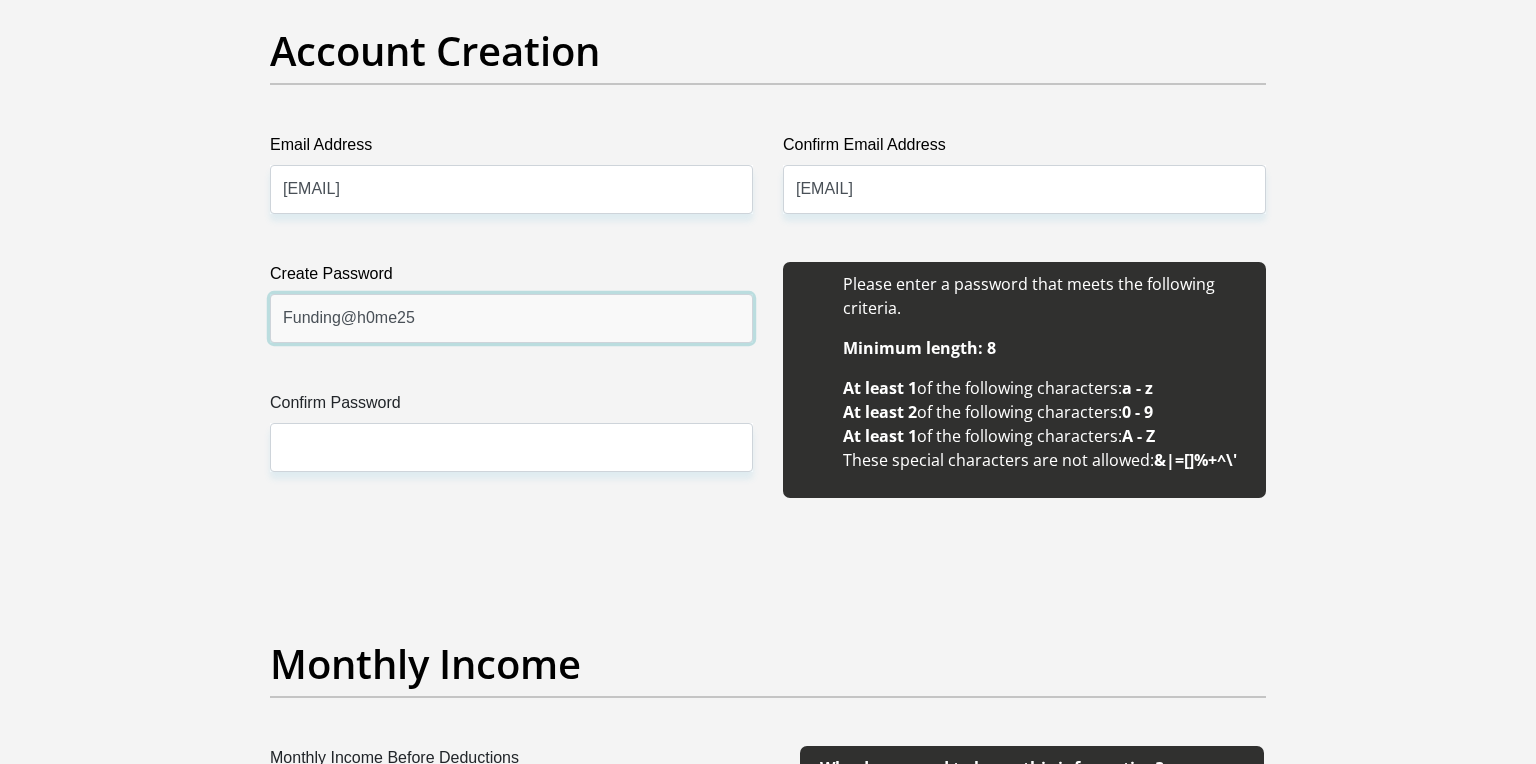type on "Funding@h0me25" 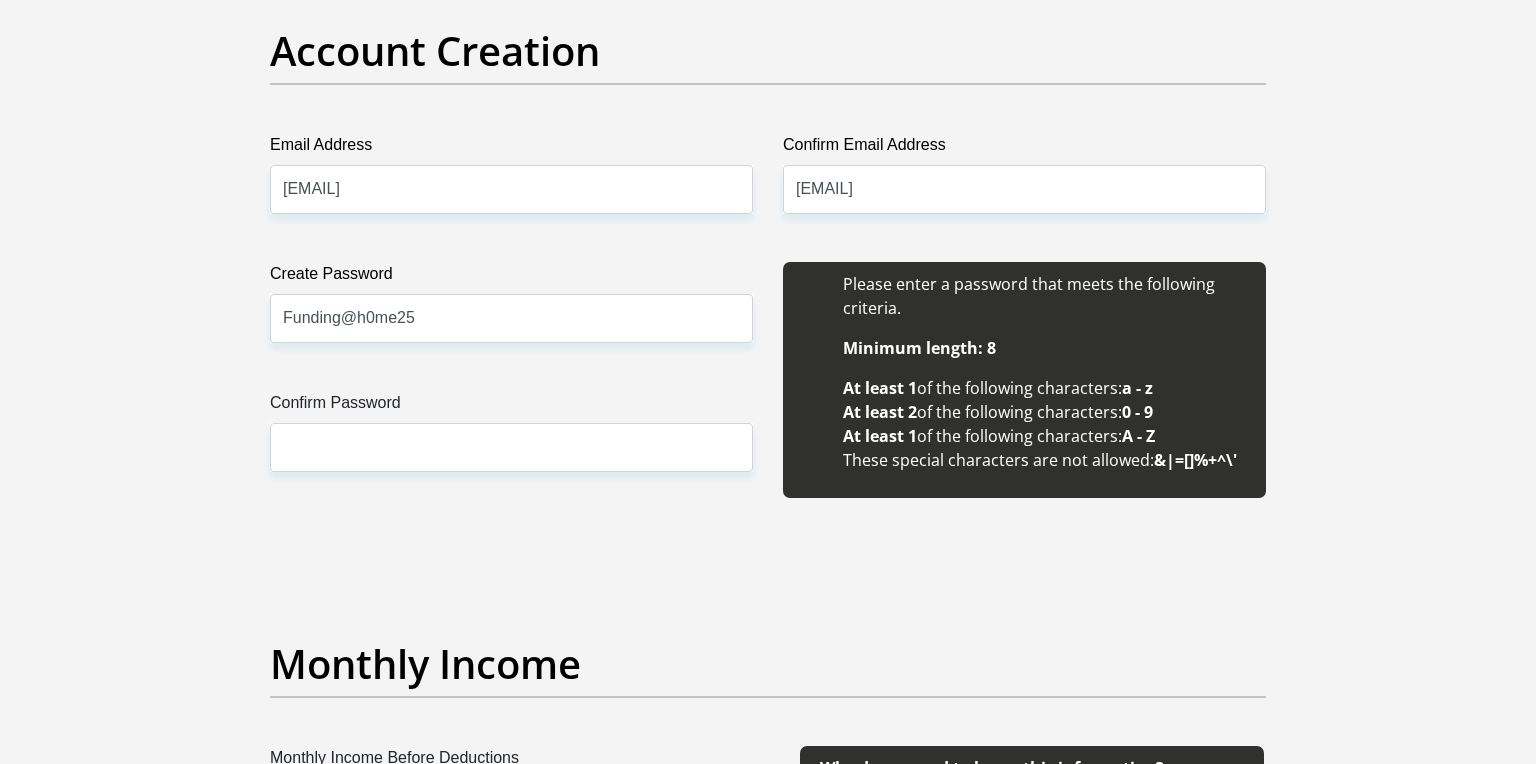 click on "Create Password
[PASSWORD]
Please input valid password
Confirm Password" at bounding box center [511, 391] 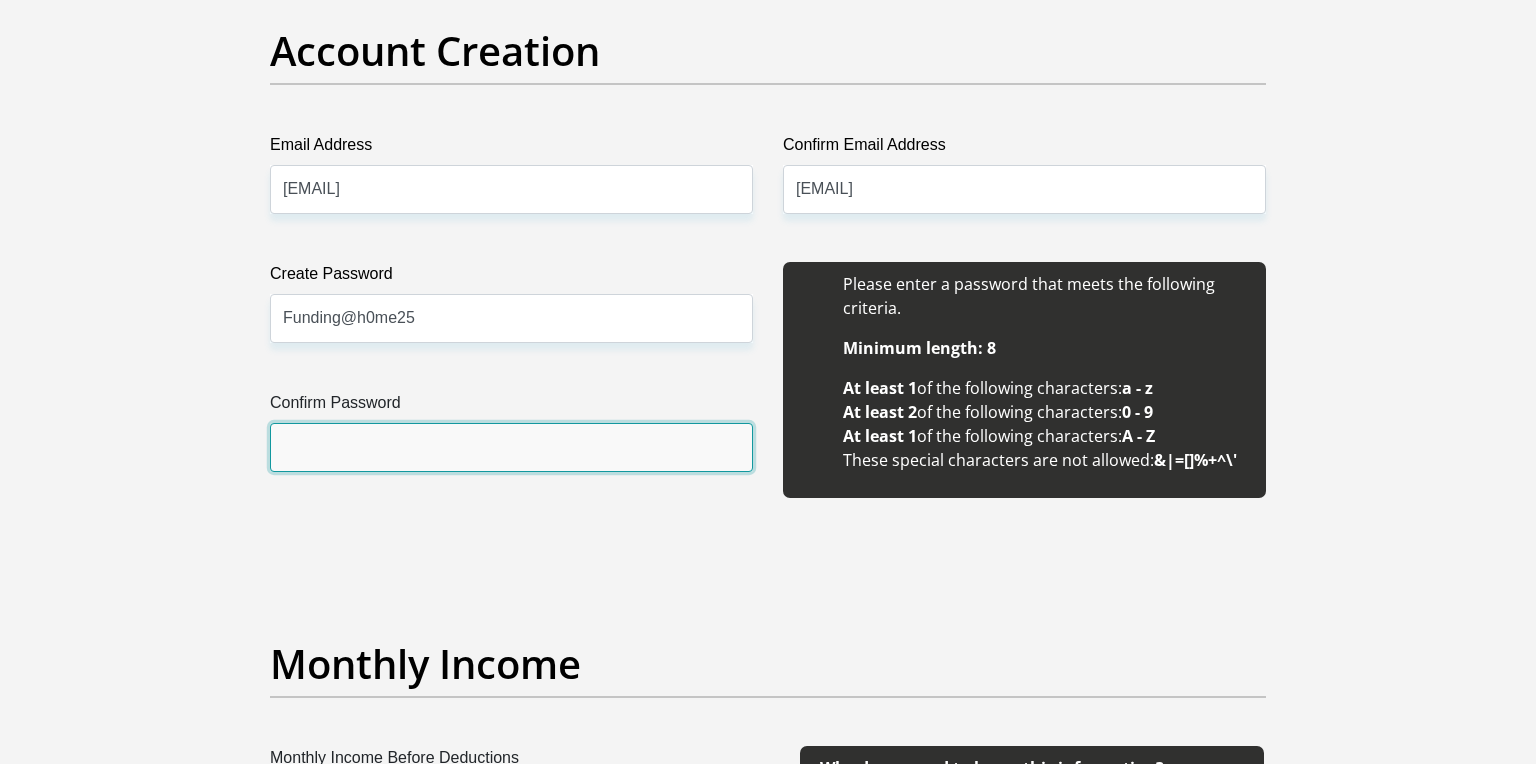click on "Confirm Password" at bounding box center [511, 447] 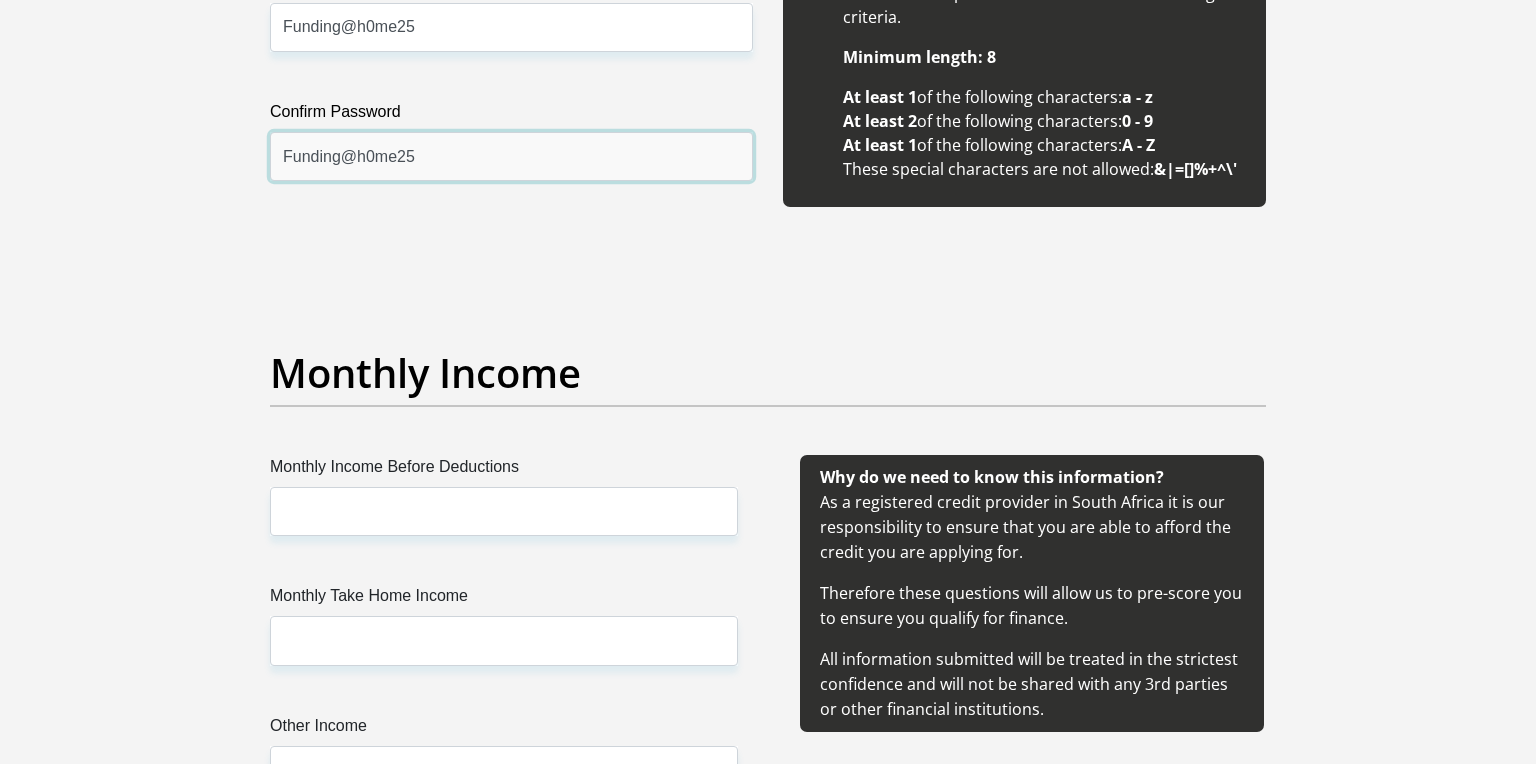 scroll, scrollTop: 1995, scrollLeft: 0, axis: vertical 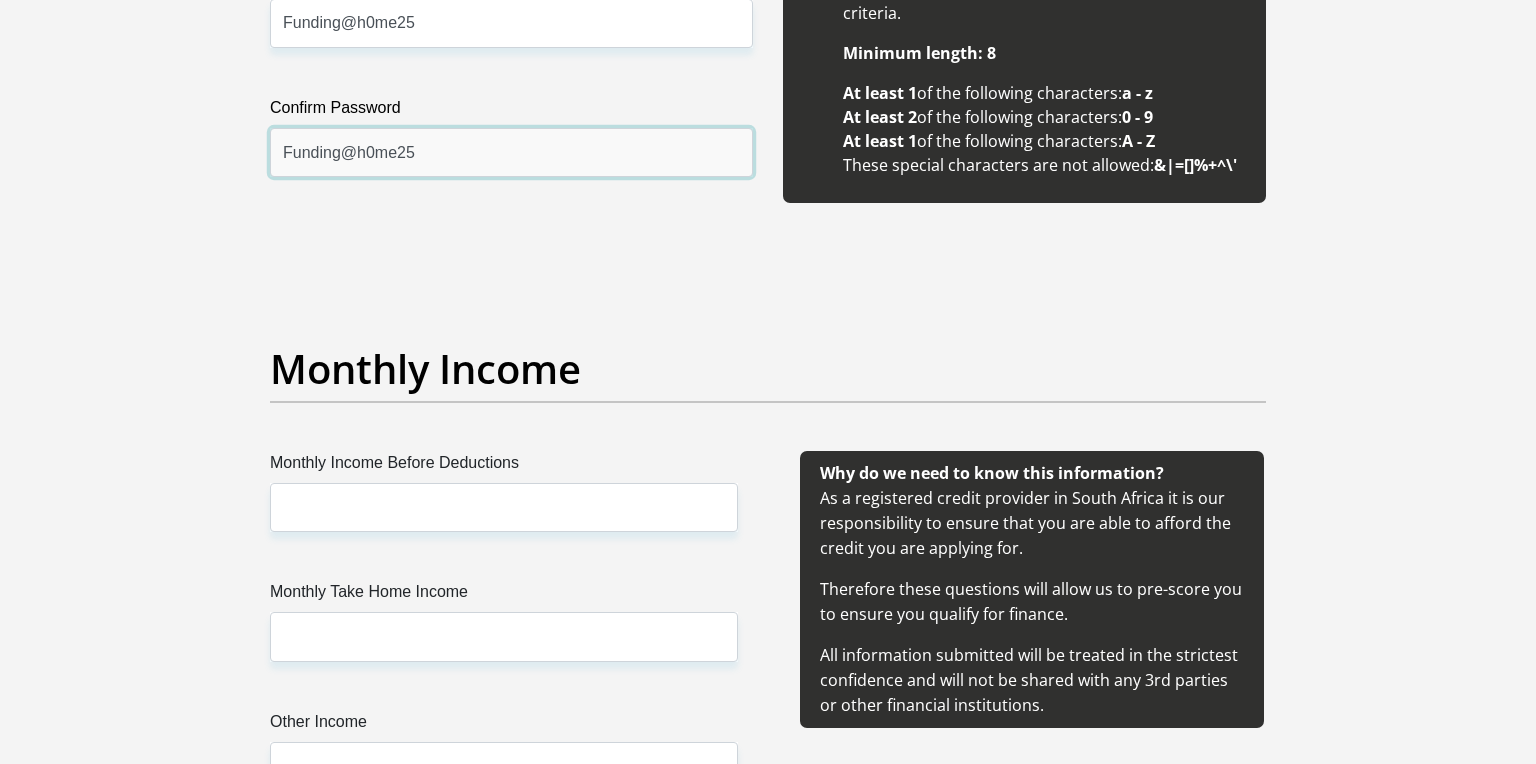 type on "Funding@h0me25" 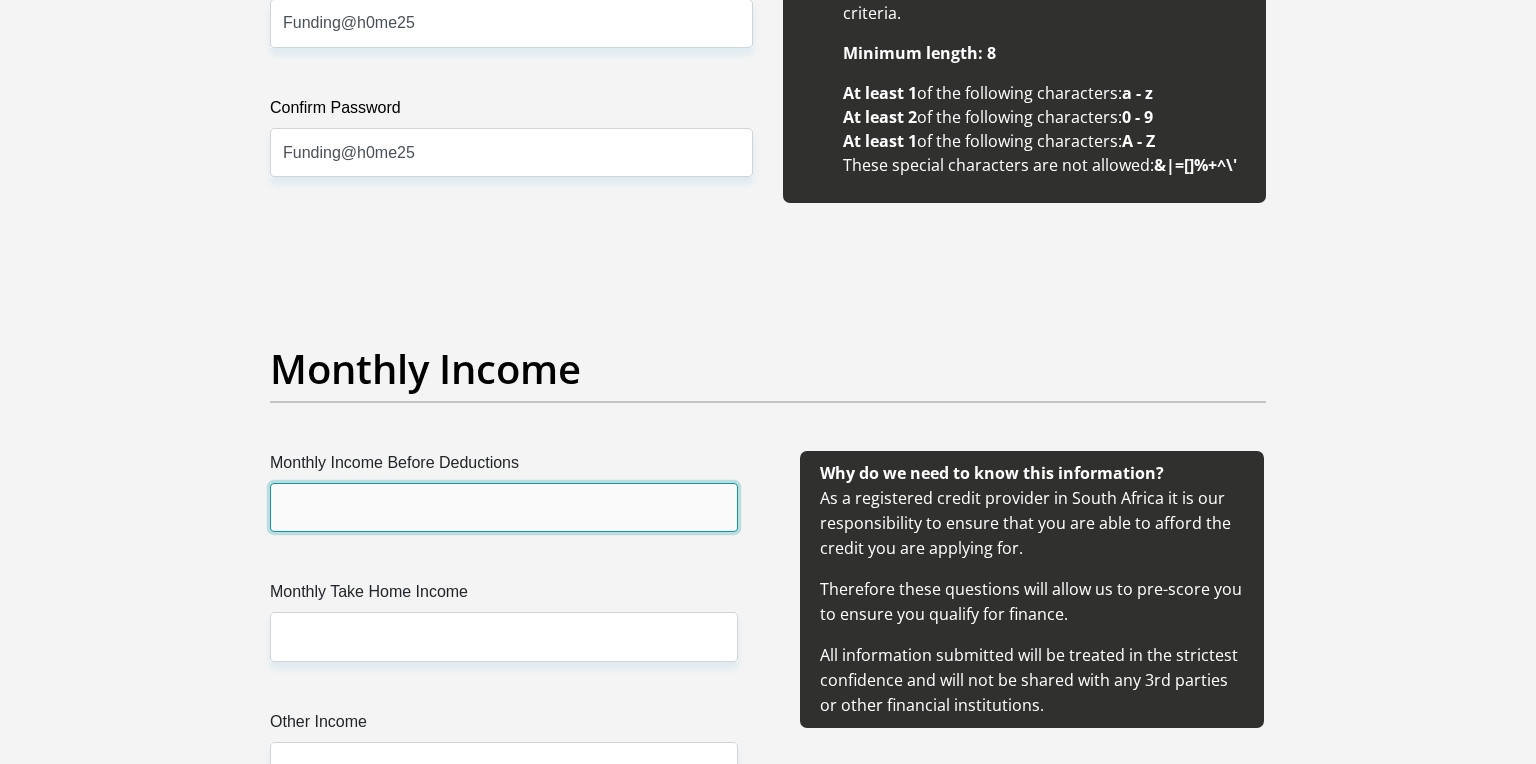 click on "Monthly Income Before Deductions" at bounding box center [504, 507] 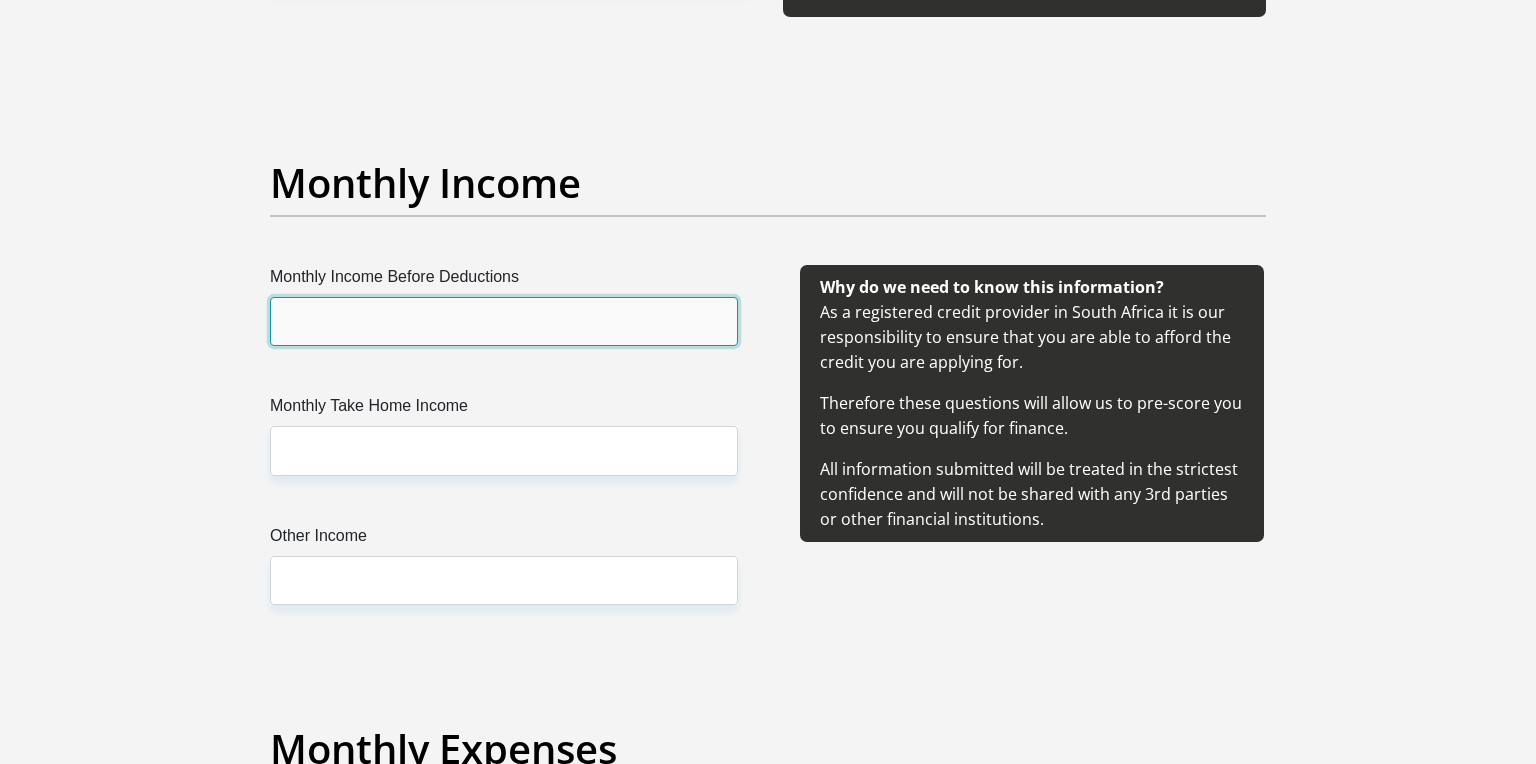 scroll, scrollTop: 2184, scrollLeft: 0, axis: vertical 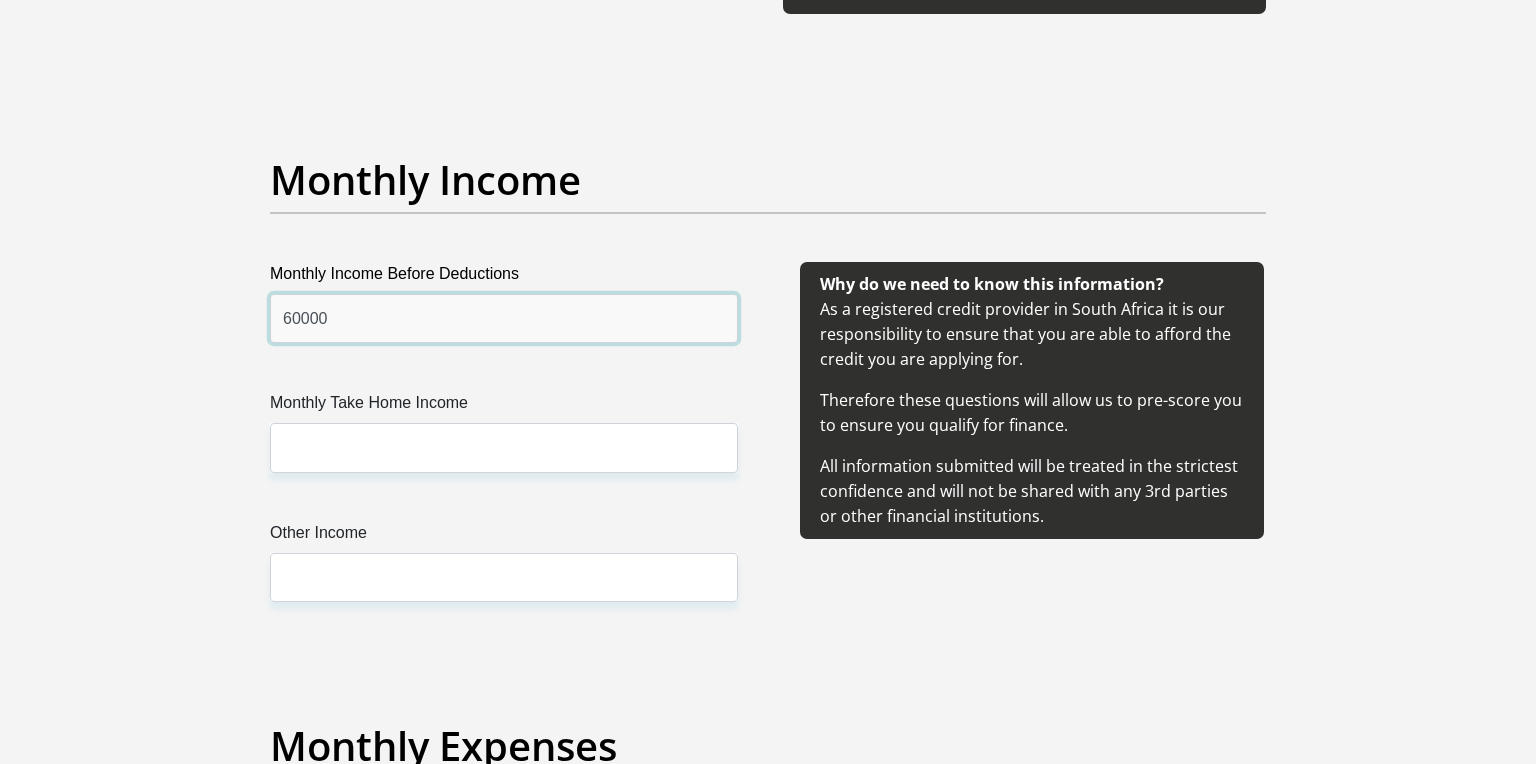 type on "60000" 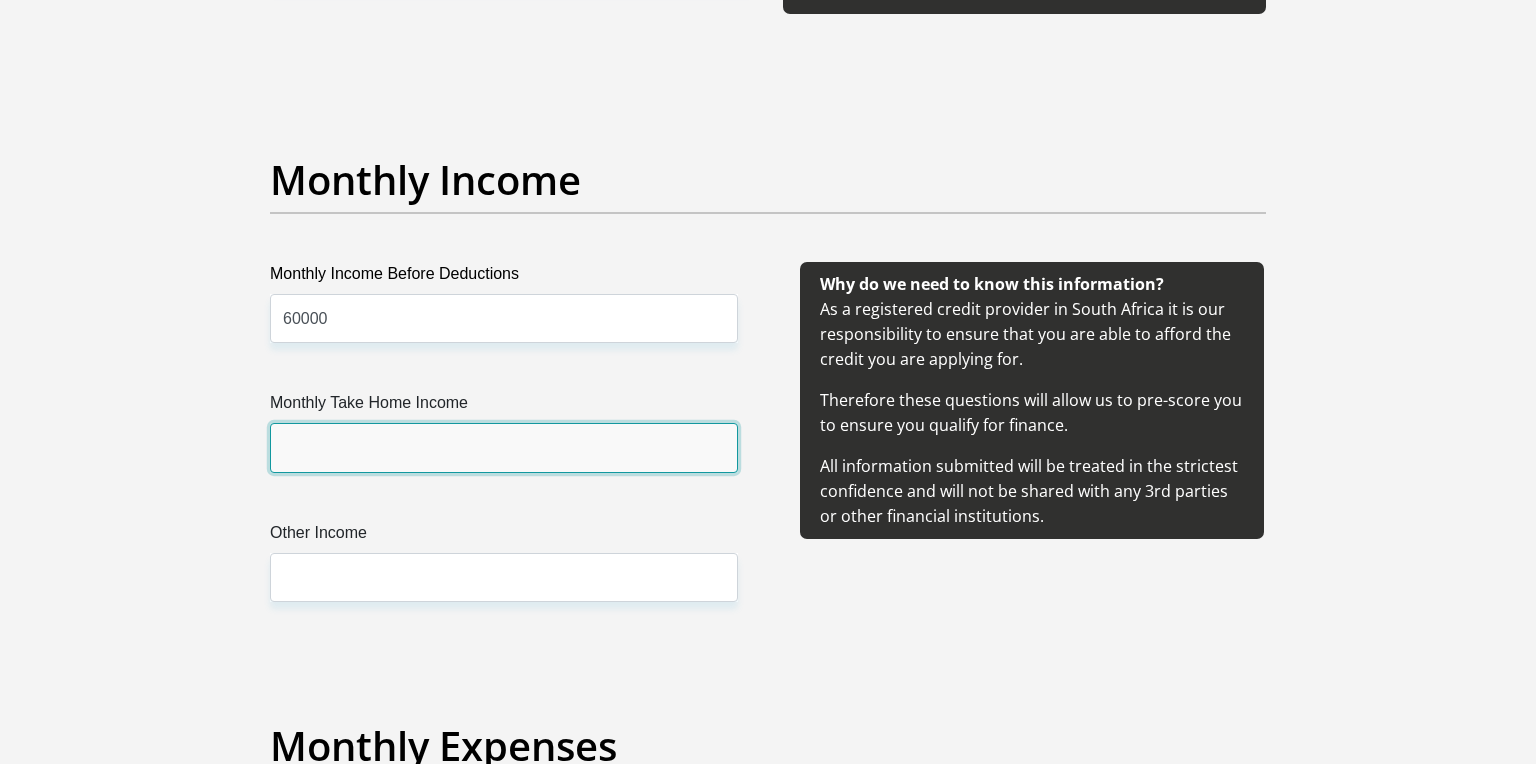click on "Monthly Take Home Income" at bounding box center [504, 447] 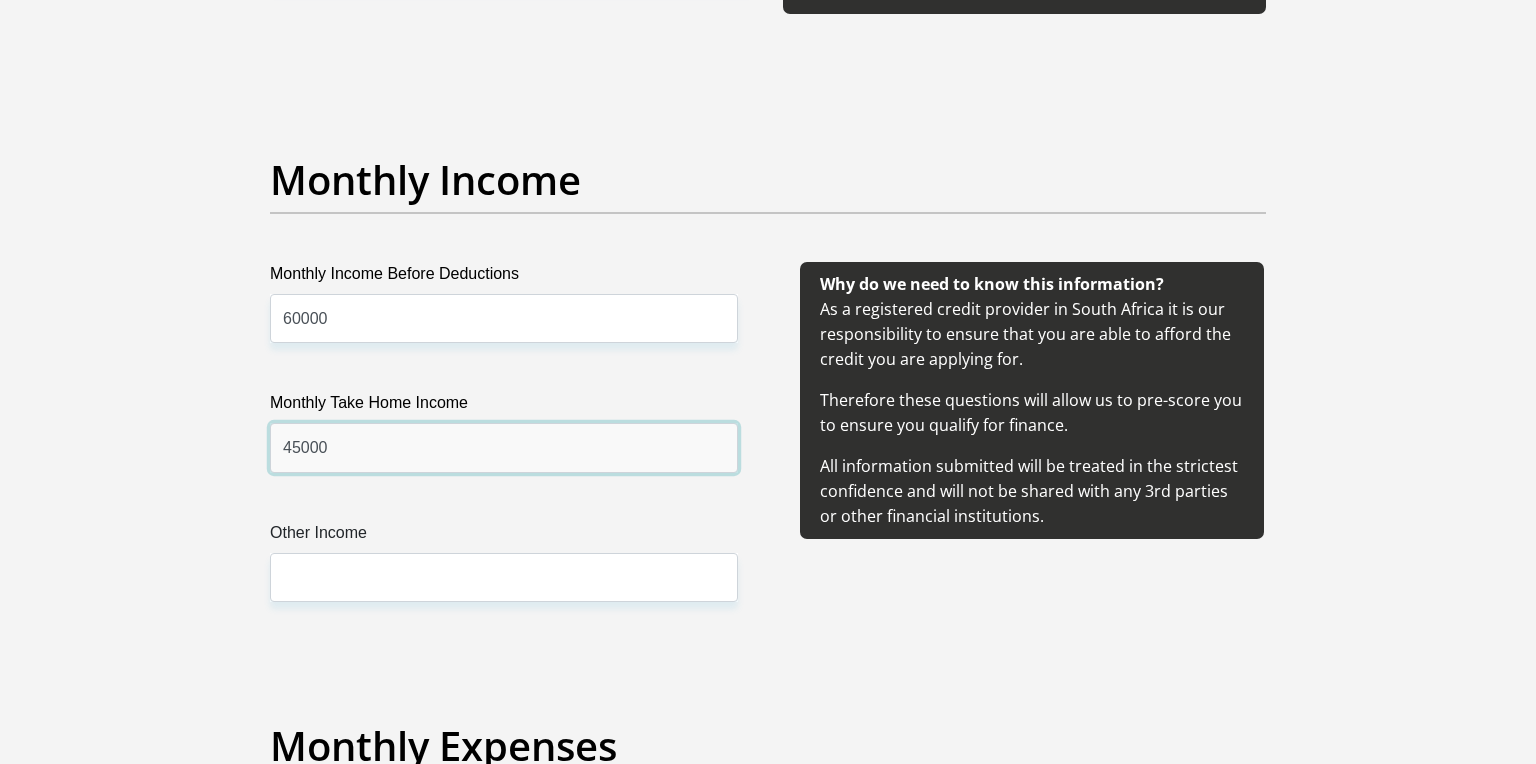 type on "45000" 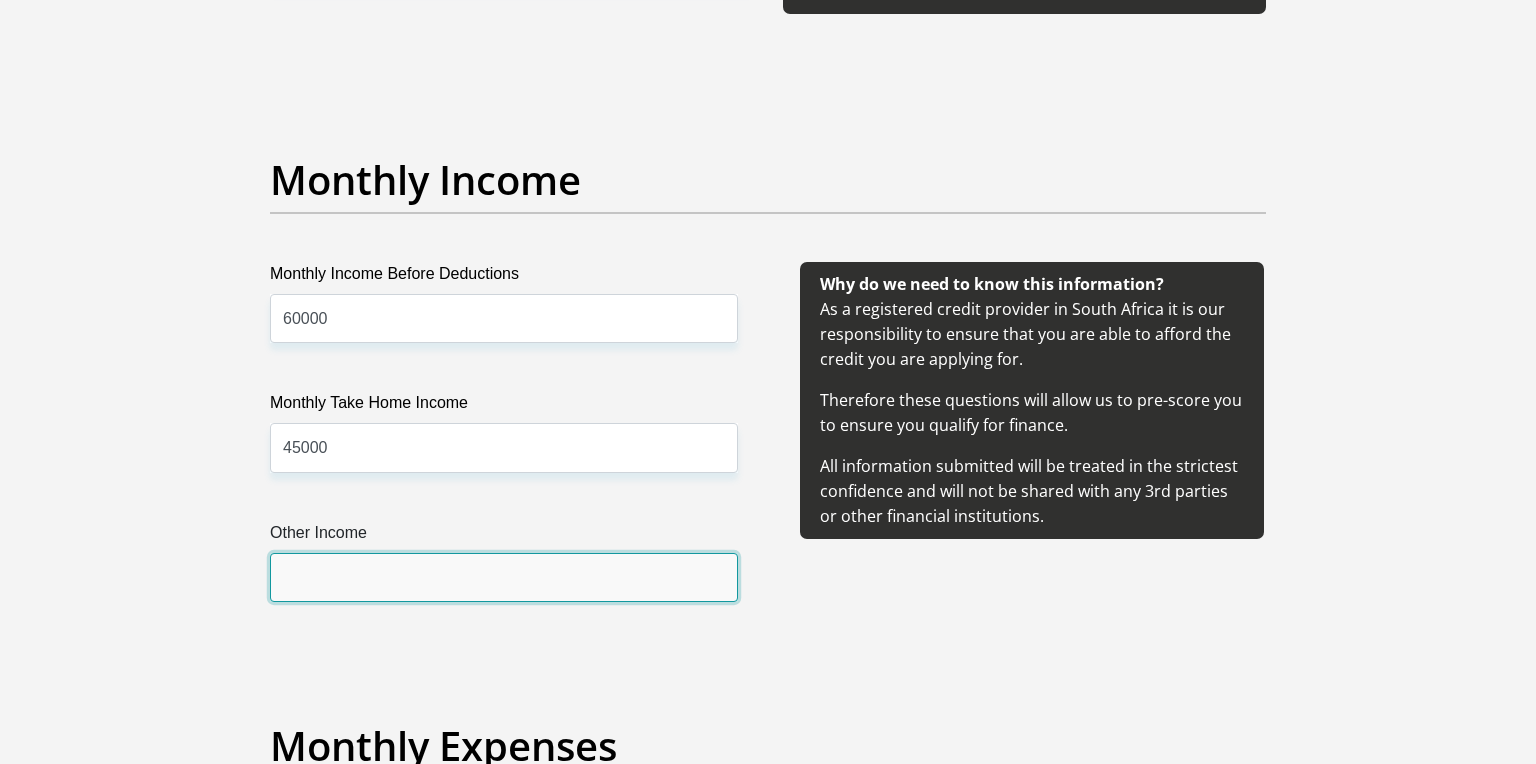 click on "Other Income" at bounding box center [504, 577] 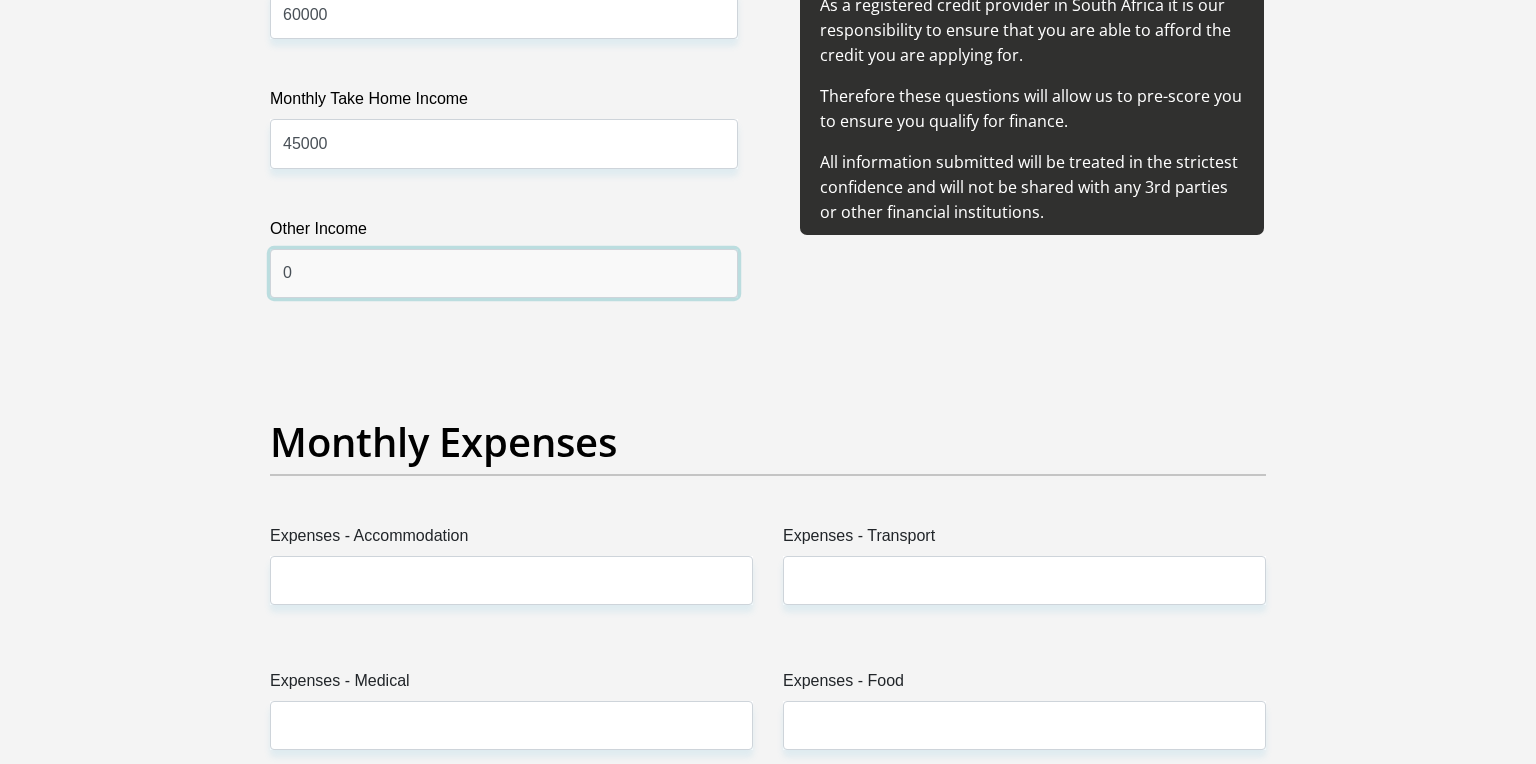 scroll, scrollTop: 2516, scrollLeft: 0, axis: vertical 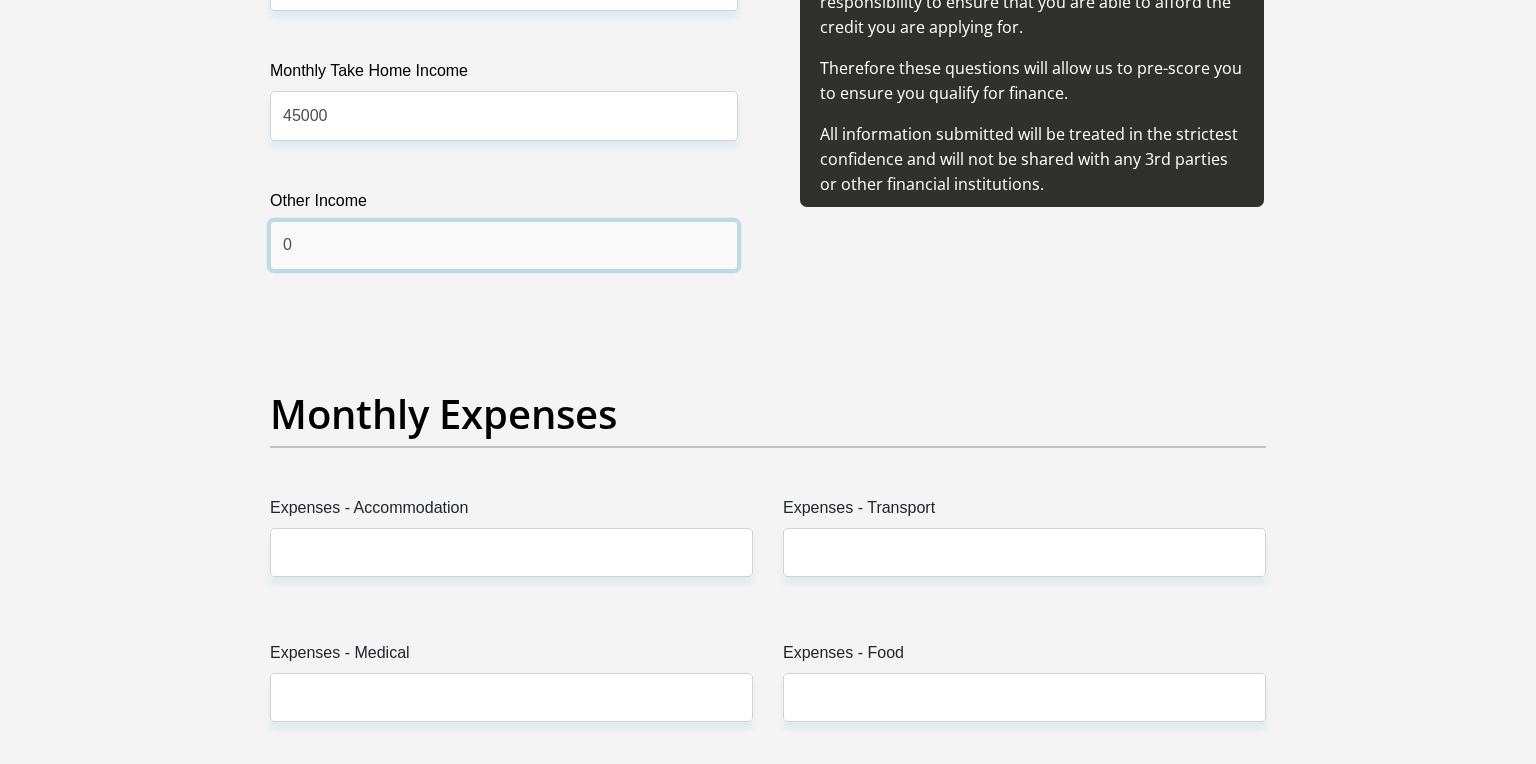 type on "0" 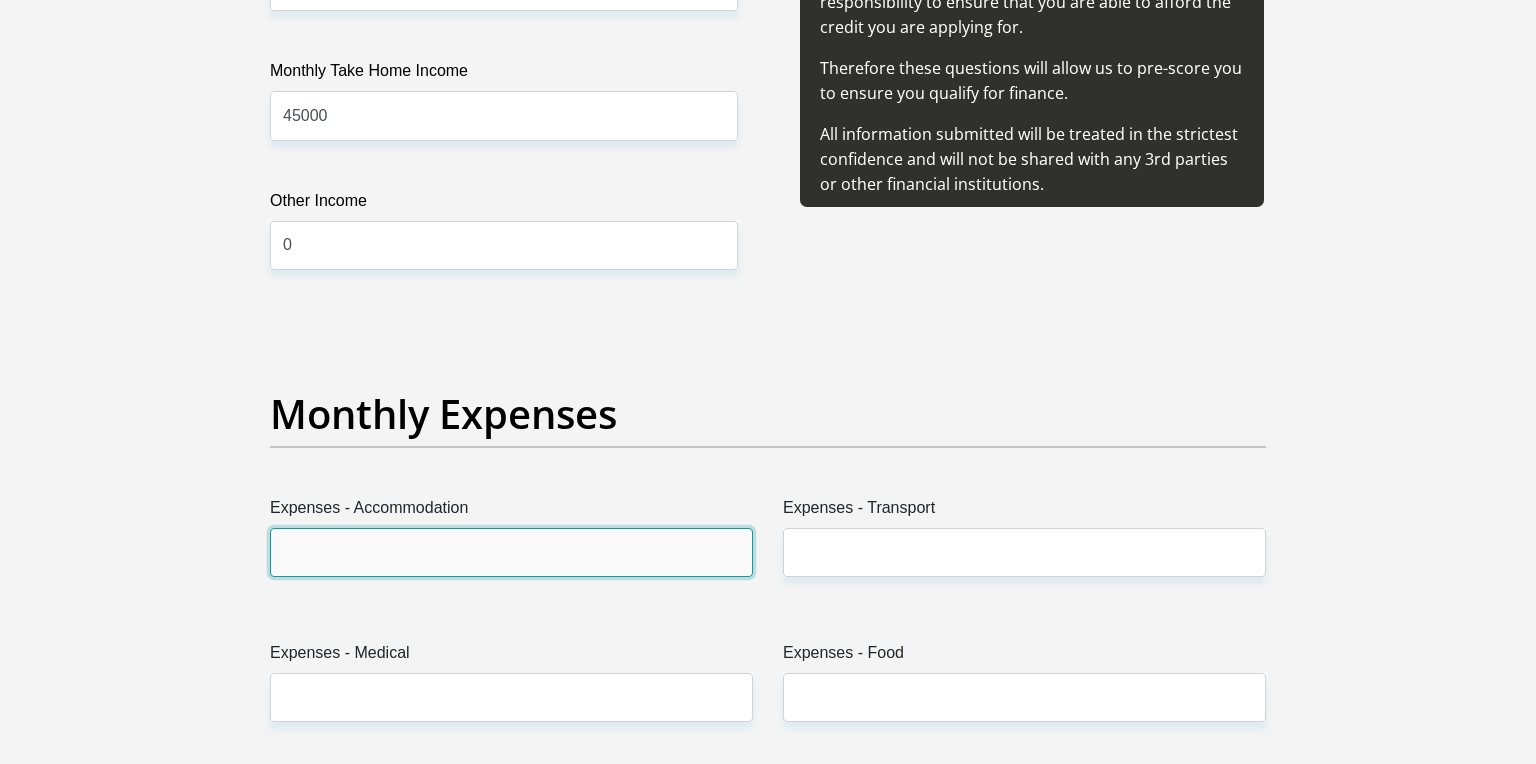 click on "Expenses - Accommodation" at bounding box center [511, 552] 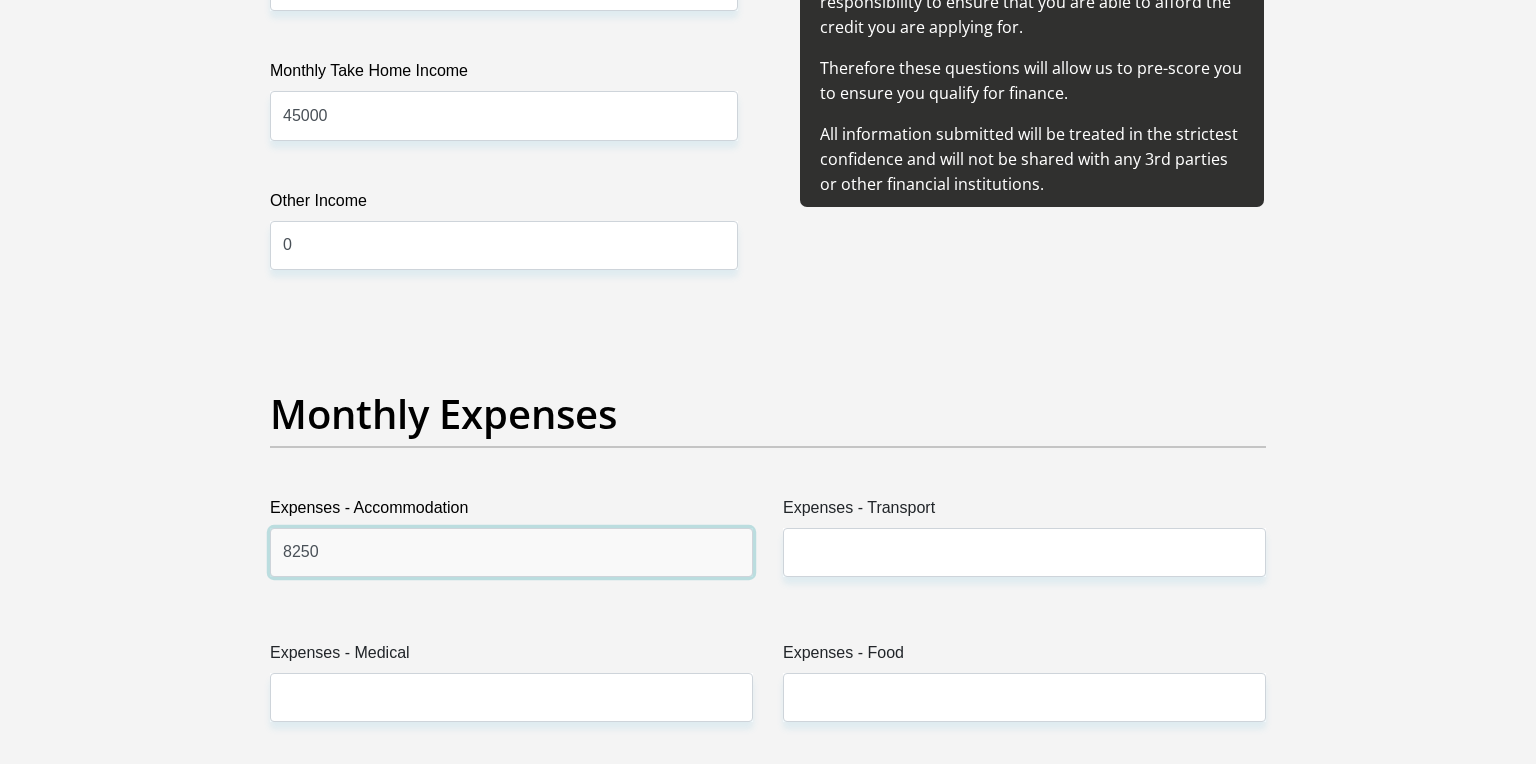 type on "8250" 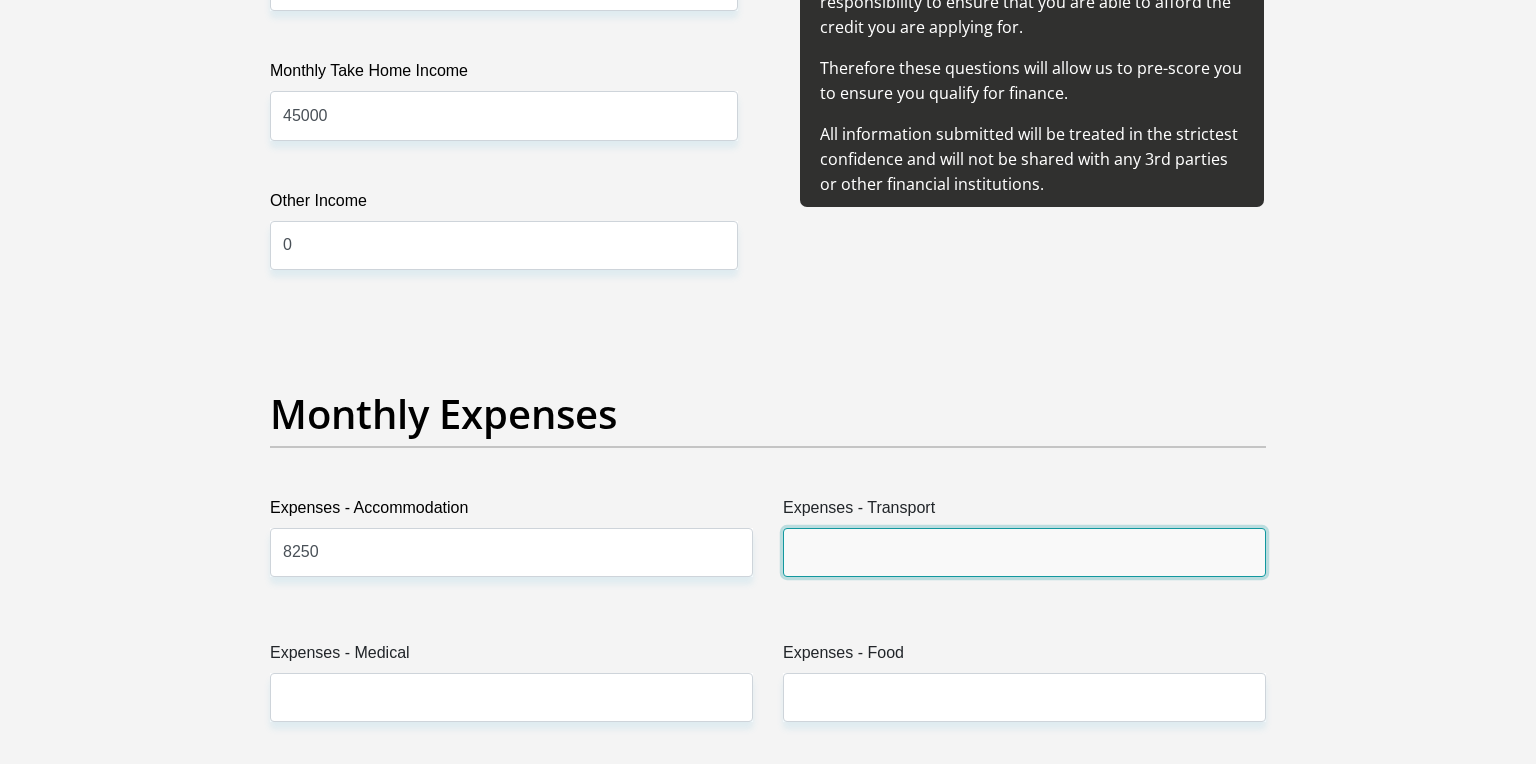 click on "Expenses - Transport" at bounding box center (1024, 552) 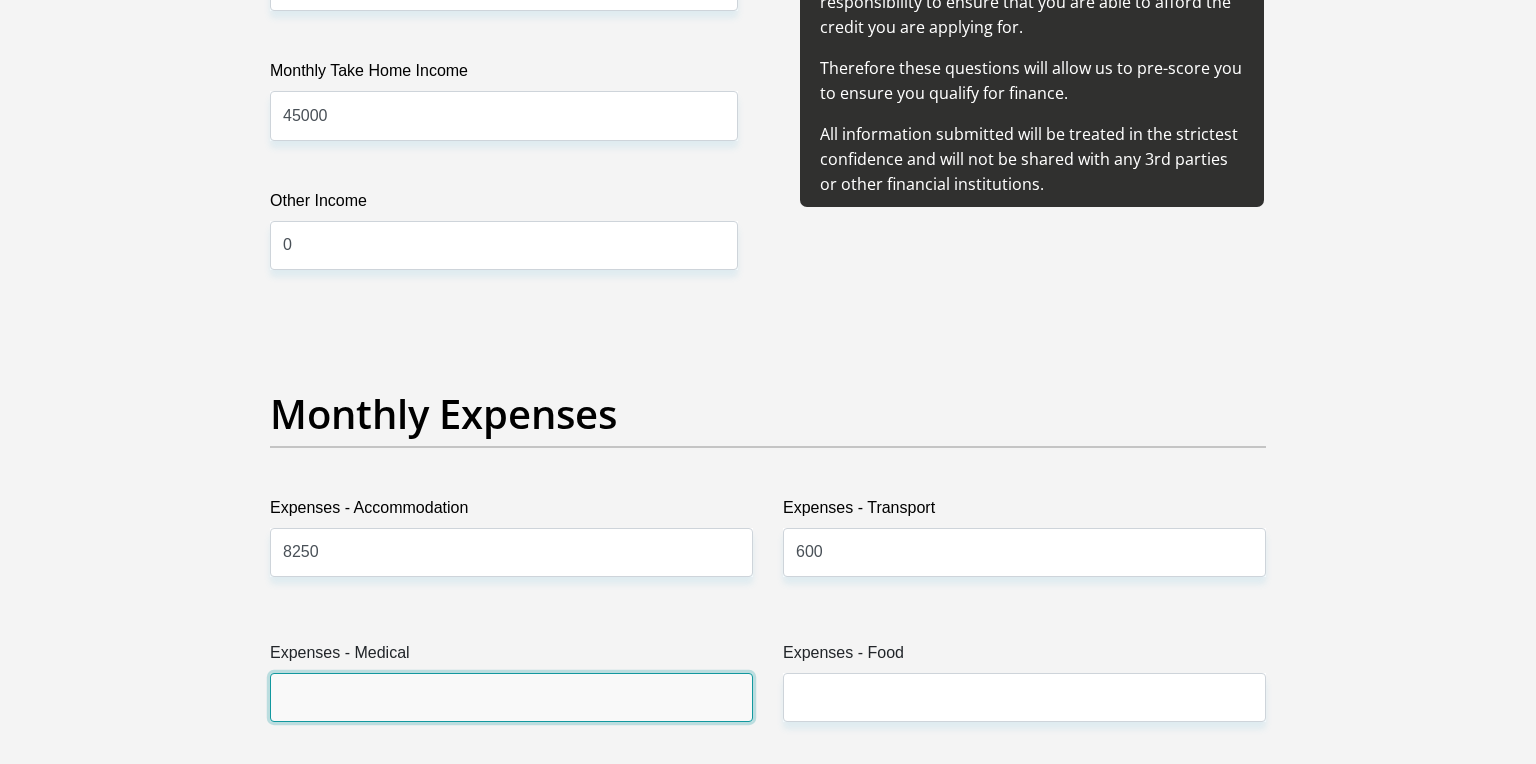 click on "Expenses - Medical" at bounding box center (511, 697) 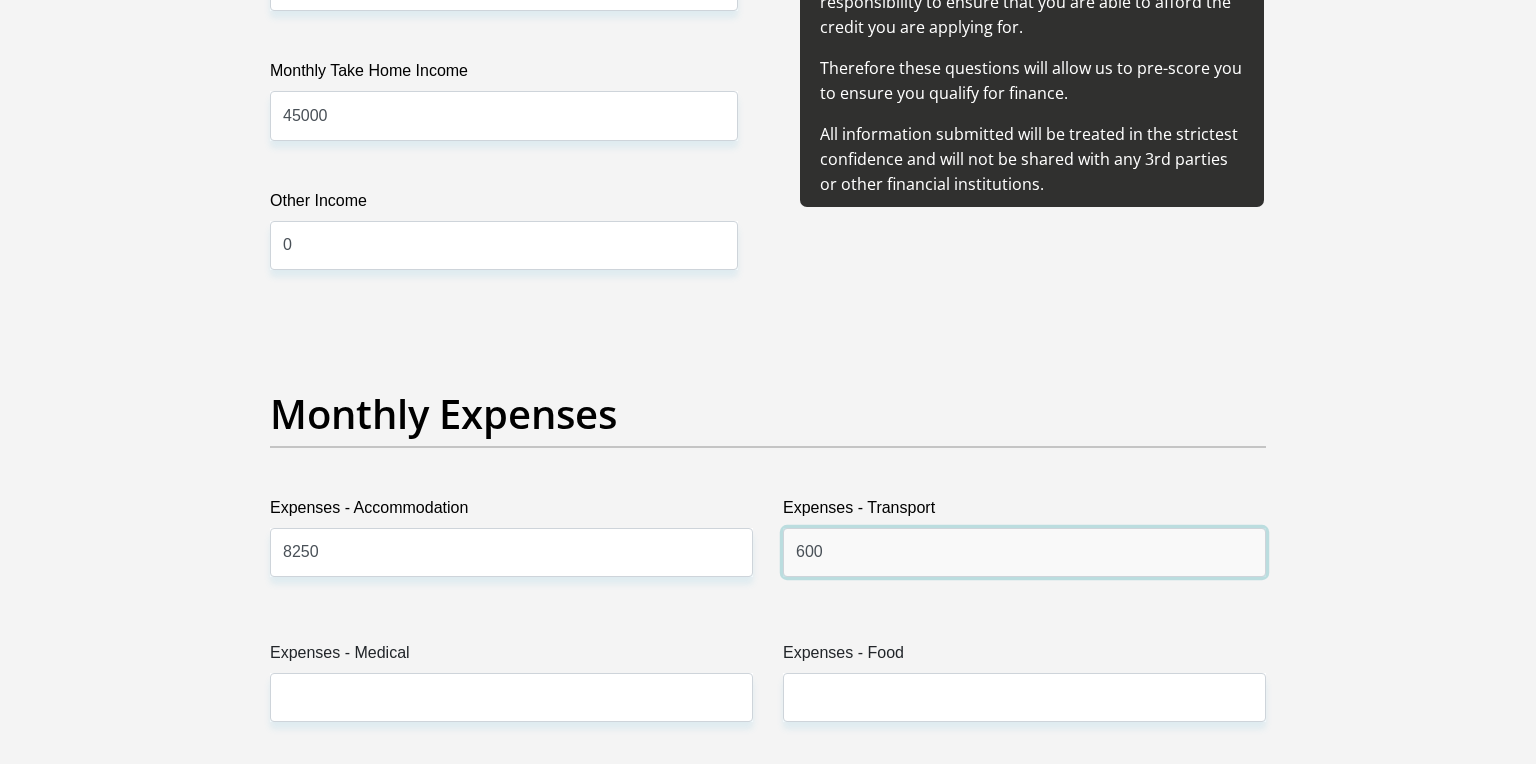 click on "600" at bounding box center (1024, 552) 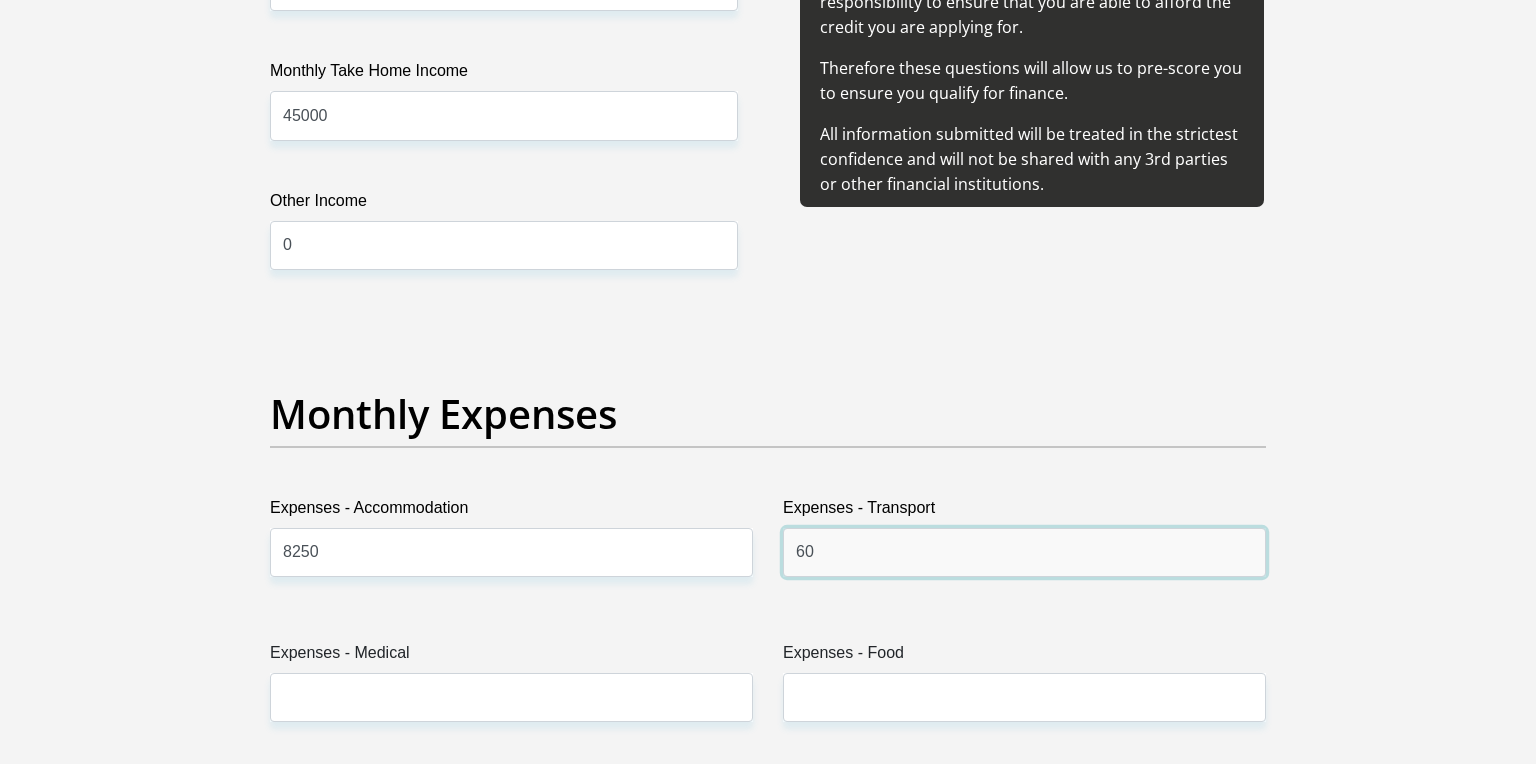 type on "6" 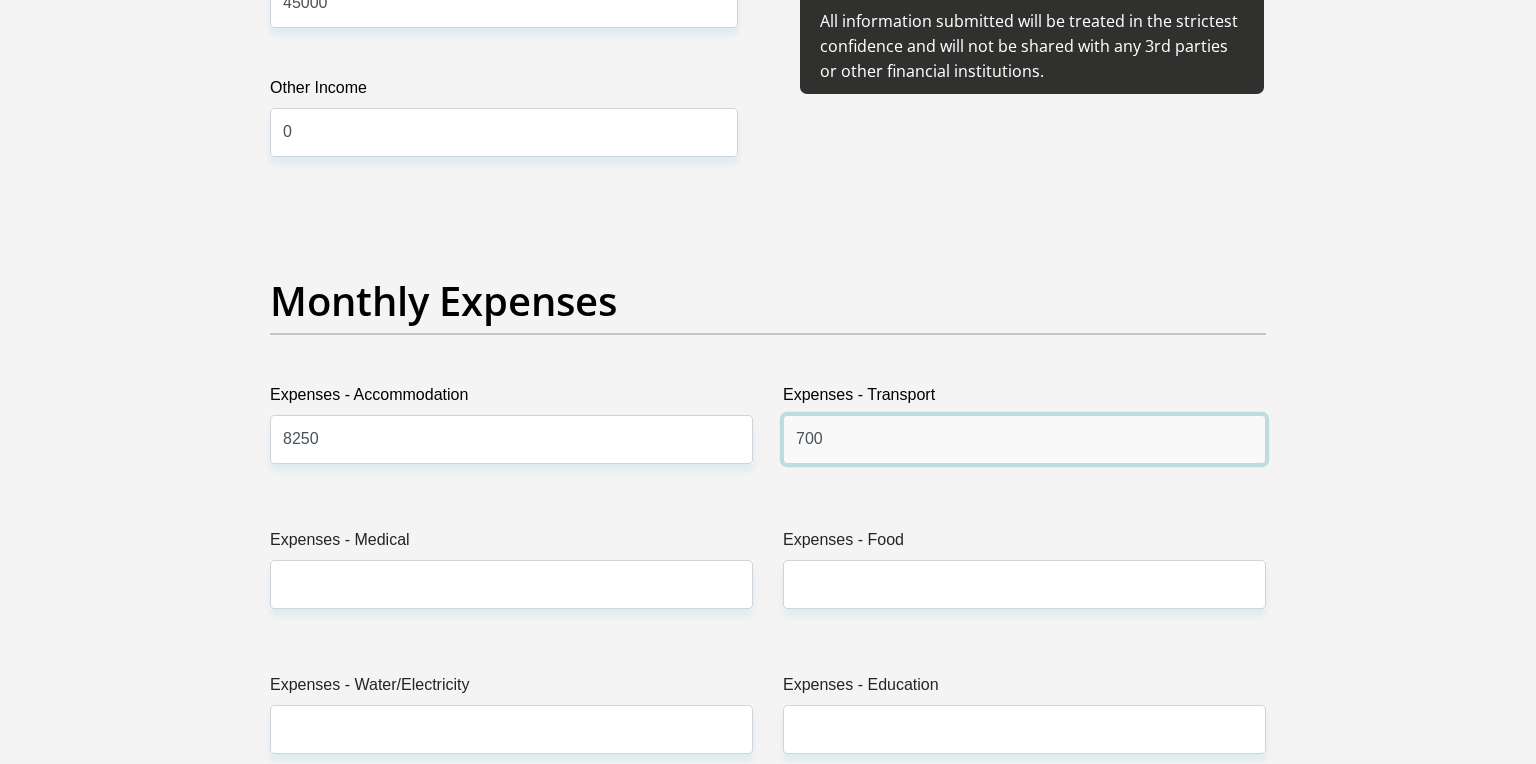 scroll, scrollTop: 2632, scrollLeft: 0, axis: vertical 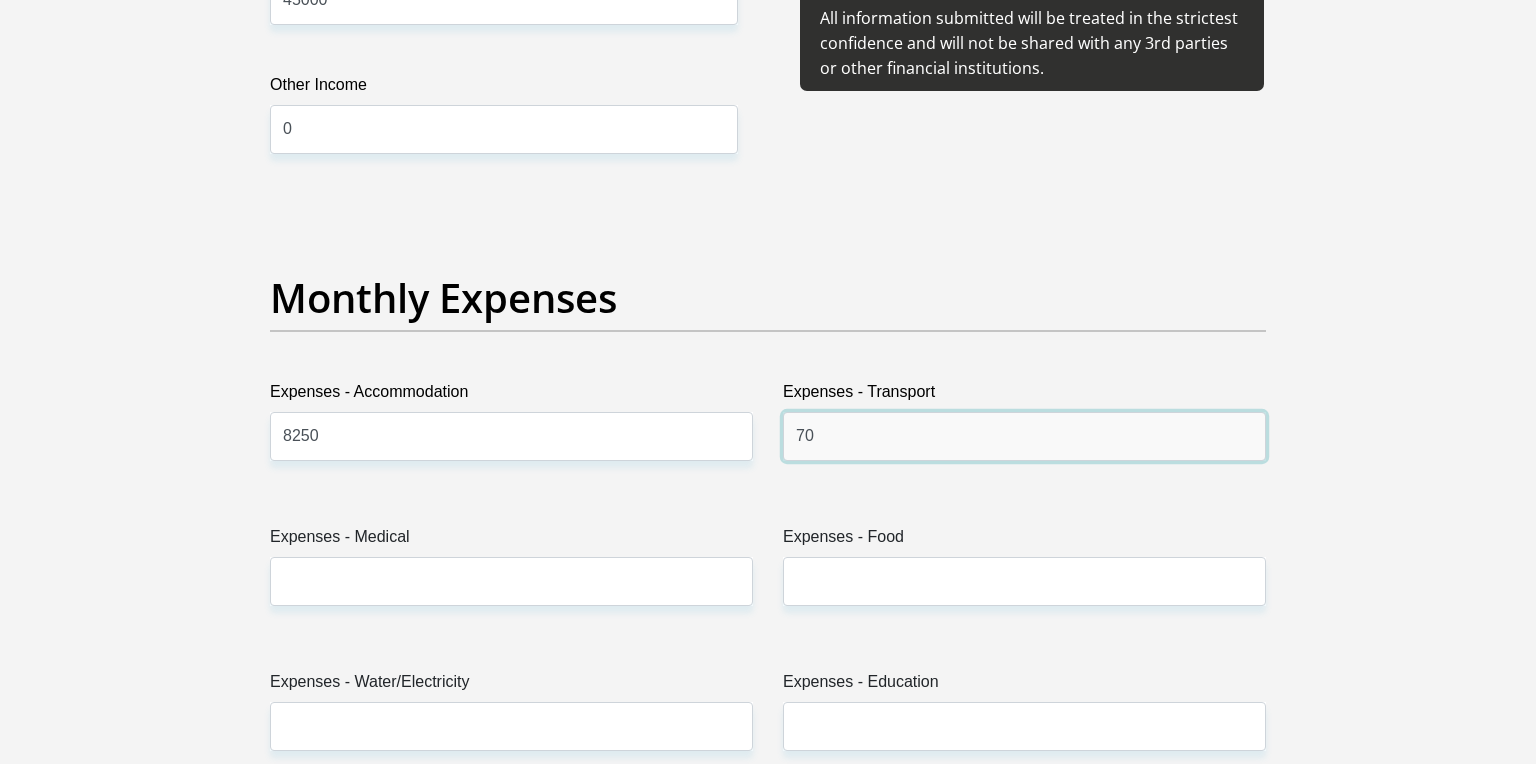 type on "7" 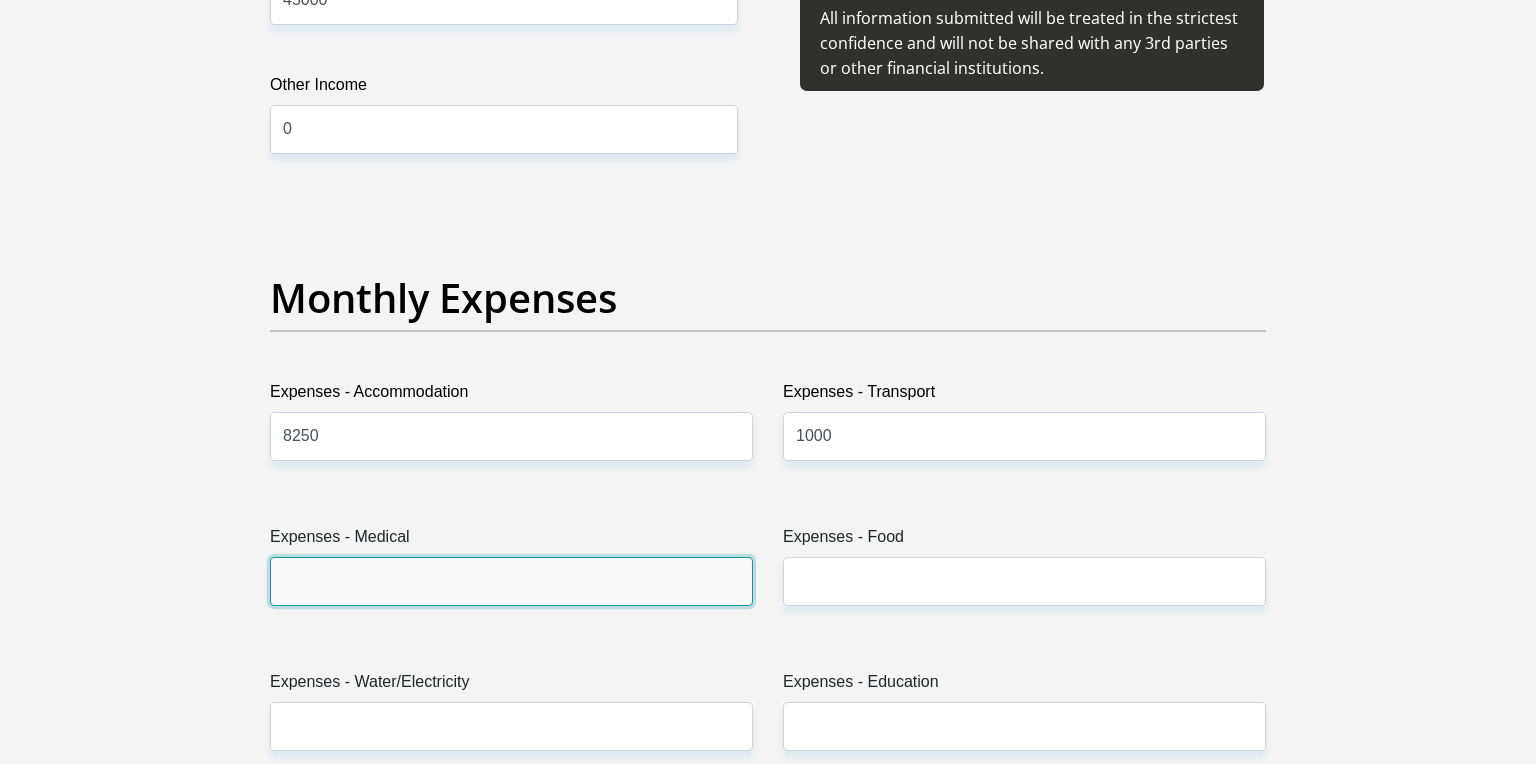 click on "Expenses - Medical" at bounding box center [511, 581] 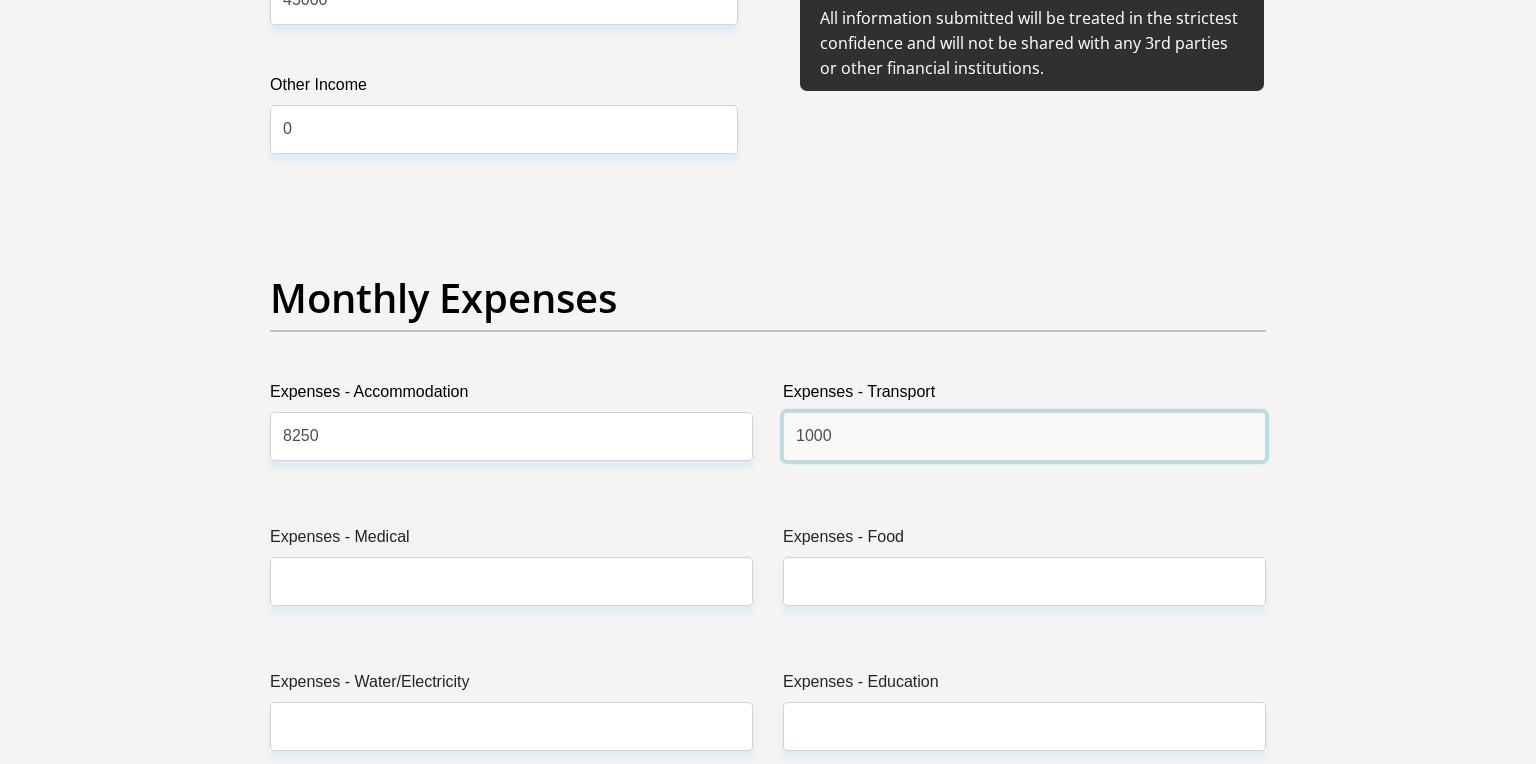 click on "1000" at bounding box center (1024, 436) 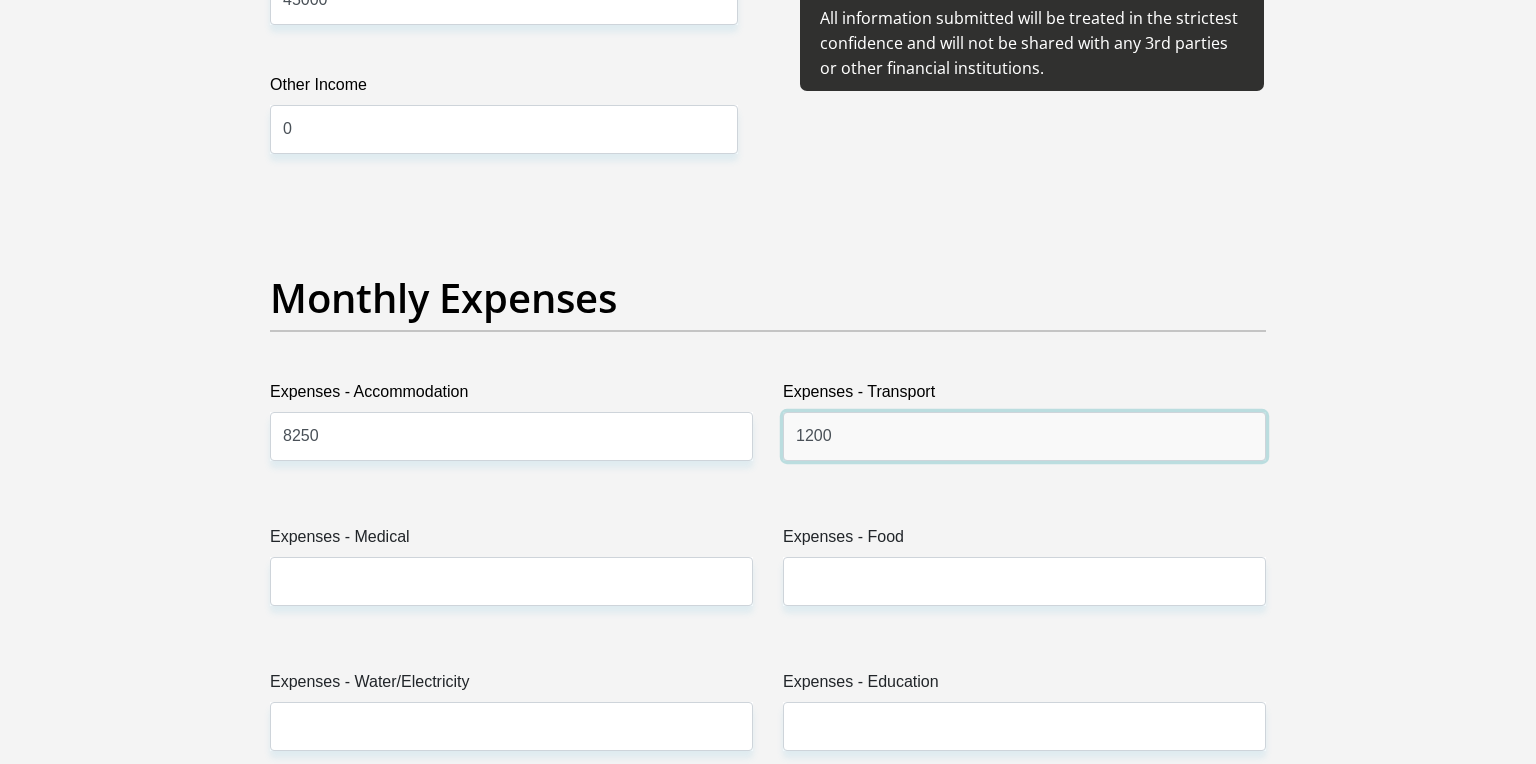 type on "1200" 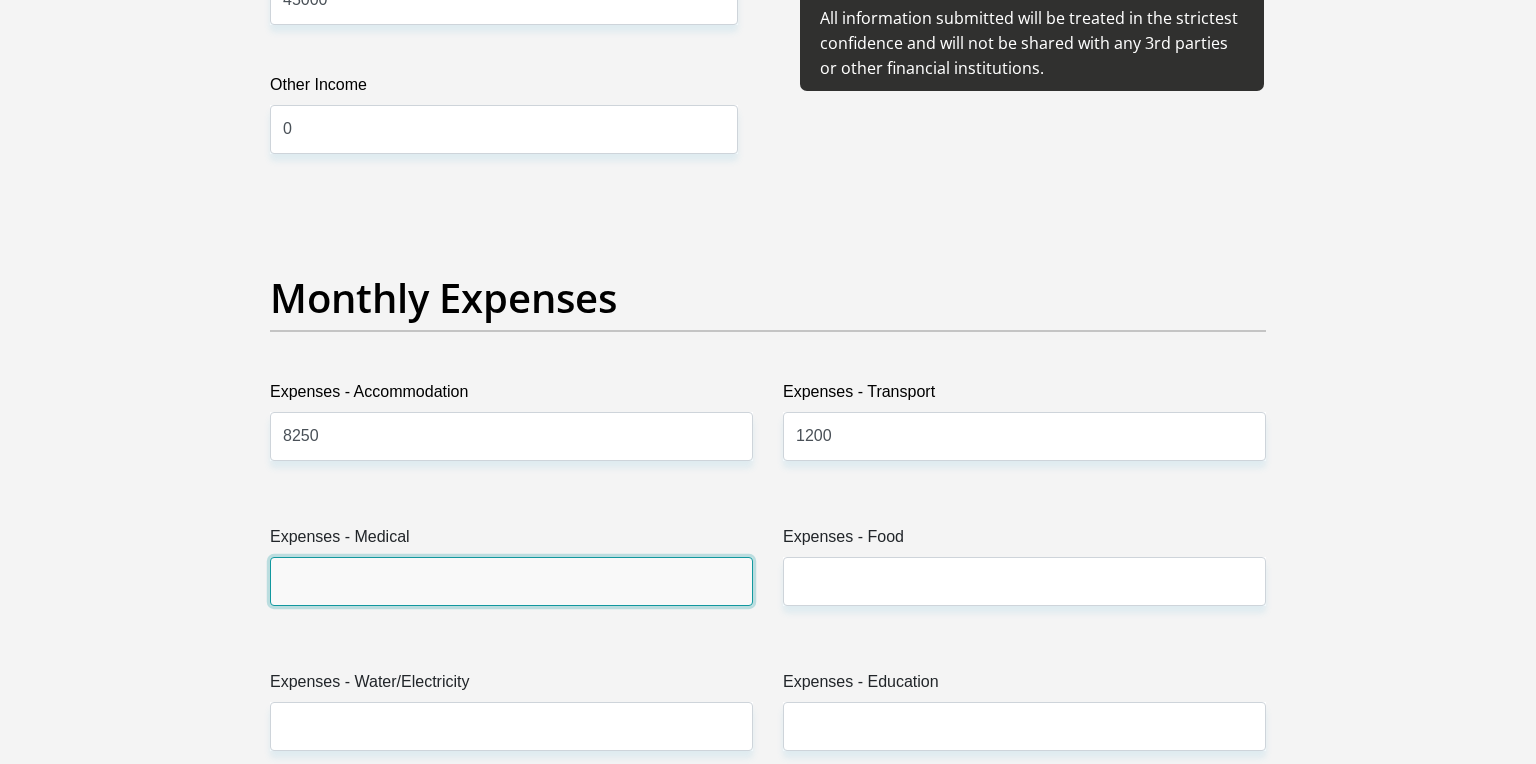 click on "Expenses - Medical" at bounding box center (511, 581) 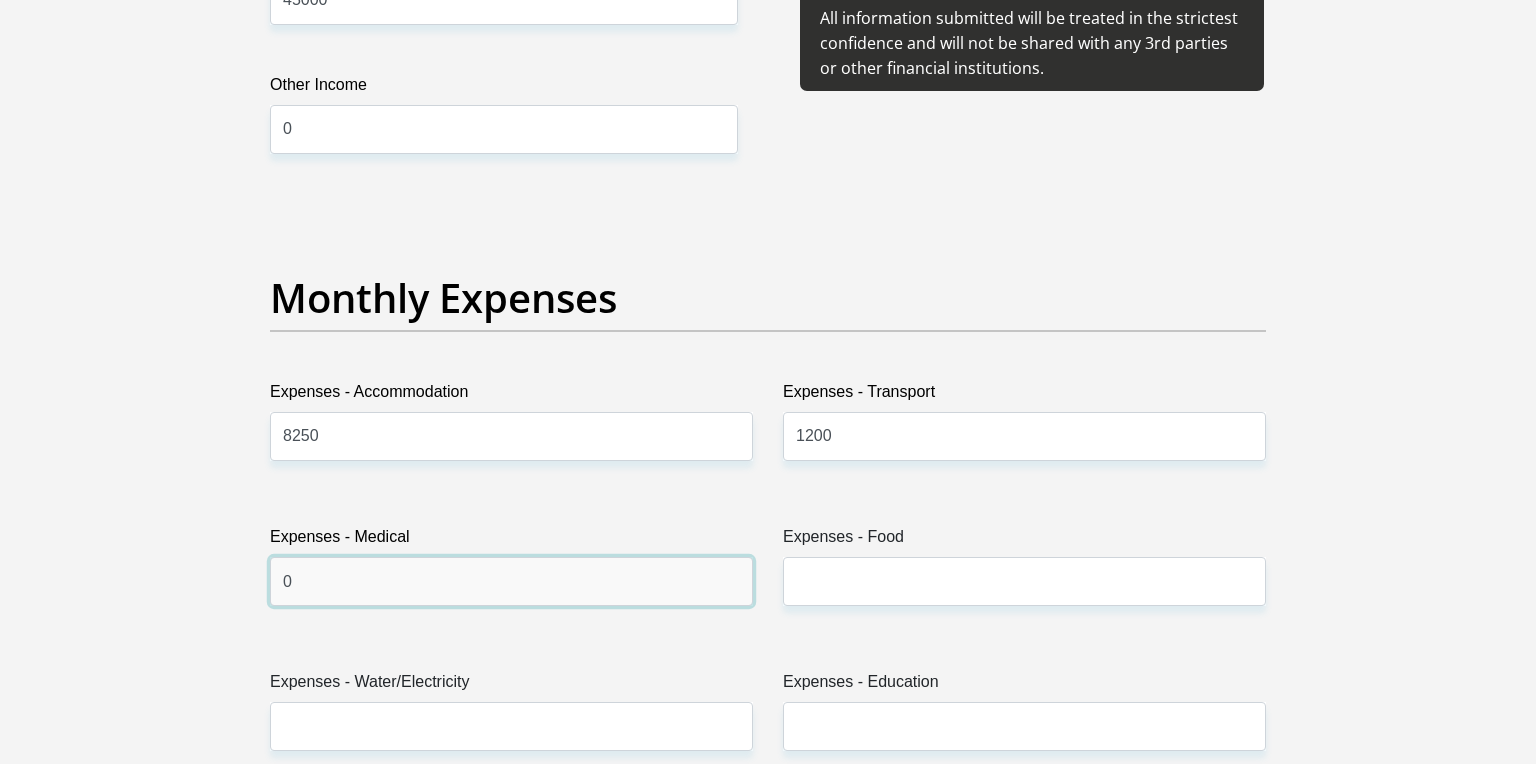type on "0" 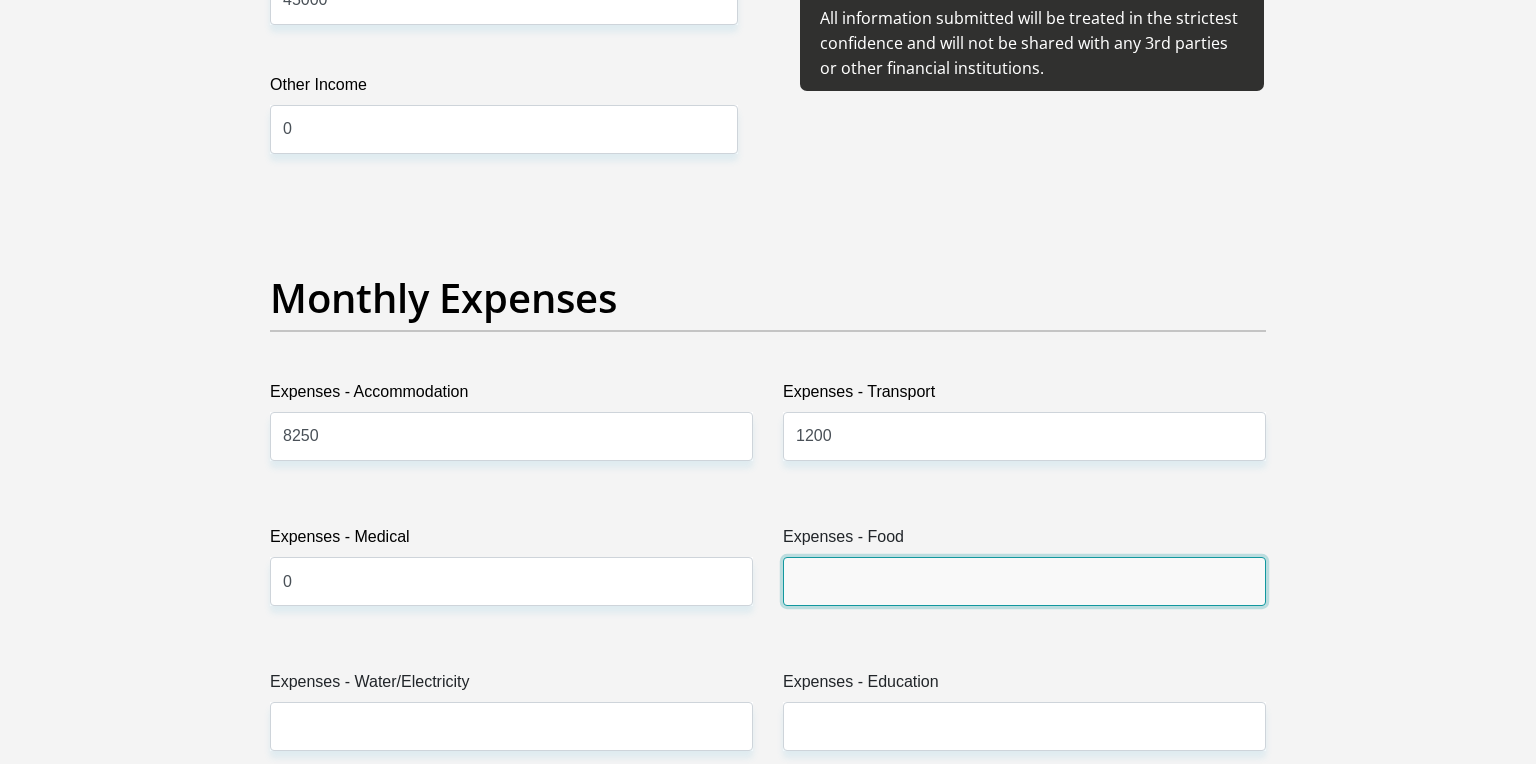 click on "Expenses - Food" at bounding box center (1024, 581) 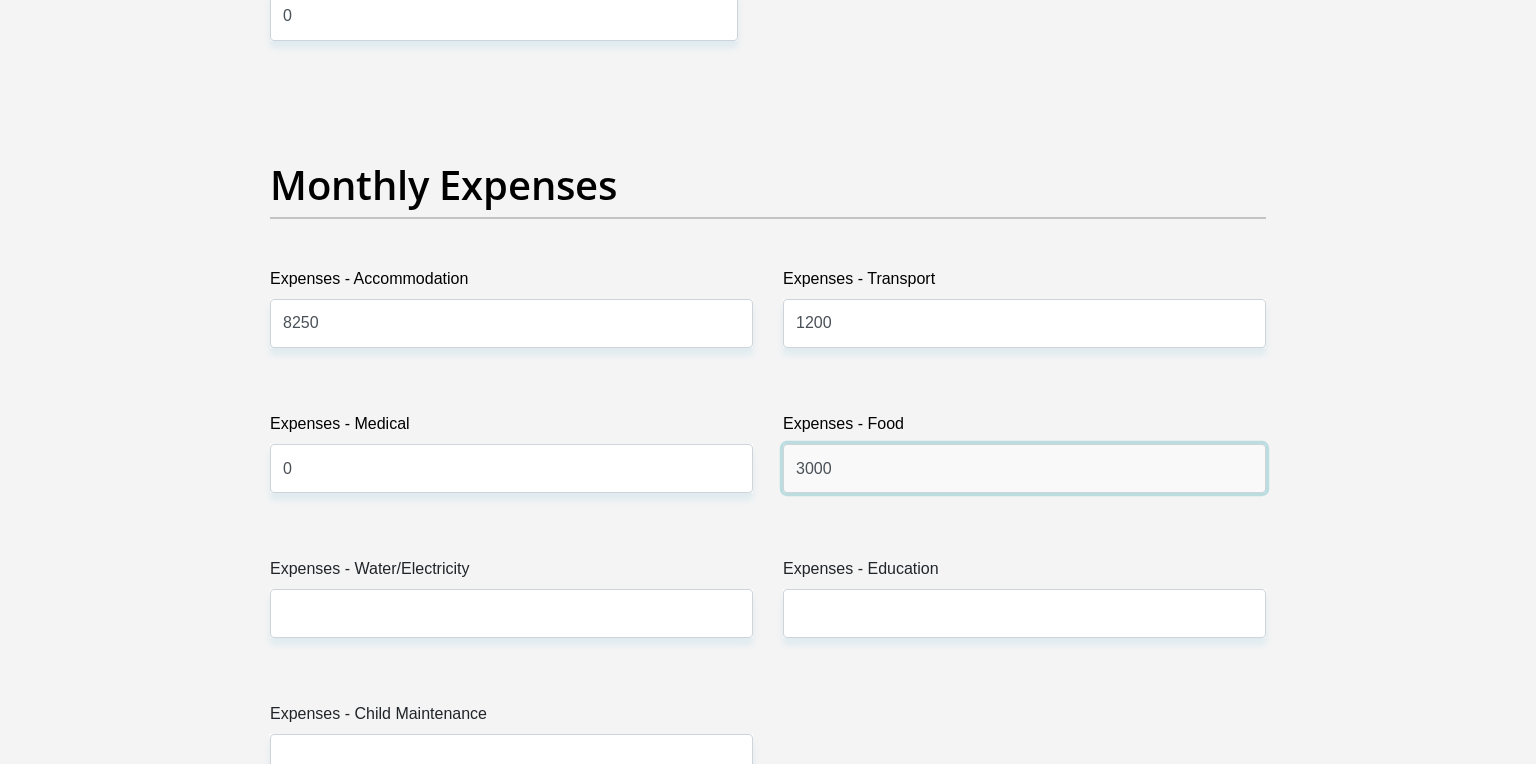 scroll, scrollTop: 2843, scrollLeft: 0, axis: vertical 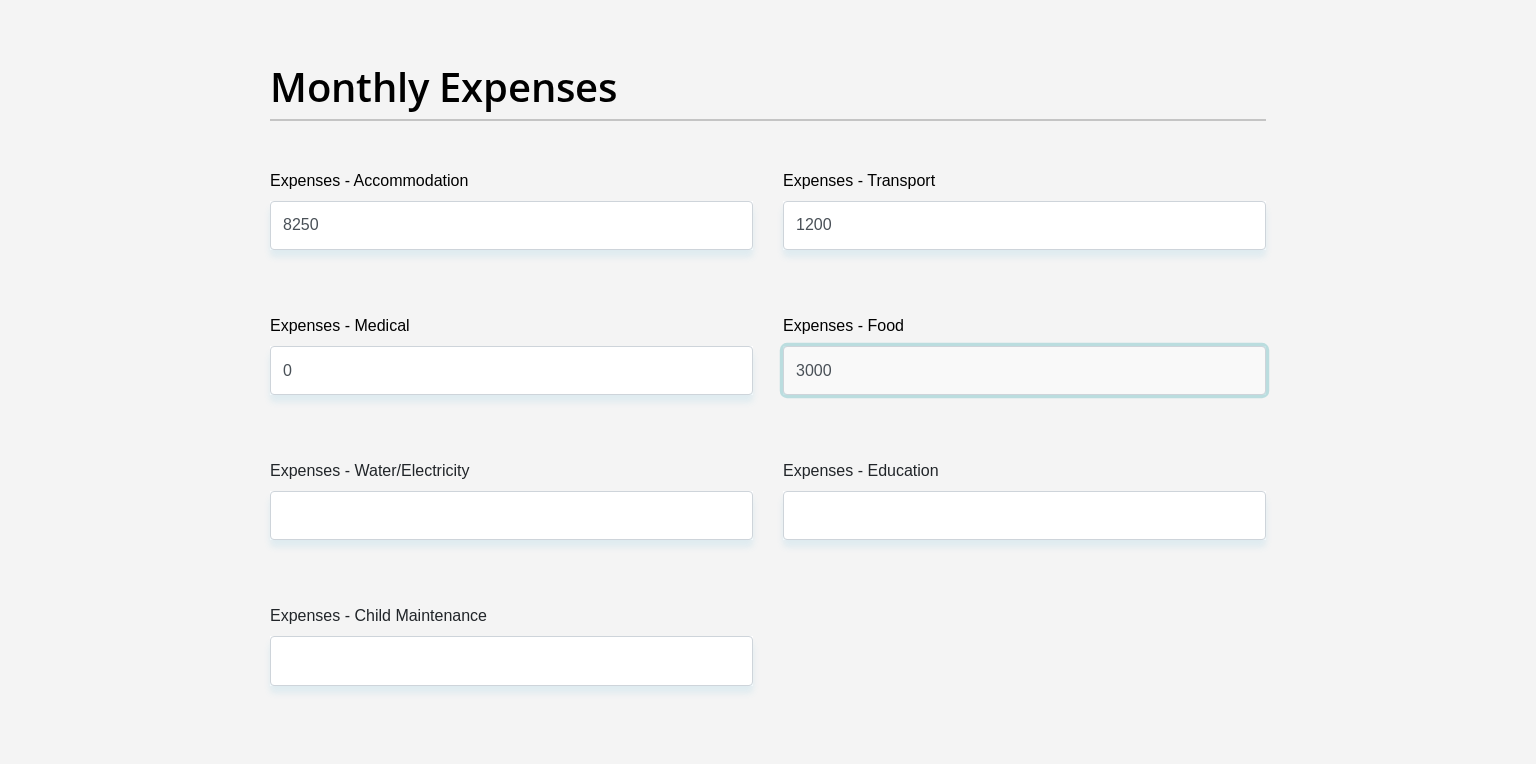 type on "3000" 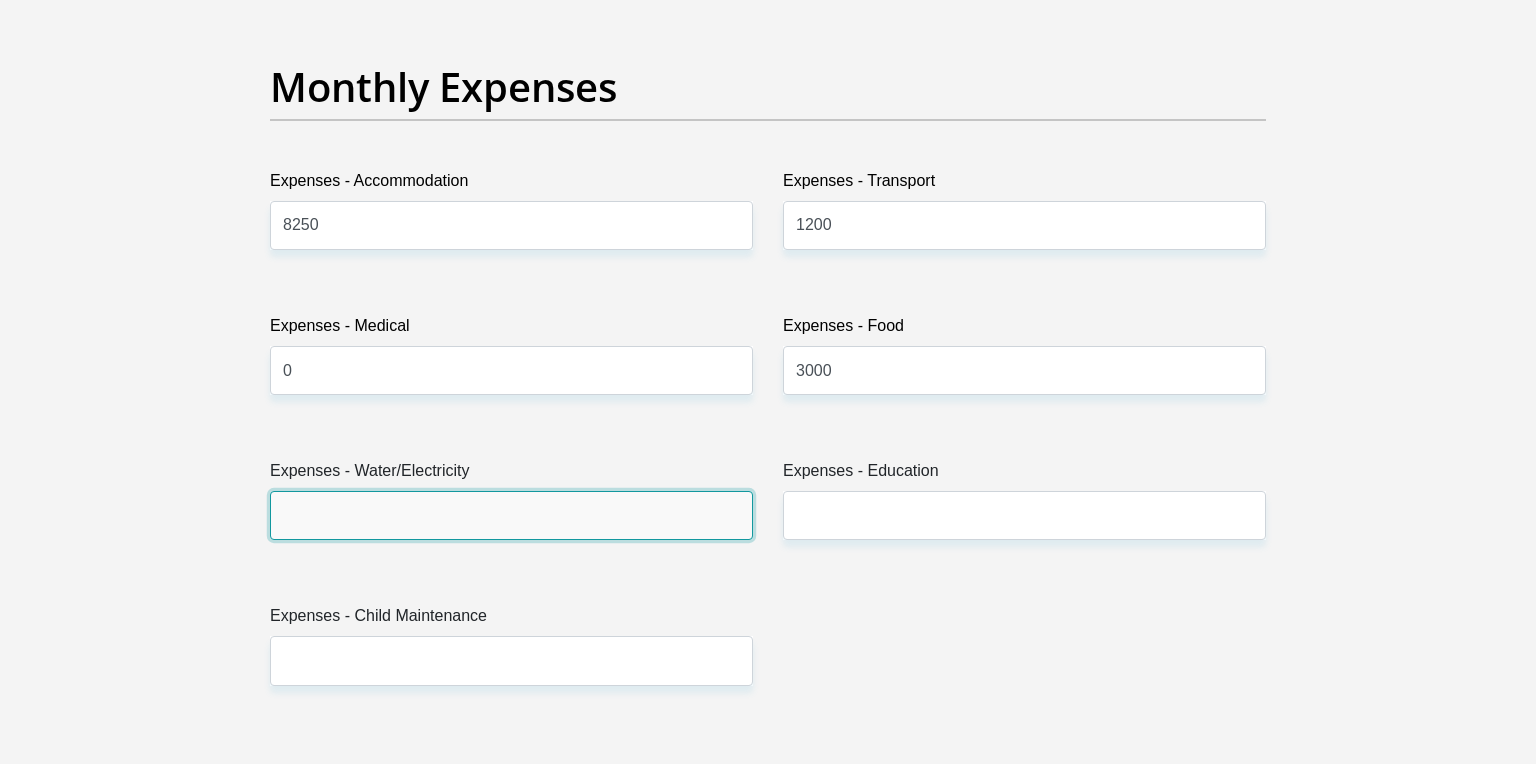 click on "Expenses - Water/Electricity" at bounding box center [511, 515] 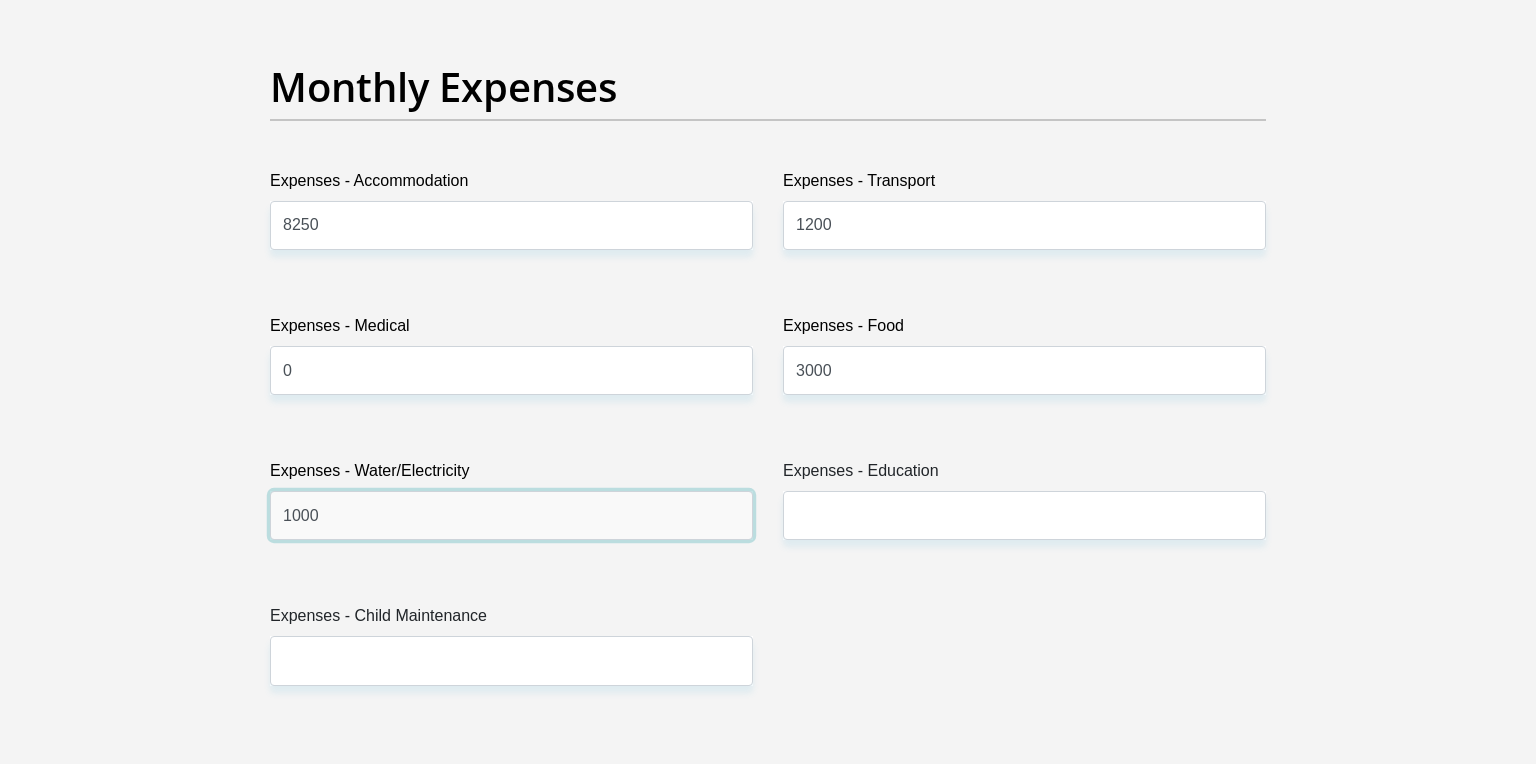 type on "1000" 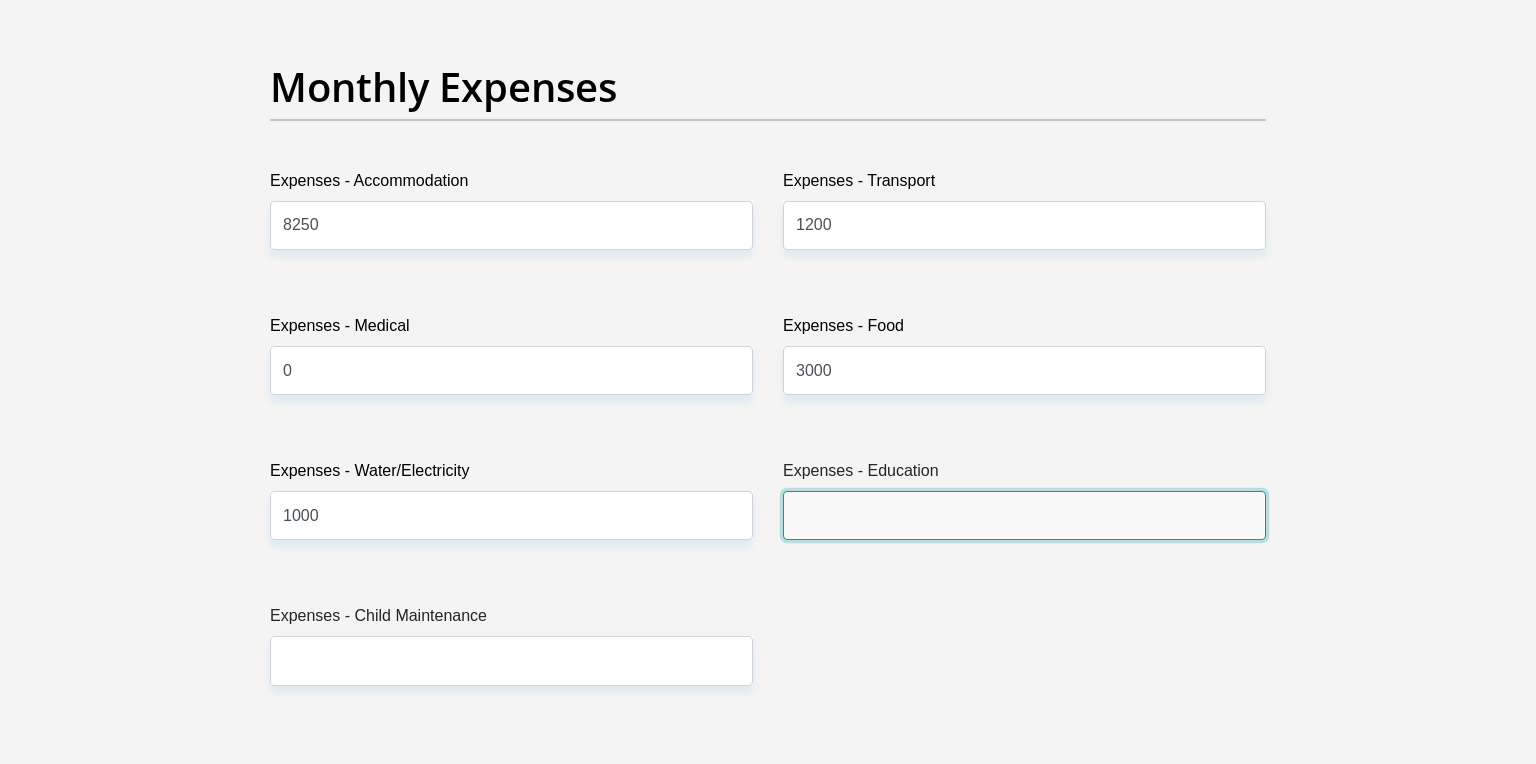 click on "Expenses - Education" at bounding box center (1024, 515) 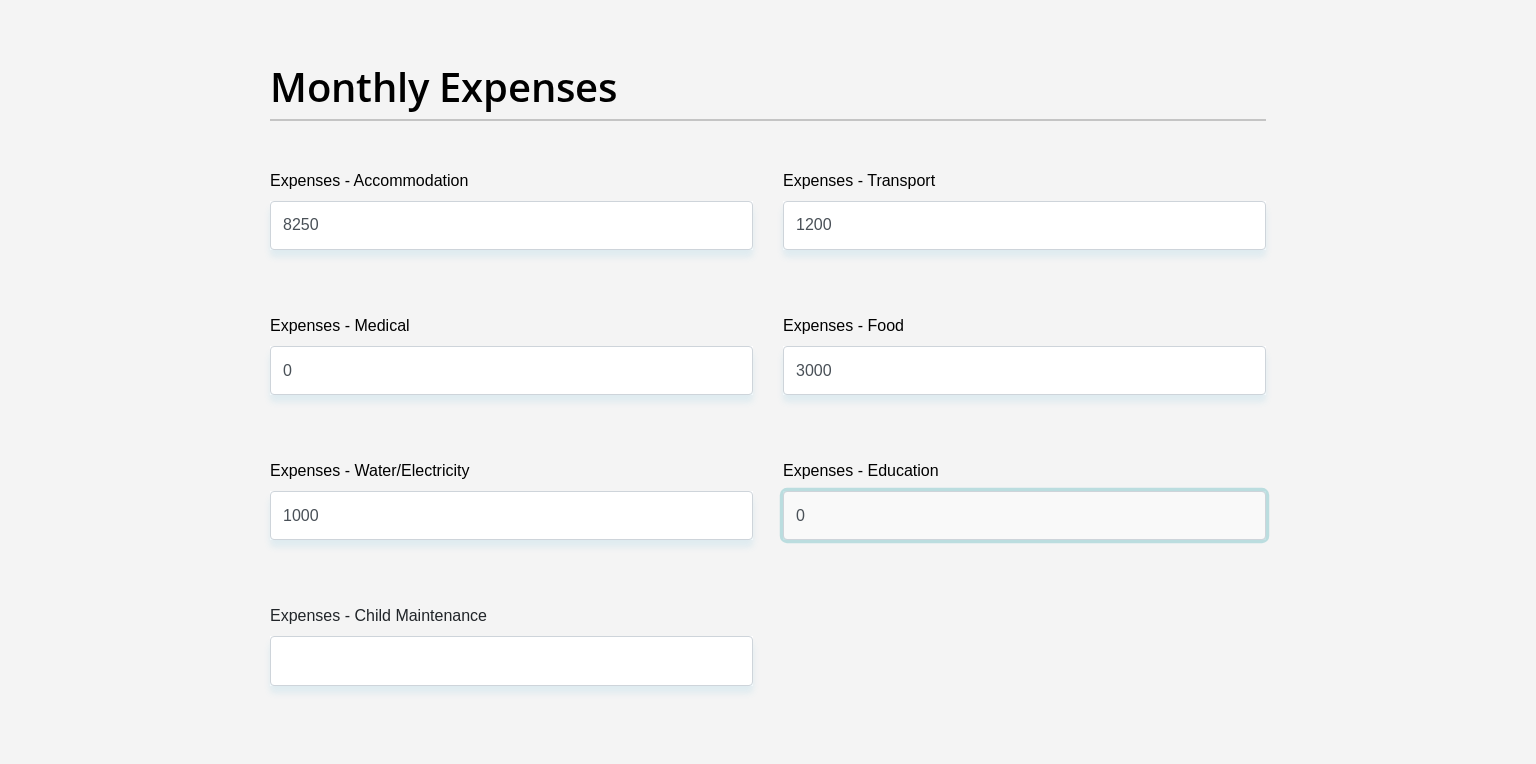 type on "0" 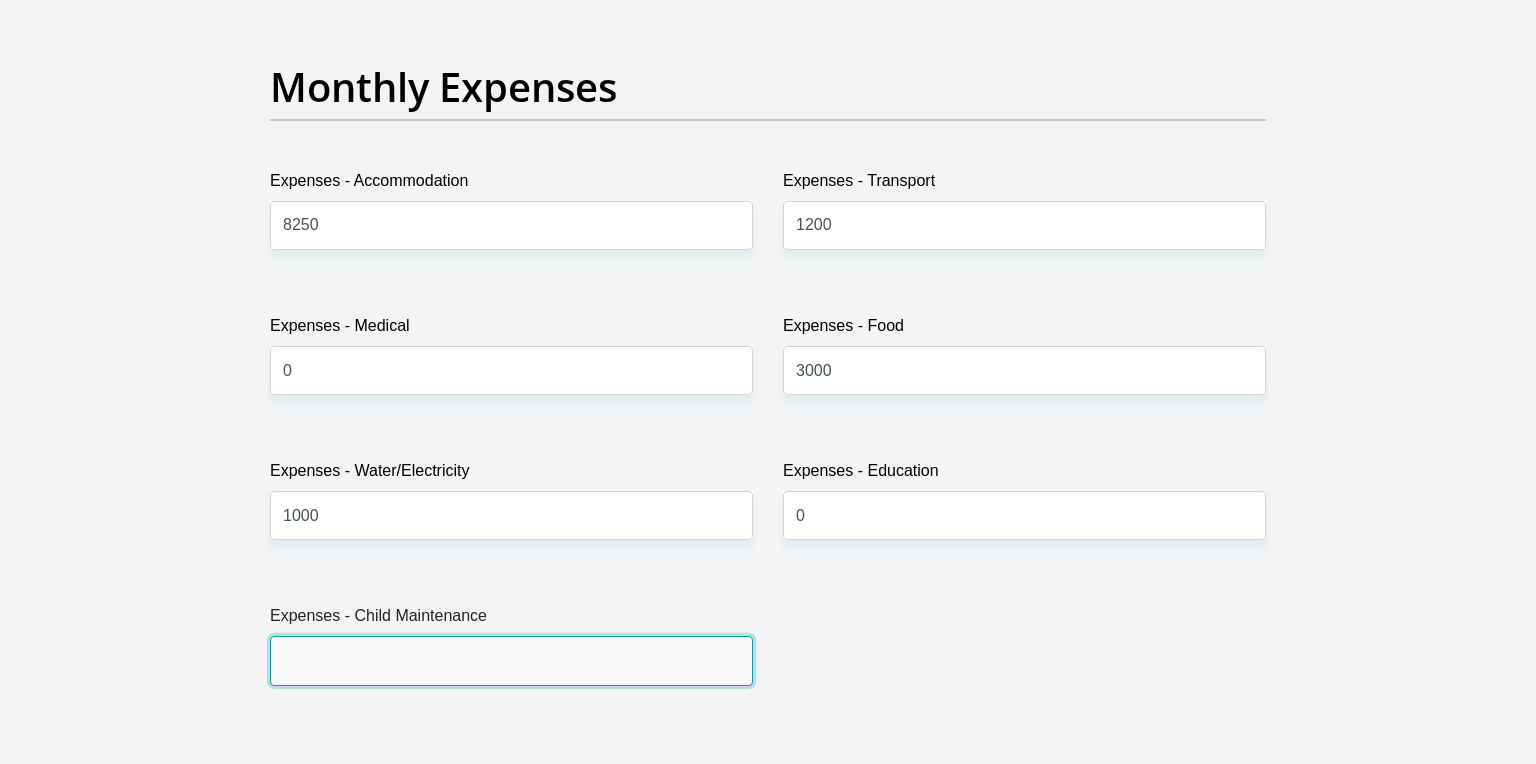 click on "Expenses - Child Maintenance" at bounding box center (511, 660) 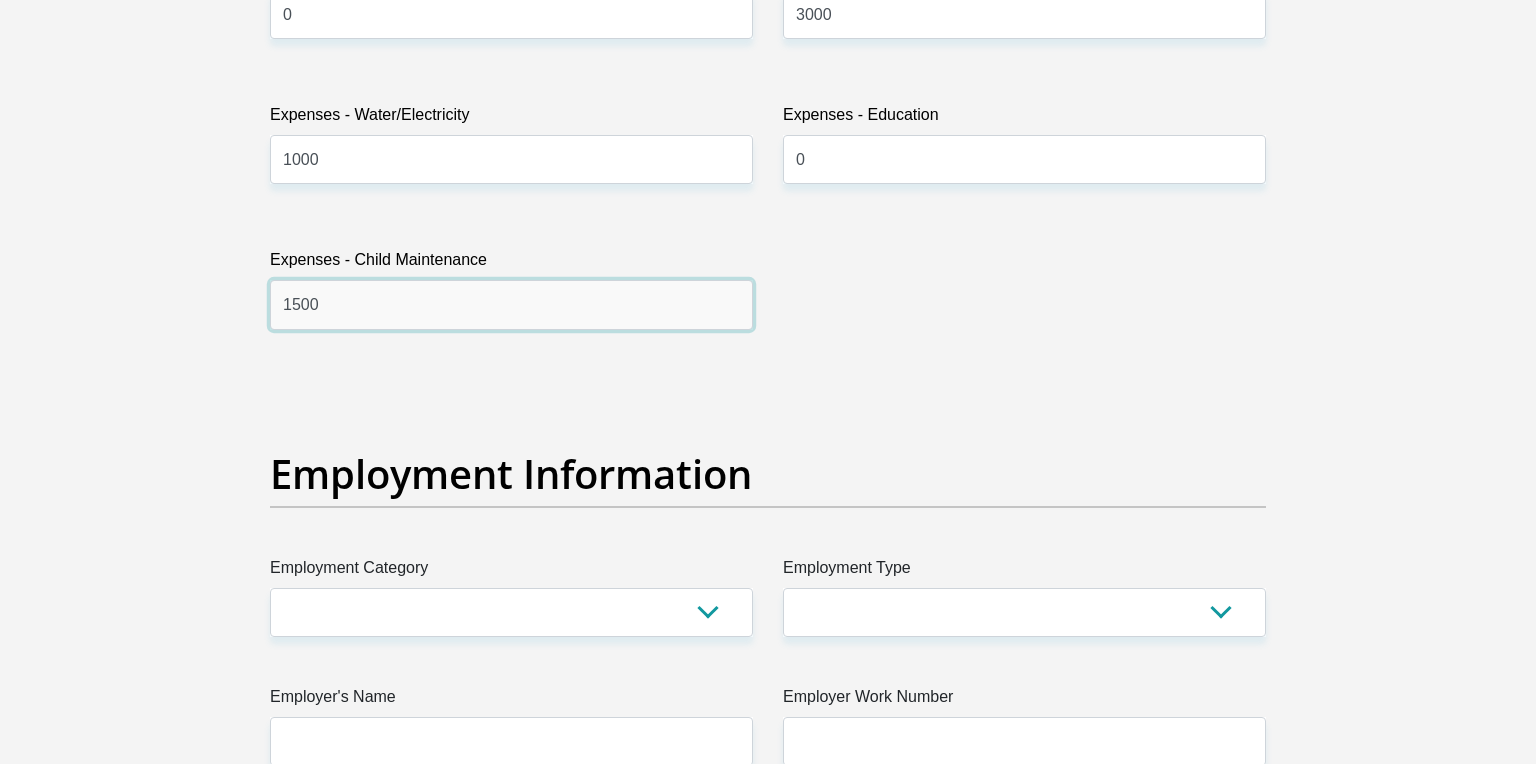 scroll, scrollTop: 3200, scrollLeft: 0, axis: vertical 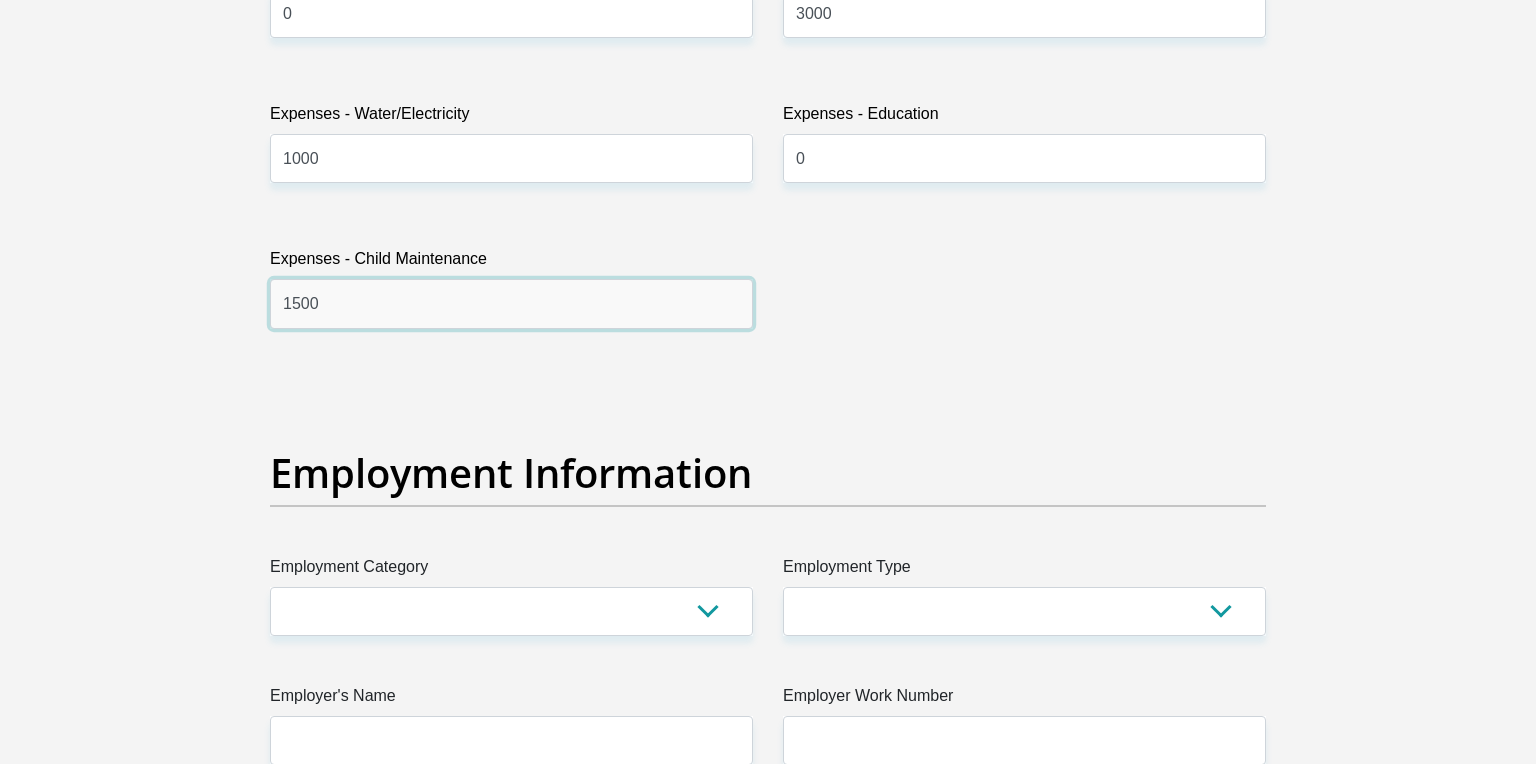 type on "1500" 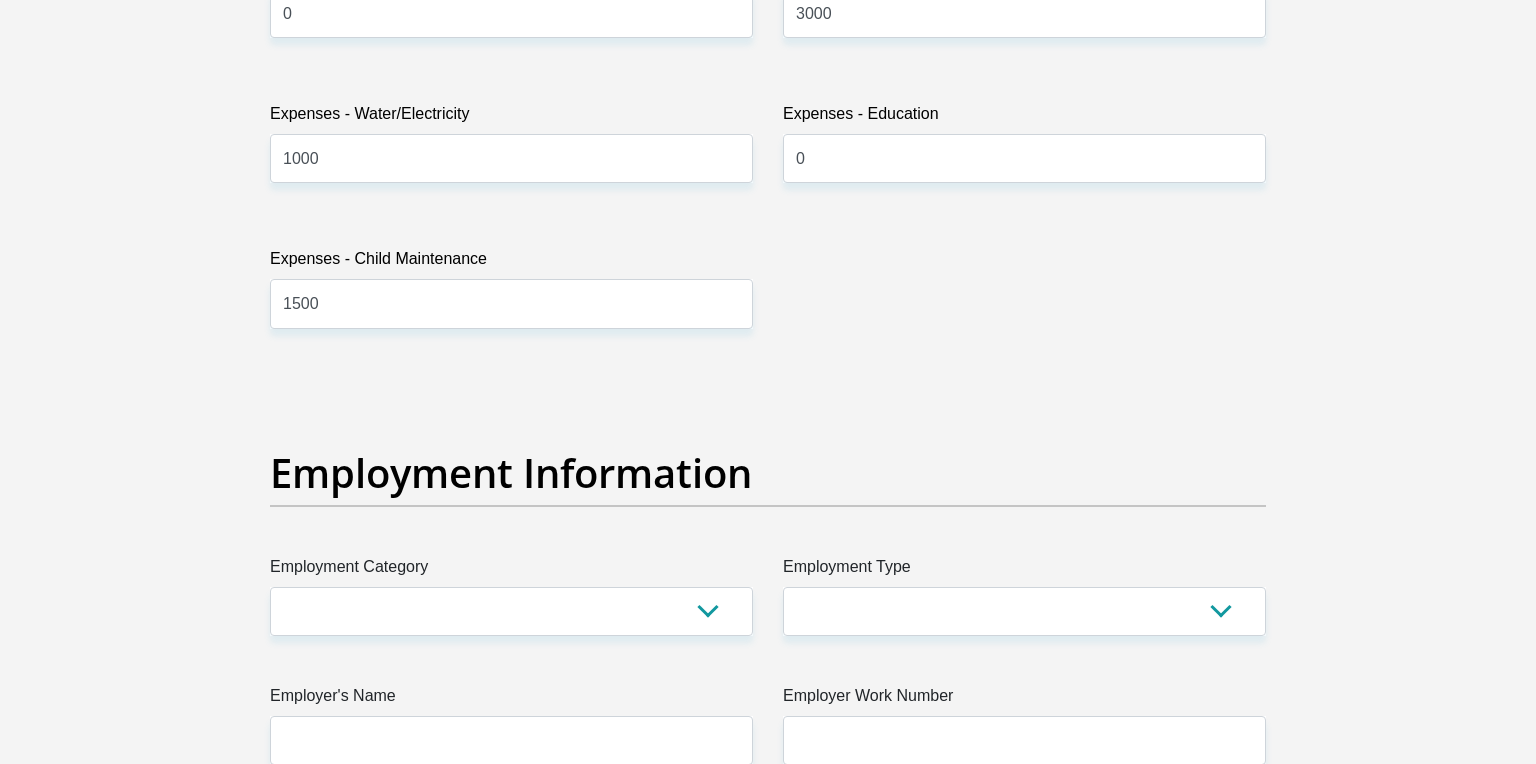 click on "Title
Mr
Ms
Mrs
Dr
Other
First Name
[FIRST]
Surname
[LAST]
ID Number
[ID_NUMBER]
Please input valid ID number
Race
Black
Coloured
Indian
White
Other
Contact Number
[PHONE]
Please input valid contact number
Nationality
[NATIONALITY]
[NATIONALITY]
[NATIONALITY]  [NATIONALITY]  [NATIONALITY]" at bounding box center (768, 367) 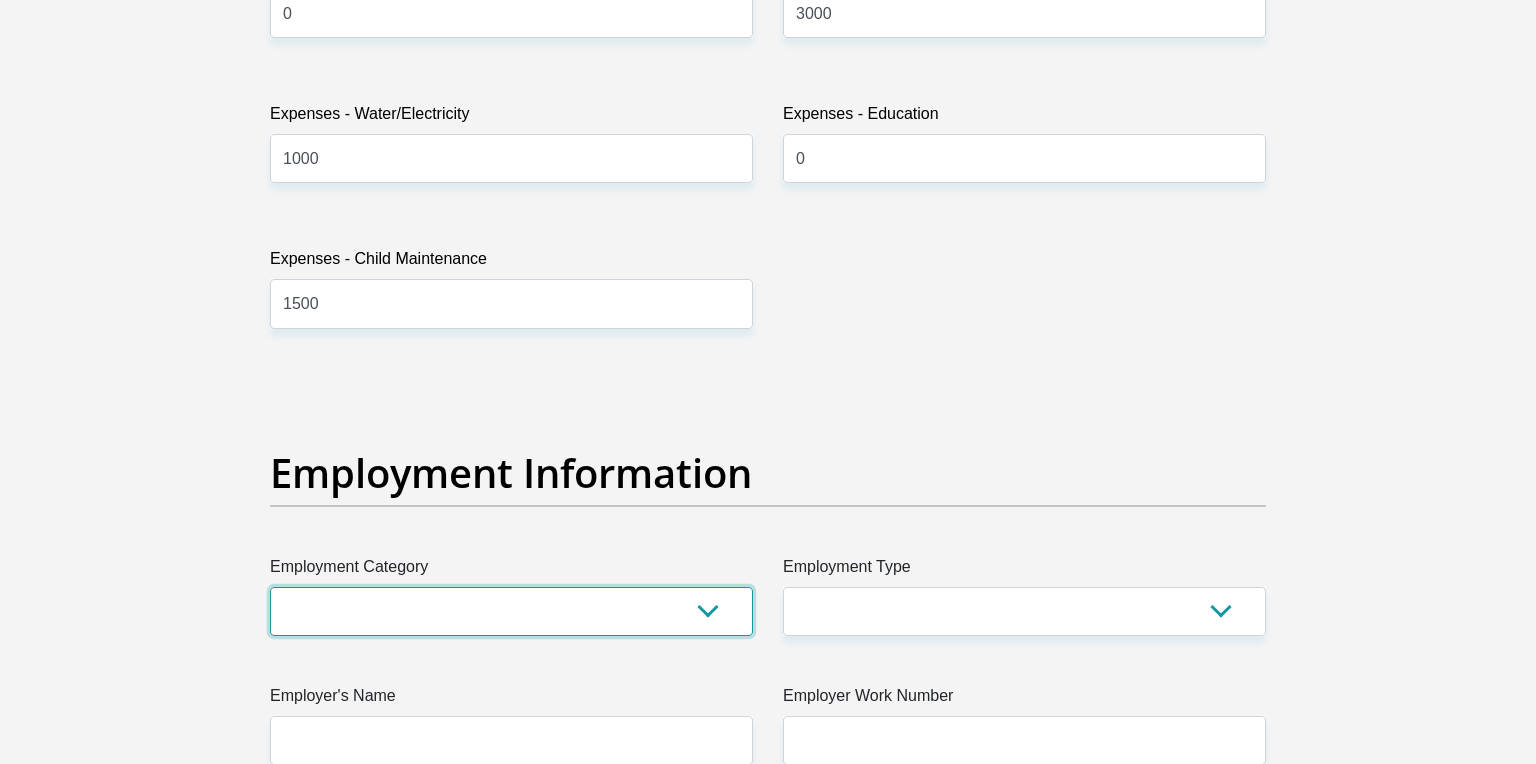 click on "AGRICULTURE
ALCOHOL & TOBACCO
CONSTRUCTION MATERIALS
METALLURGY
EQUIPMENT FOR RENEWABLE ENERGY
SPECIALIZED CONTRACTORS
CAR
GAMING (INCL. INTERNET
OTHER WHOLESALE
UNLICENSED PHARMACEUTICALS
CURRENCY EXCHANGE HOUSES
OTHER FINANCIAL INSTITUTIONS & INSURANCE
REAL ESTATE AGENTS
OIL & GAS
OTHER MATERIALS (E.G. IRON ORE)
PRECIOUS STONES & PRECIOUS METALS
POLITICAL ORGANIZATIONS
RELIGIOUS ORGANIZATIONS(NOT SECTS)
ACTI. HAVING BUSINESS DEAL WITH PUBLIC ADMINISTRATION
LAUNDROMATS" at bounding box center [511, 611] 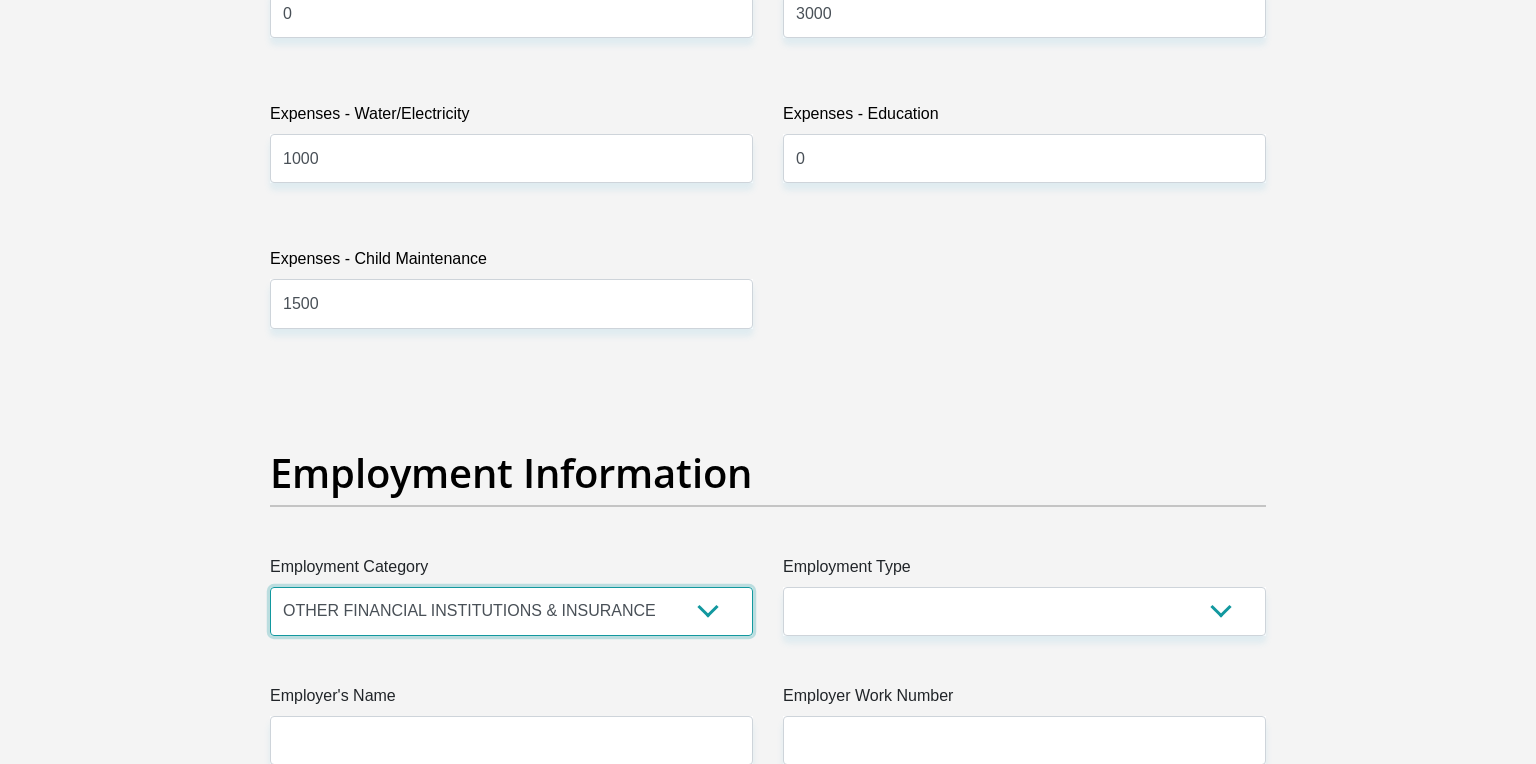 click on "OTHER FINANCIAL INSTITUTIONS & INSURANCE" at bounding box center (0, 0) 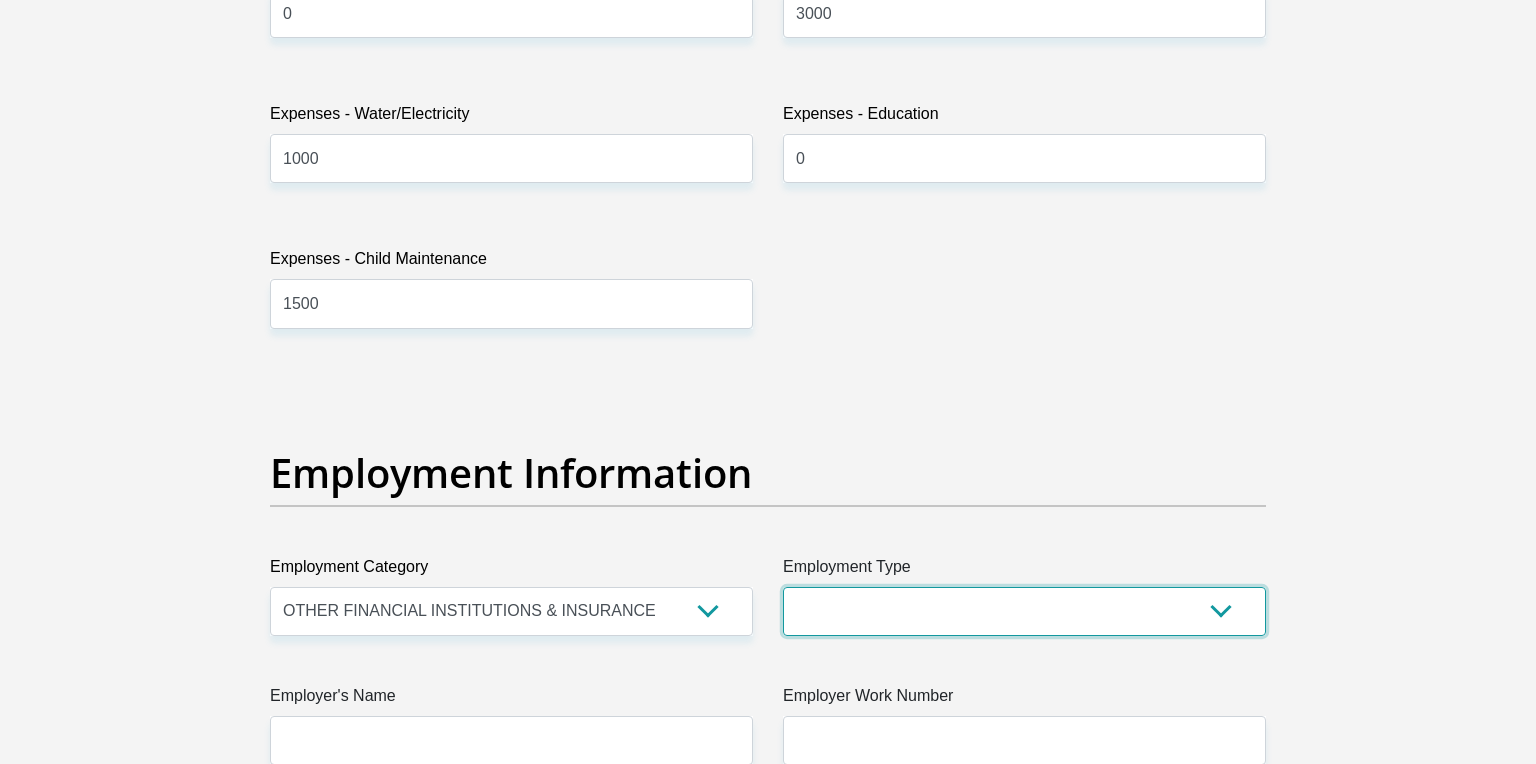 click on "College/Lecturer
Craft Seller
Creative
Driver
Executive
Farmer
Forces - Non Commissioned
Forces - Officer
Hawker
Housewife
Labourer
Licenced Professional
Manager
Miner
Non Licenced Professional
Office Staff/Clerk
Outside Worker
Pensioner
Permanent Teacher
Production/Manufacturing
Sales
Self-Employed
Semi-Professional Worker
Service Industry  Social Worker  Student" at bounding box center [1024, 611] 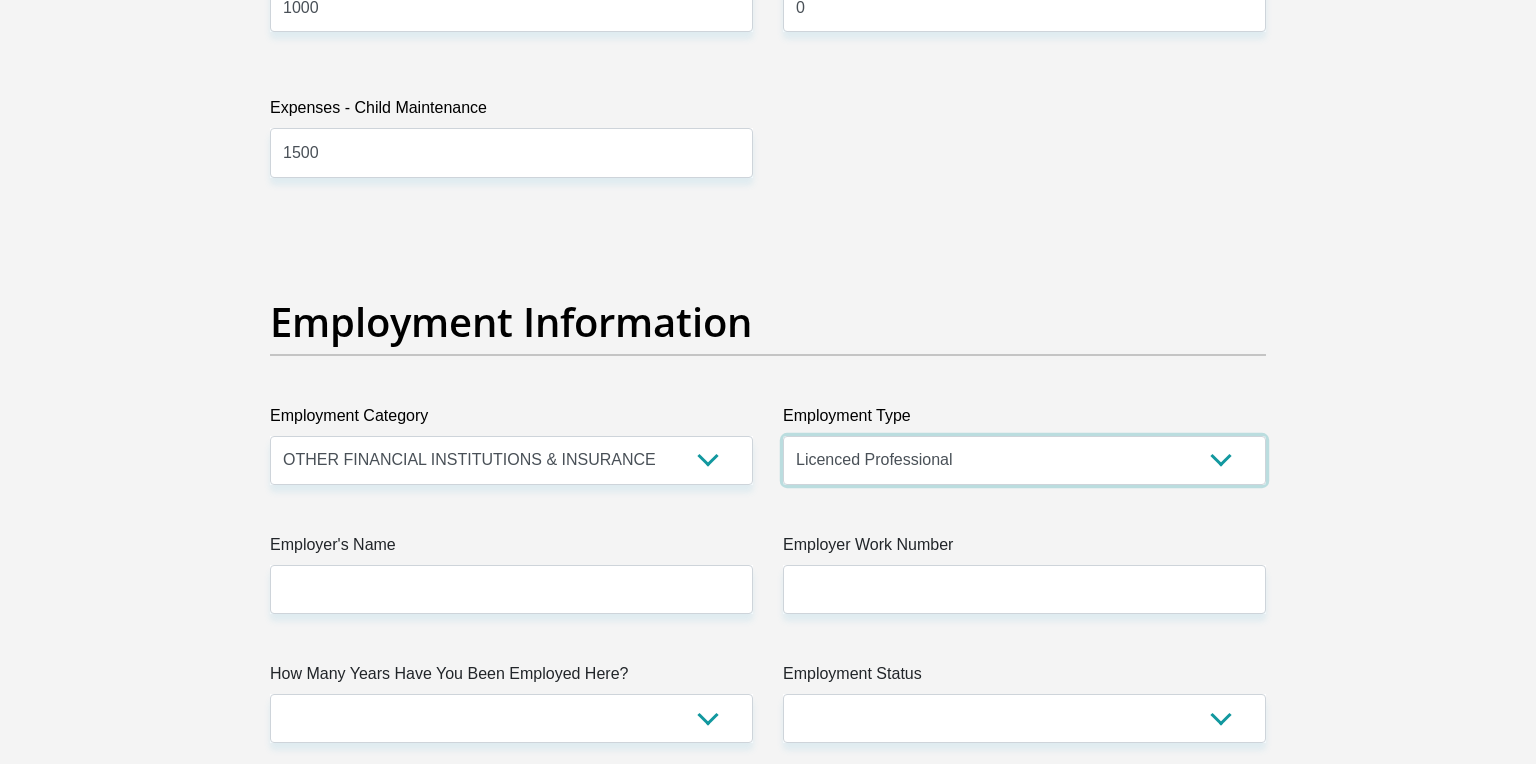 scroll, scrollTop: 3444, scrollLeft: 0, axis: vertical 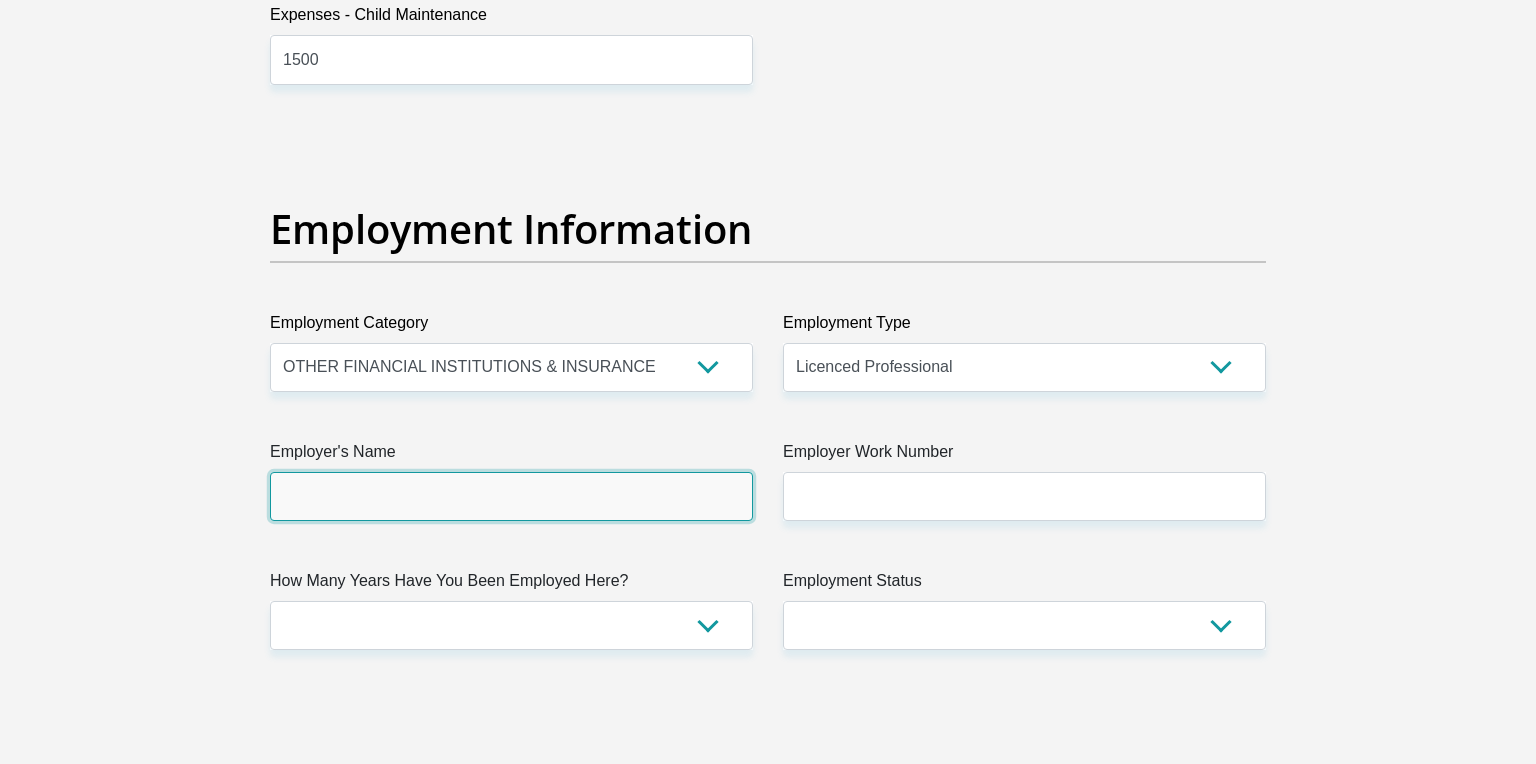 click on "Employer's Name" at bounding box center (511, 496) 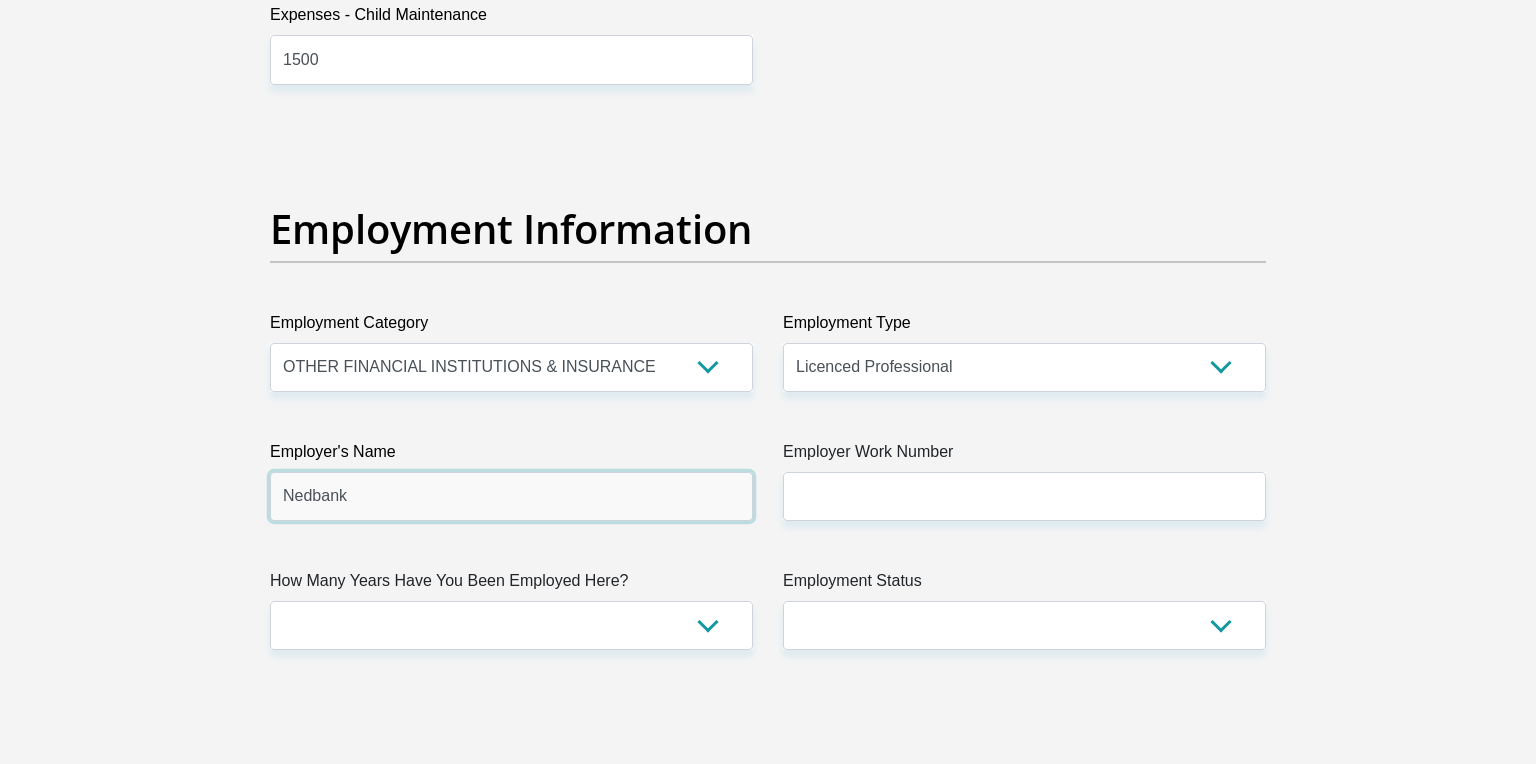 type on "Nedbank" 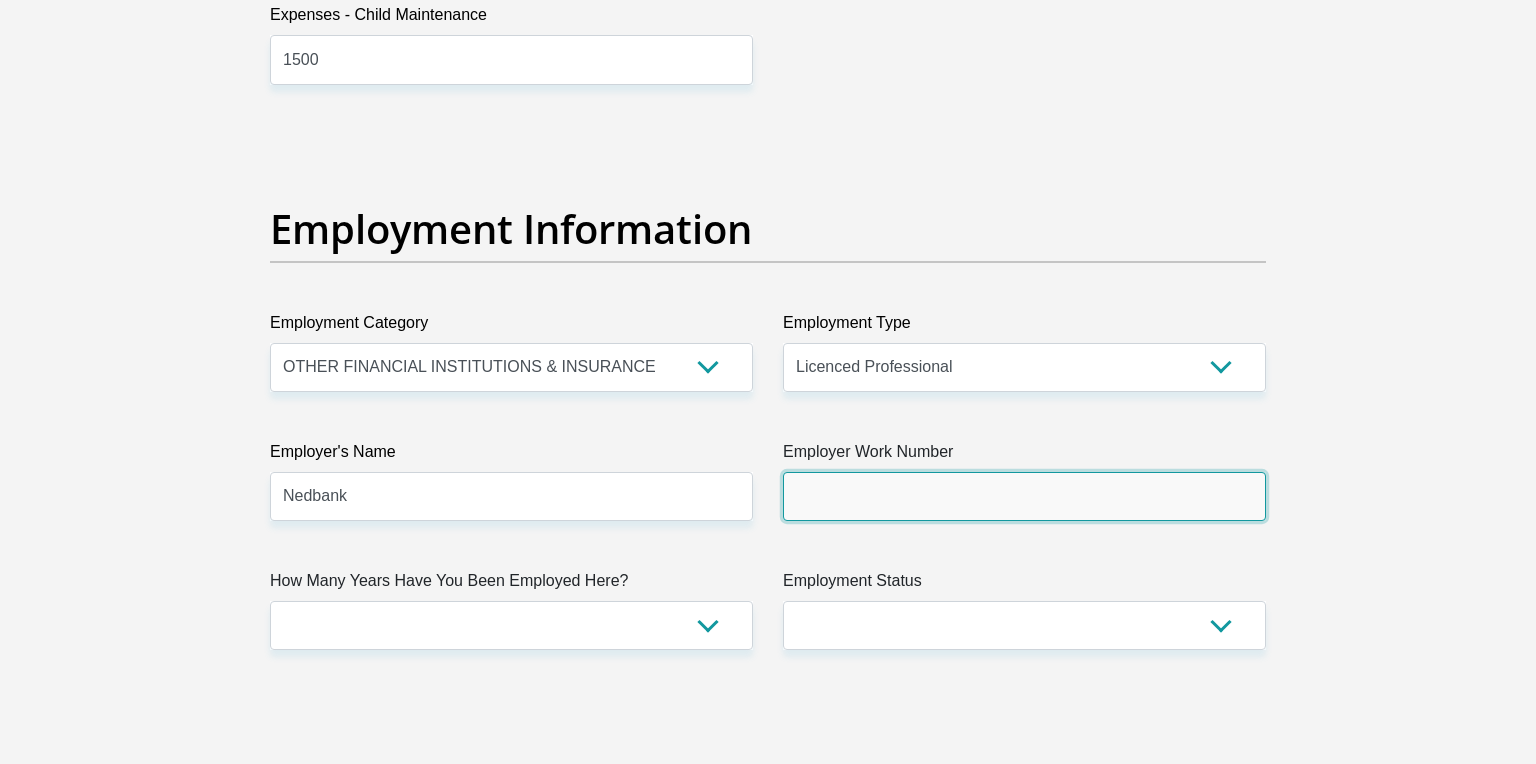 click on "Employer Work Number" at bounding box center (1024, 496) 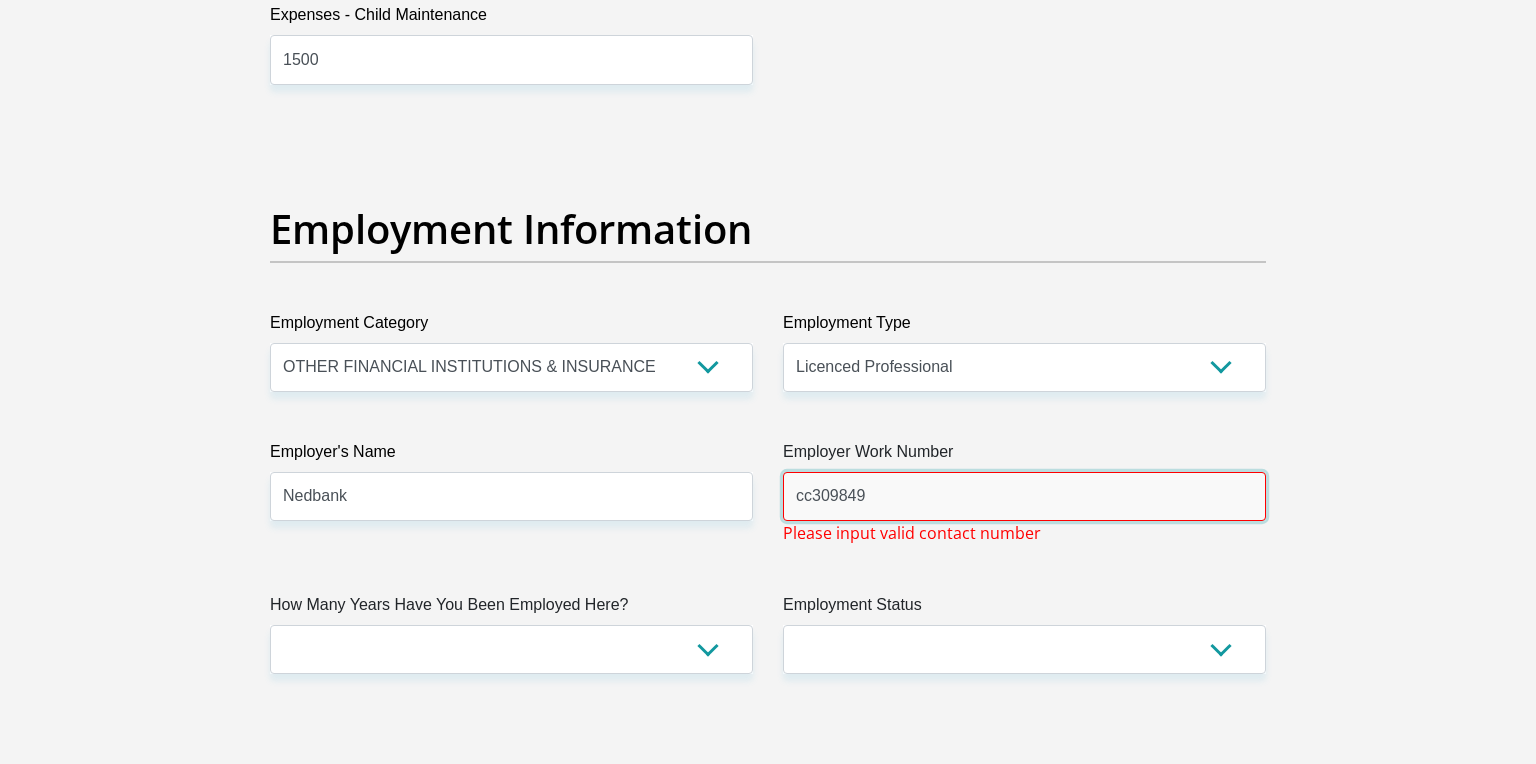 type on "cc309849" 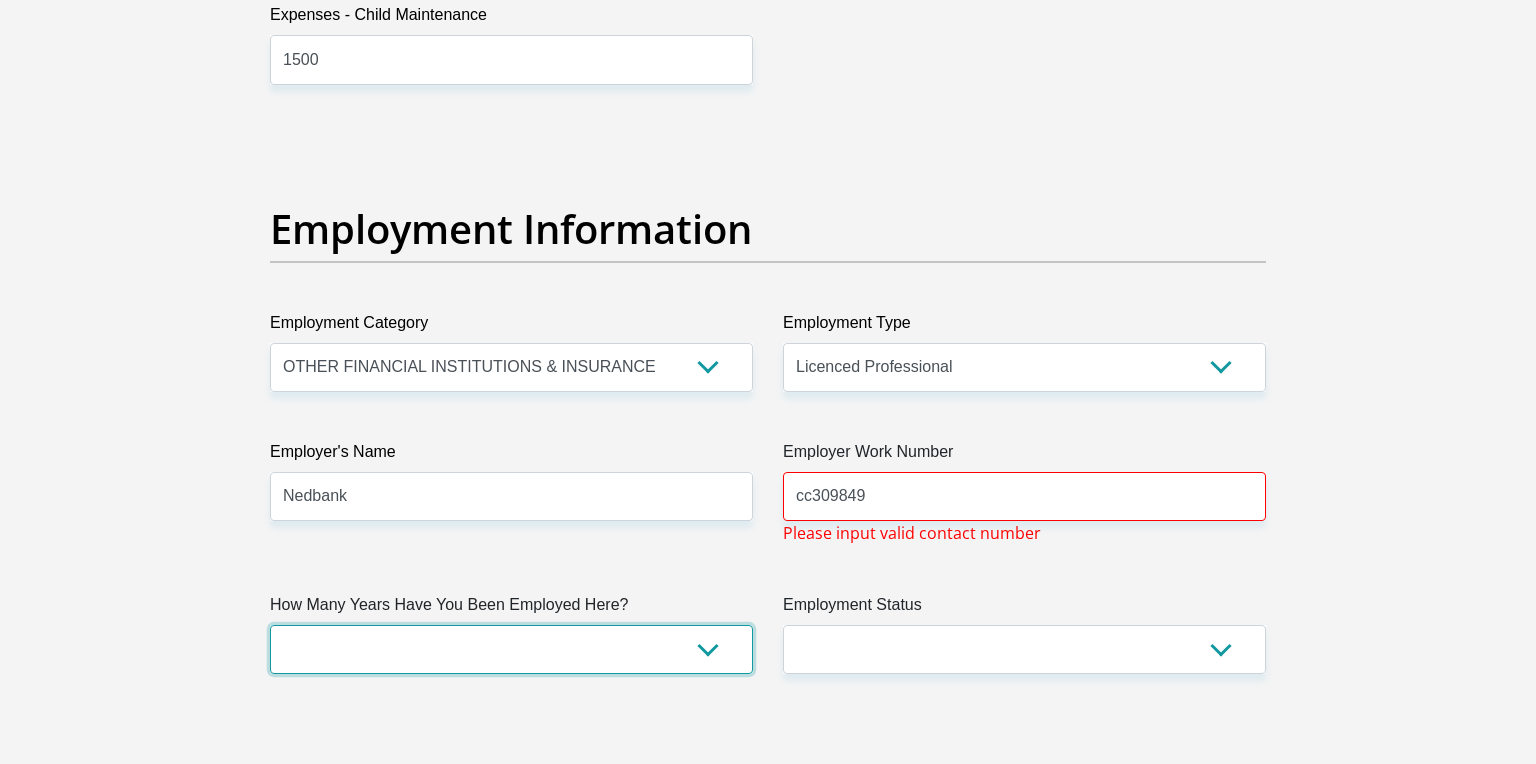 select on "6" 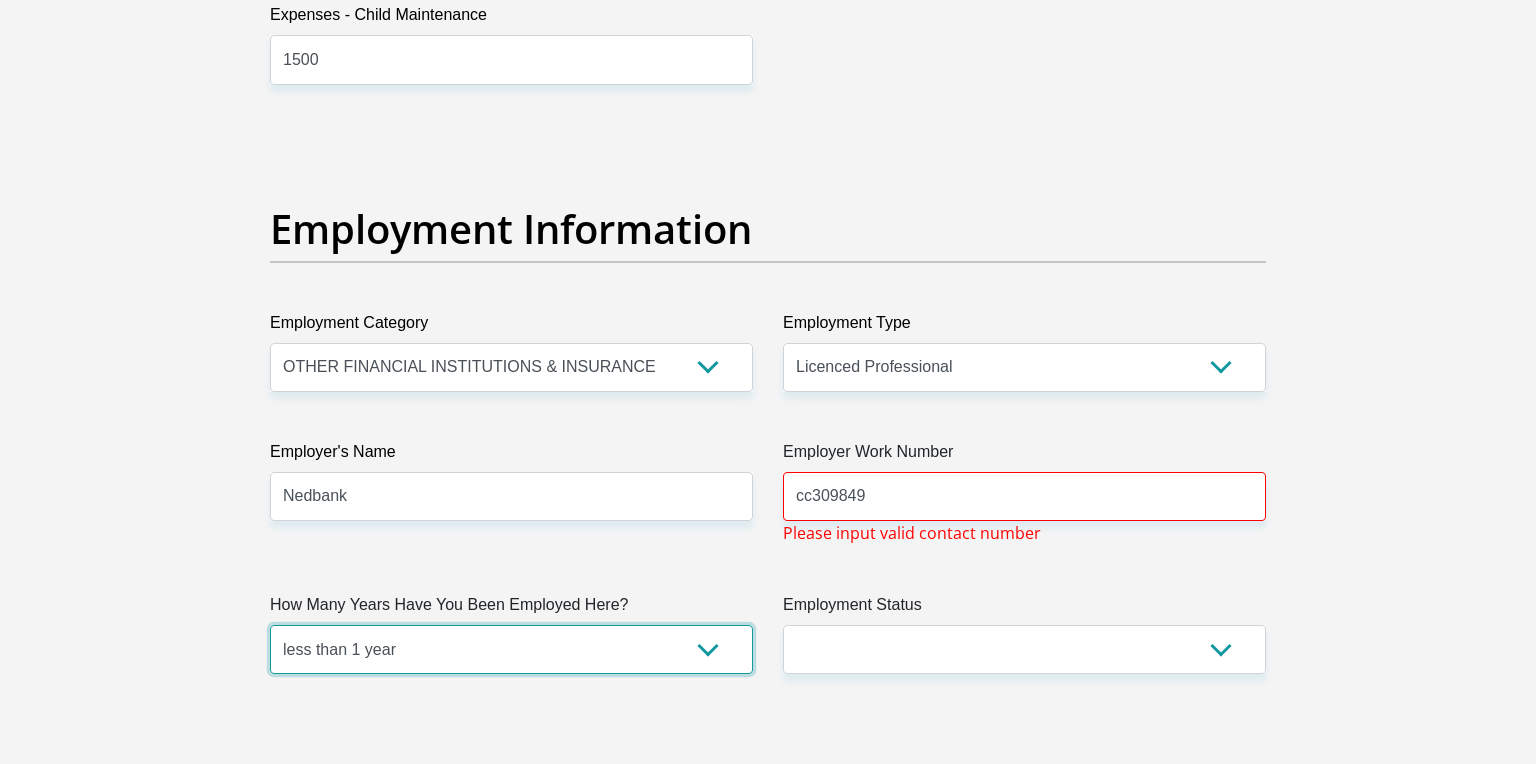 click on "less than 1 year" at bounding box center (0, 0) 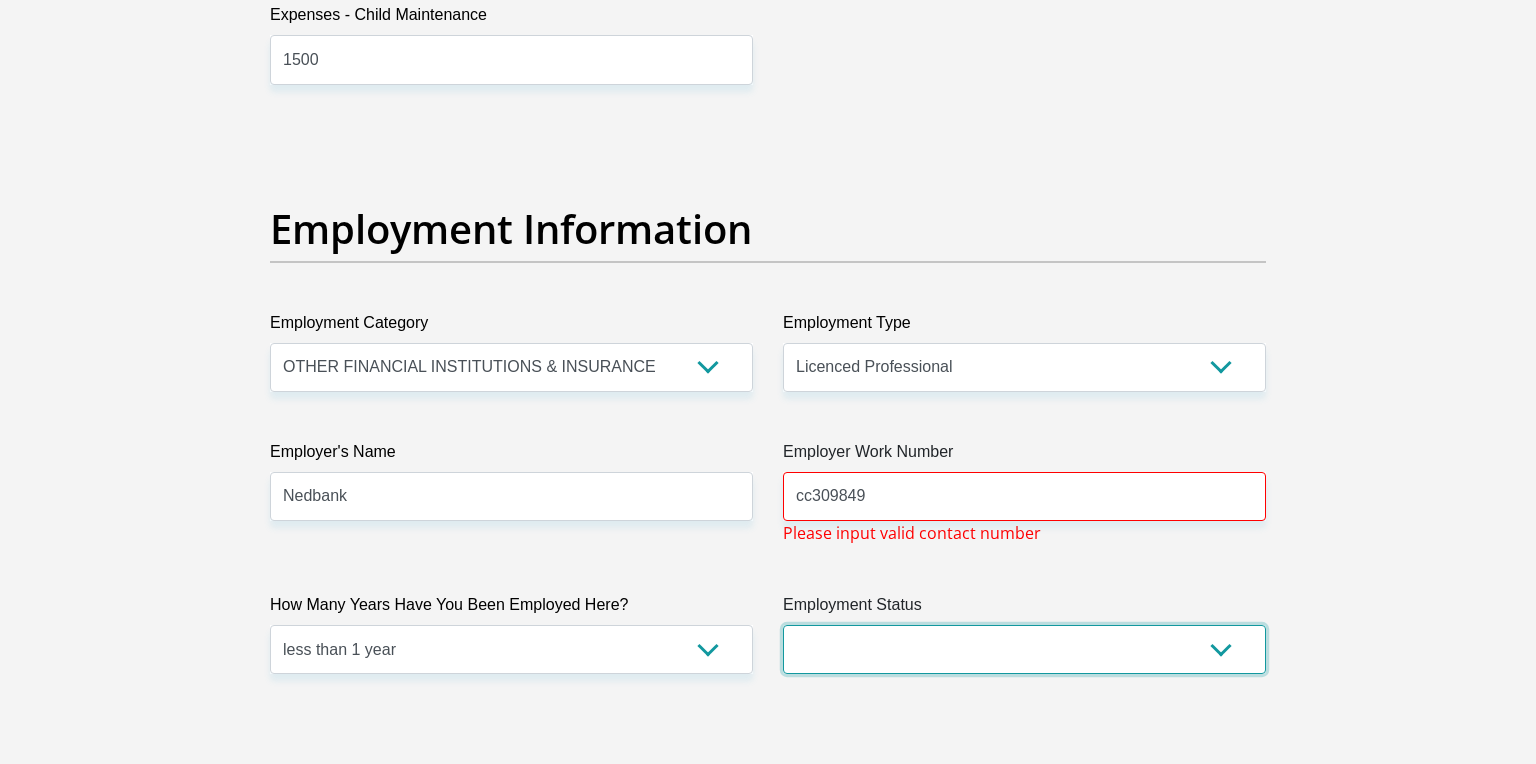 click on "Permanent/Full-time
Part-time/Casual
Contract Worker
Self-Employed
Housewife
Retired
Student
Medically Boarded
Disability
Unemployed" at bounding box center [1024, 649] 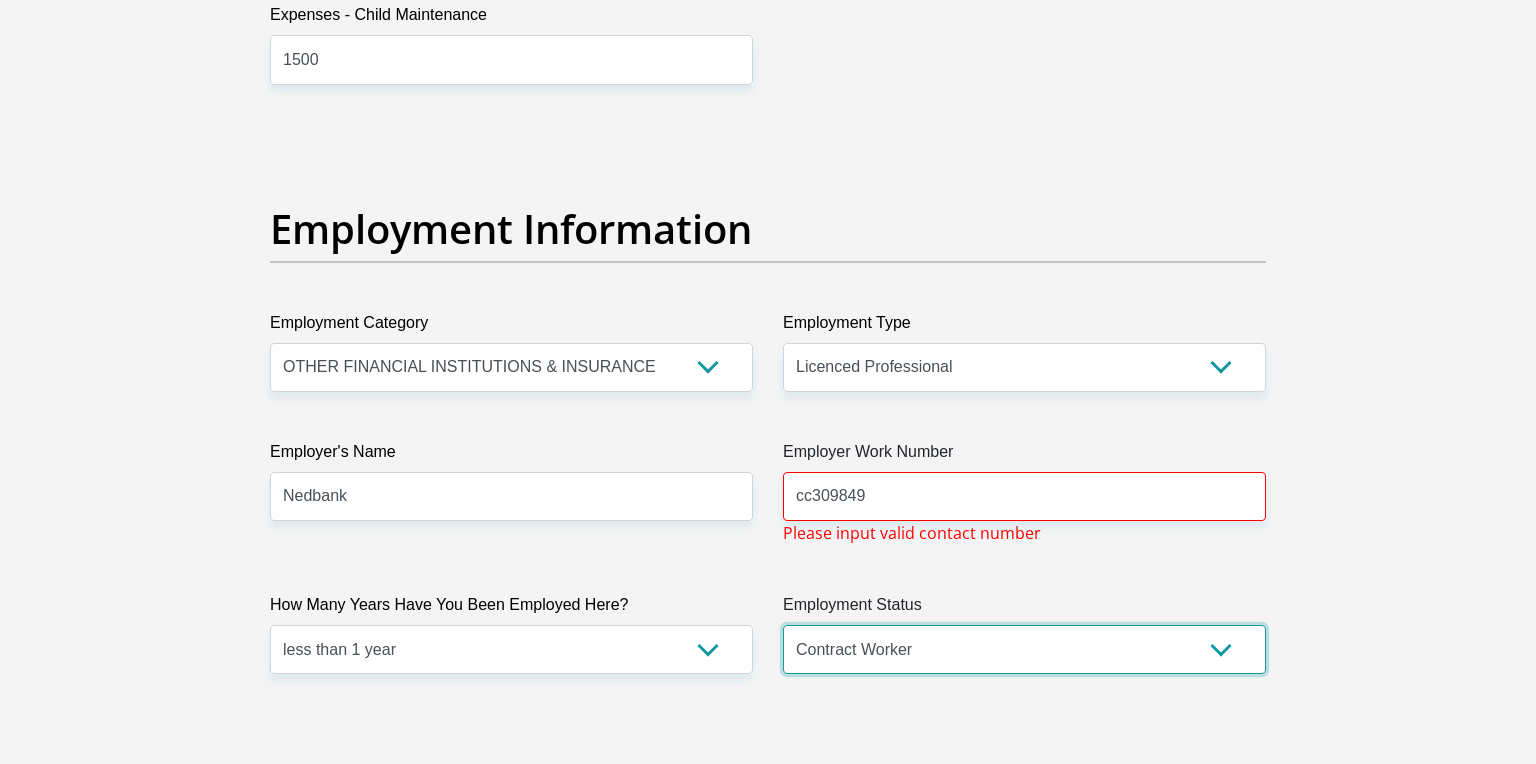 click on "Contract Worker" at bounding box center [0, 0] 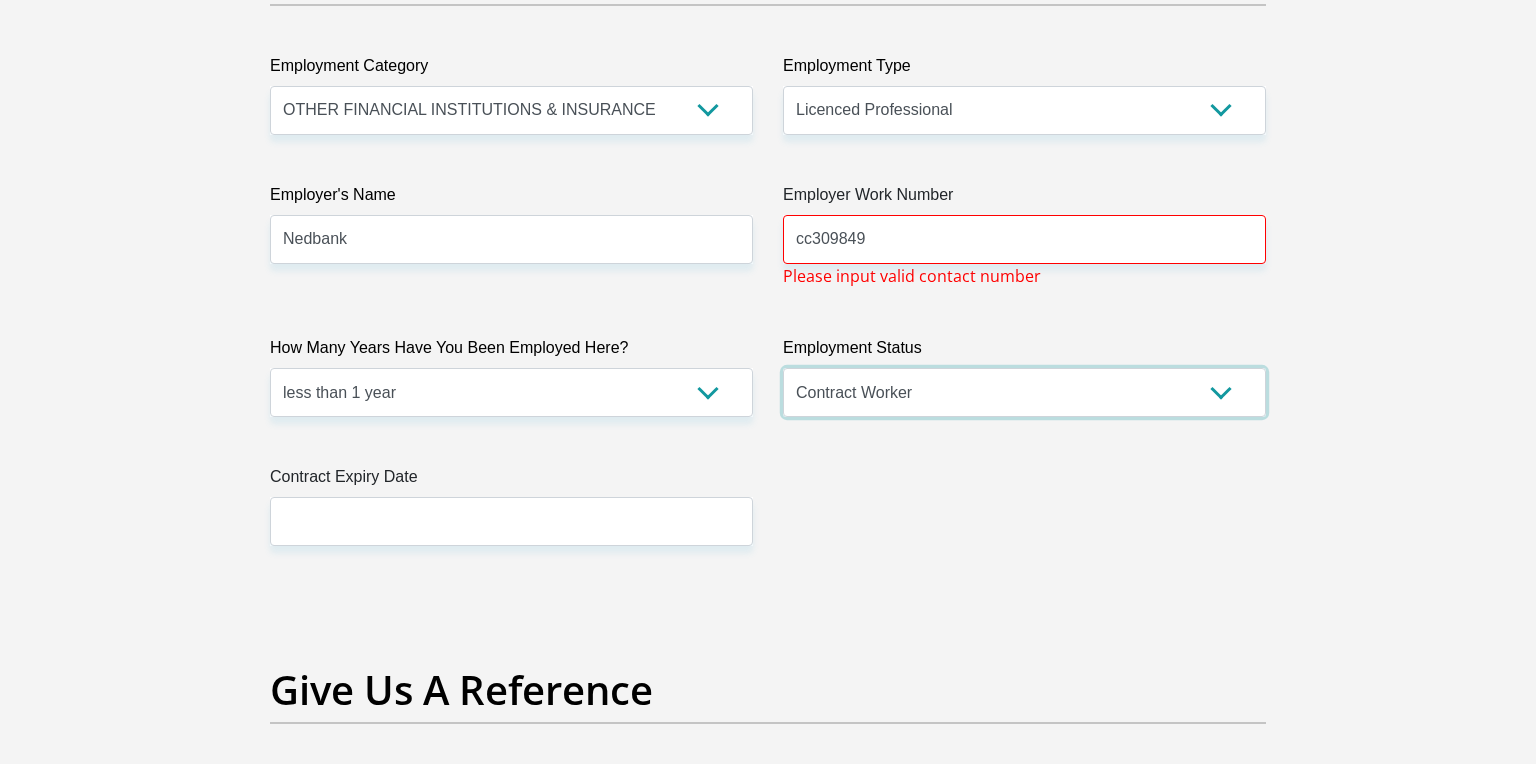 scroll, scrollTop: 3700, scrollLeft: 0, axis: vertical 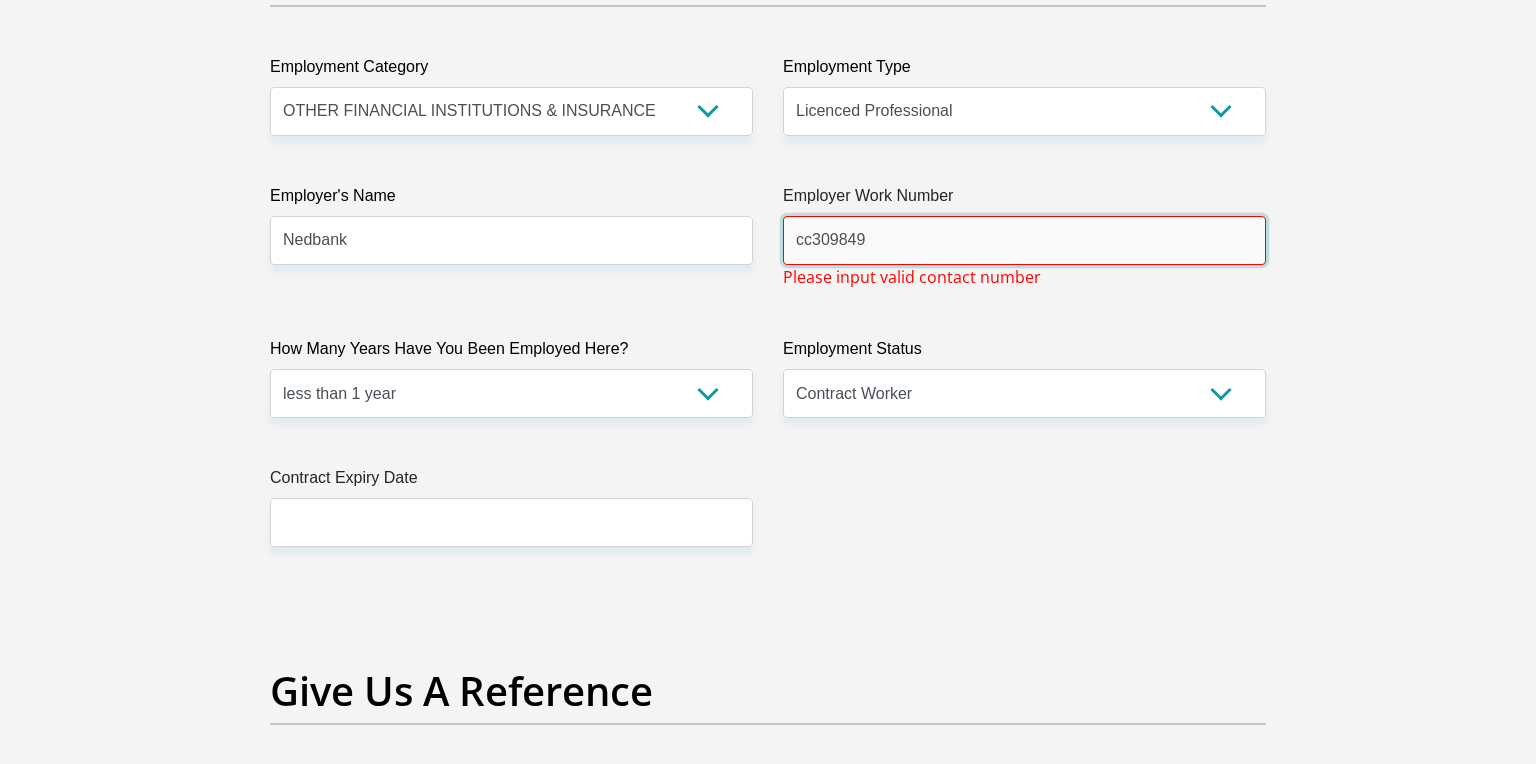click on "cc309849" at bounding box center [1024, 240] 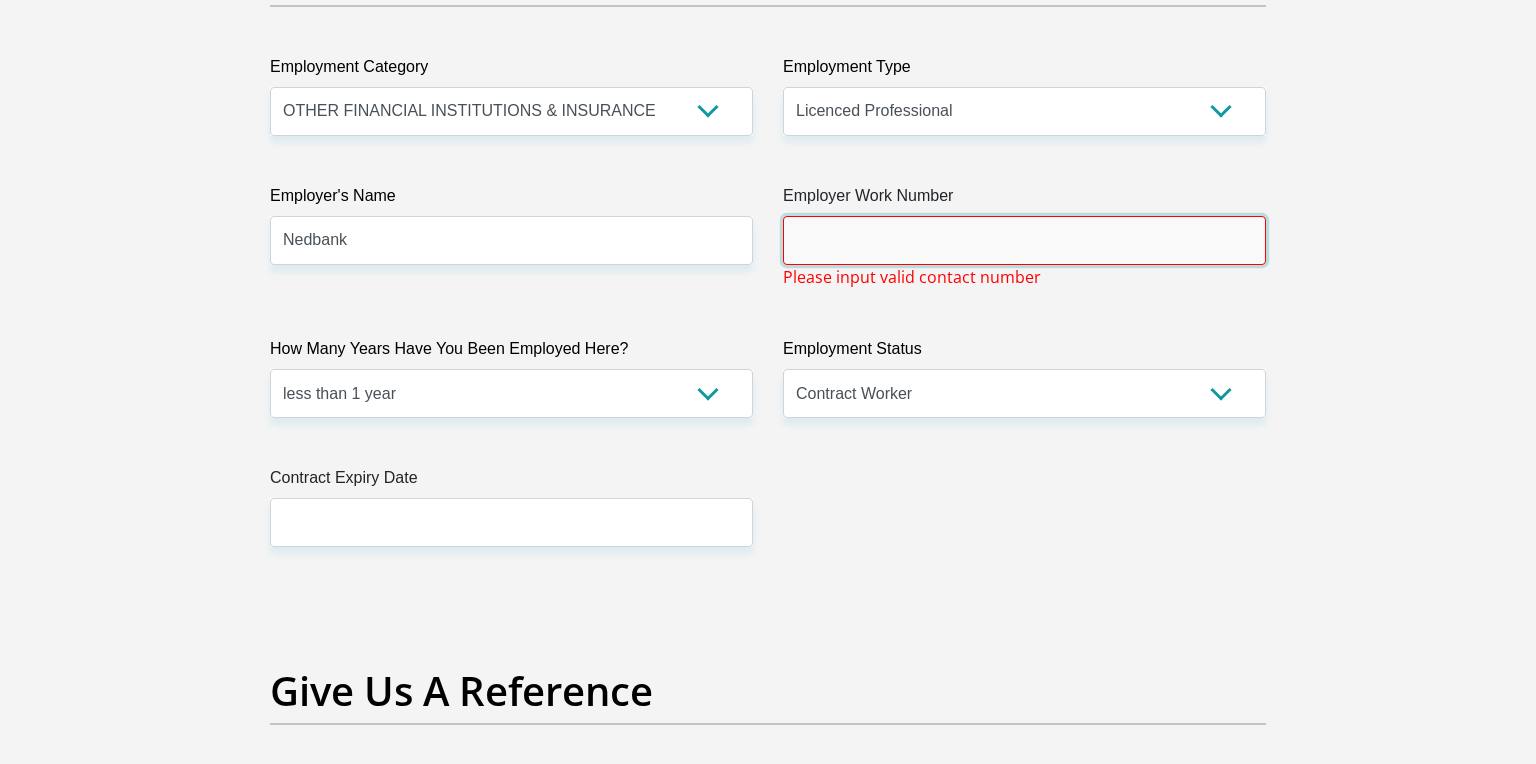 paste on "[PHONE]" 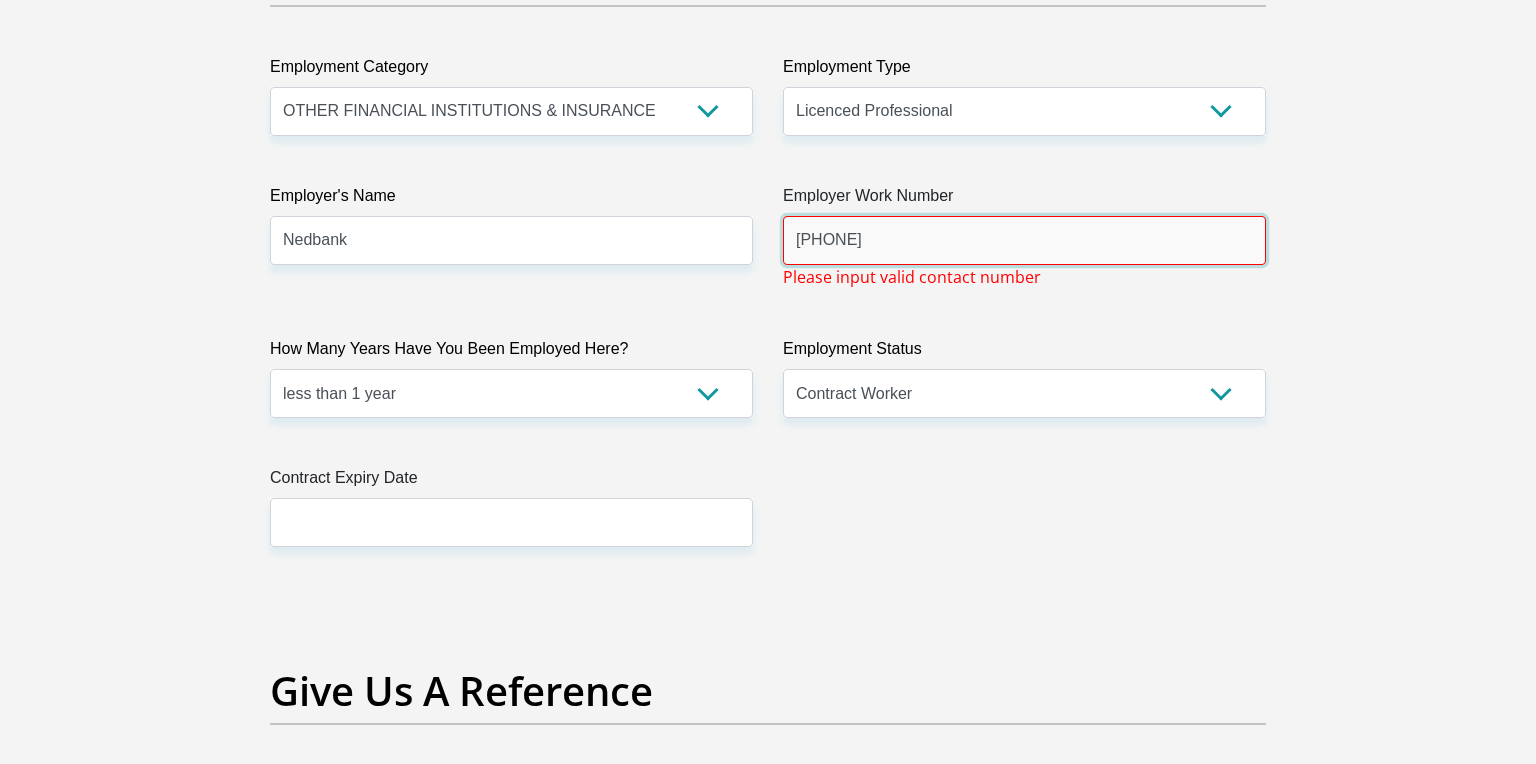 click on "[PHONE]" at bounding box center [1024, 240] 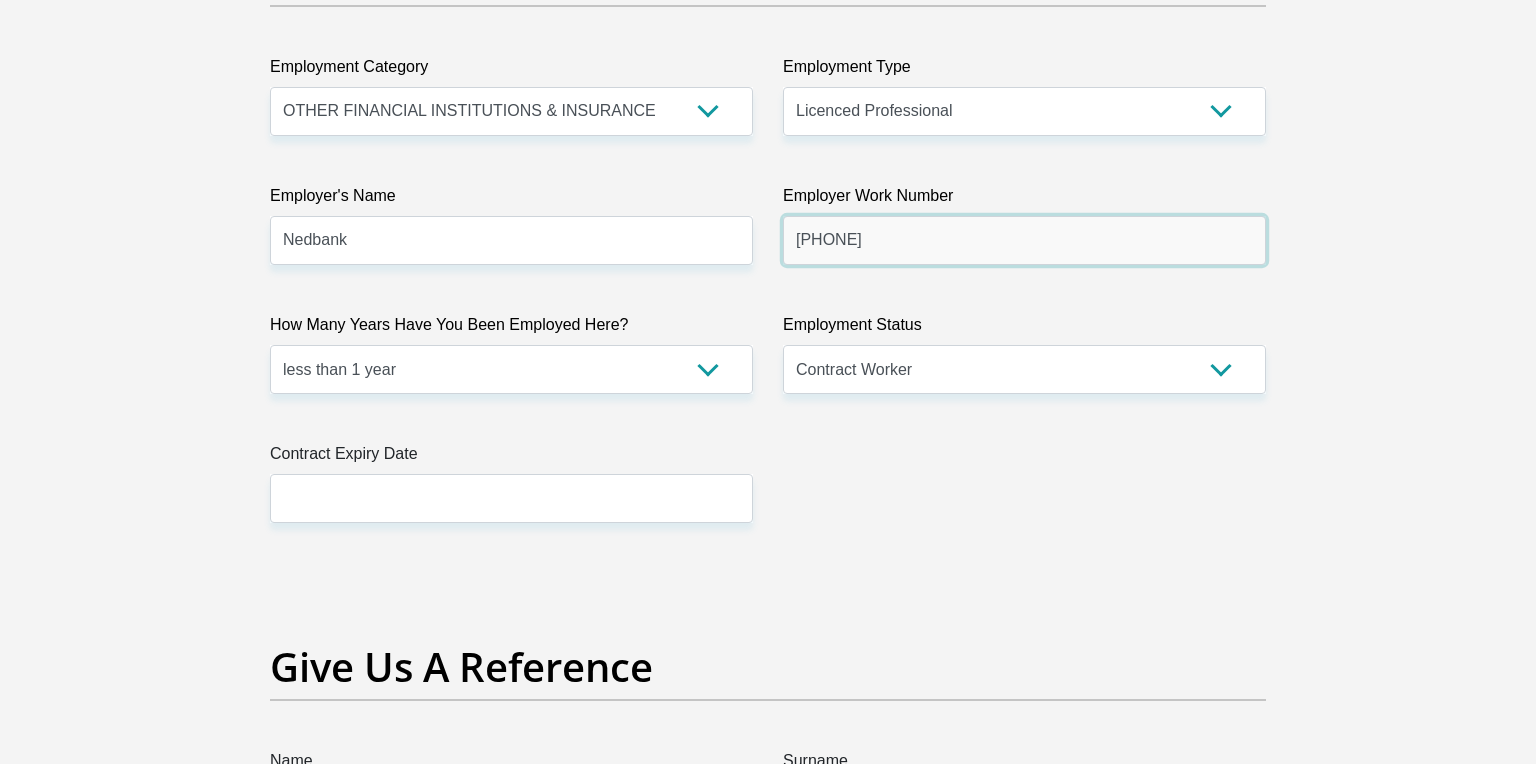type on "[PHONE]" 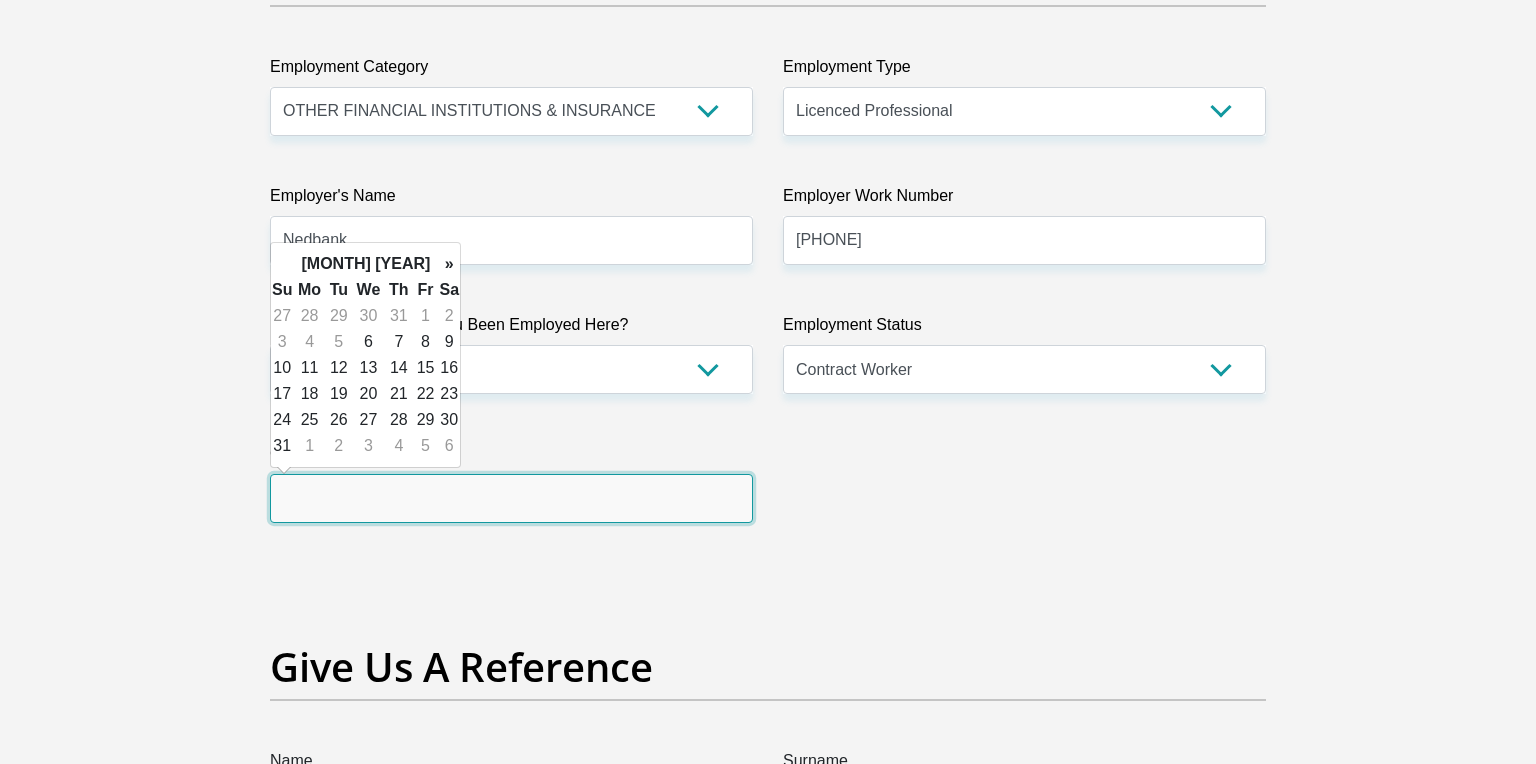 click at bounding box center [511, 498] 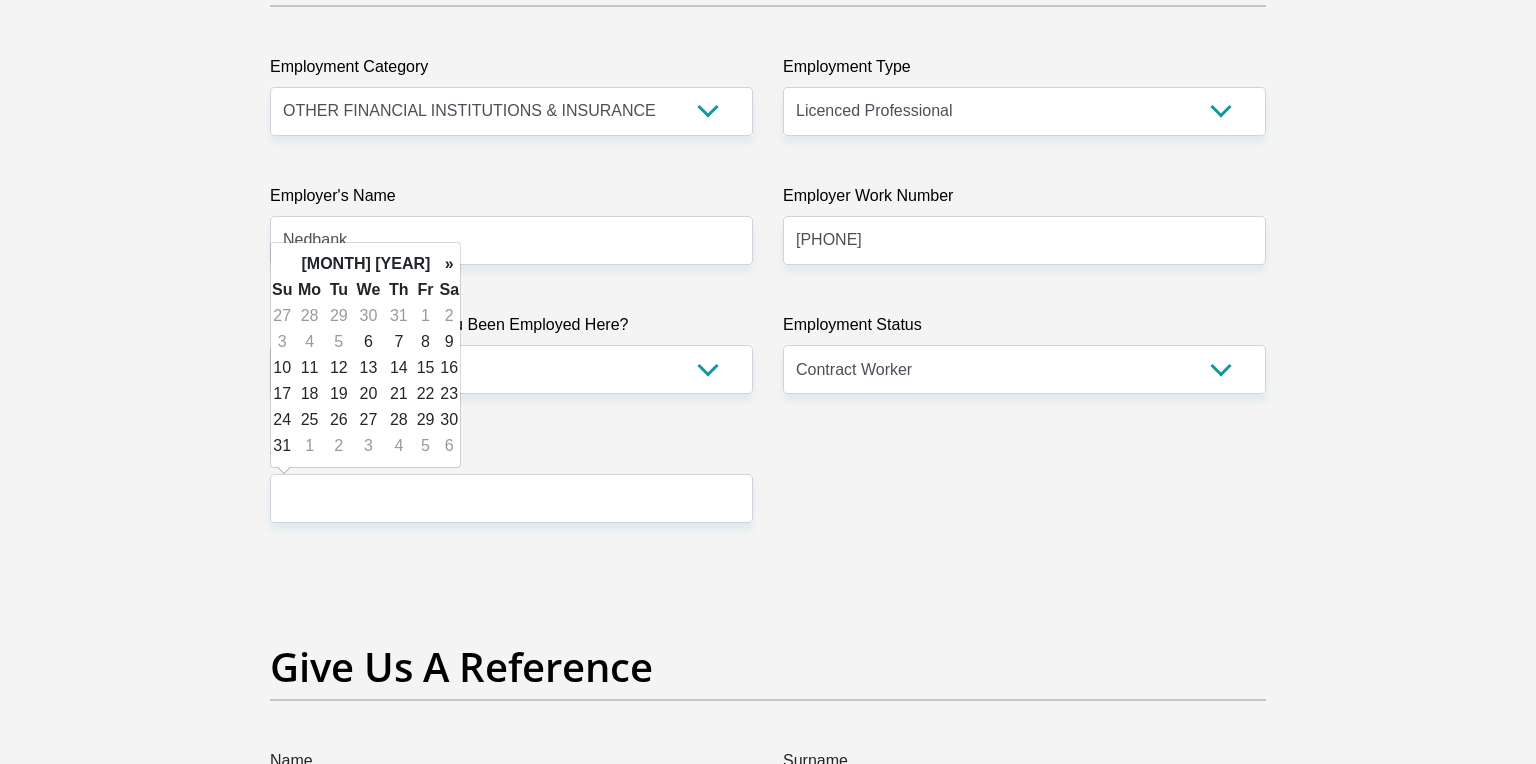 click on "Title
Mr
Ms
Mrs
Dr
Other
First Name
[FIRST]
Surname
[LAST]
ID Number
[ID_NUMBER]
Please input valid ID number
Race
Black
Coloured
Indian
White
Other
Contact Number
[PHONE]
Please input valid contact number
Nationality
[NATIONALITY]
[NATIONALITY]
[NATIONALITY]  [NATIONALITY]  [NATIONALITY]" at bounding box center [768, -68] 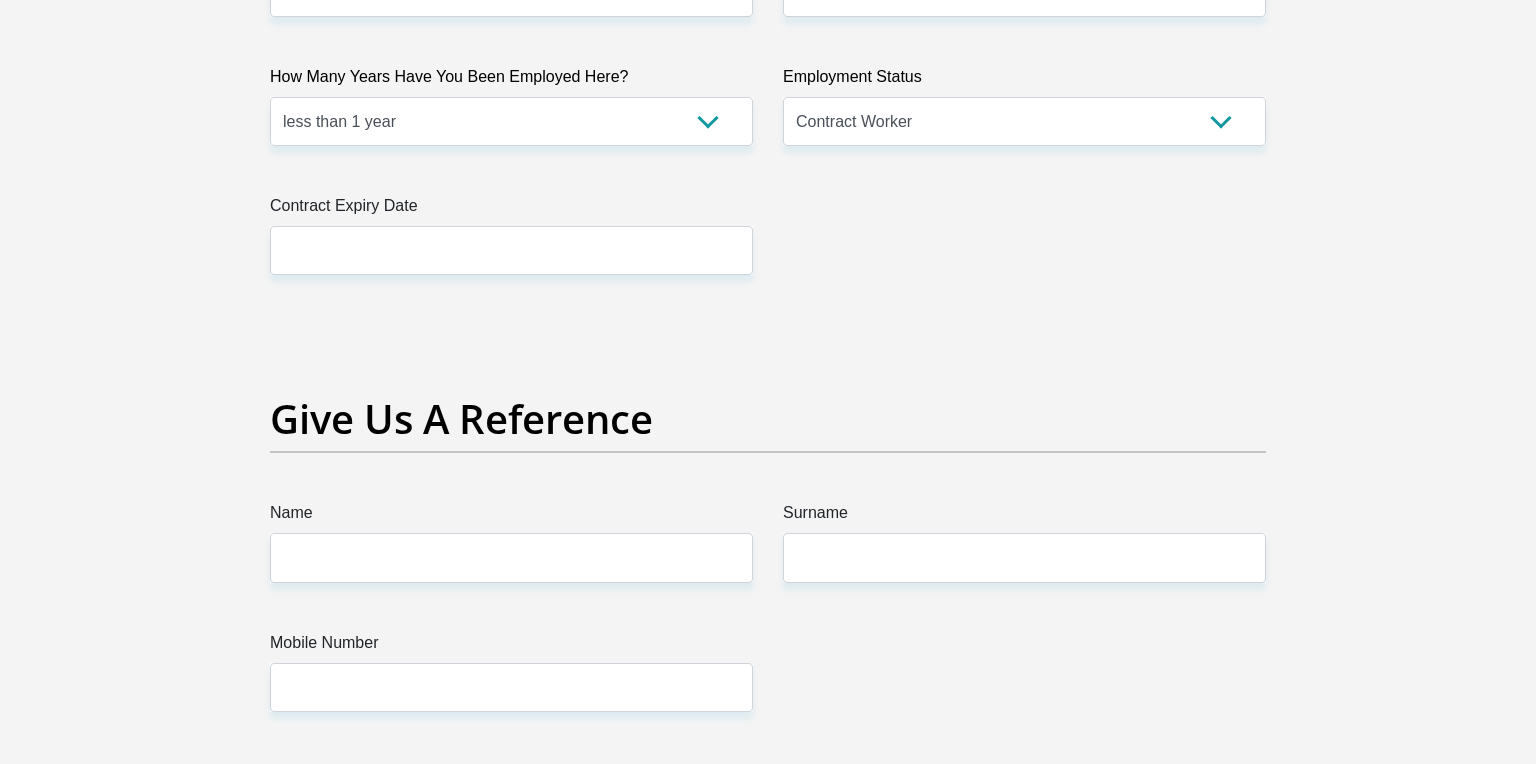 scroll, scrollTop: 3972, scrollLeft: 0, axis: vertical 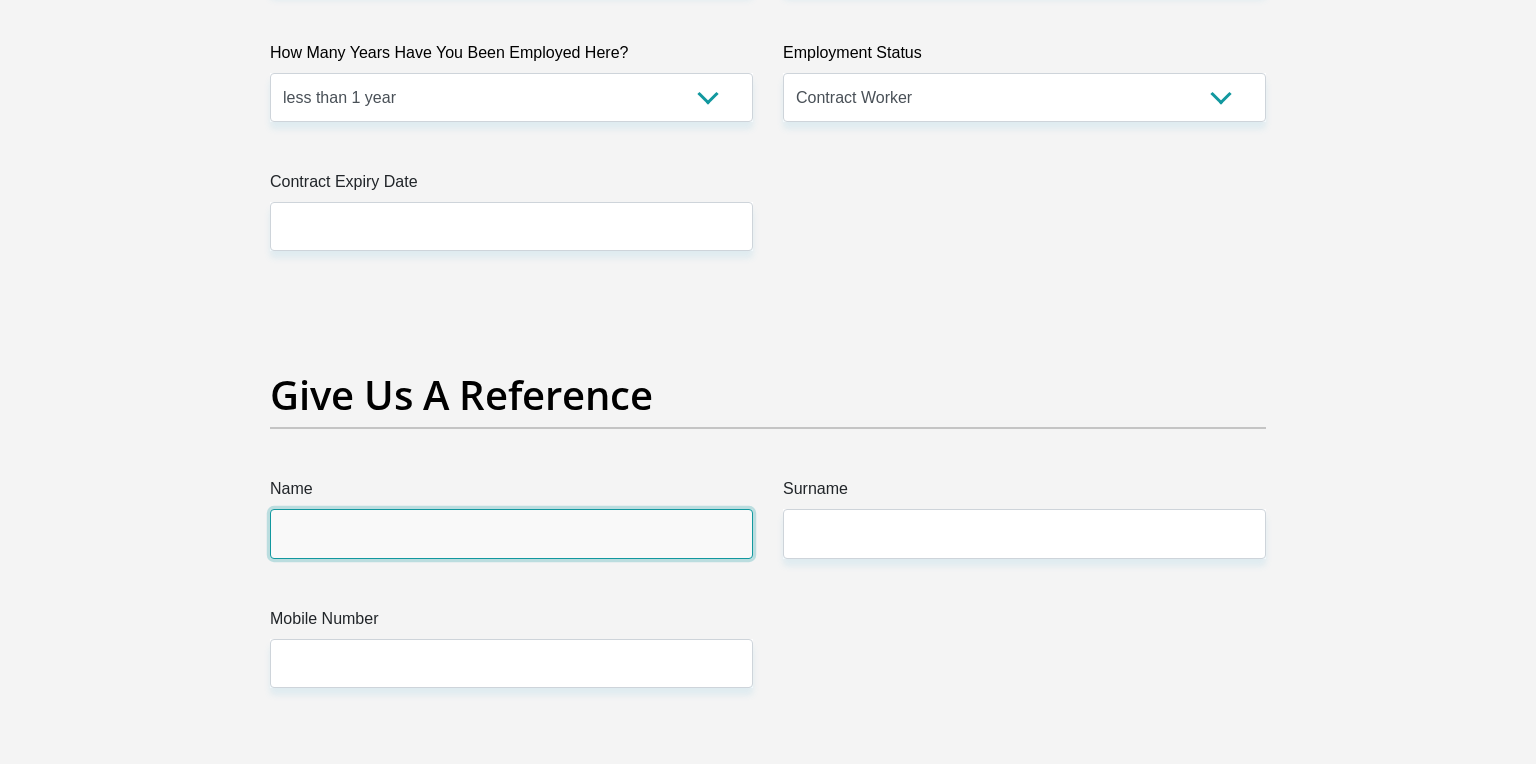 click on "Name" at bounding box center [511, 533] 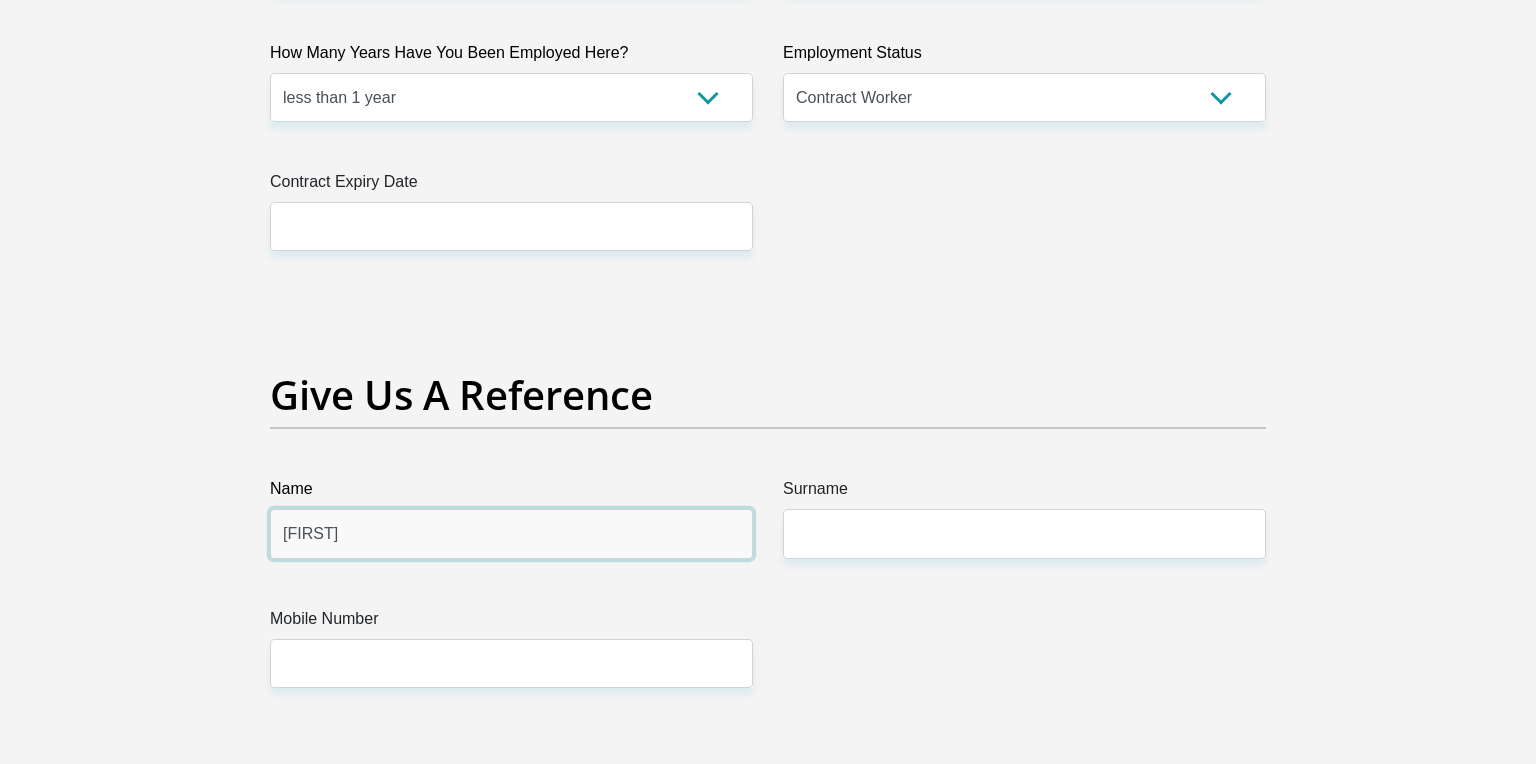type on "[FIRST]" 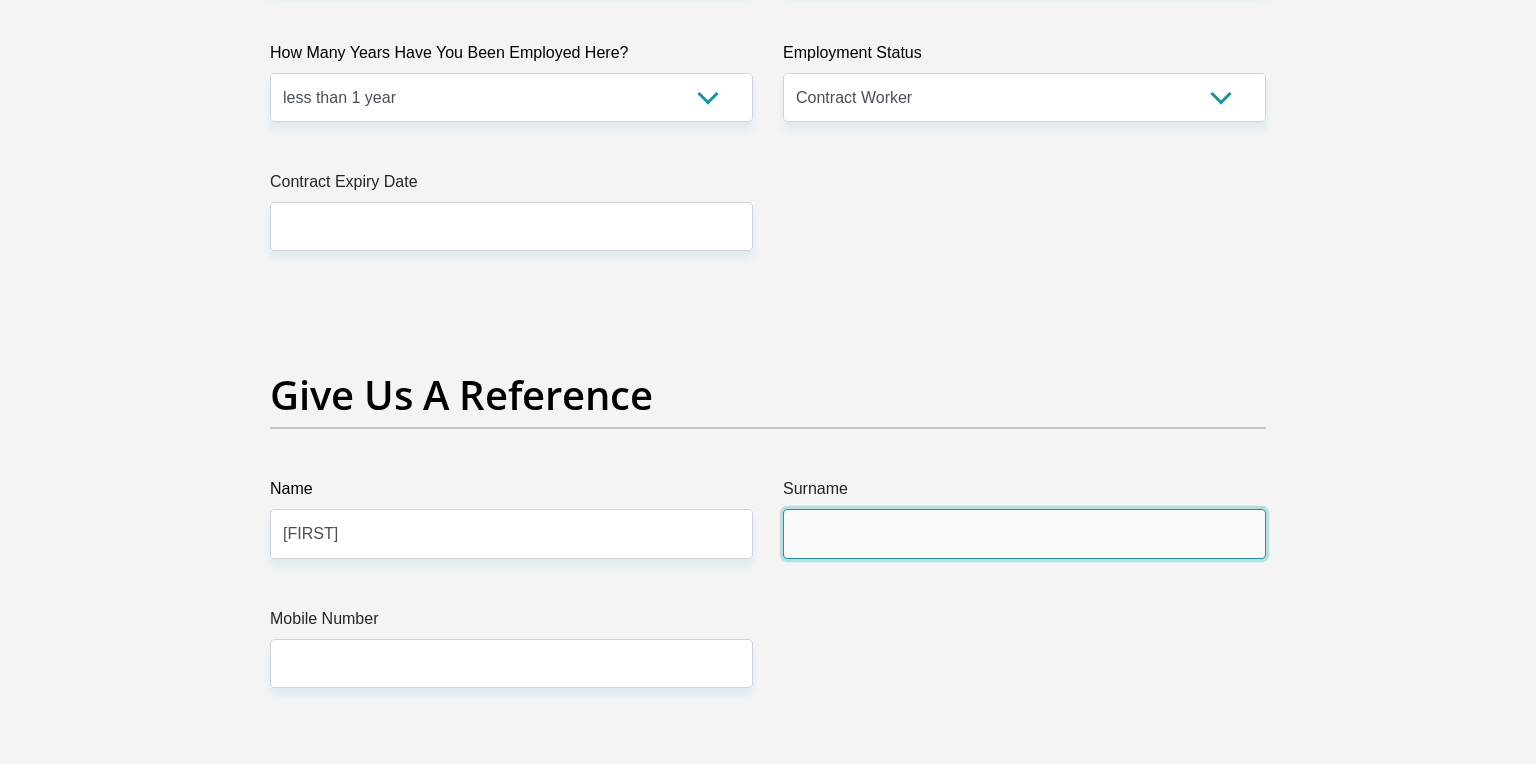 click on "Surname" at bounding box center (1024, 533) 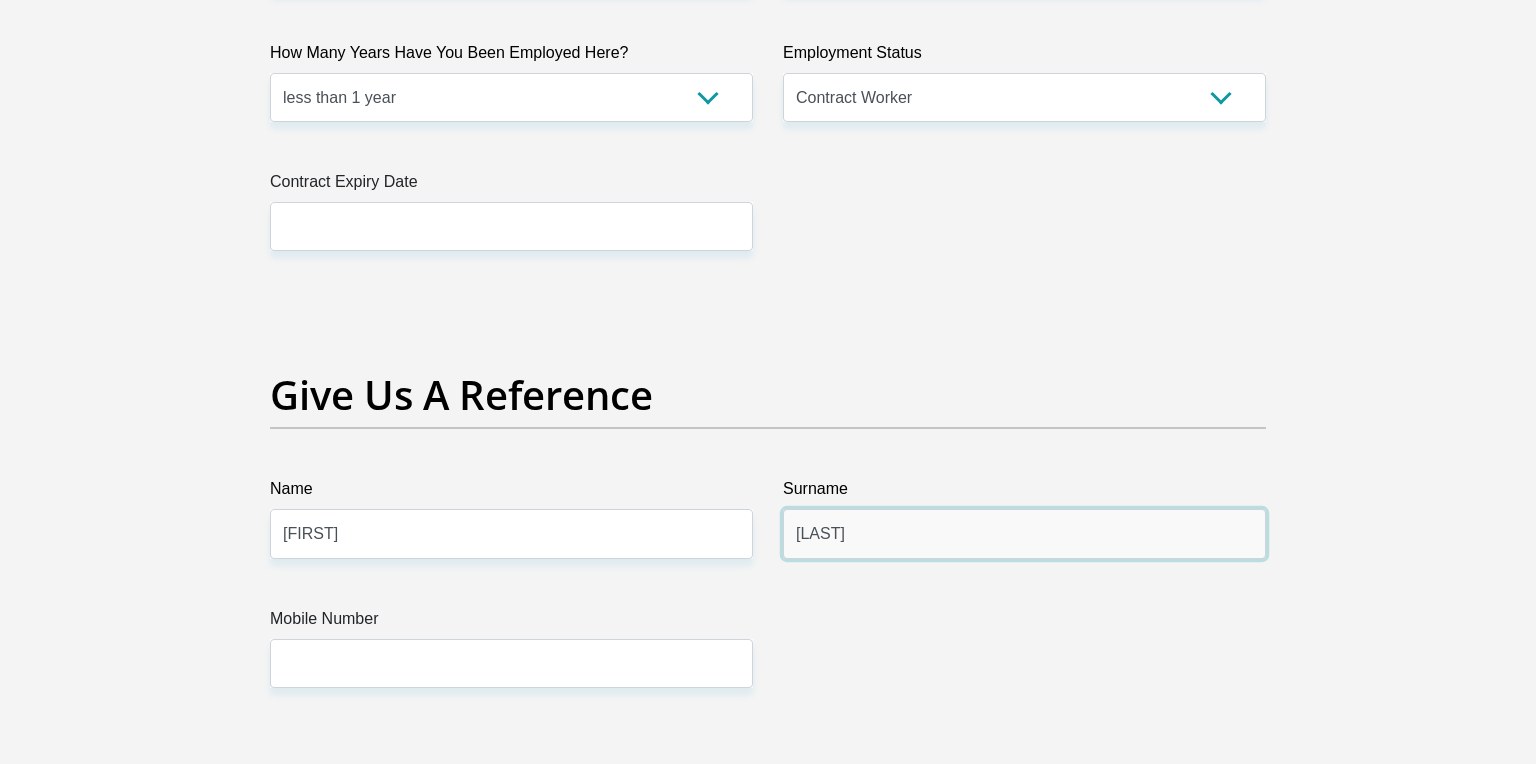 type on "[LAST]" 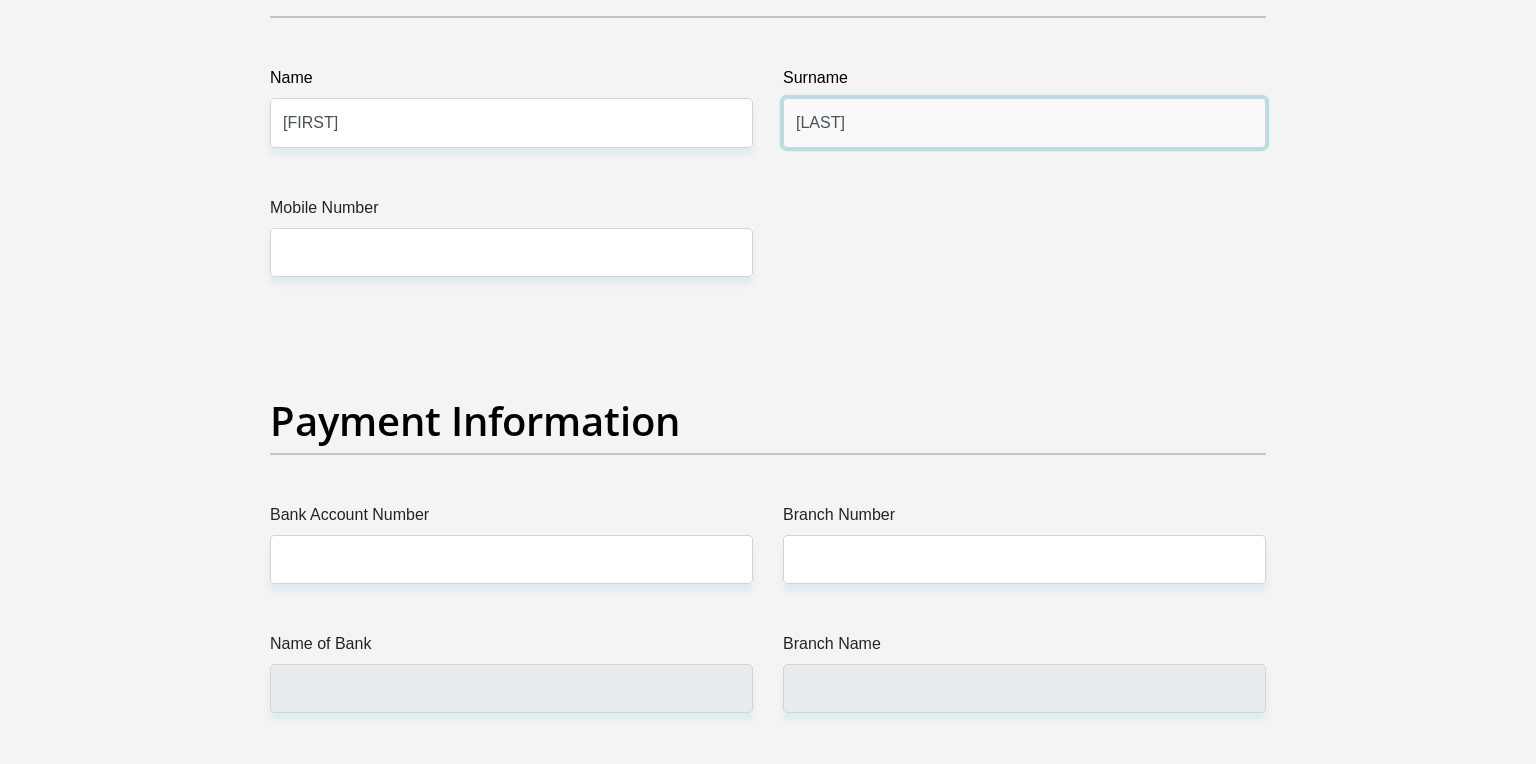 scroll, scrollTop: 4386, scrollLeft: 0, axis: vertical 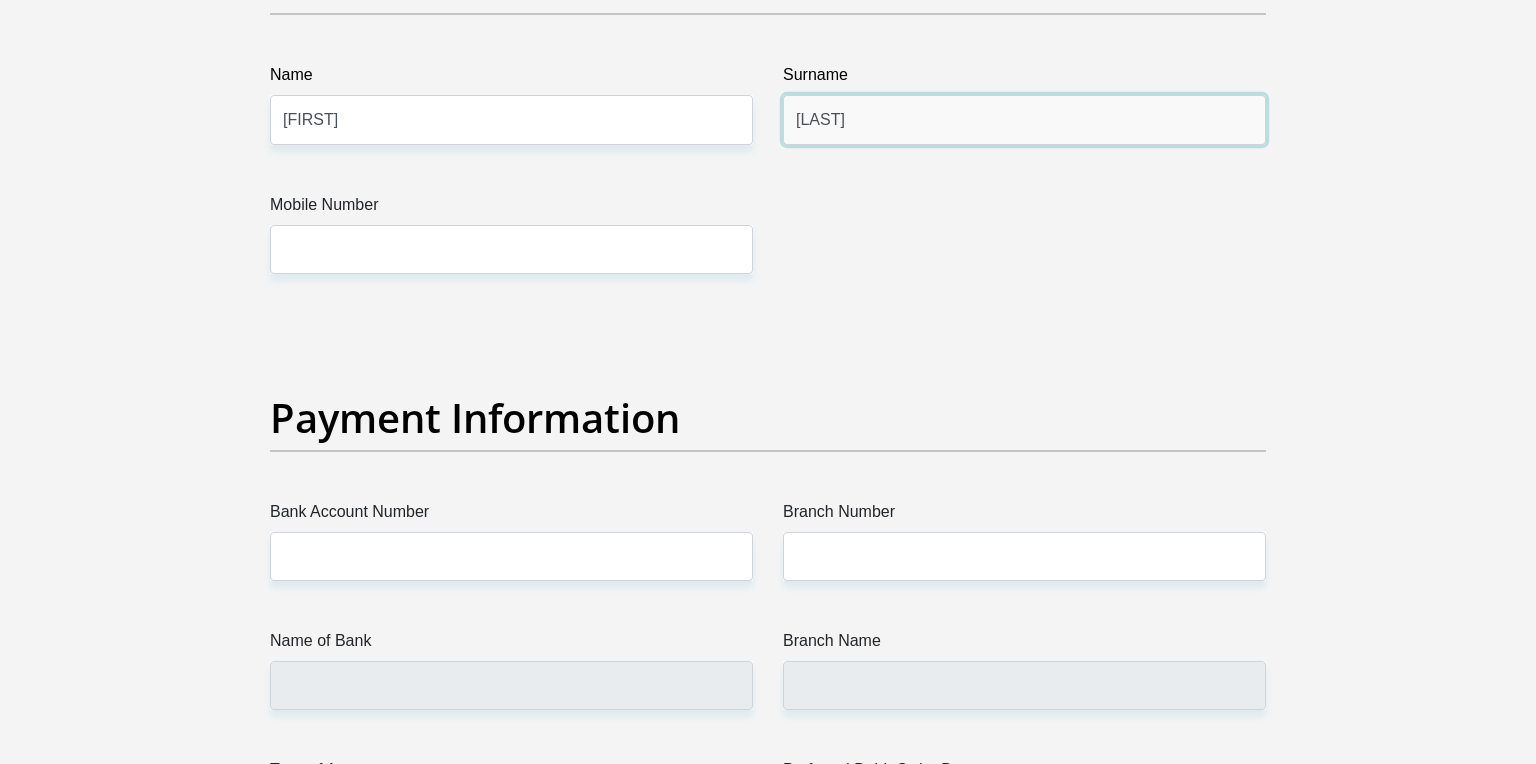 click on "[LAST]" at bounding box center (1024, 119) 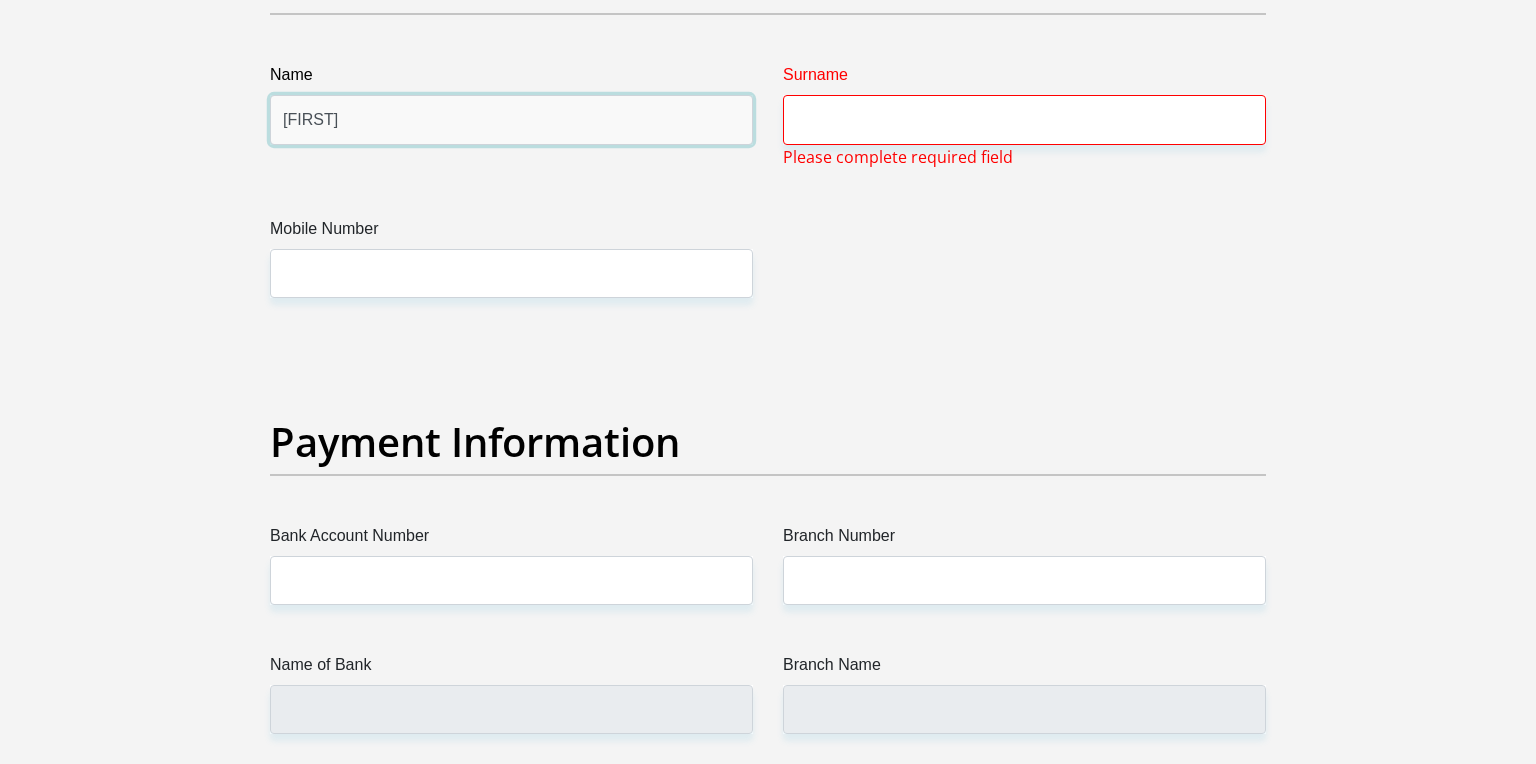 click on "[FIRST]" at bounding box center (511, 119) 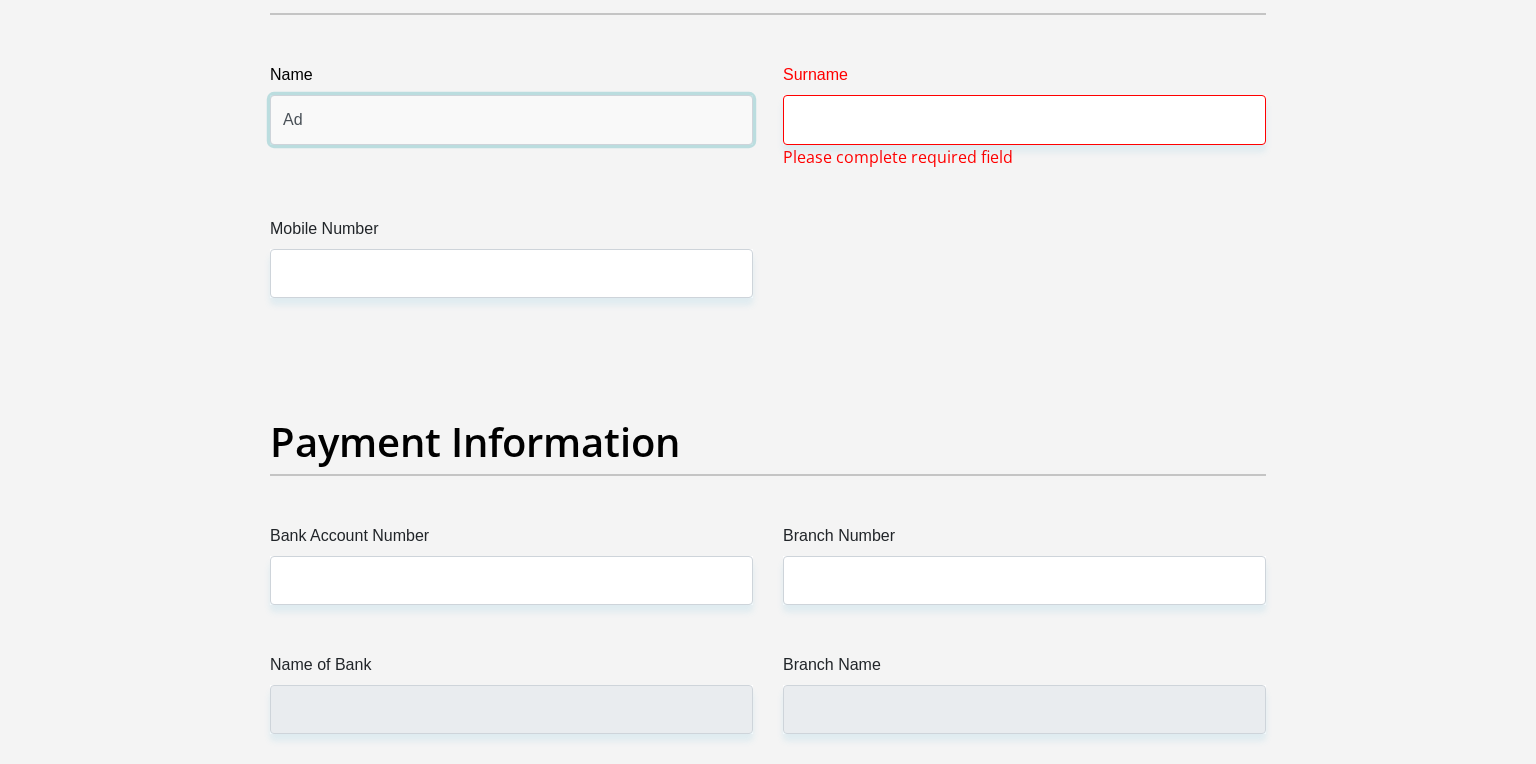 type on "A" 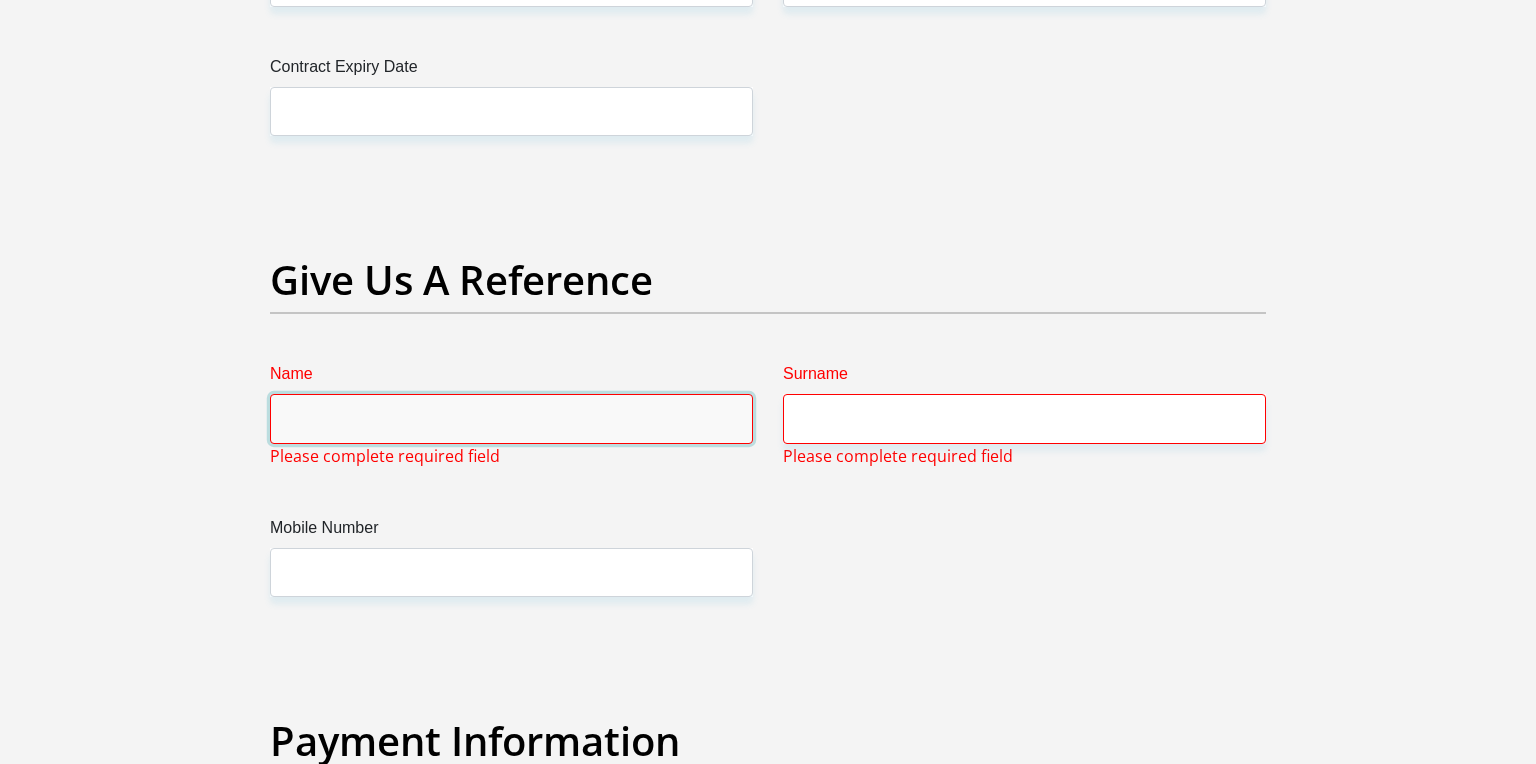 scroll, scrollTop: 4081, scrollLeft: 0, axis: vertical 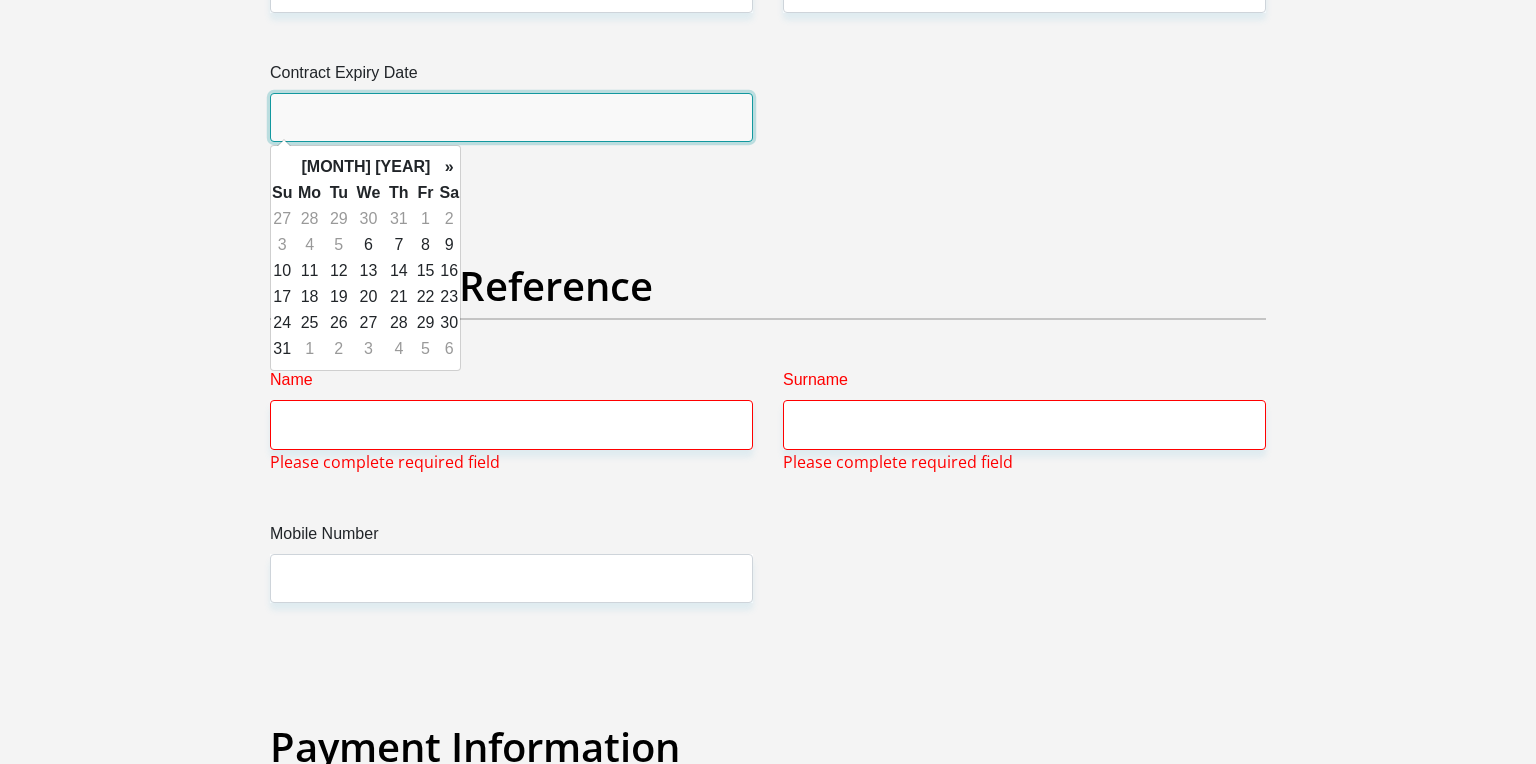 click at bounding box center [511, 117] 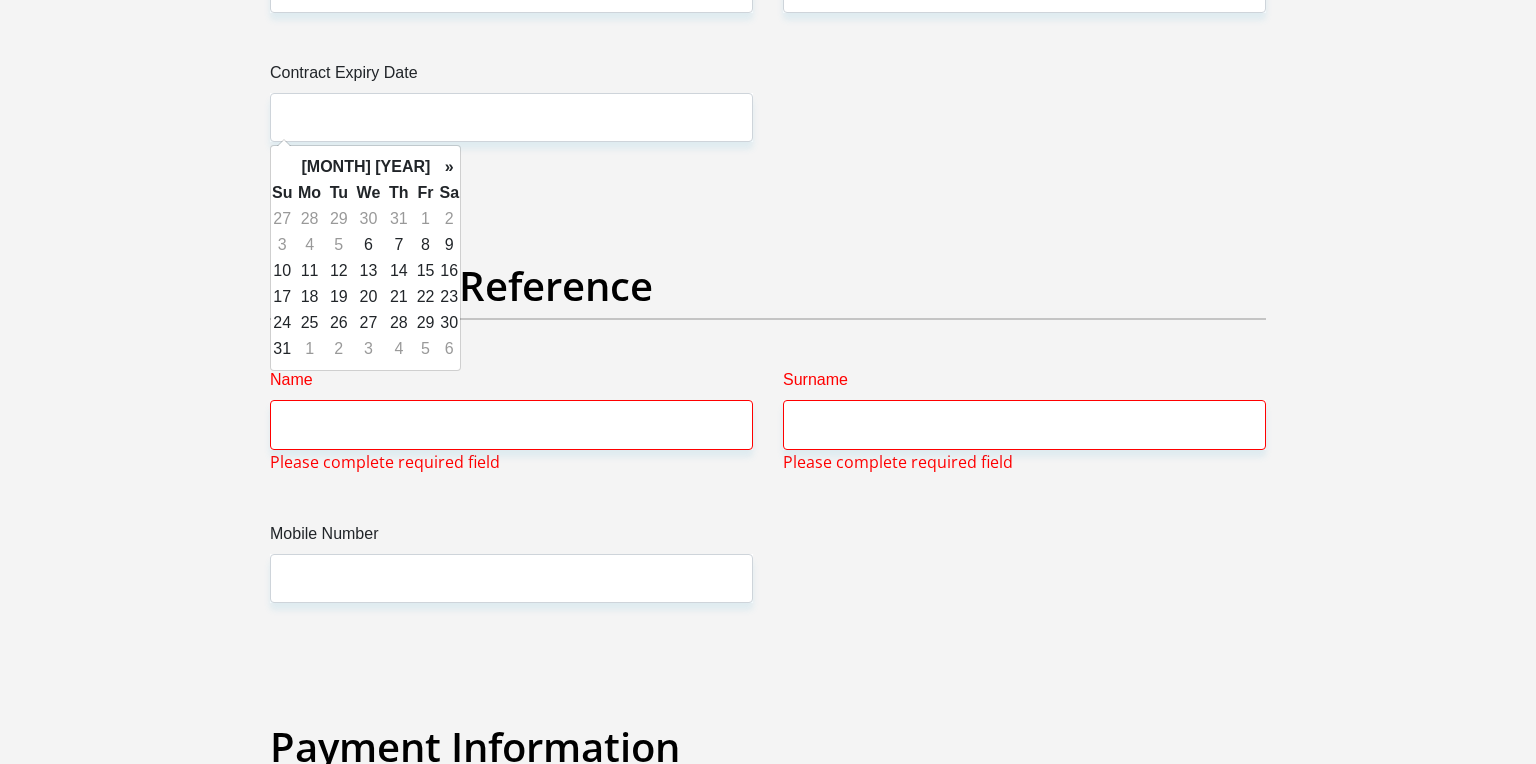 click on "Title
Mr
Ms
Mrs
Dr
Other
First Name
[FIRST]
Surname
[LAST]
ID Number
[ID_NUMBER]
Please input valid ID number
Race
Black
Coloured
Indian
White
Other
Contact Number
[PHONE]
Please input valid contact number
Nationality
[NATIONALITY]
[NATIONALITY]
[NATIONALITY]  [NATIONALITY]  [NATIONALITY]" at bounding box center (768, -437) 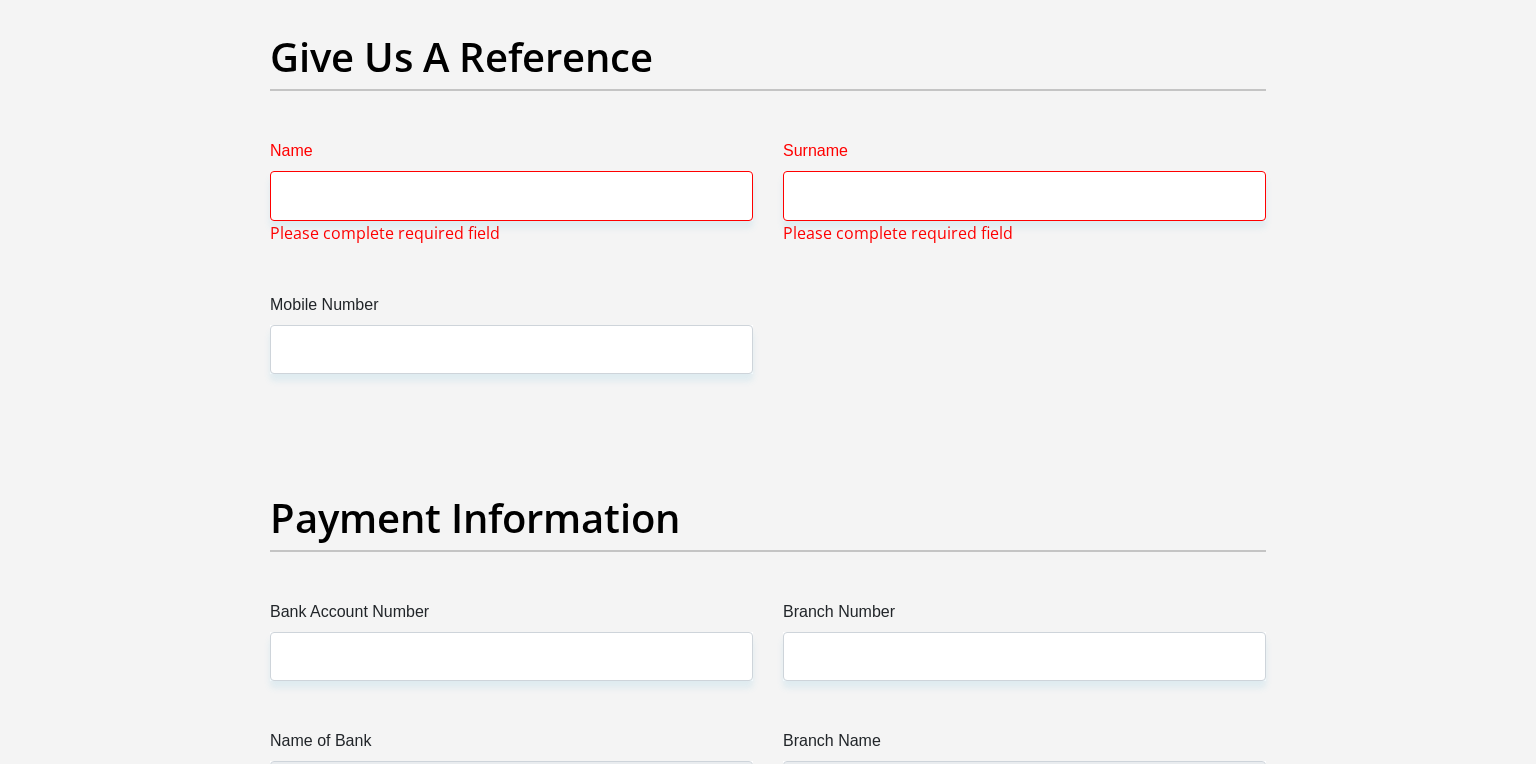 scroll, scrollTop: 4300, scrollLeft: 0, axis: vertical 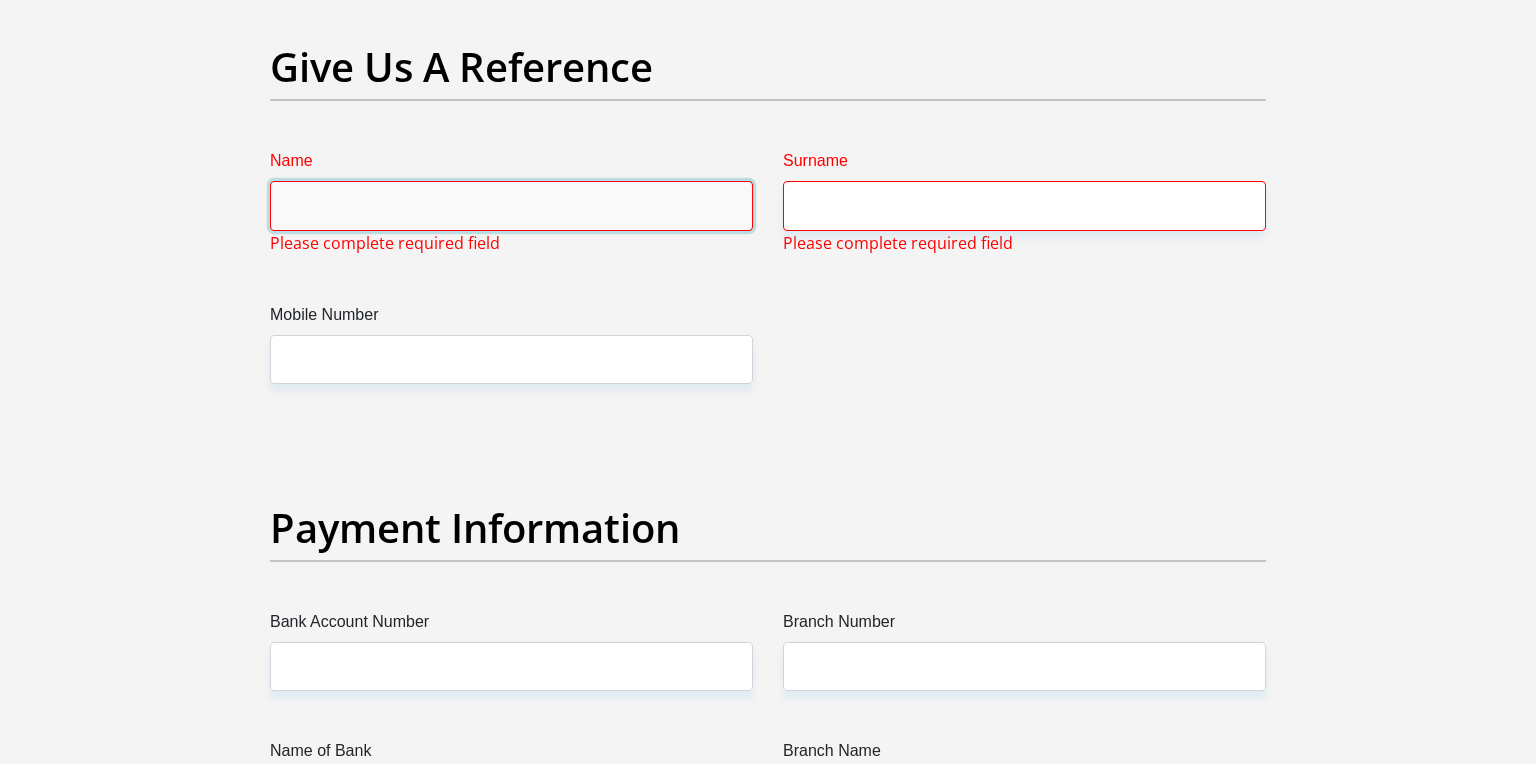 click on "Name" at bounding box center [511, 205] 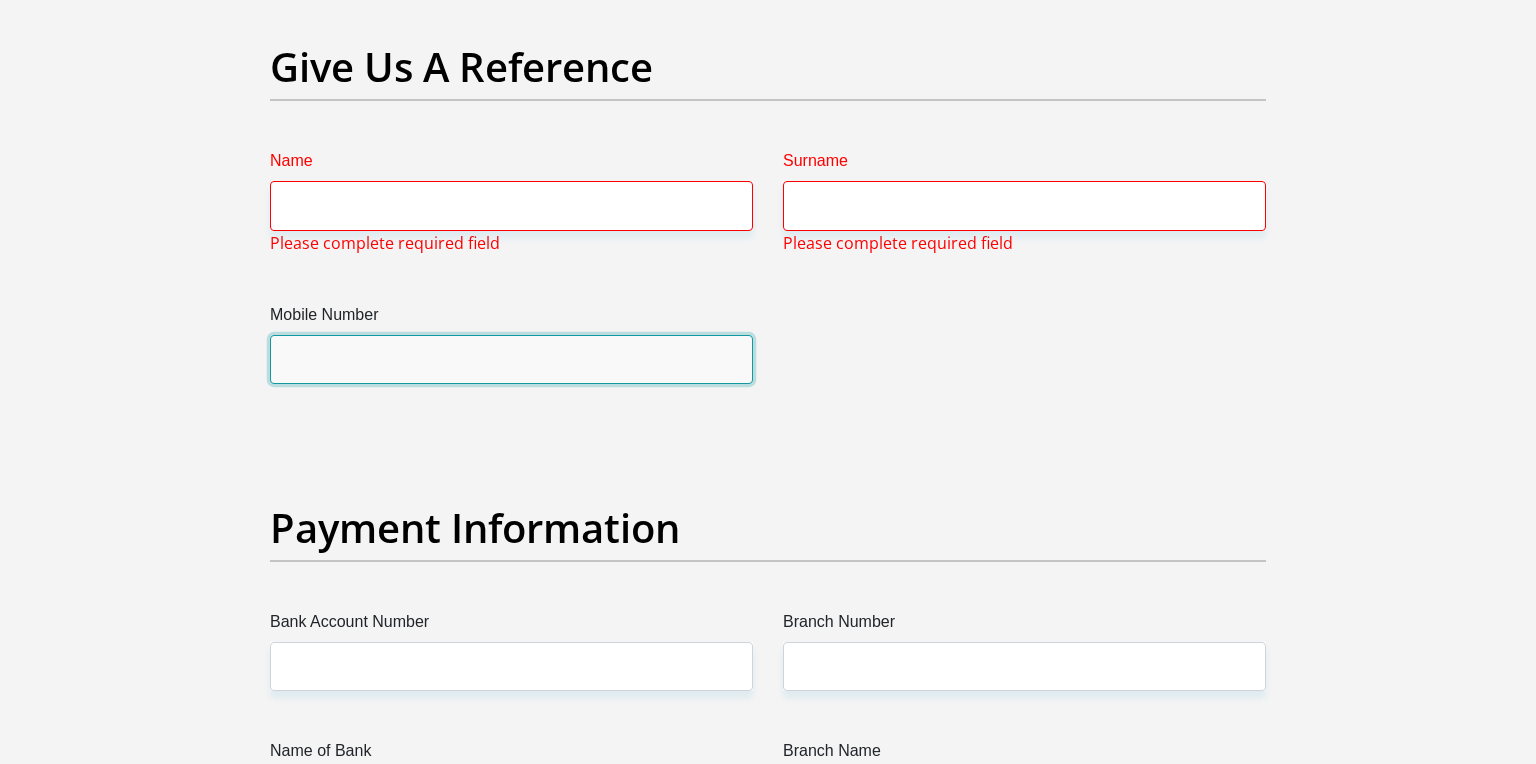 click on "Mobile Number" at bounding box center [511, 359] 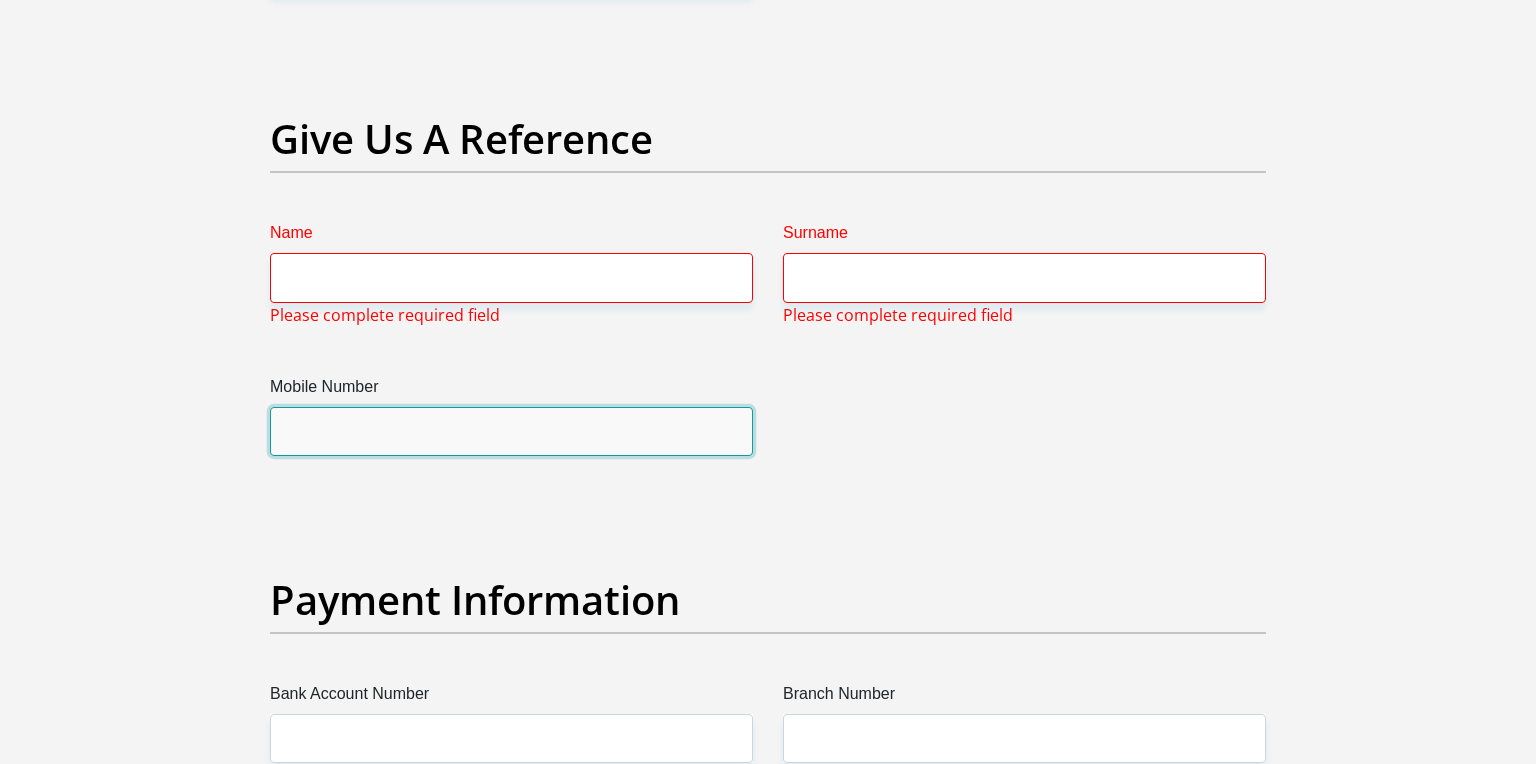 scroll, scrollTop: 4231, scrollLeft: 0, axis: vertical 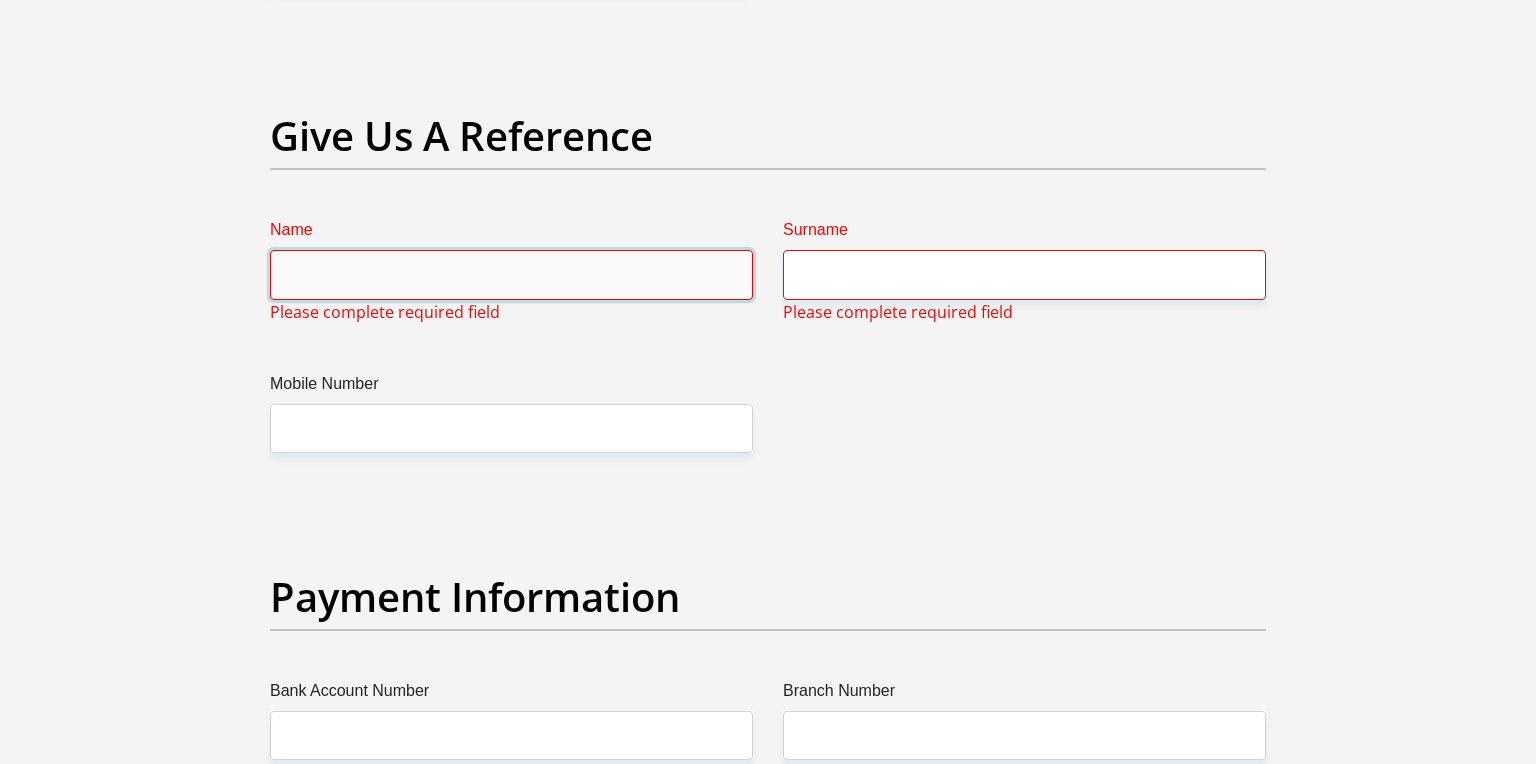 click on "Name" at bounding box center (511, 274) 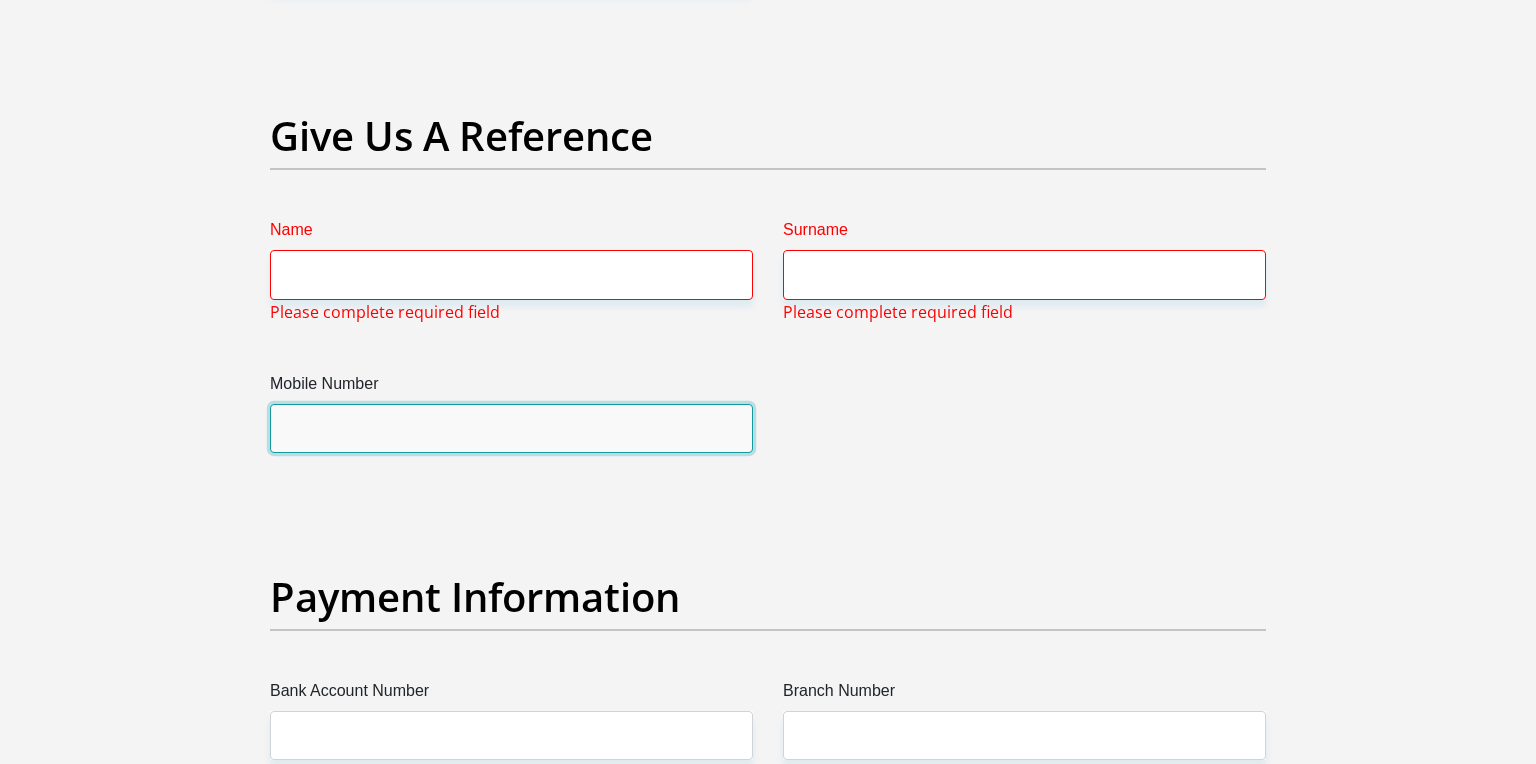 click on "Mobile Number" at bounding box center [511, 428] 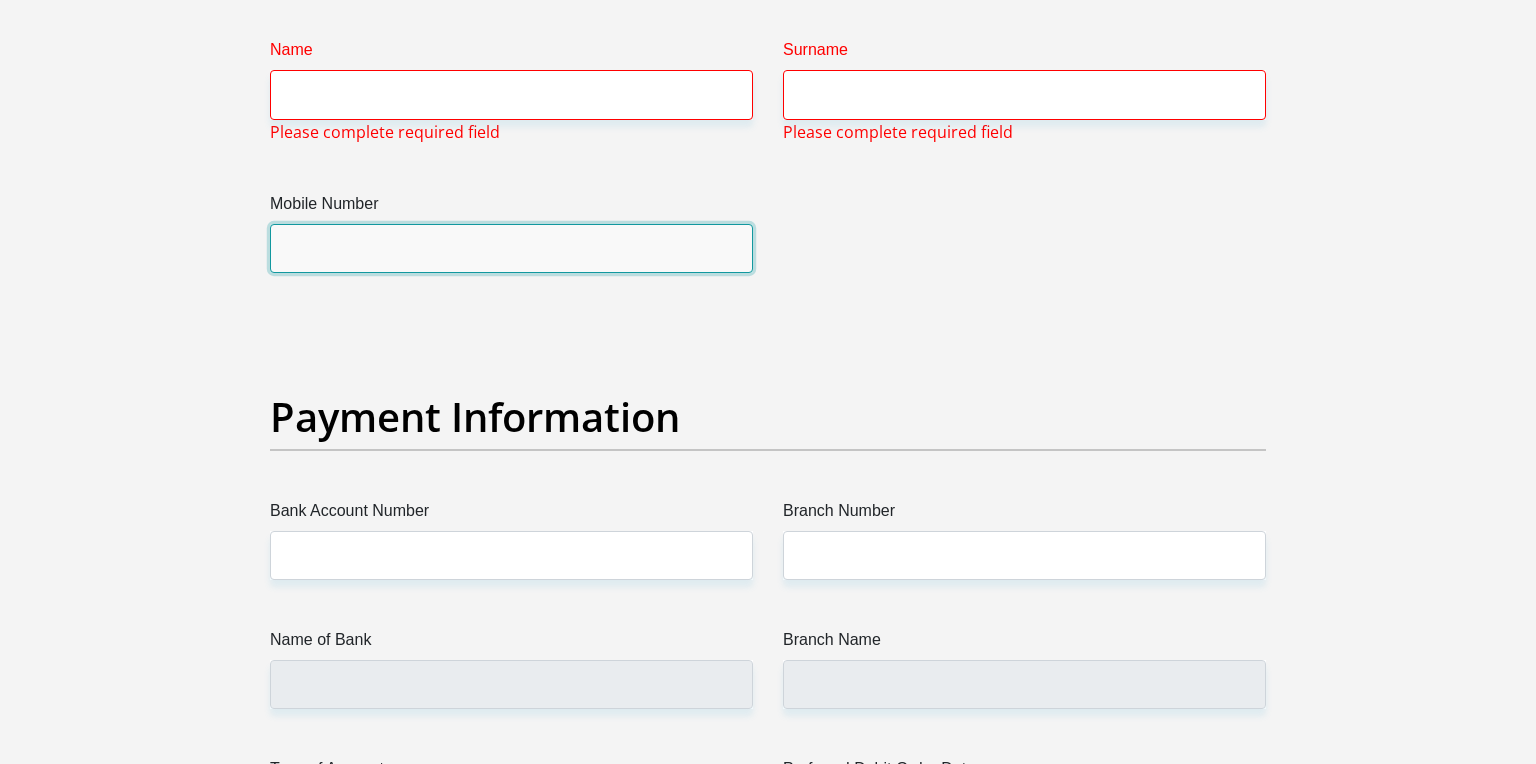 scroll, scrollTop: 4409, scrollLeft: 0, axis: vertical 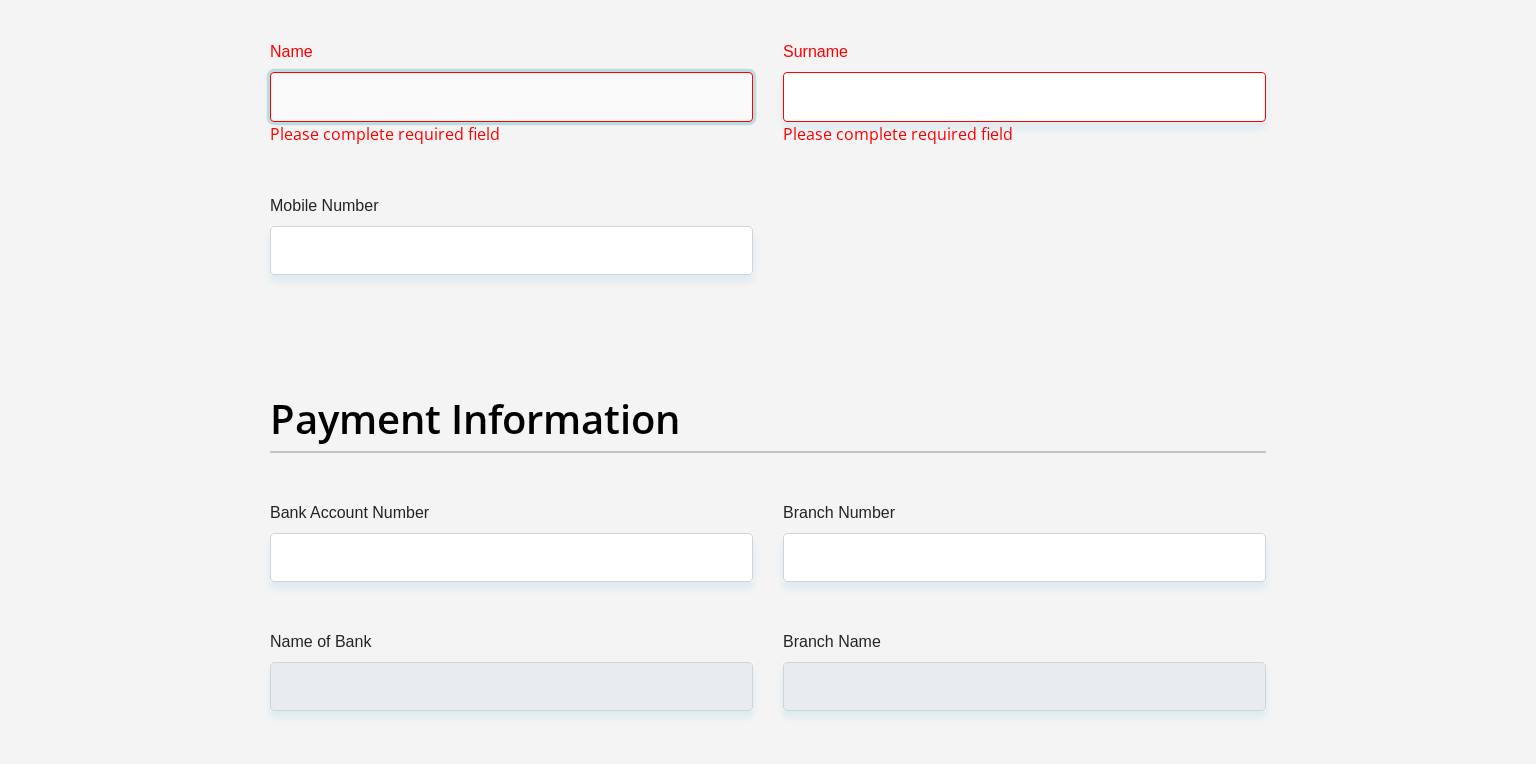 click on "Name" at bounding box center (511, 96) 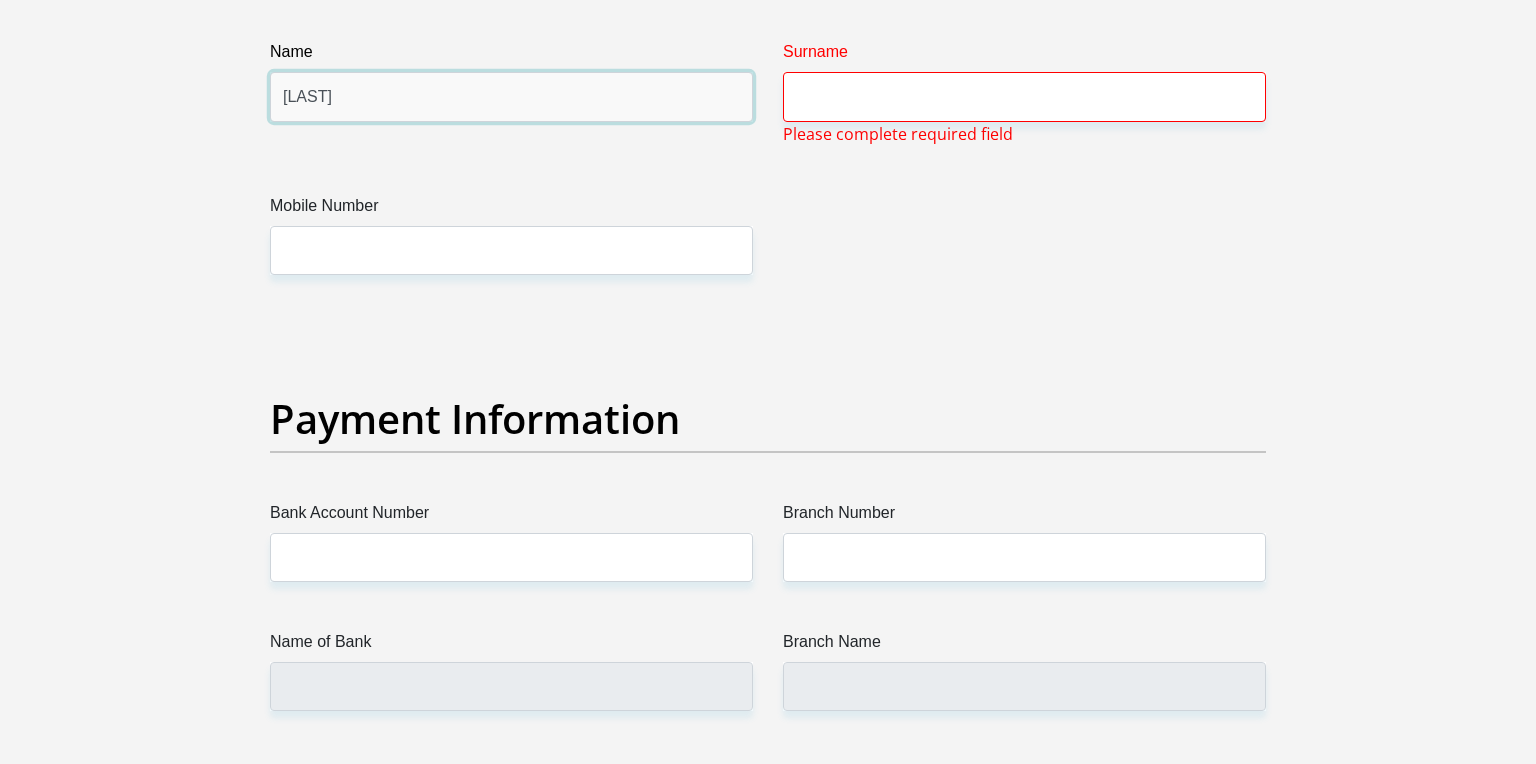 type on "[LAST]" 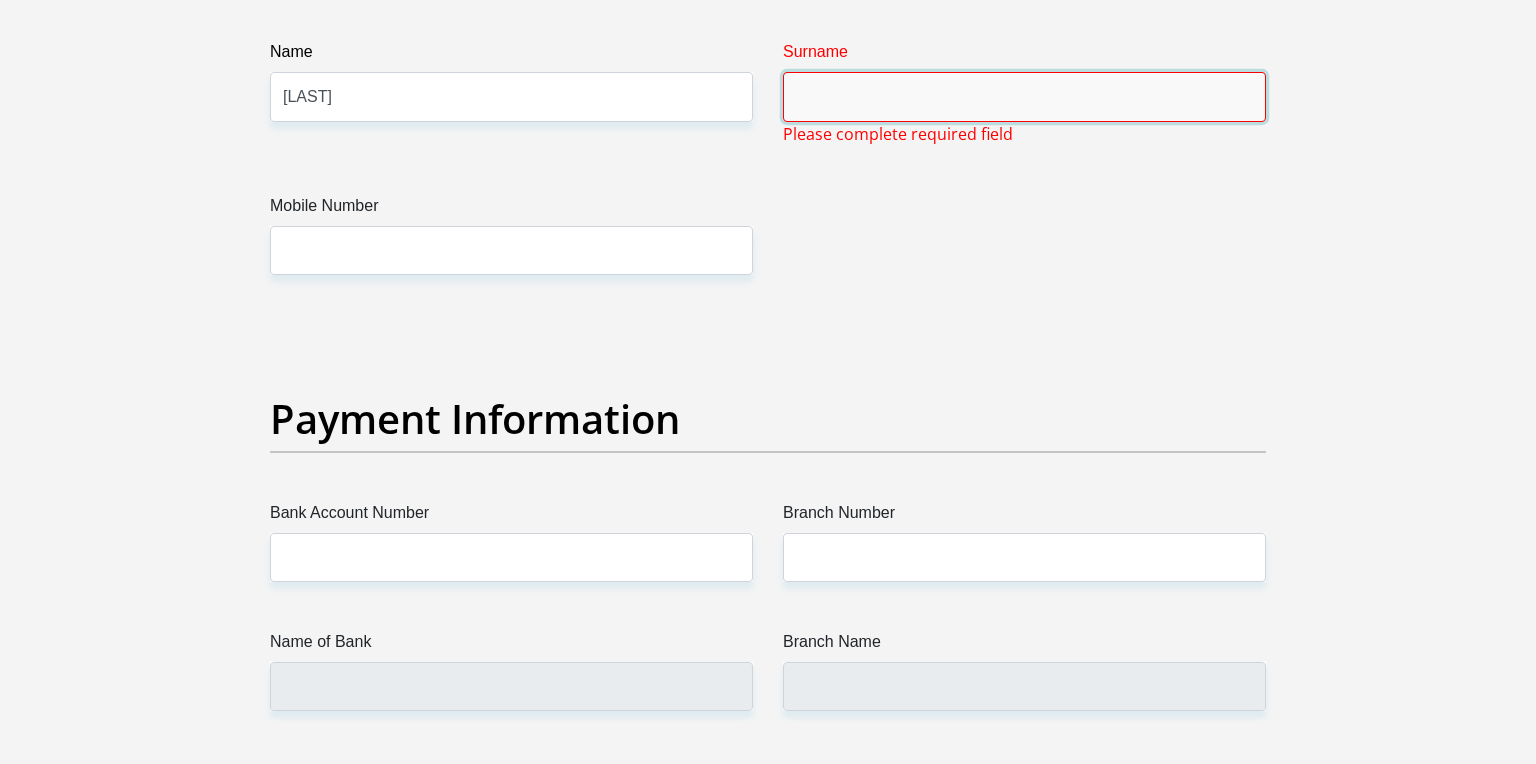 click on "Surname" at bounding box center [1024, 96] 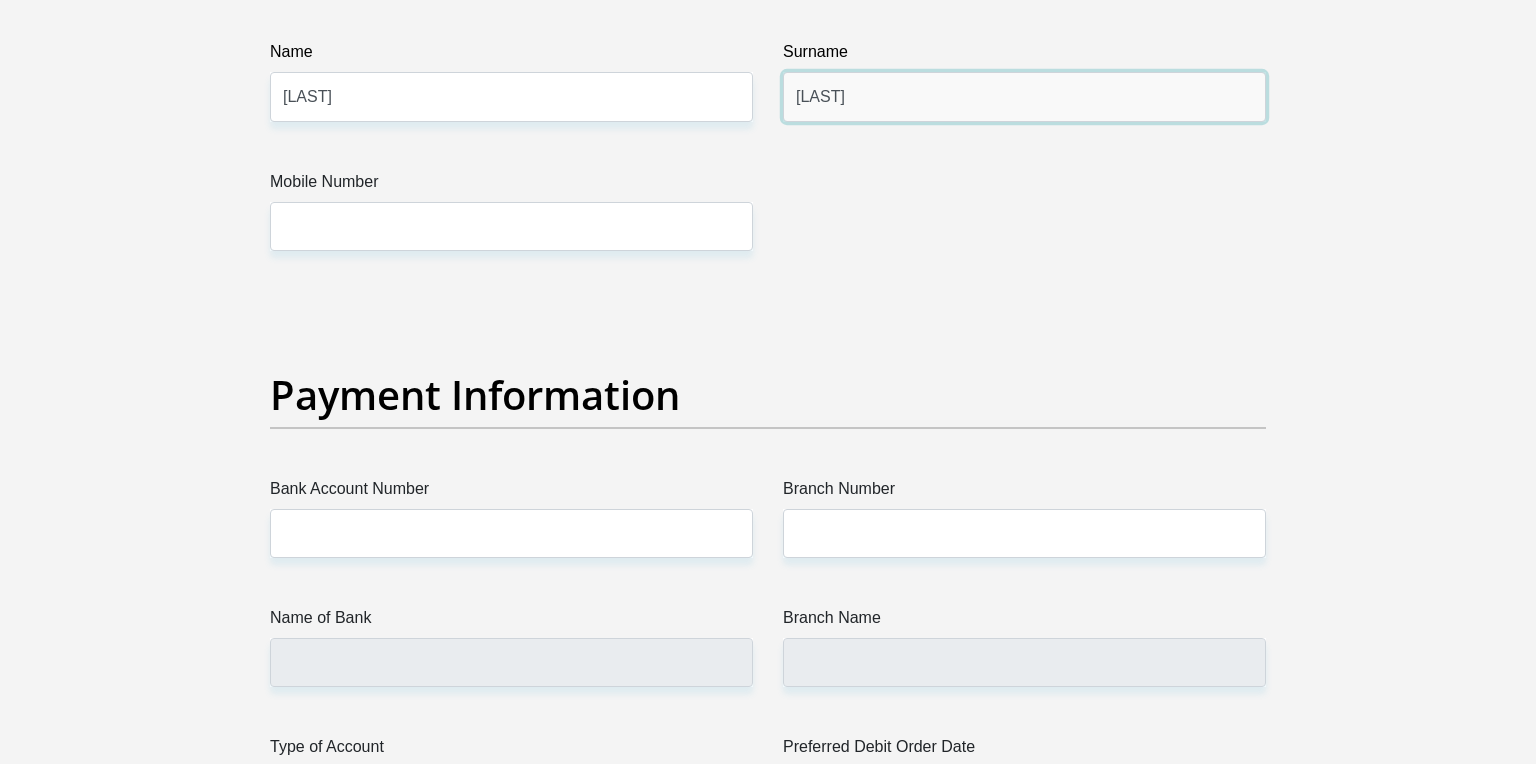 type on "[LAST]" 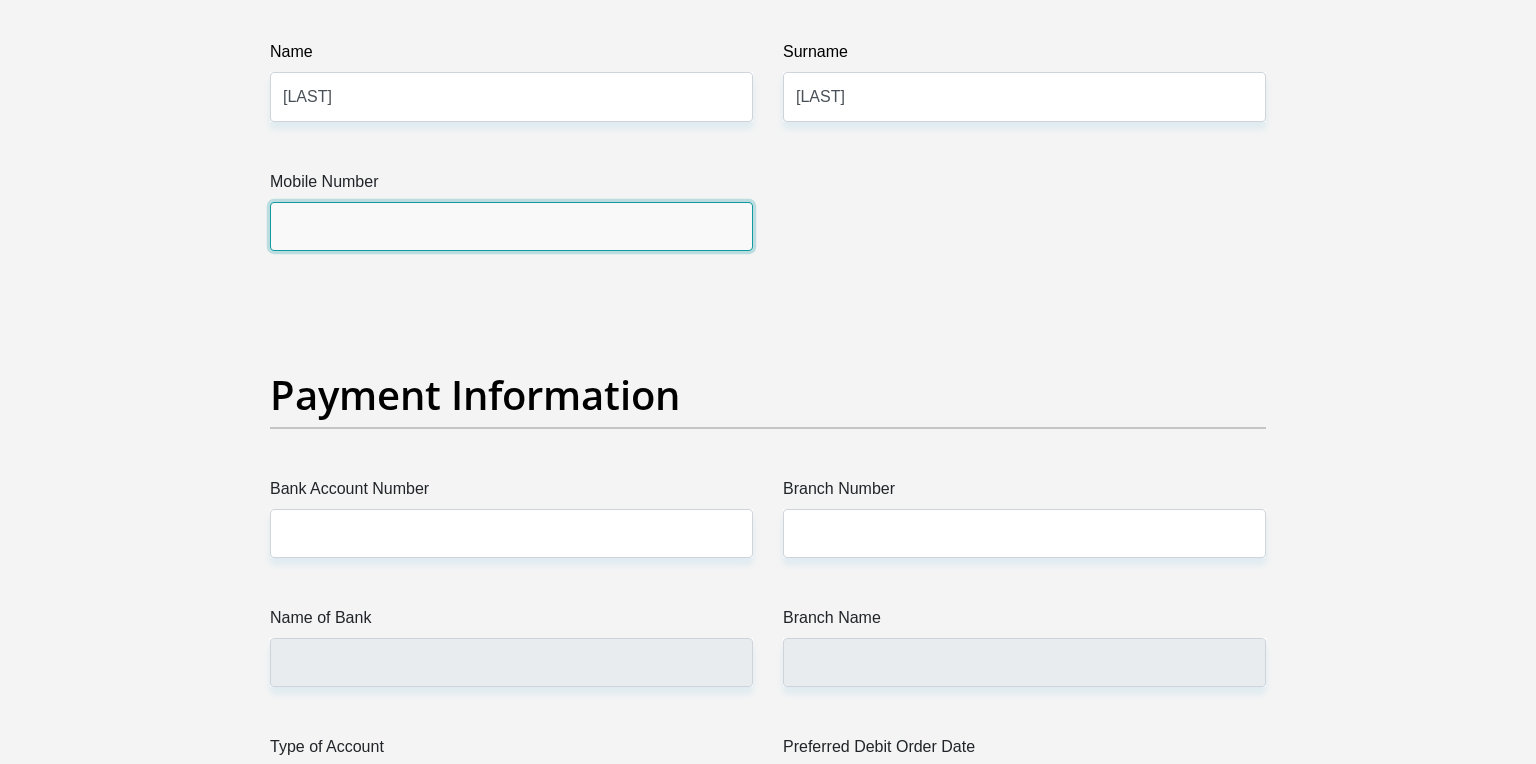click on "Mobile Number" at bounding box center (511, 226) 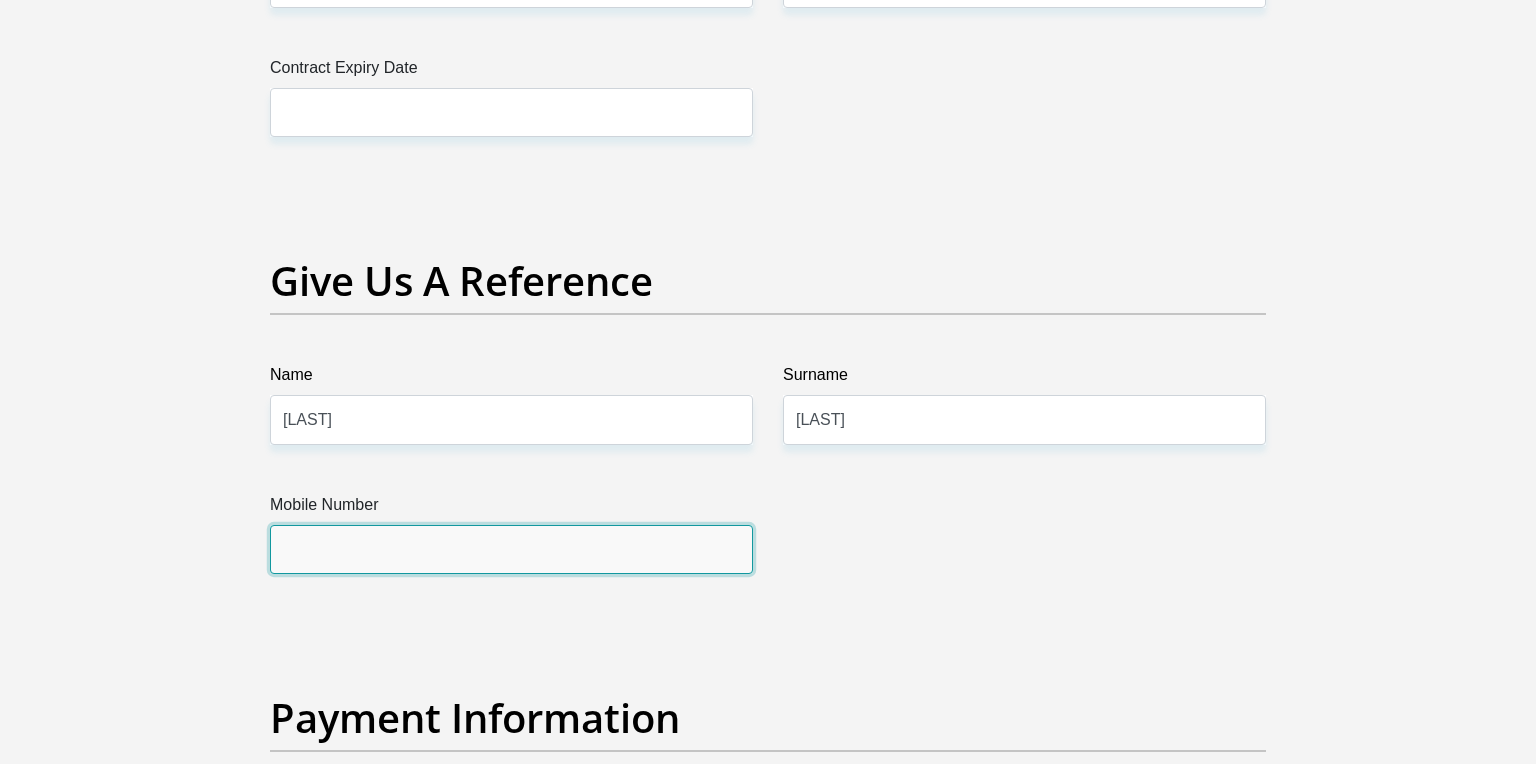 scroll, scrollTop: 4089, scrollLeft: 0, axis: vertical 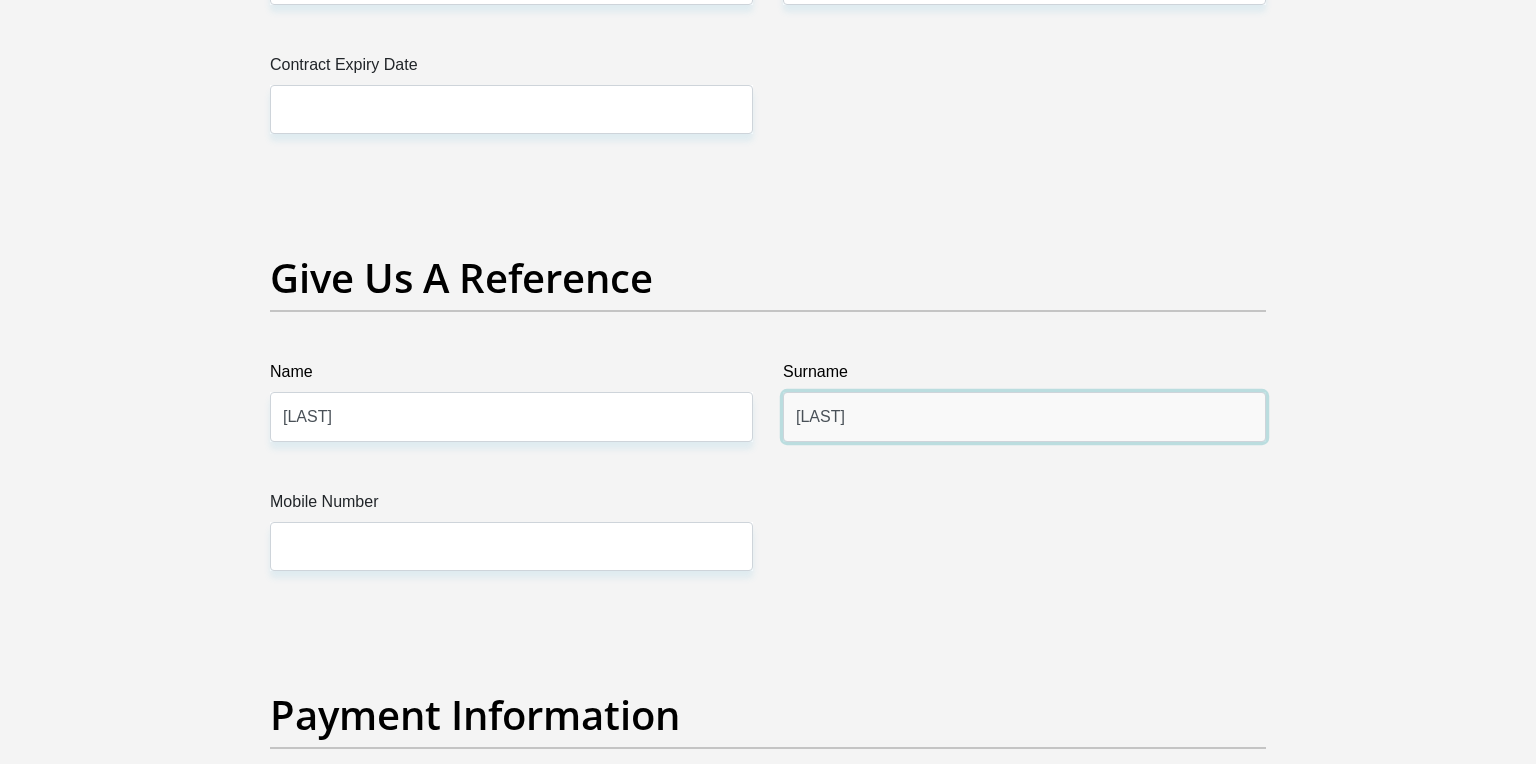 click on "[LAST]" at bounding box center (1024, 416) 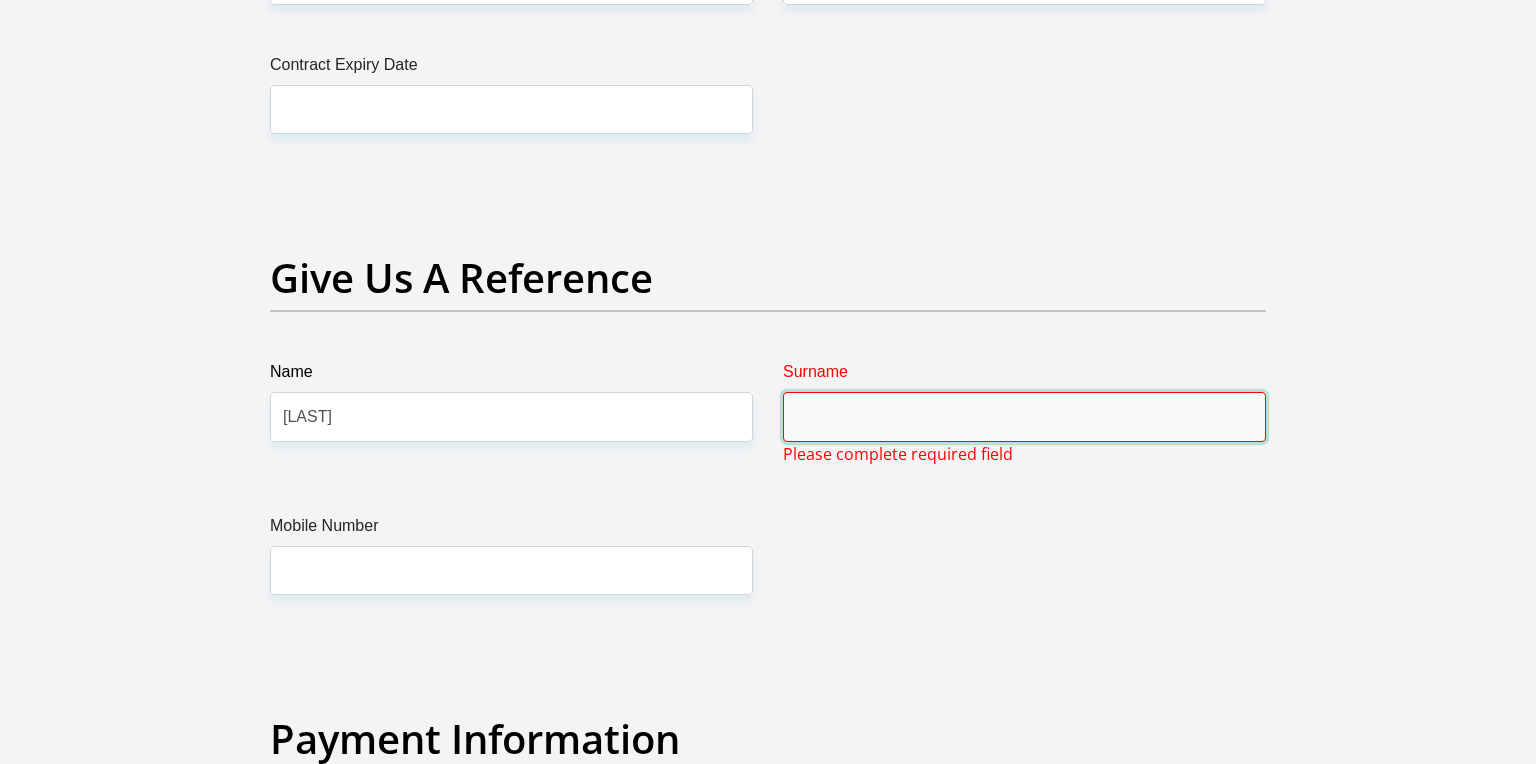 type 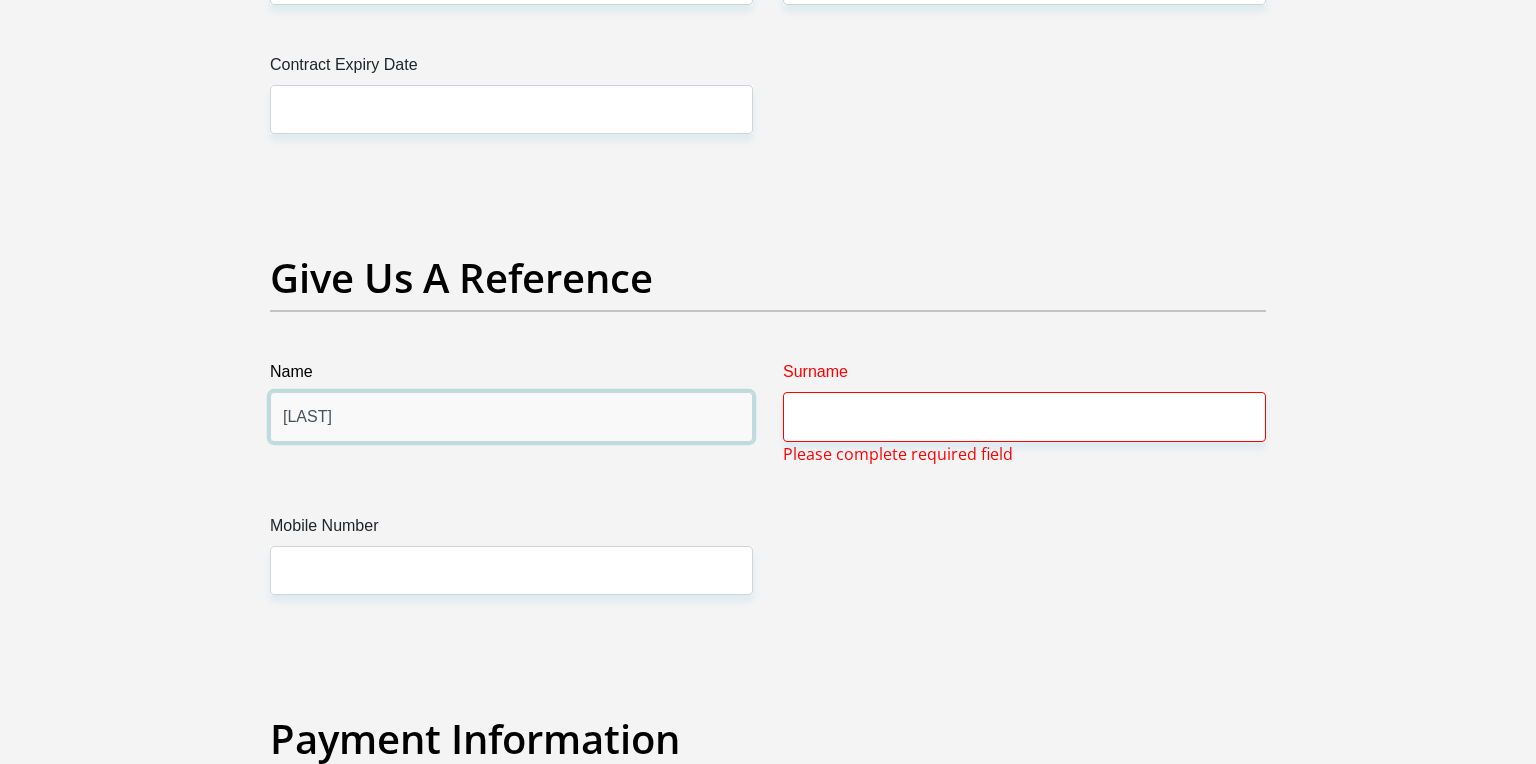 click on "[LAST]" at bounding box center [511, 416] 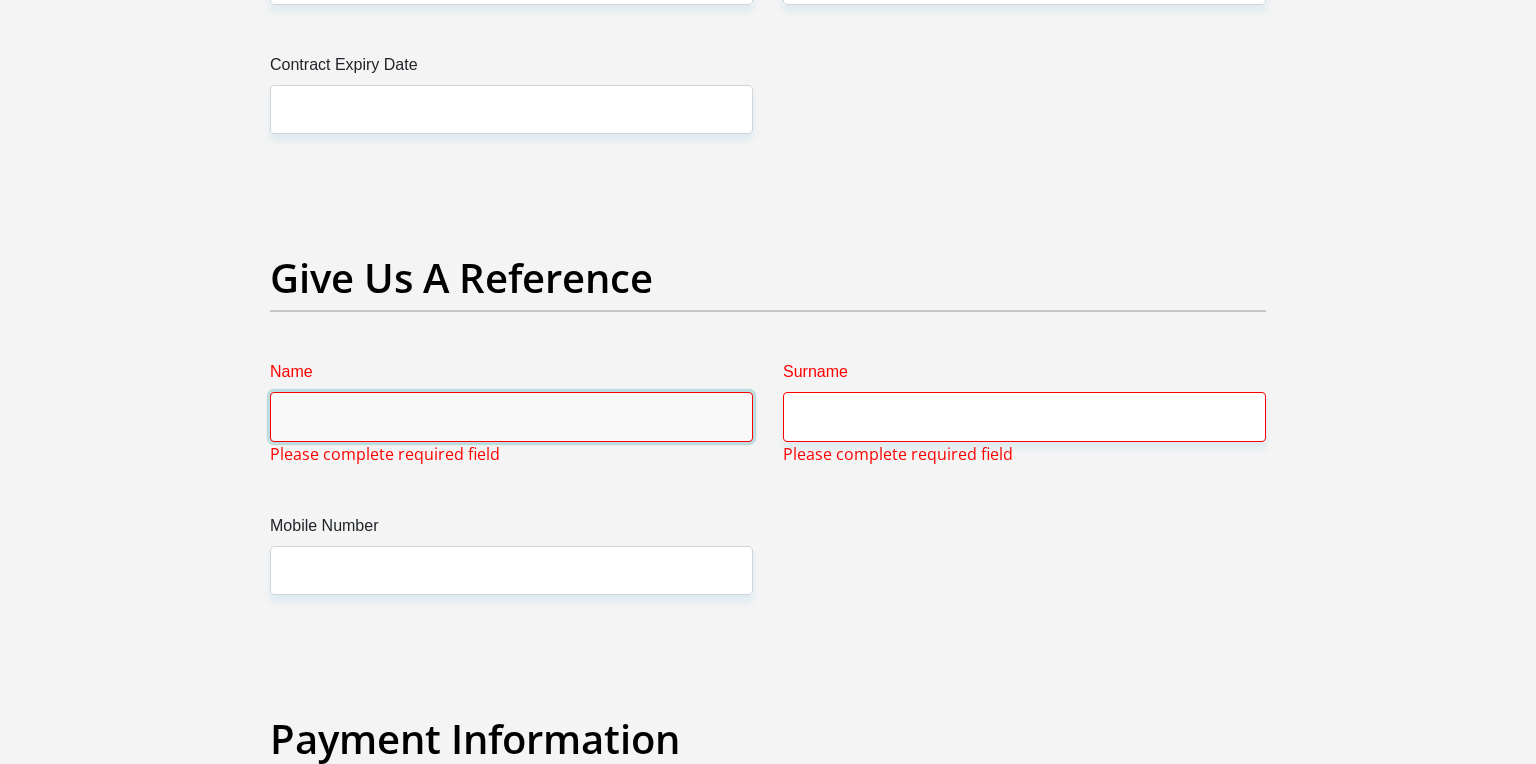 type 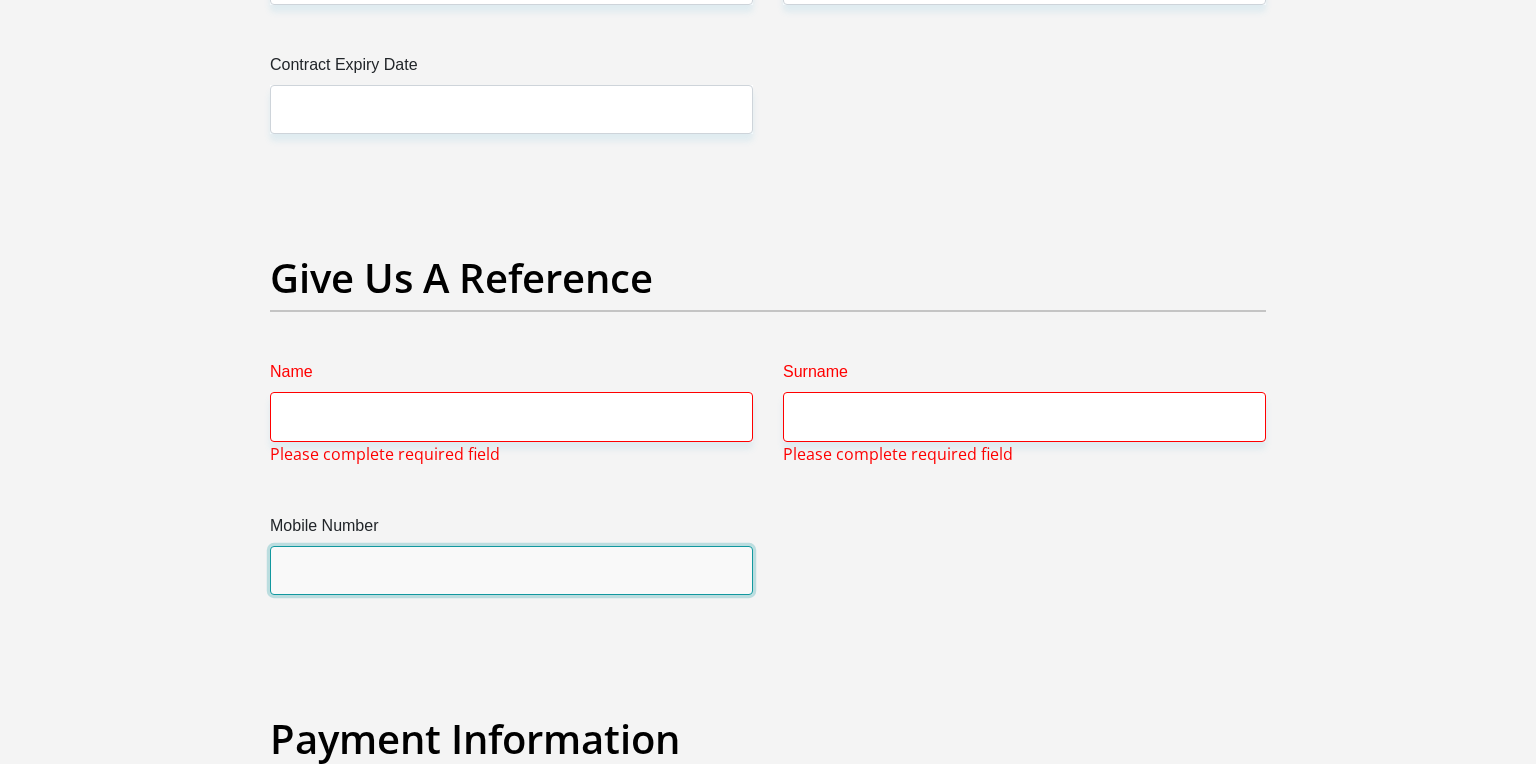 click on "Mobile Number" at bounding box center [511, 570] 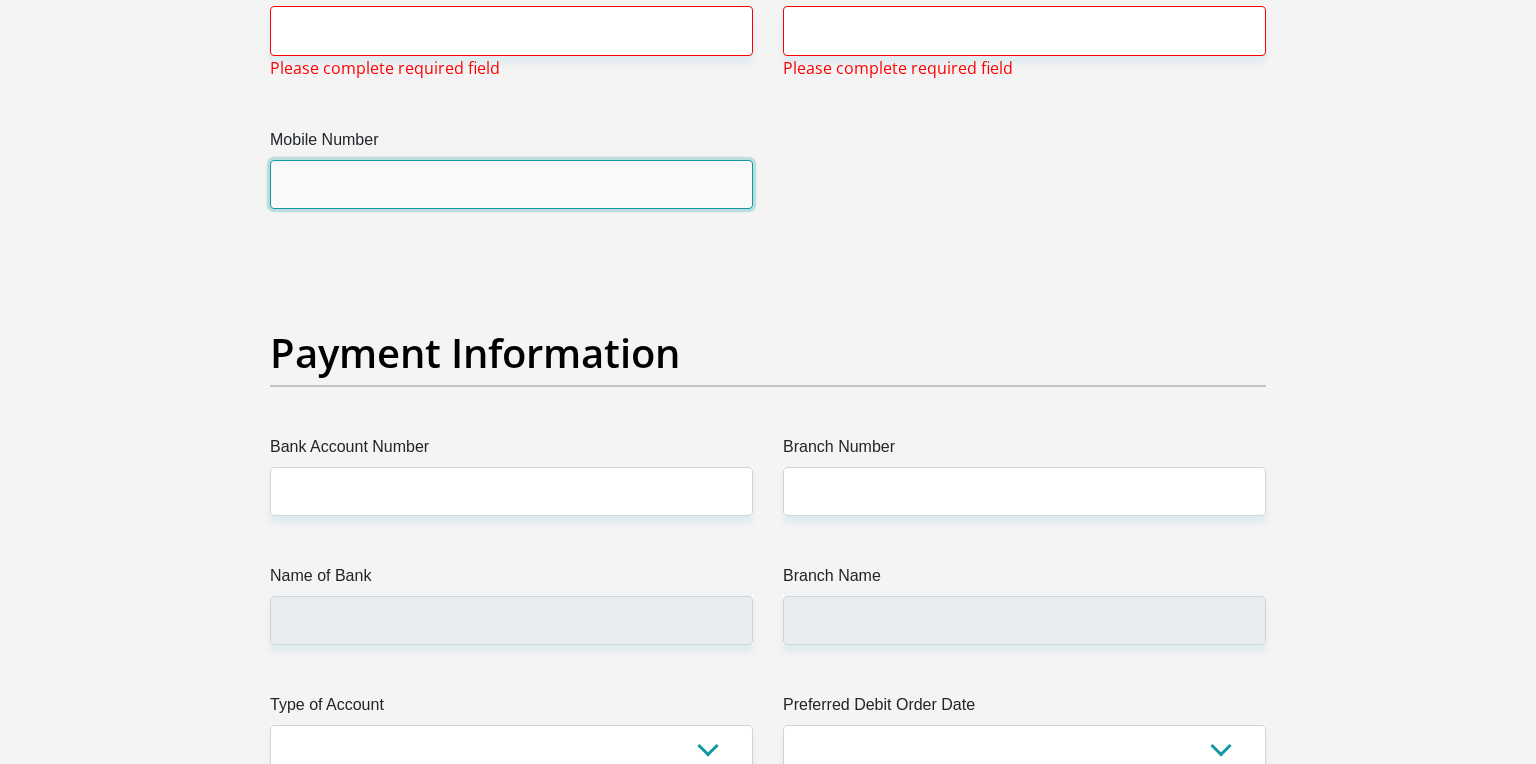scroll, scrollTop: 4478, scrollLeft: 0, axis: vertical 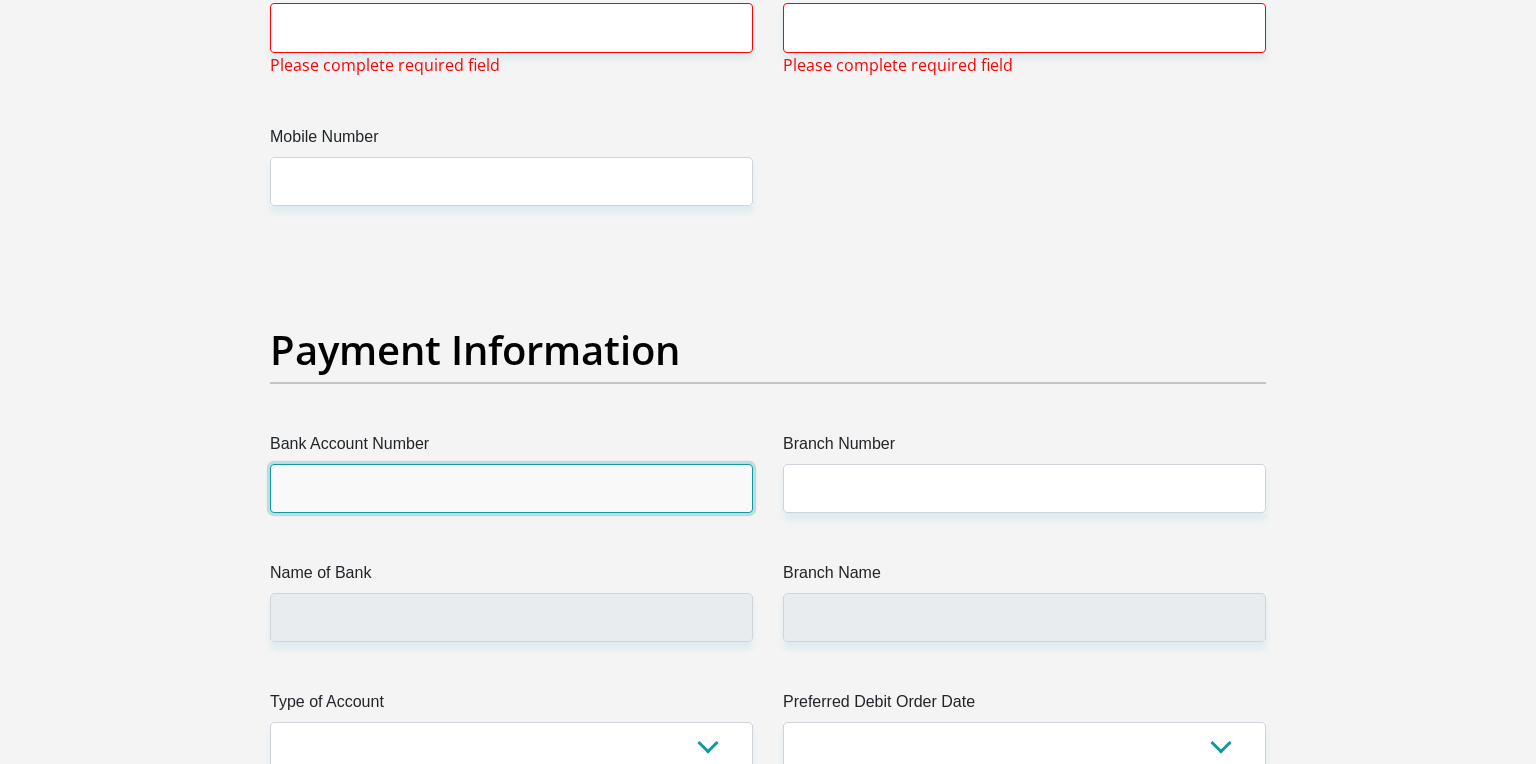 click on "Bank Account Number" at bounding box center [511, 488] 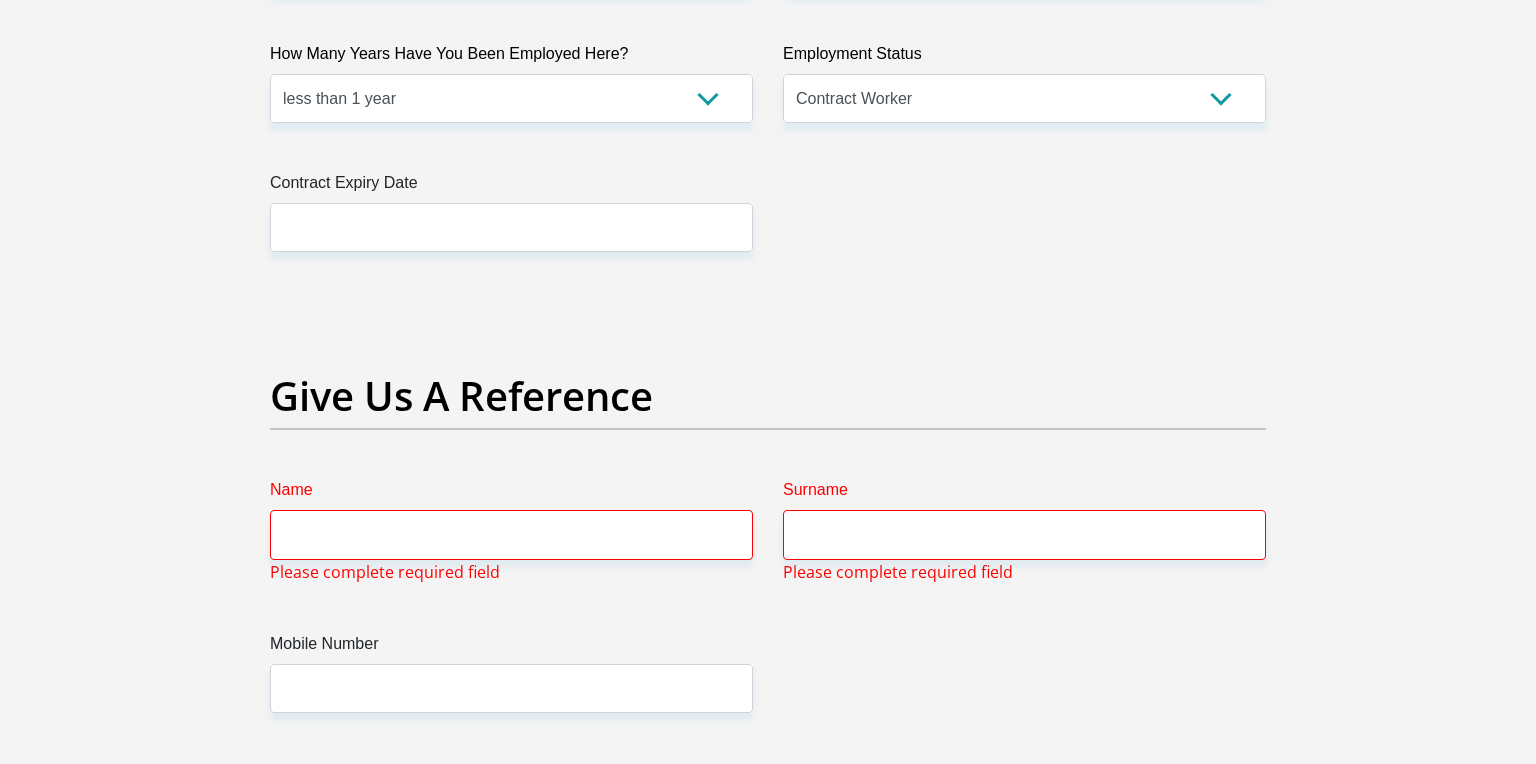 click on "Give Us A Reference" at bounding box center (768, 425) 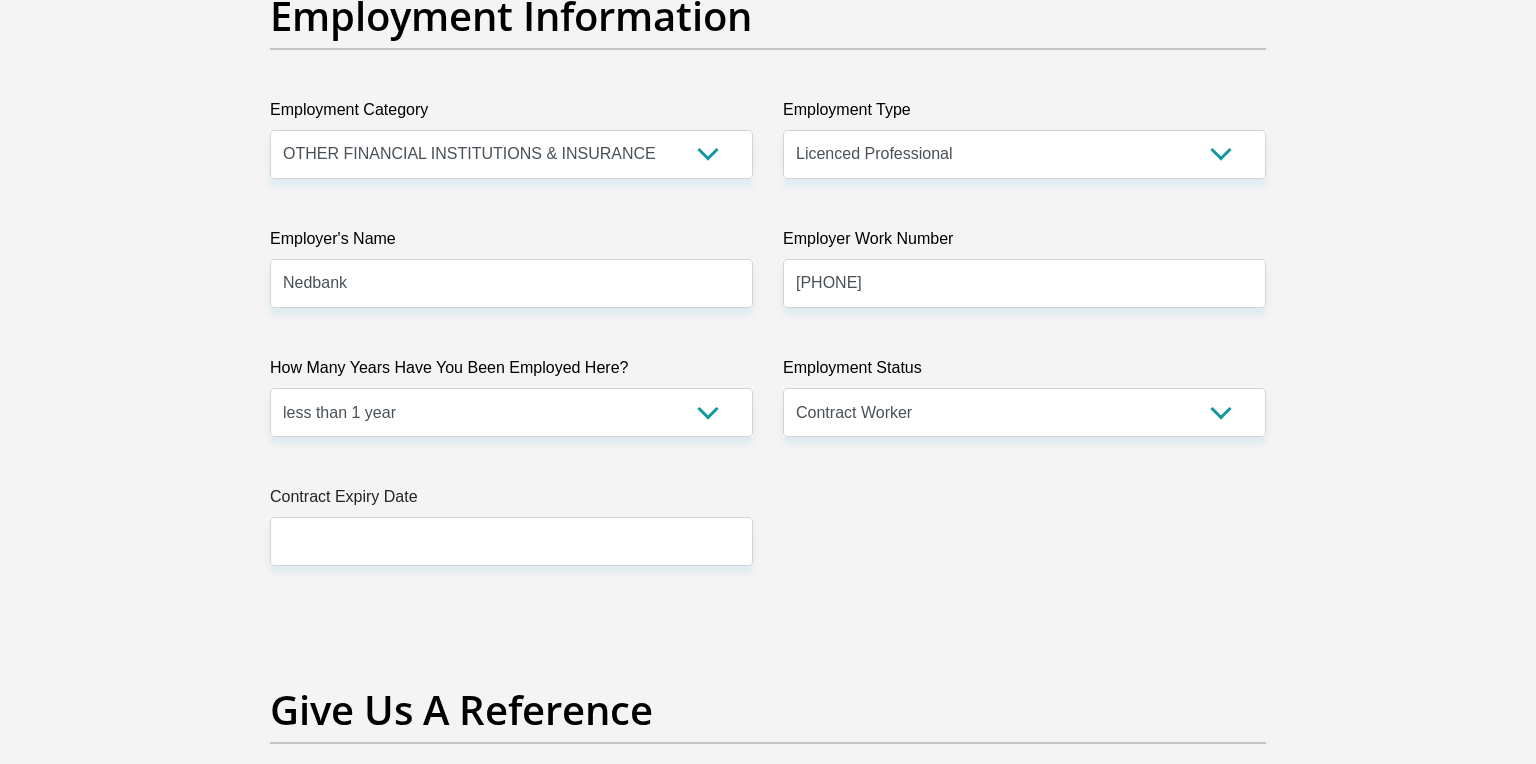 scroll, scrollTop: 3656, scrollLeft: 0, axis: vertical 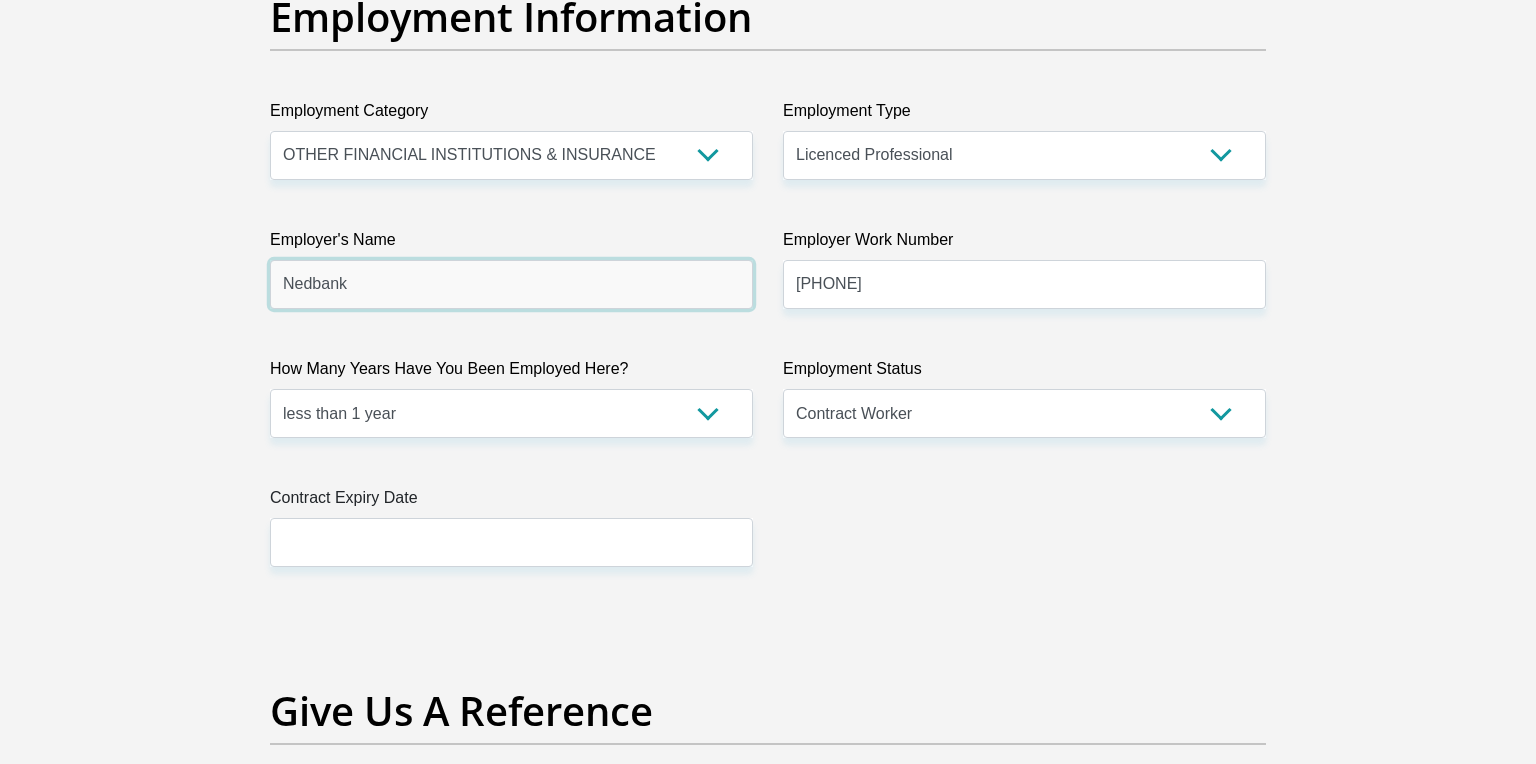 click on "Nedbank" at bounding box center [511, 284] 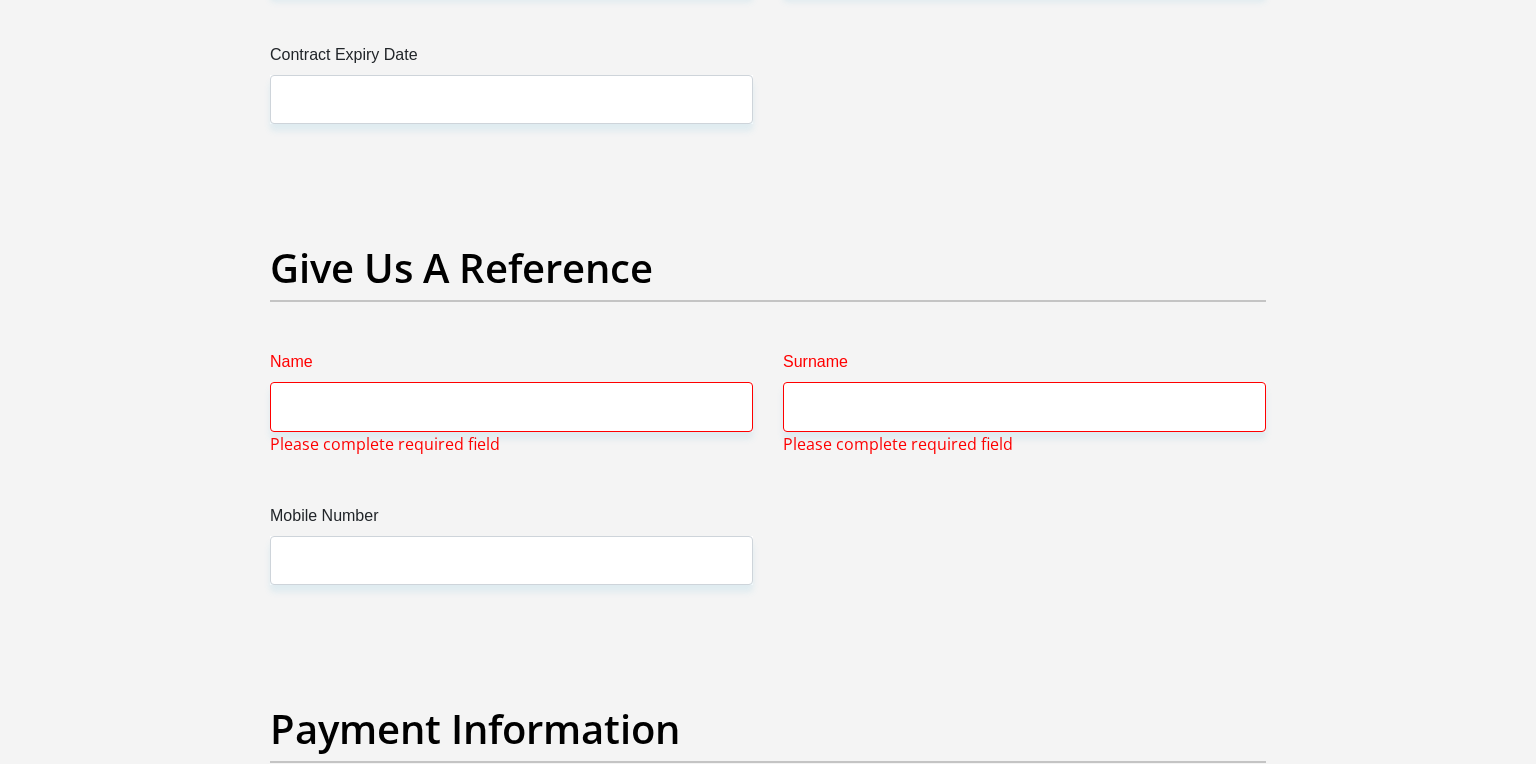 scroll, scrollTop: 4182, scrollLeft: 0, axis: vertical 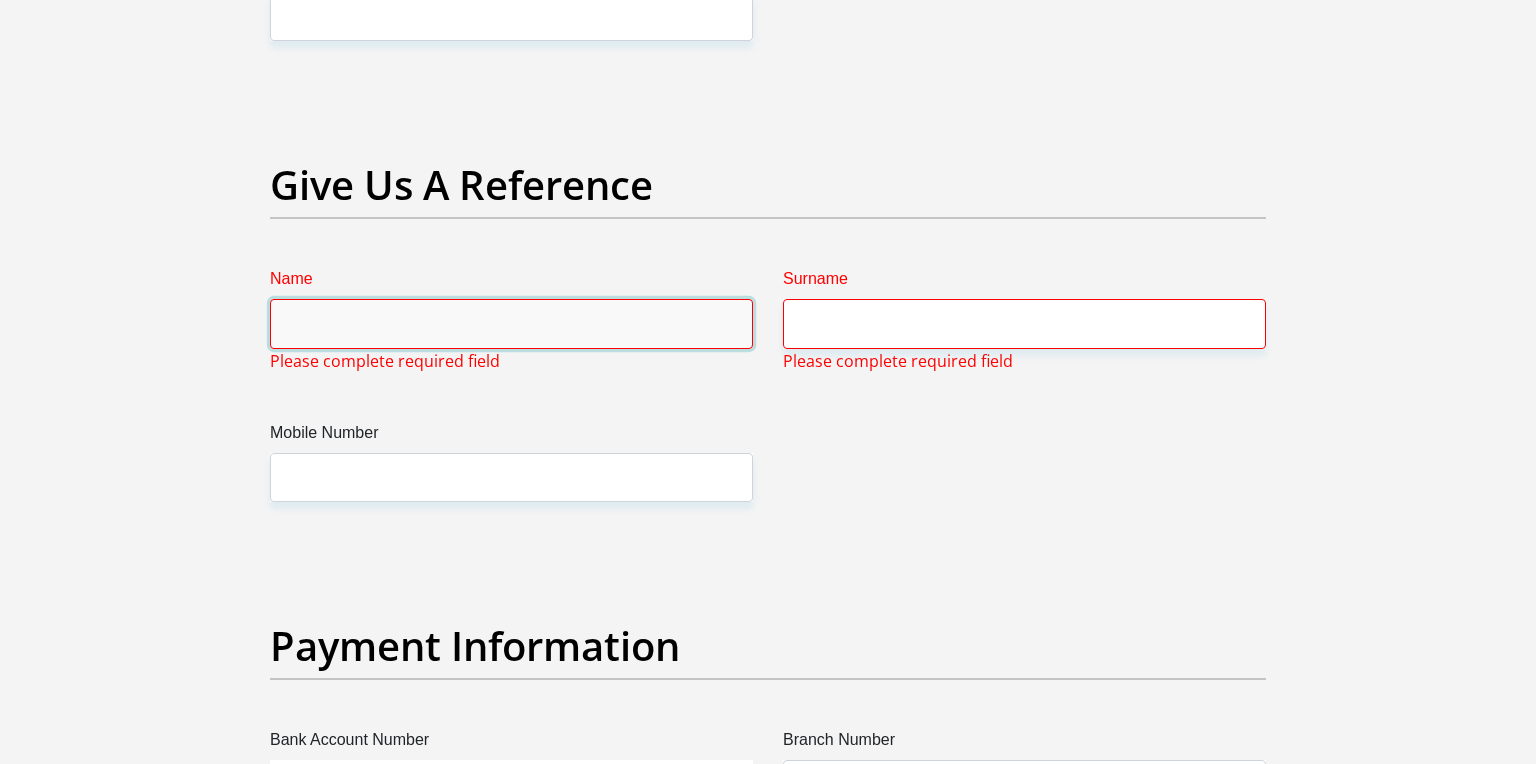 click on "Name" at bounding box center [511, 323] 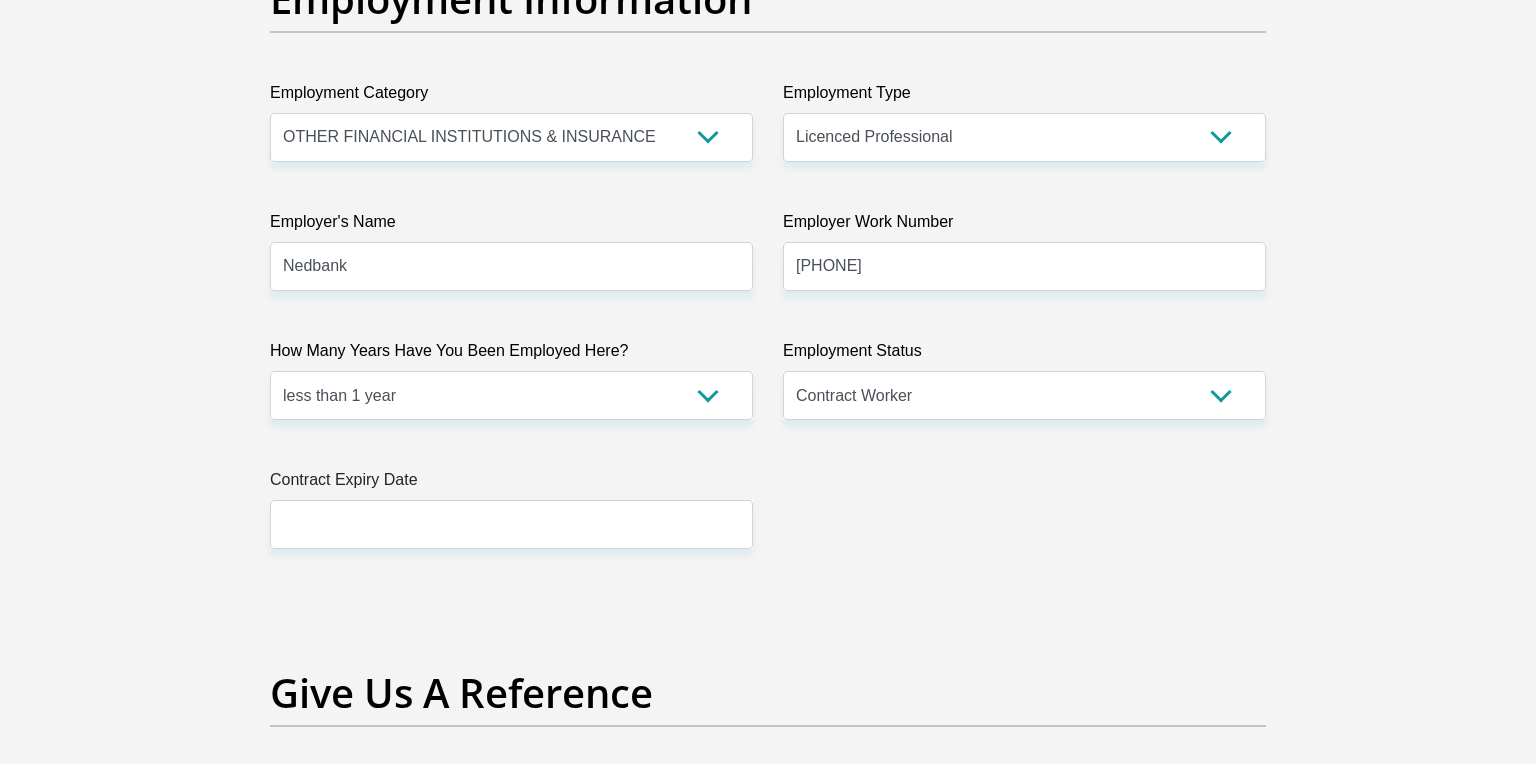 scroll, scrollTop: 3673, scrollLeft: 0, axis: vertical 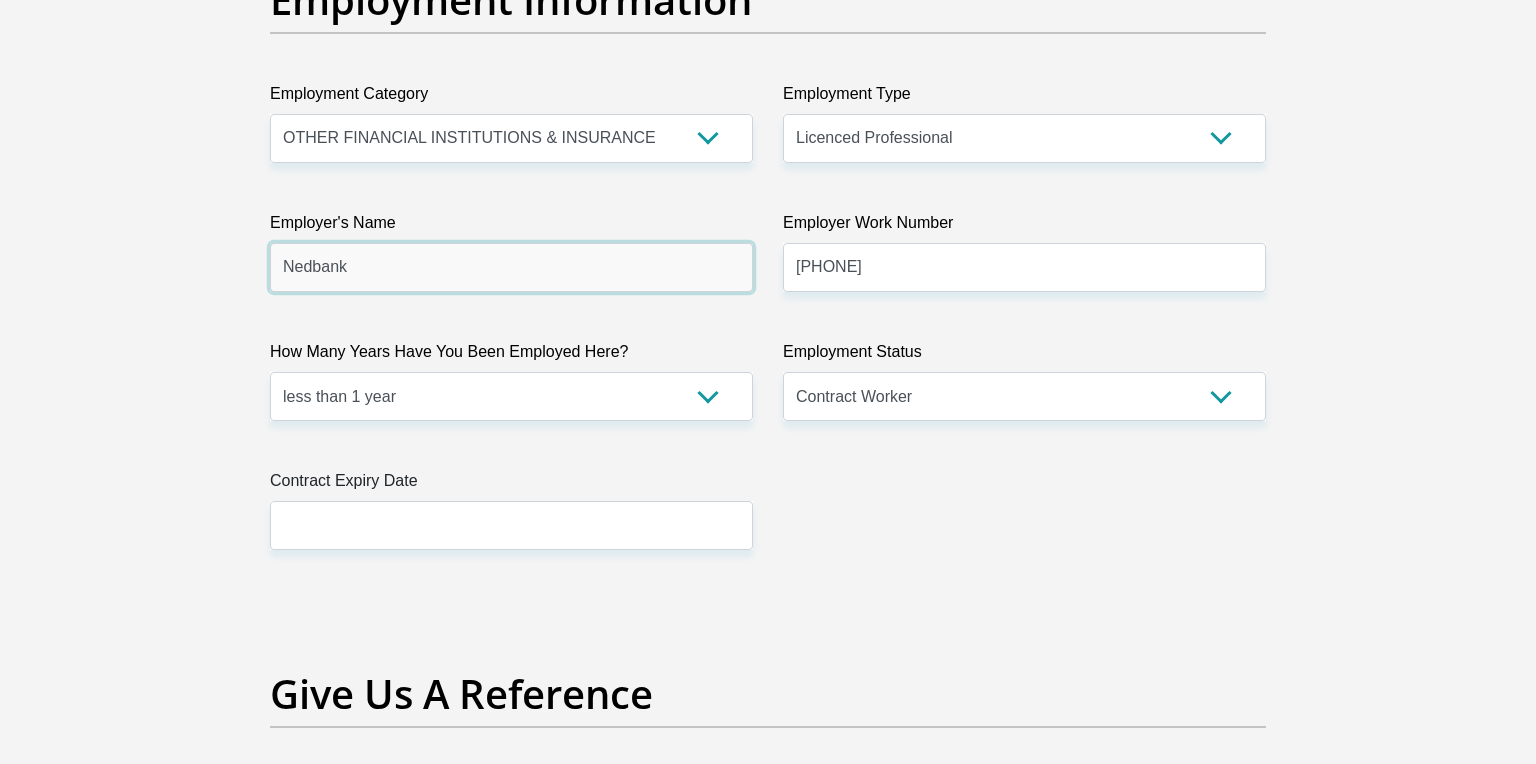 click on "Nedbank" at bounding box center [511, 267] 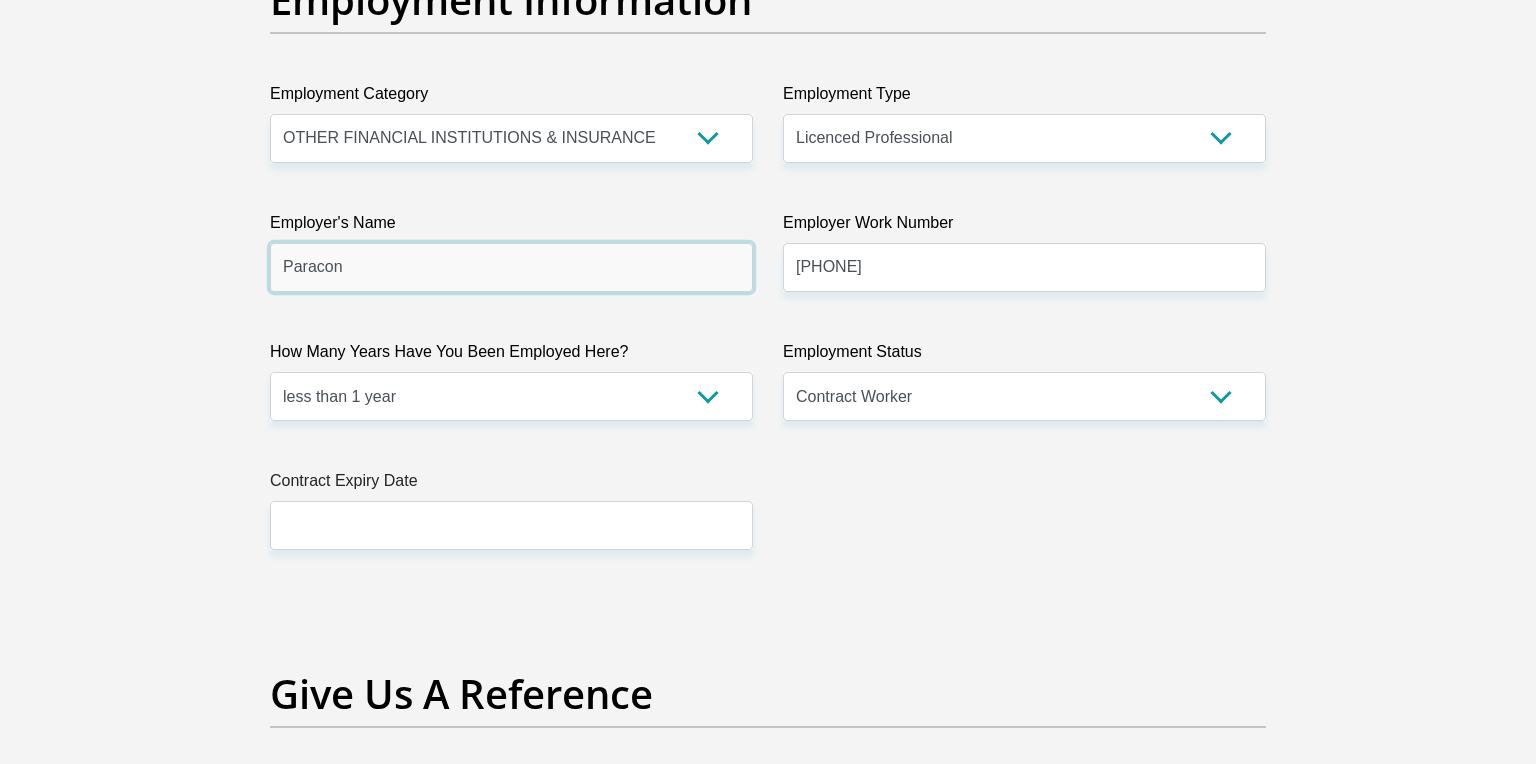 type on "Paracon" 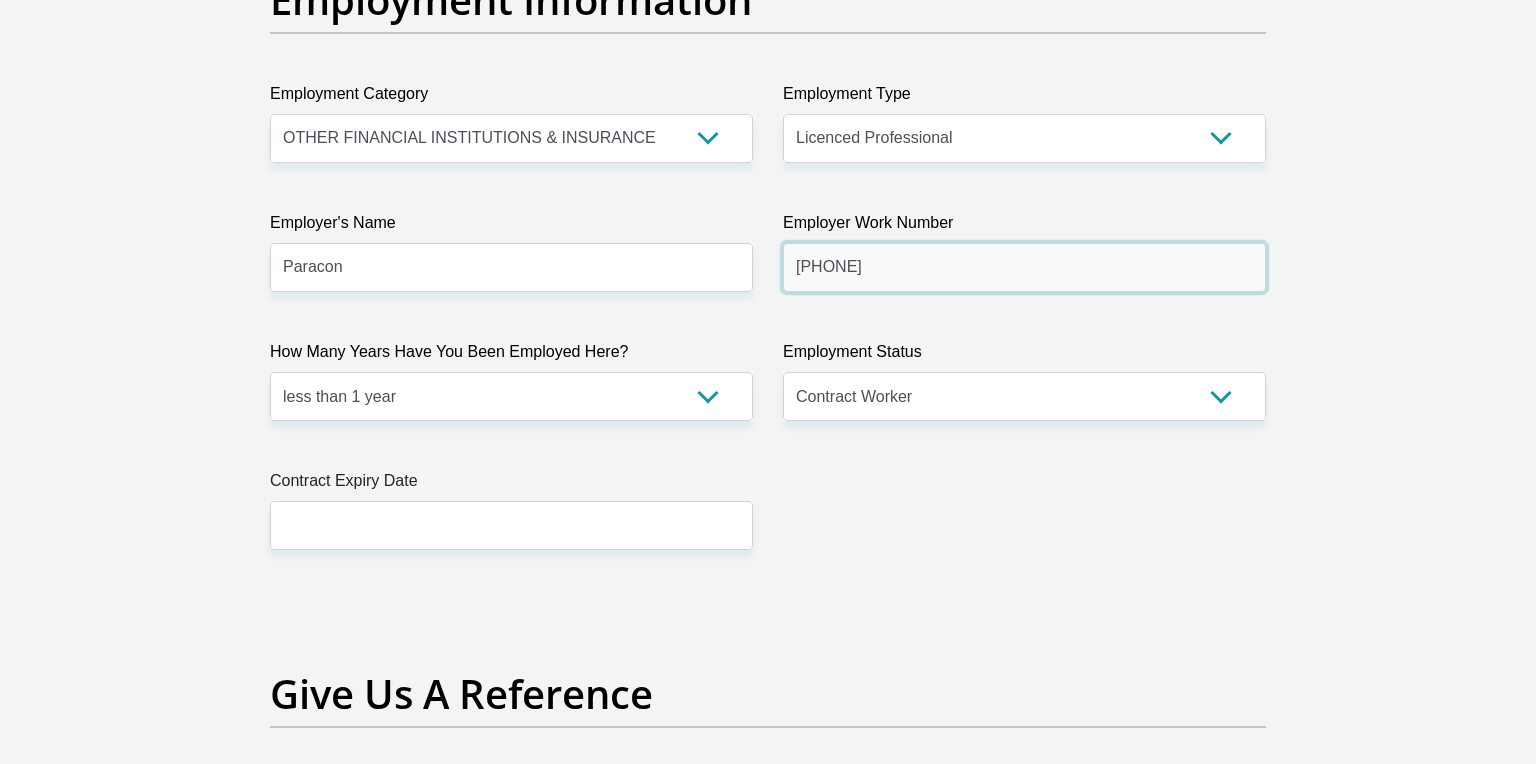 click on "[PHONE]" at bounding box center [1024, 267] 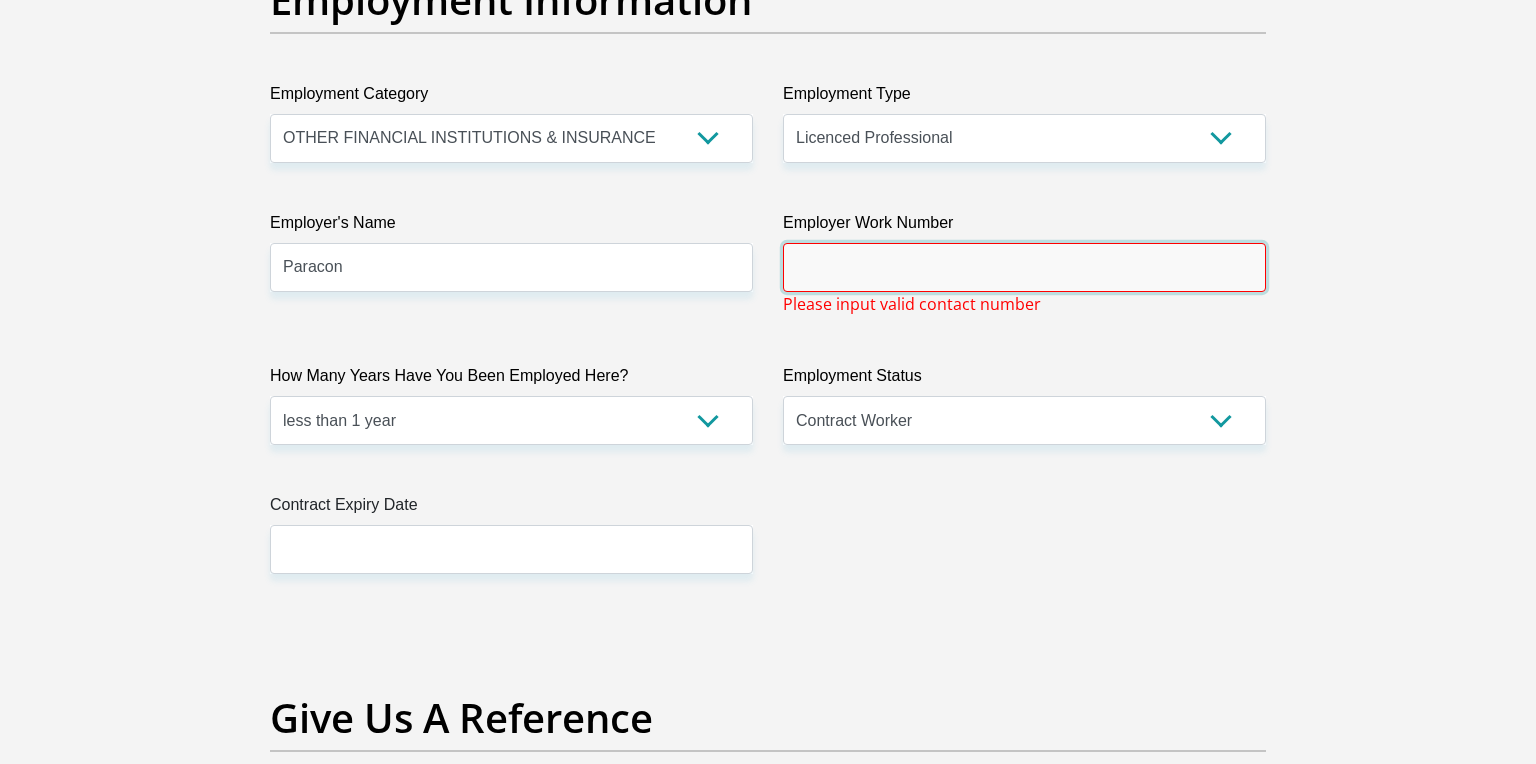 paste on "010 800 0000" 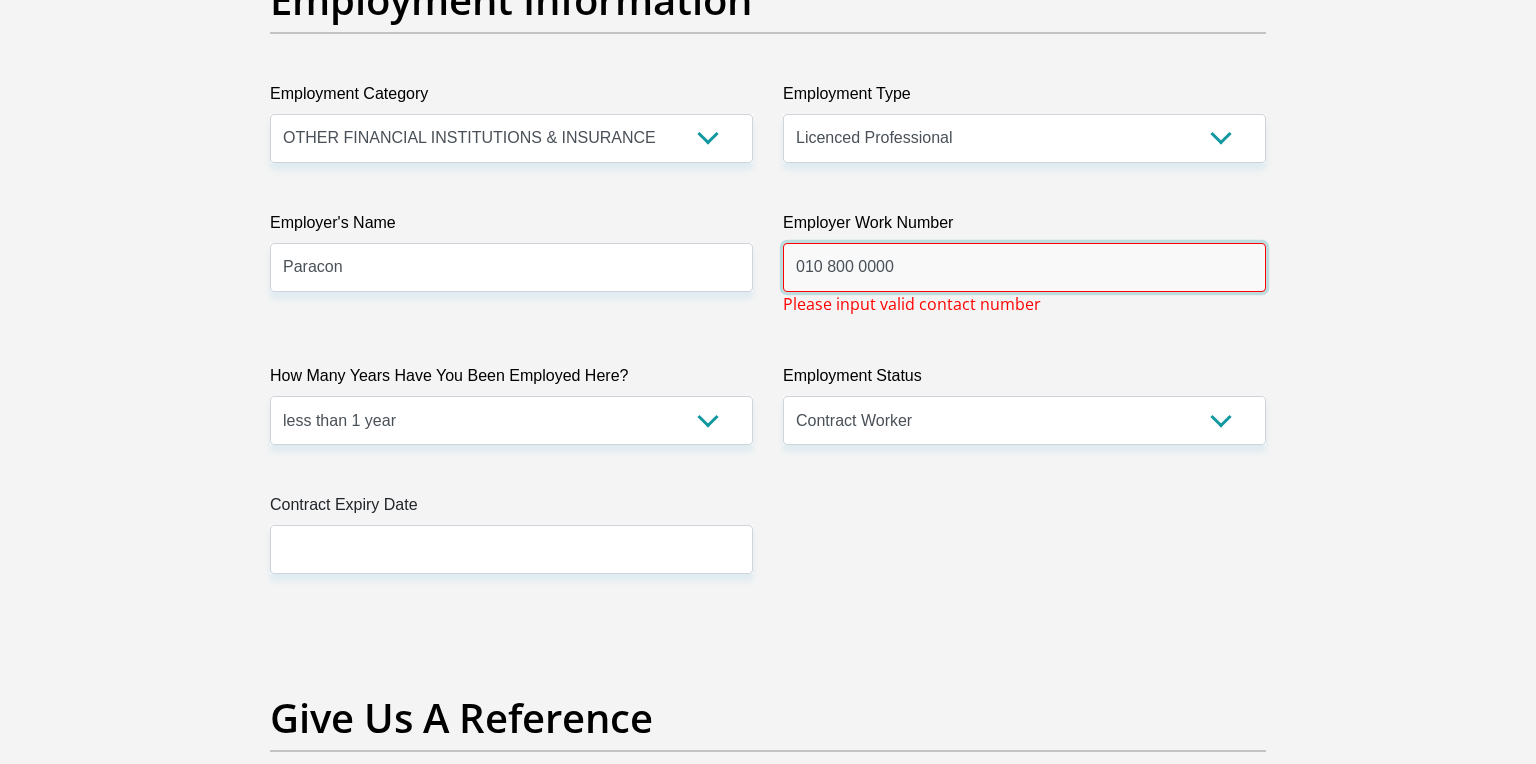 click on "010 800 0000" at bounding box center [1024, 267] 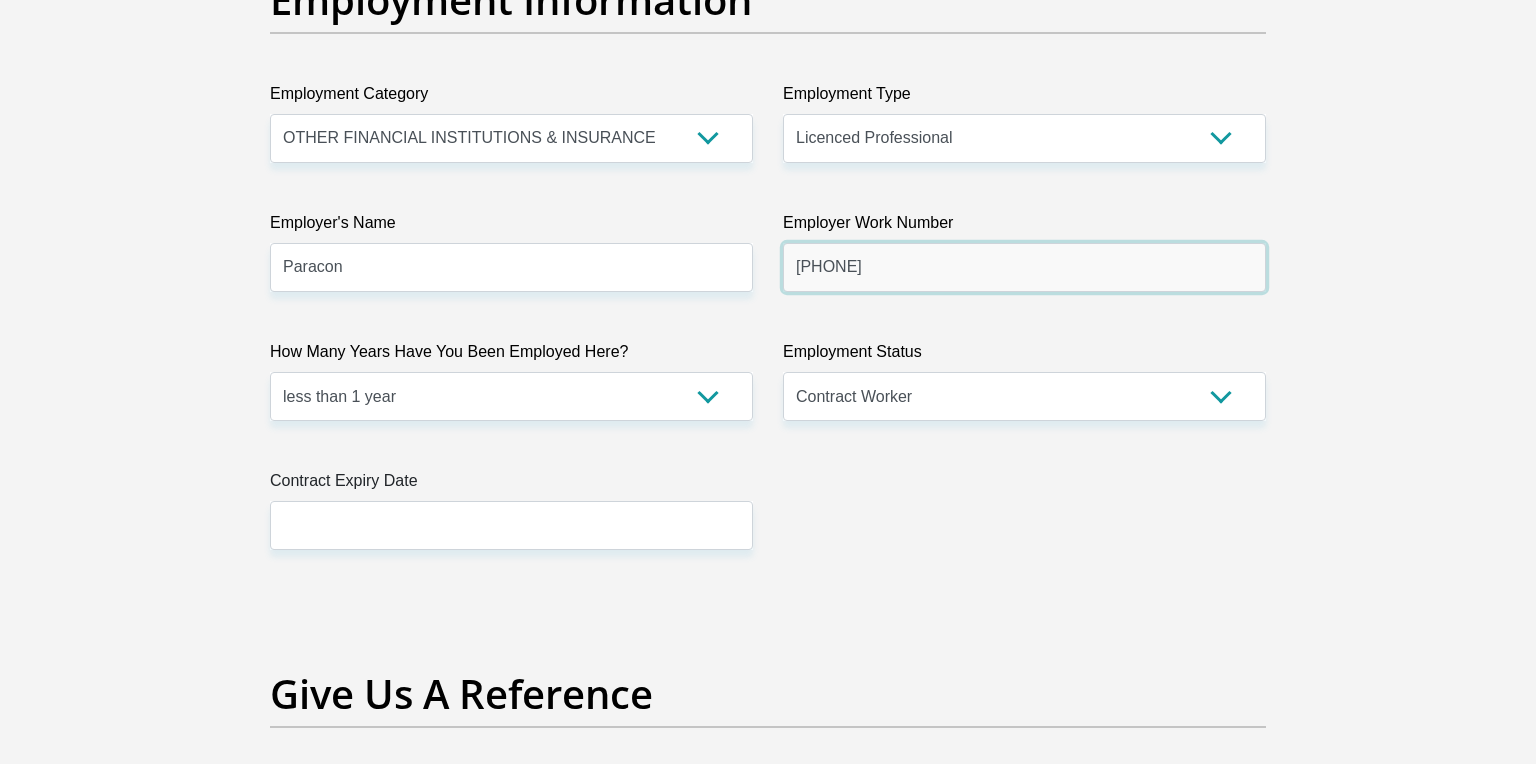 type on "[PHONE]" 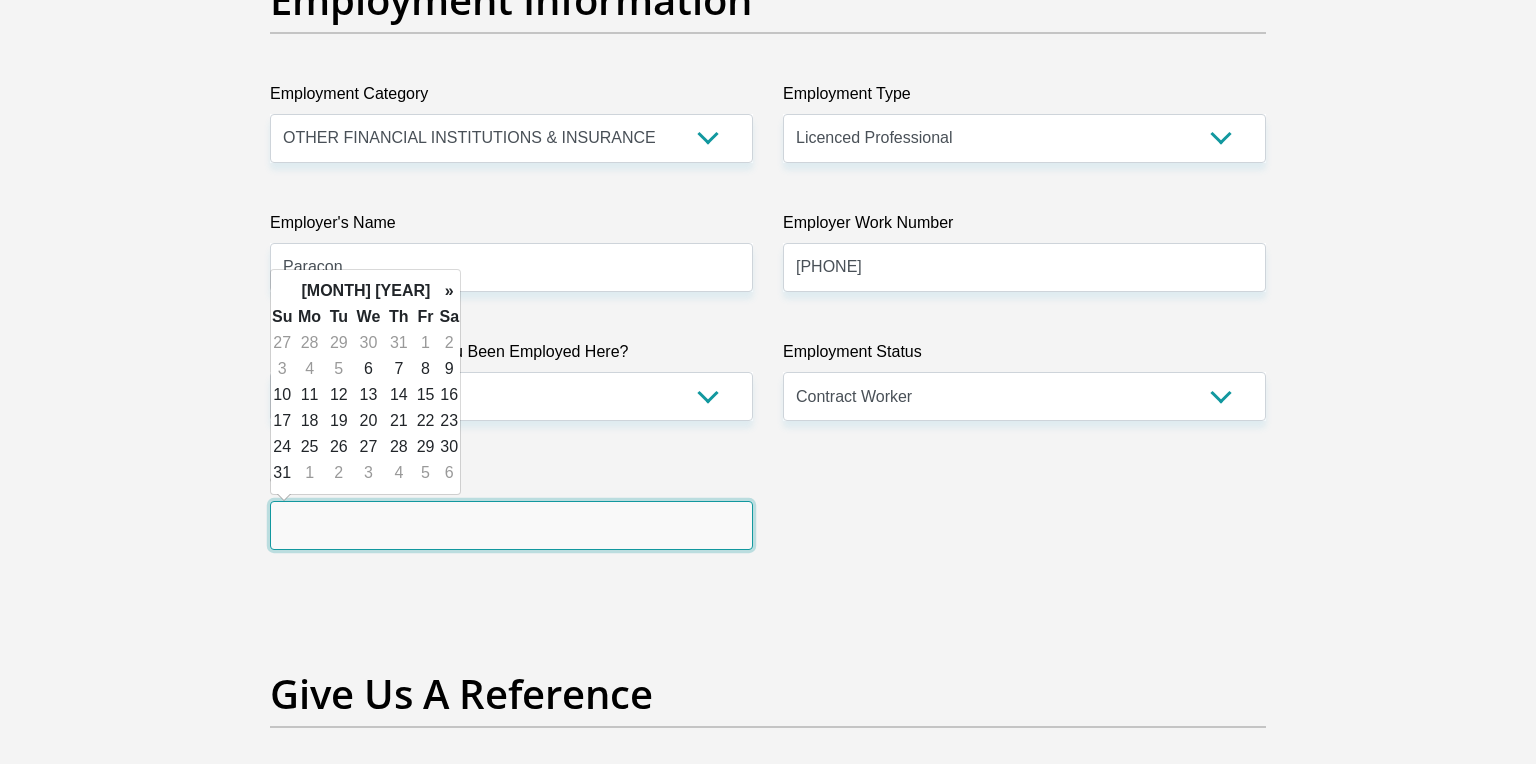 click at bounding box center [511, 525] 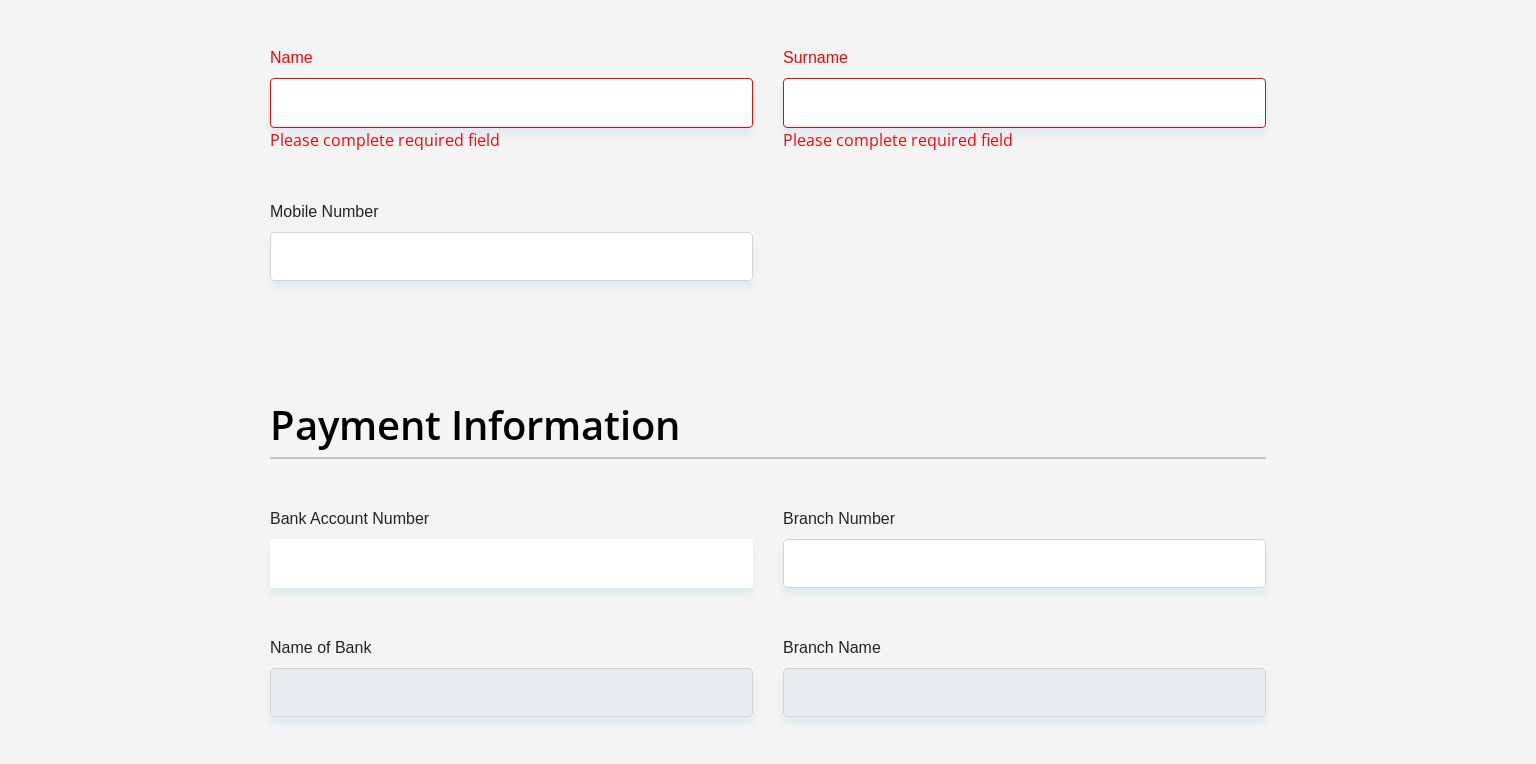 scroll, scrollTop: 4369, scrollLeft: 0, axis: vertical 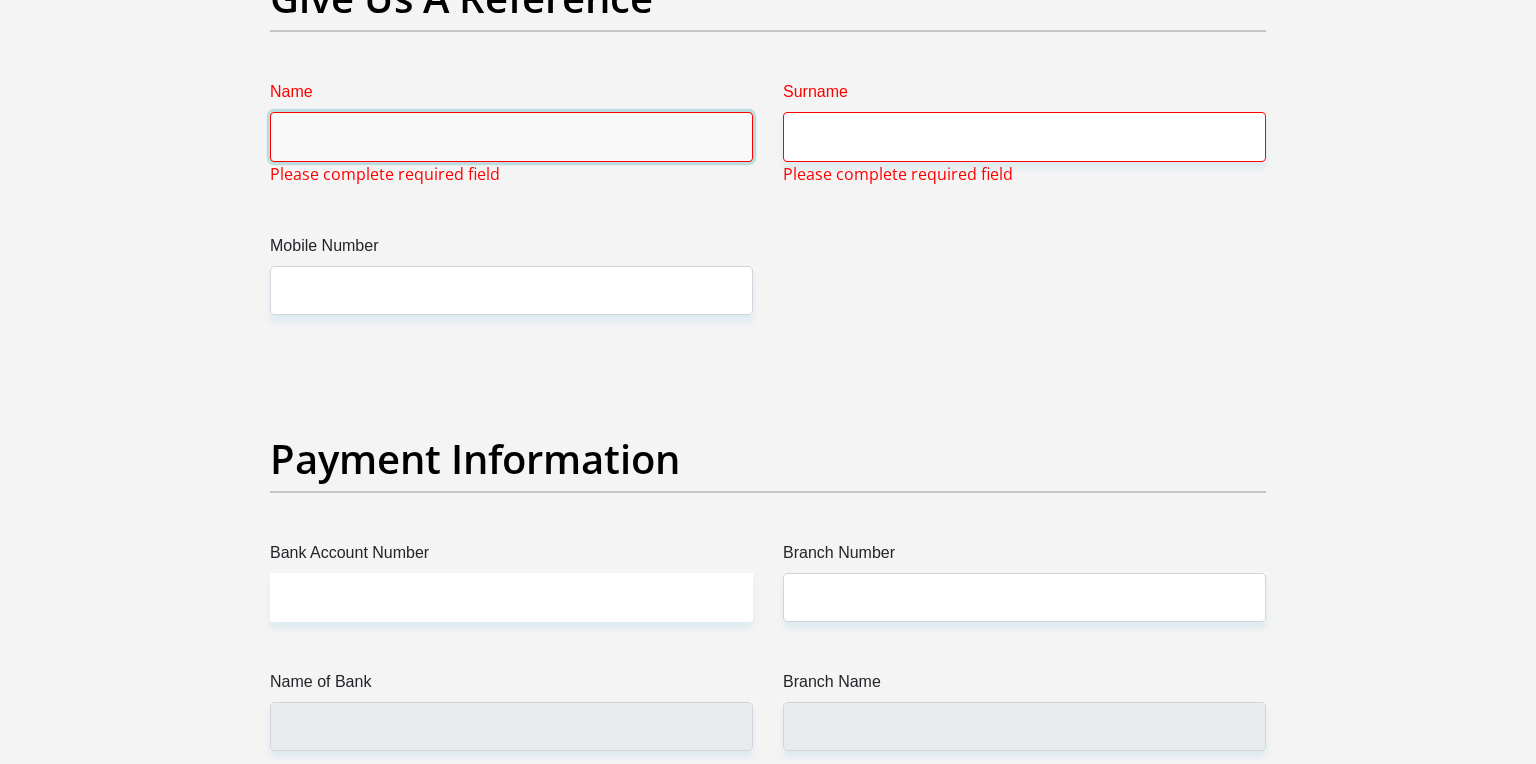 click on "Name" at bounding box center (511, 136) 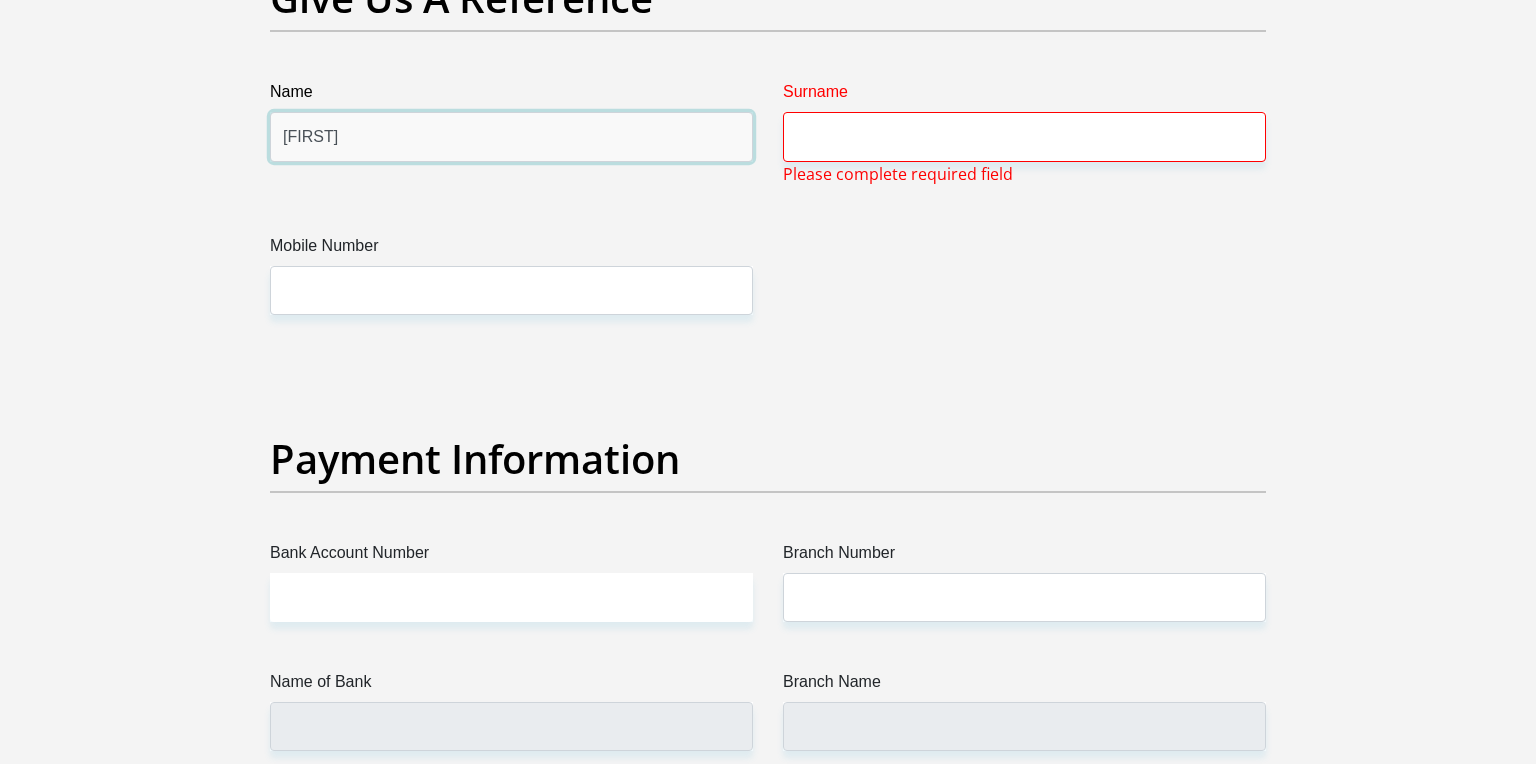 type on "[FIRST]" 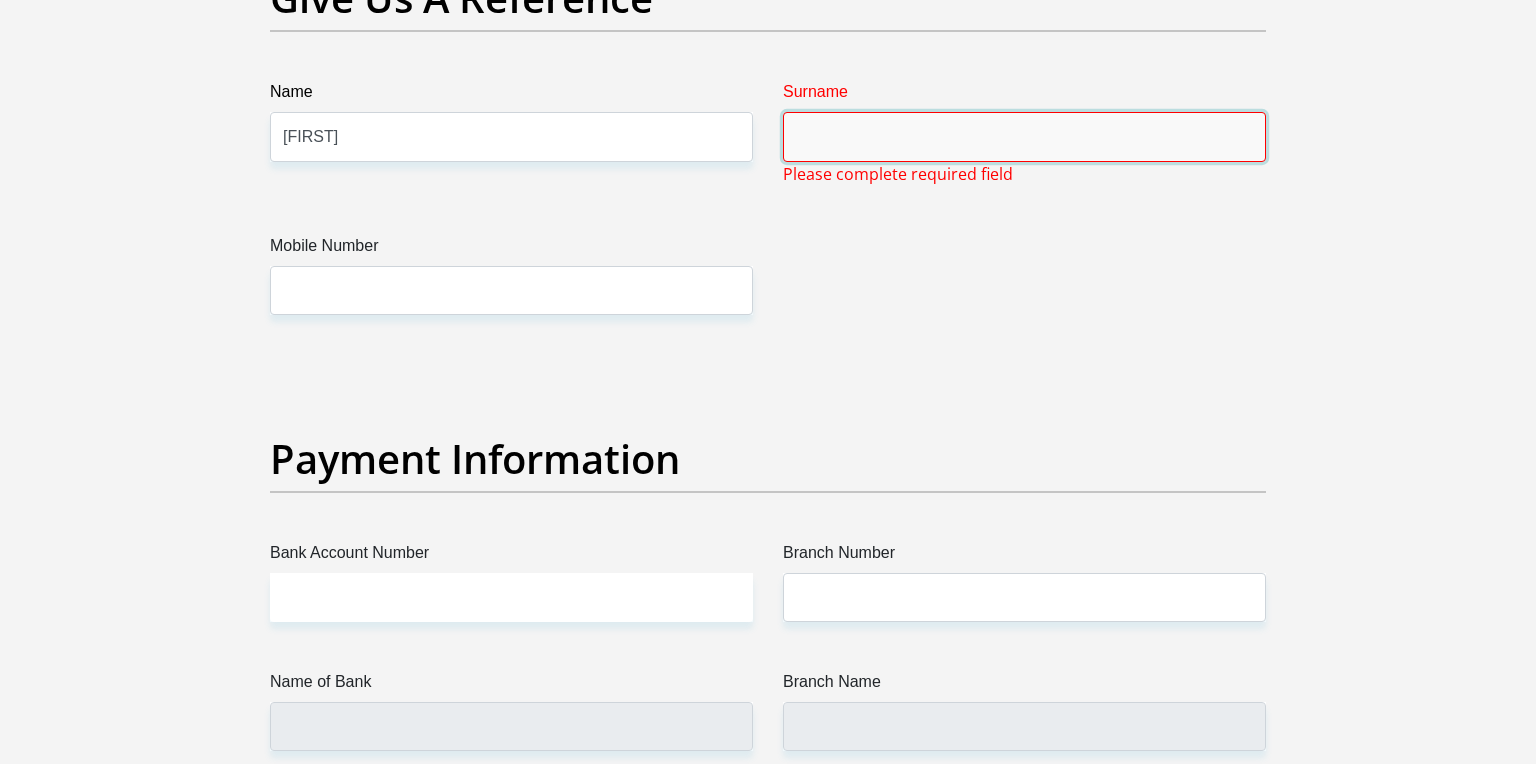 click on "Surname" at bounding box center [1024, 136] 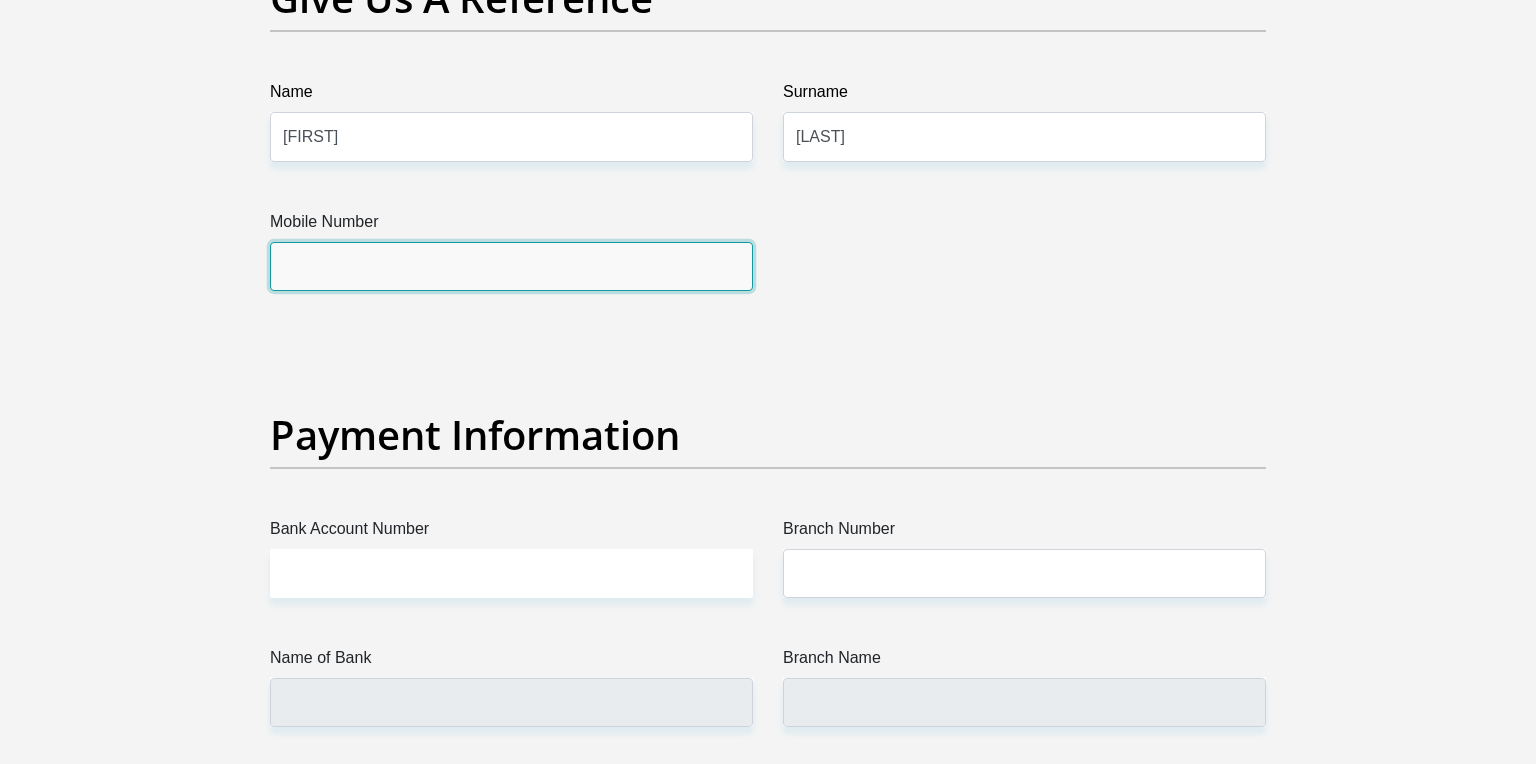 click on "Mobile Number" at bounding box center (511, 266) 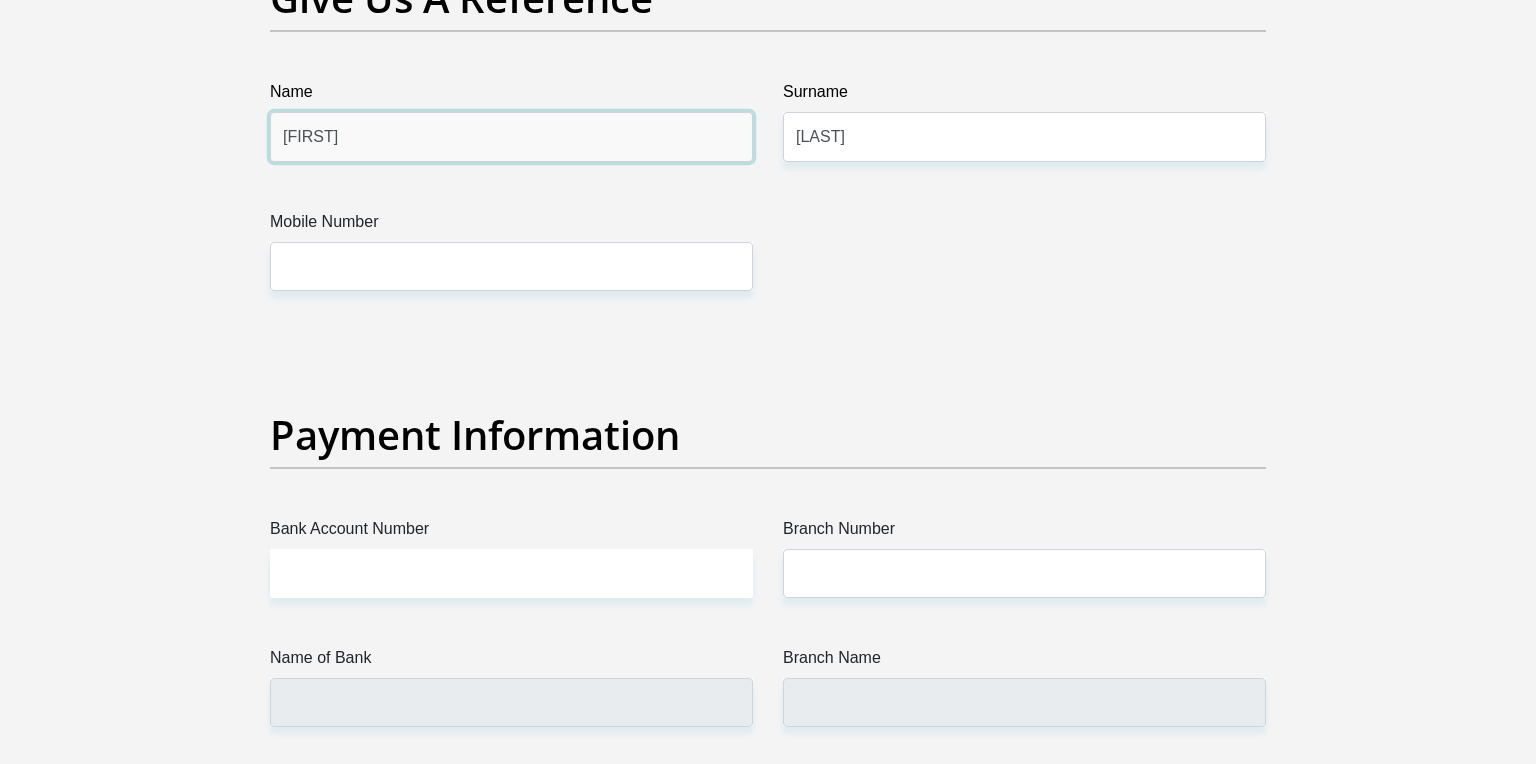 click on "[FIRST]" at bounding box center (511, 136) 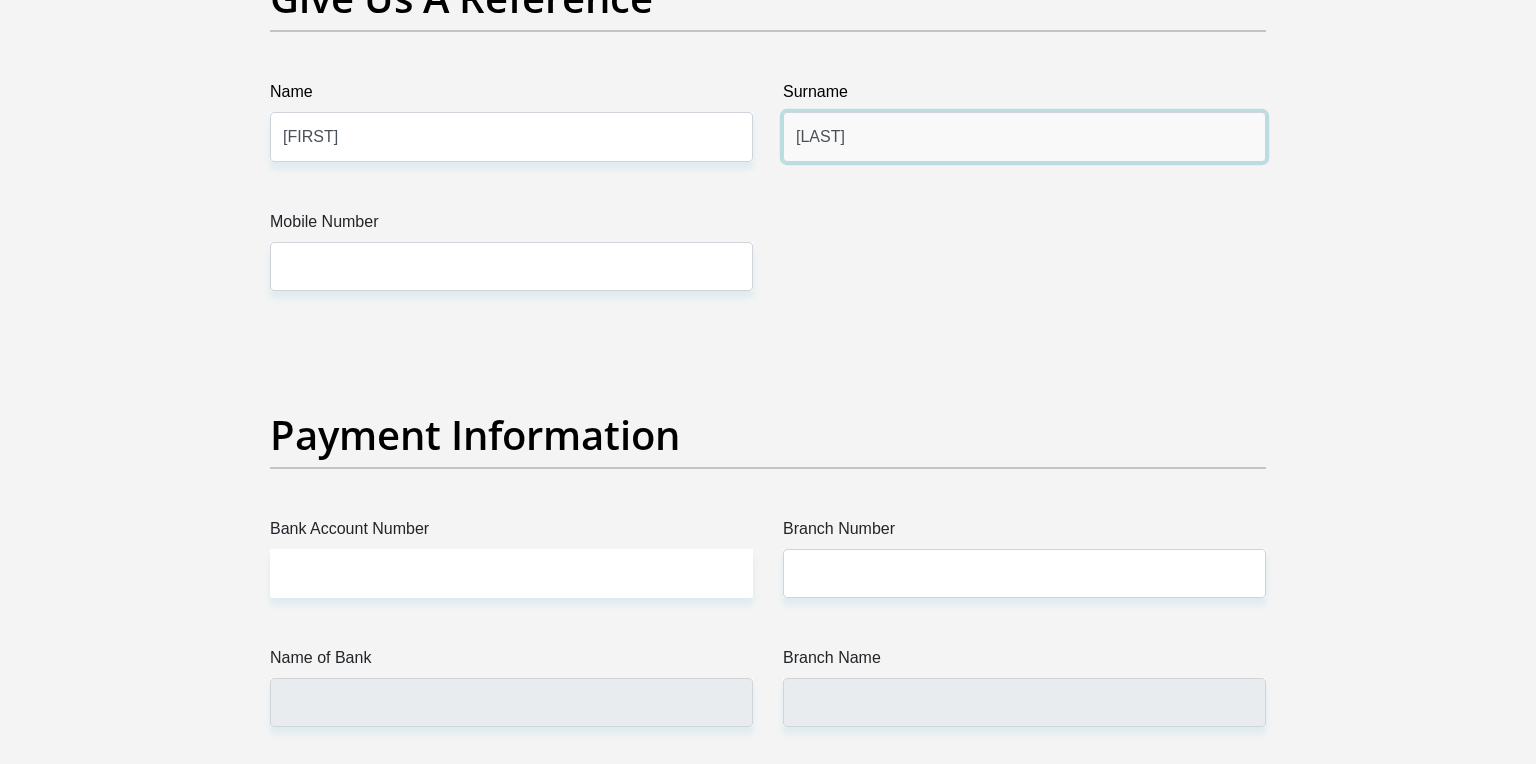 click on "[LAST]" at bounding box center (1024, 136) 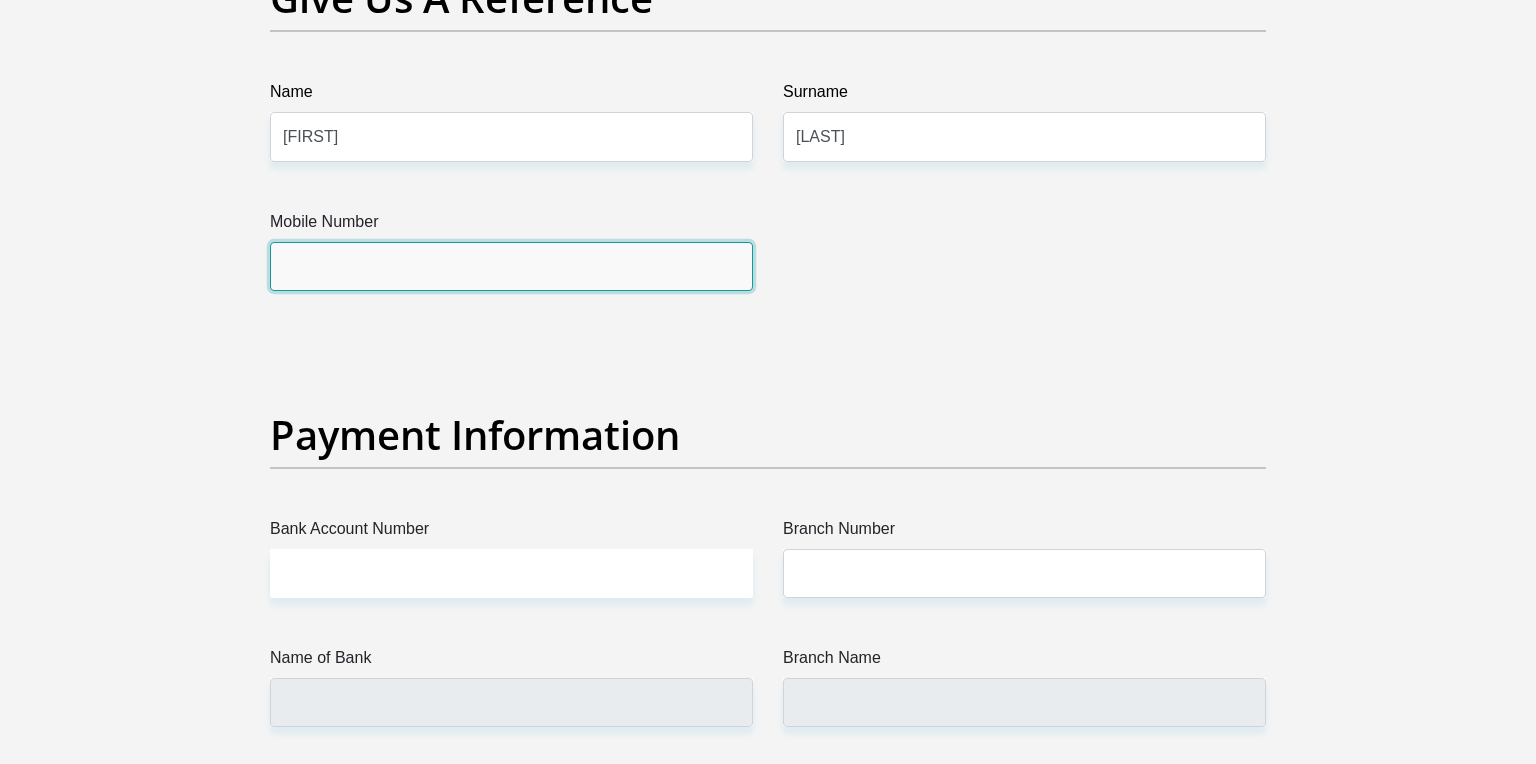 click on "Mobile Number" at bounding box center (511, 266) 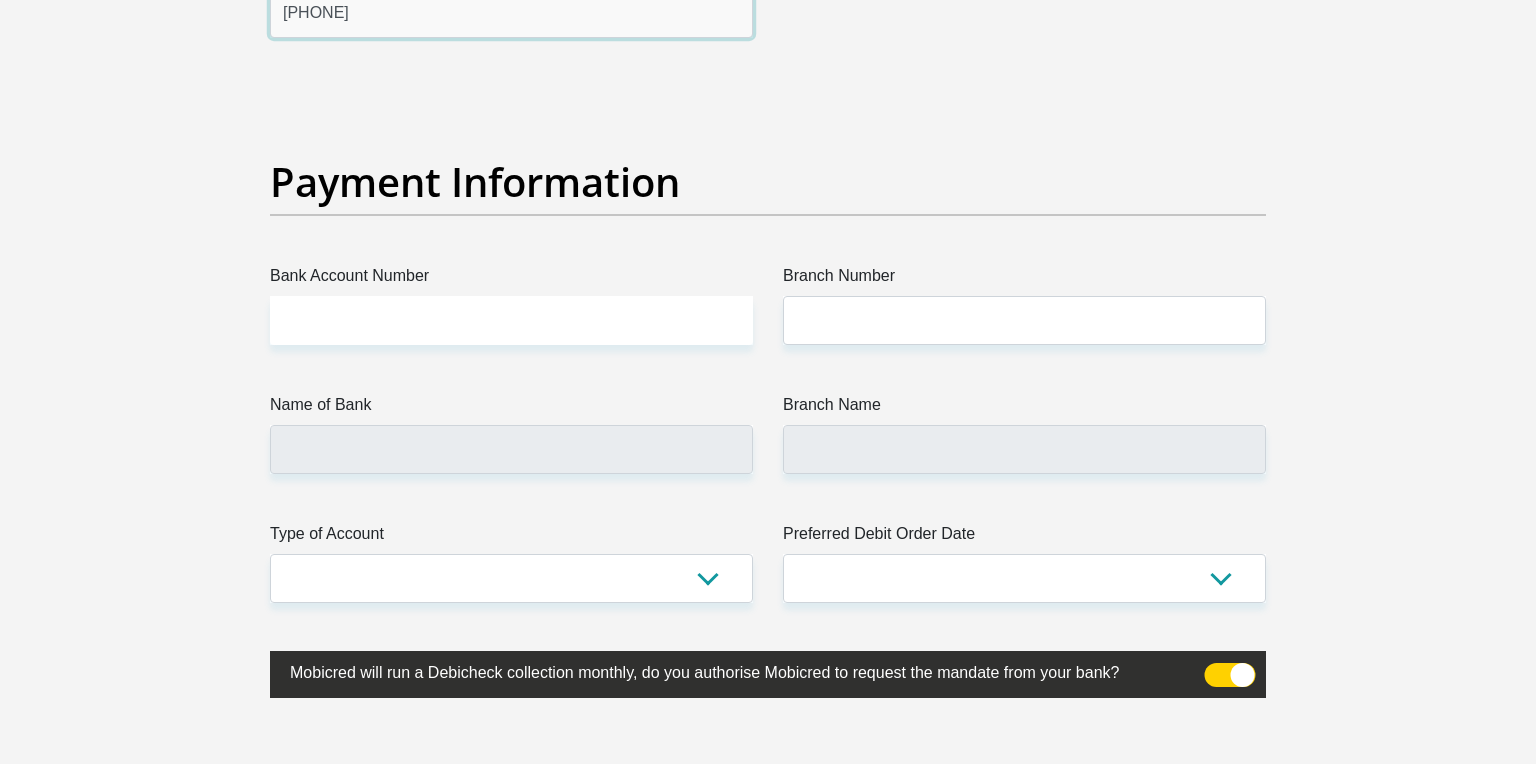 scroll, scrollTop: 4626, scrollLeft: 0, axis: vertical 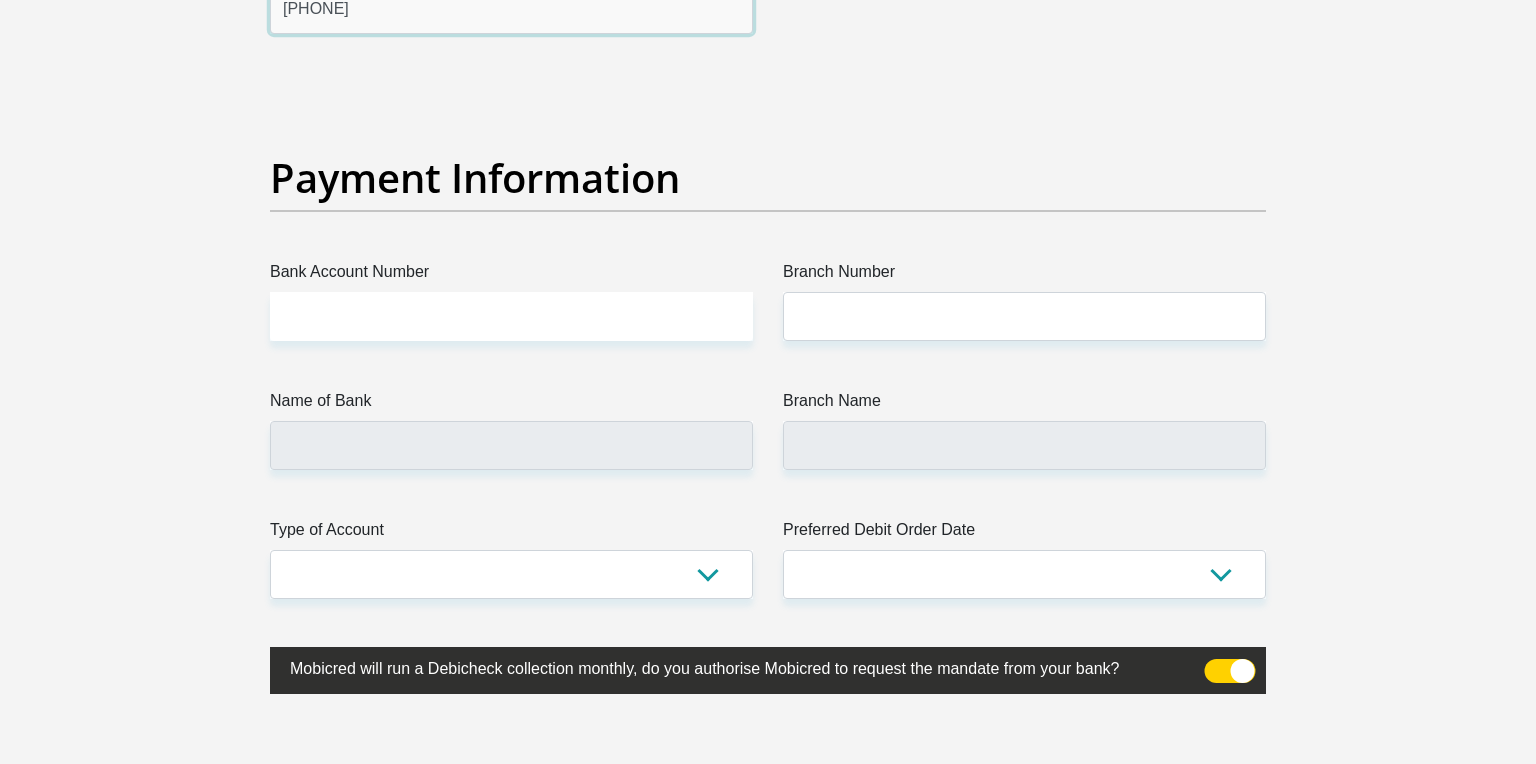 type on "[PHONE]" 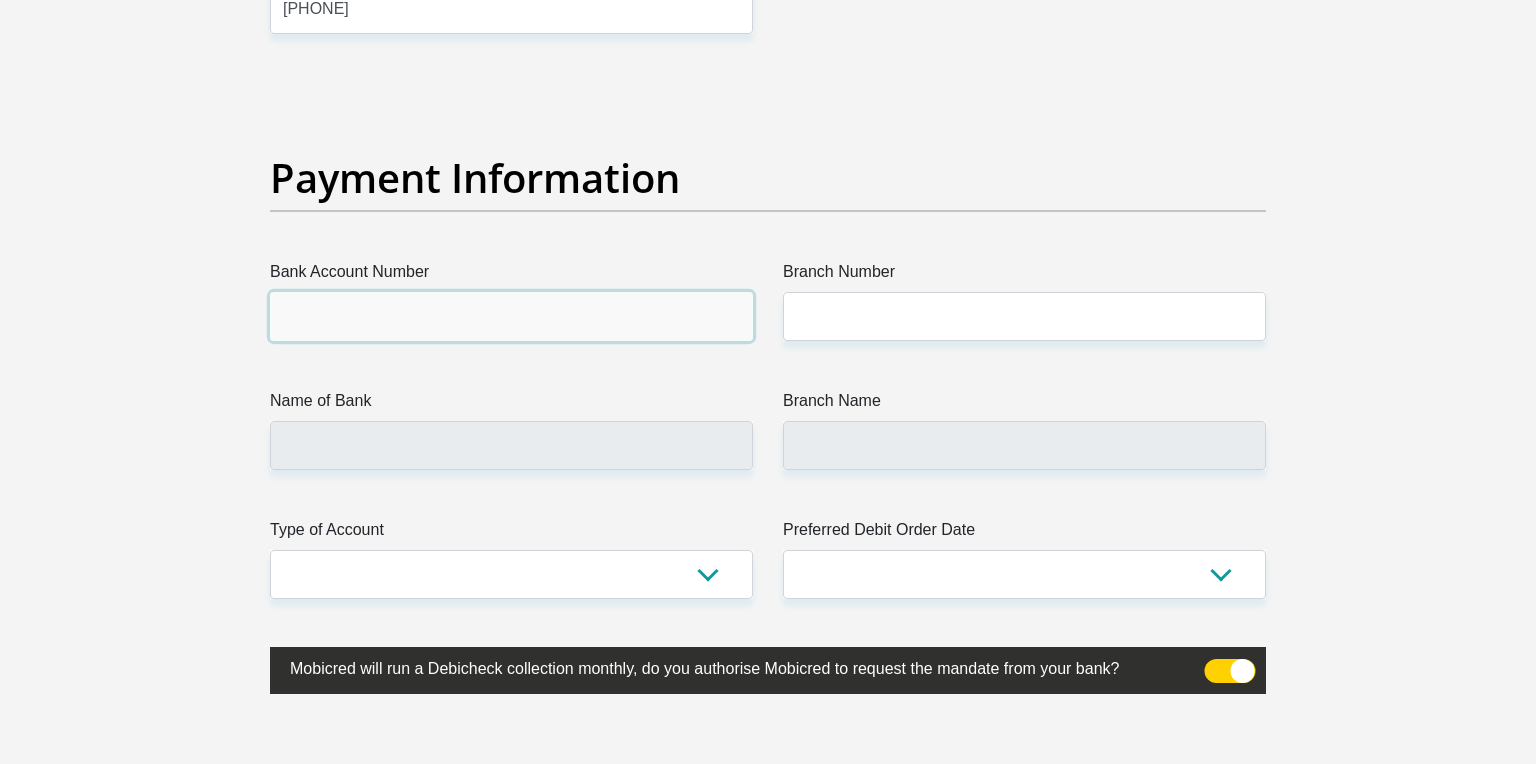 click on "Bank Account Number" at bounding box center [511, 316] 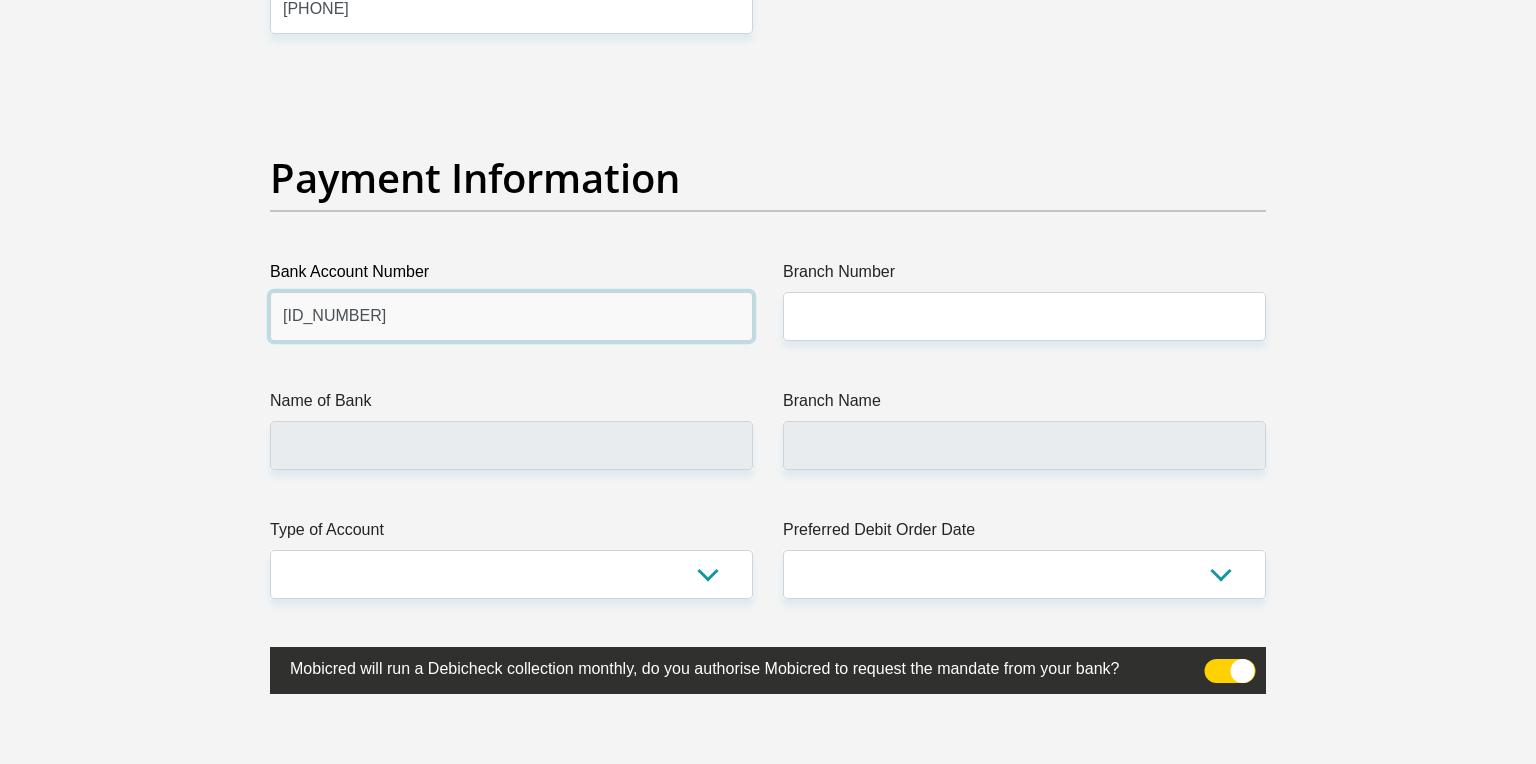 type on "[ID_NUMBER]" 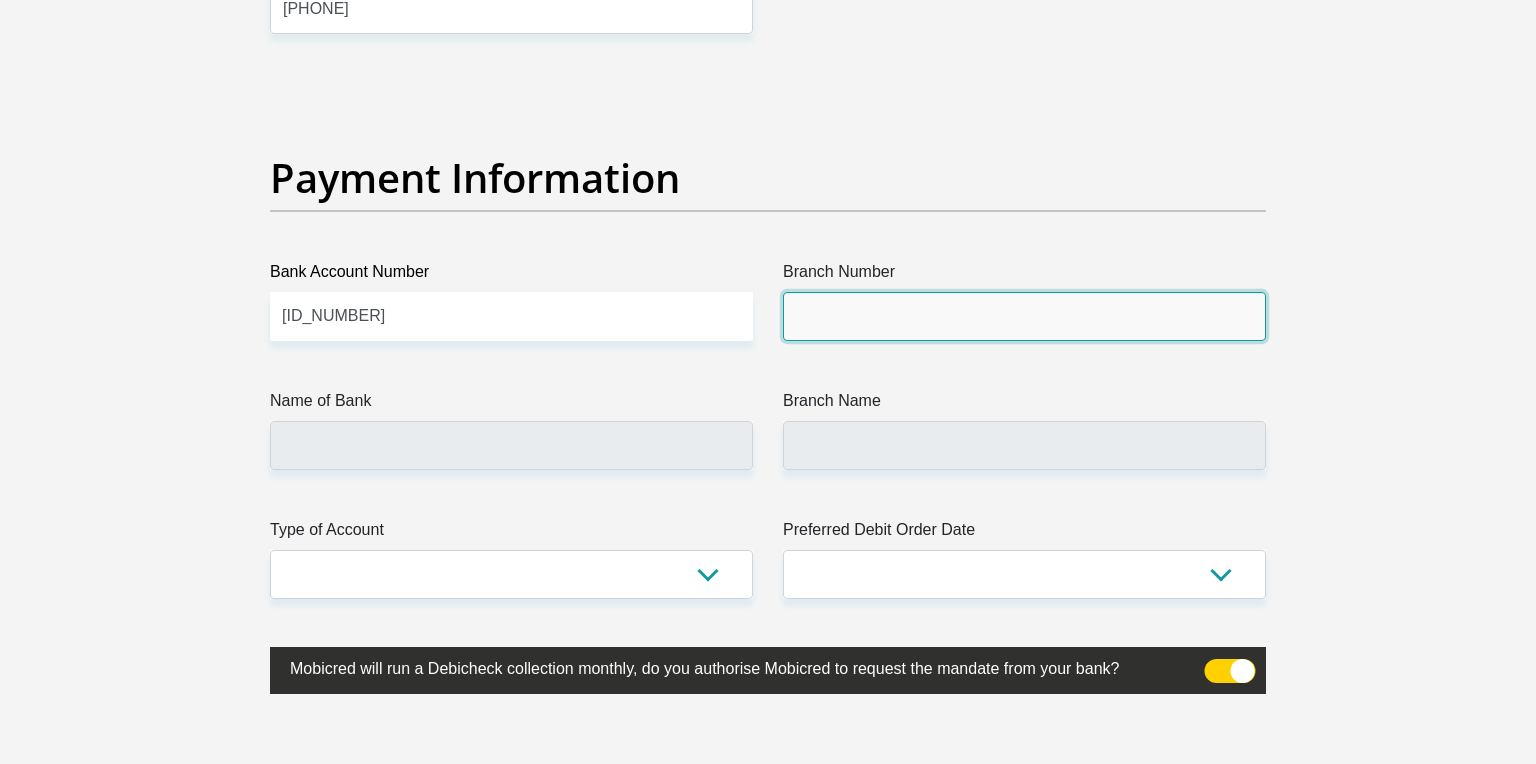 click on "Branch Number" at bounding box center (1024, 316) 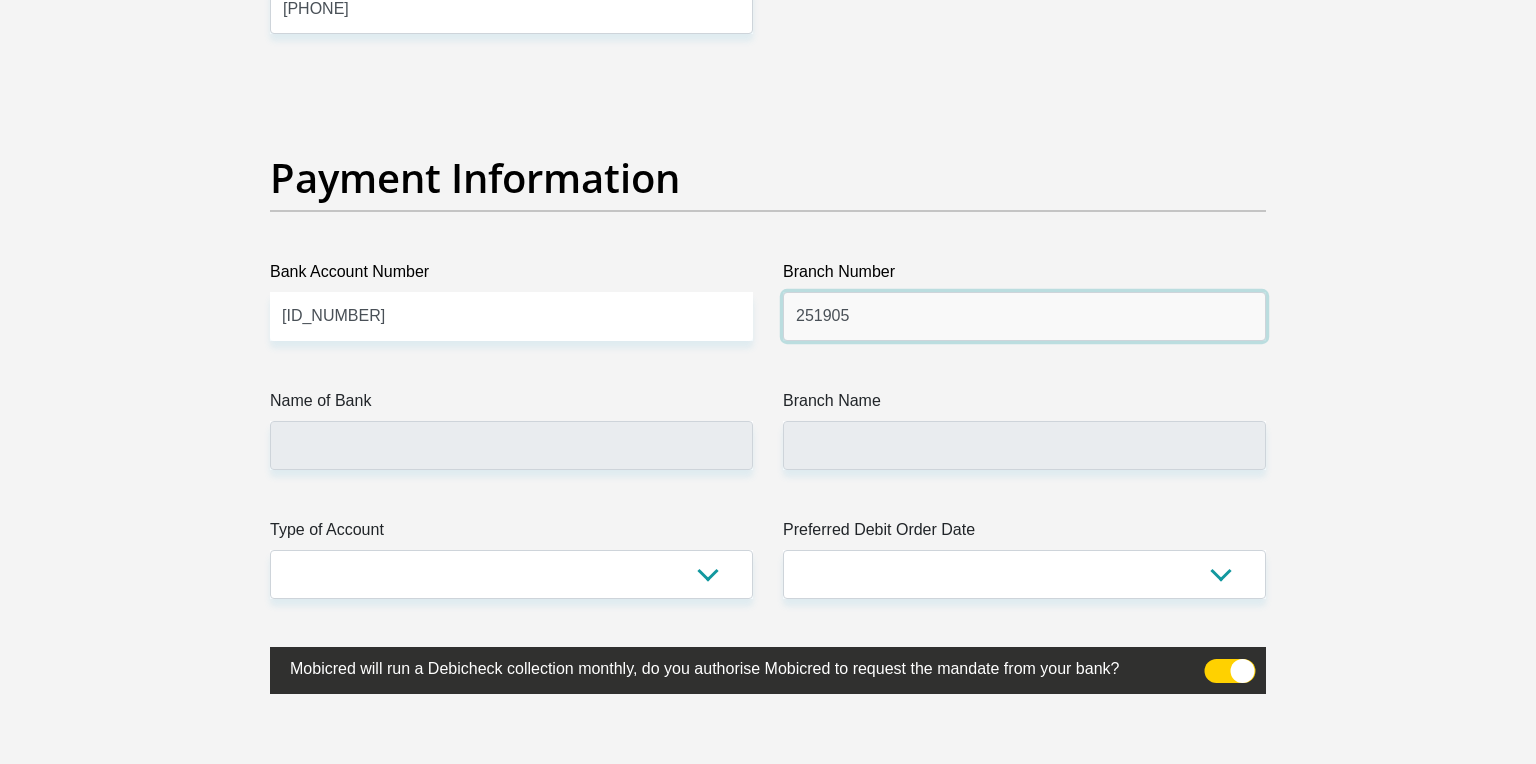 type on "251905" 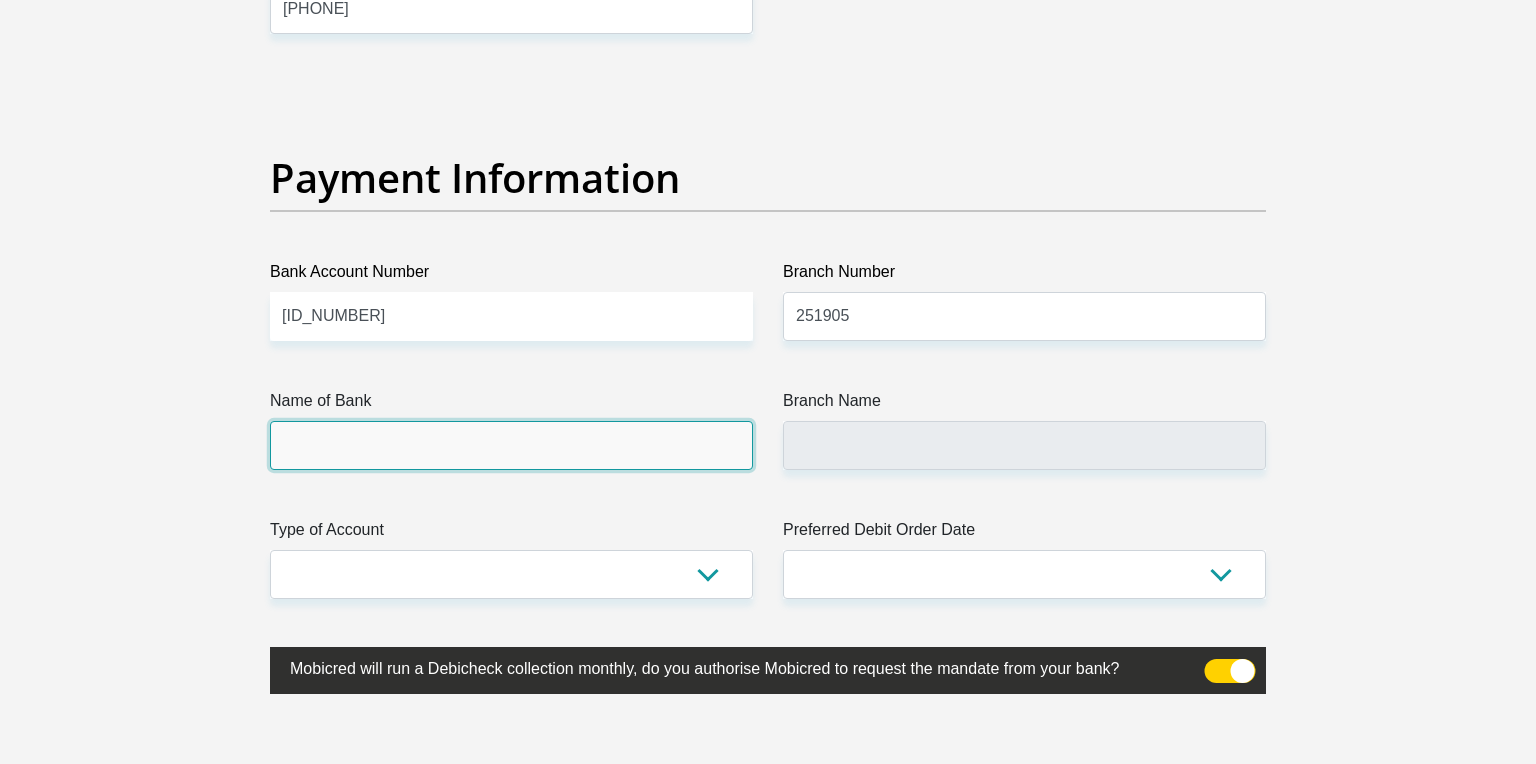 click on "Name of Bank" at bounding box center [511, 445] 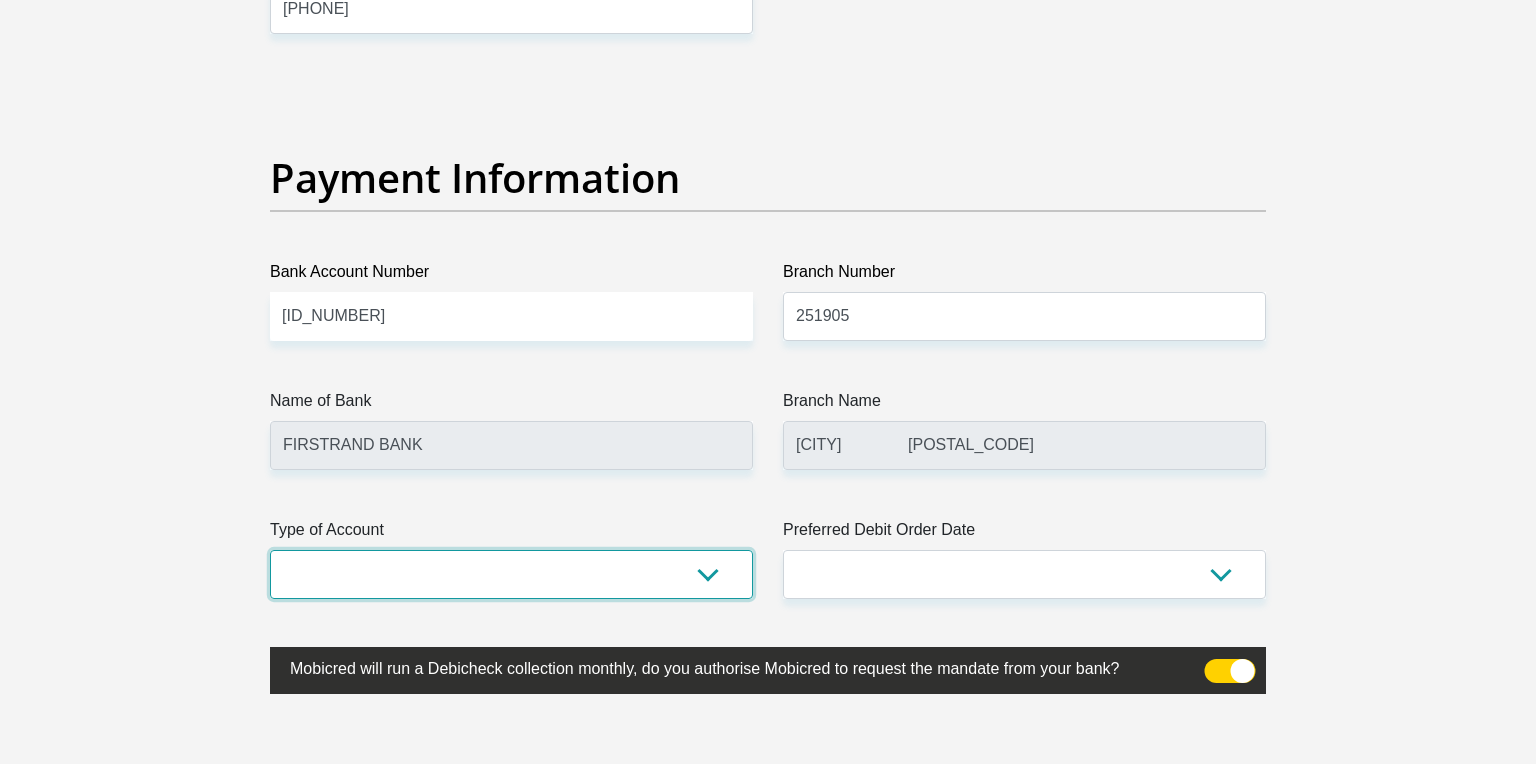 select on "CUR" 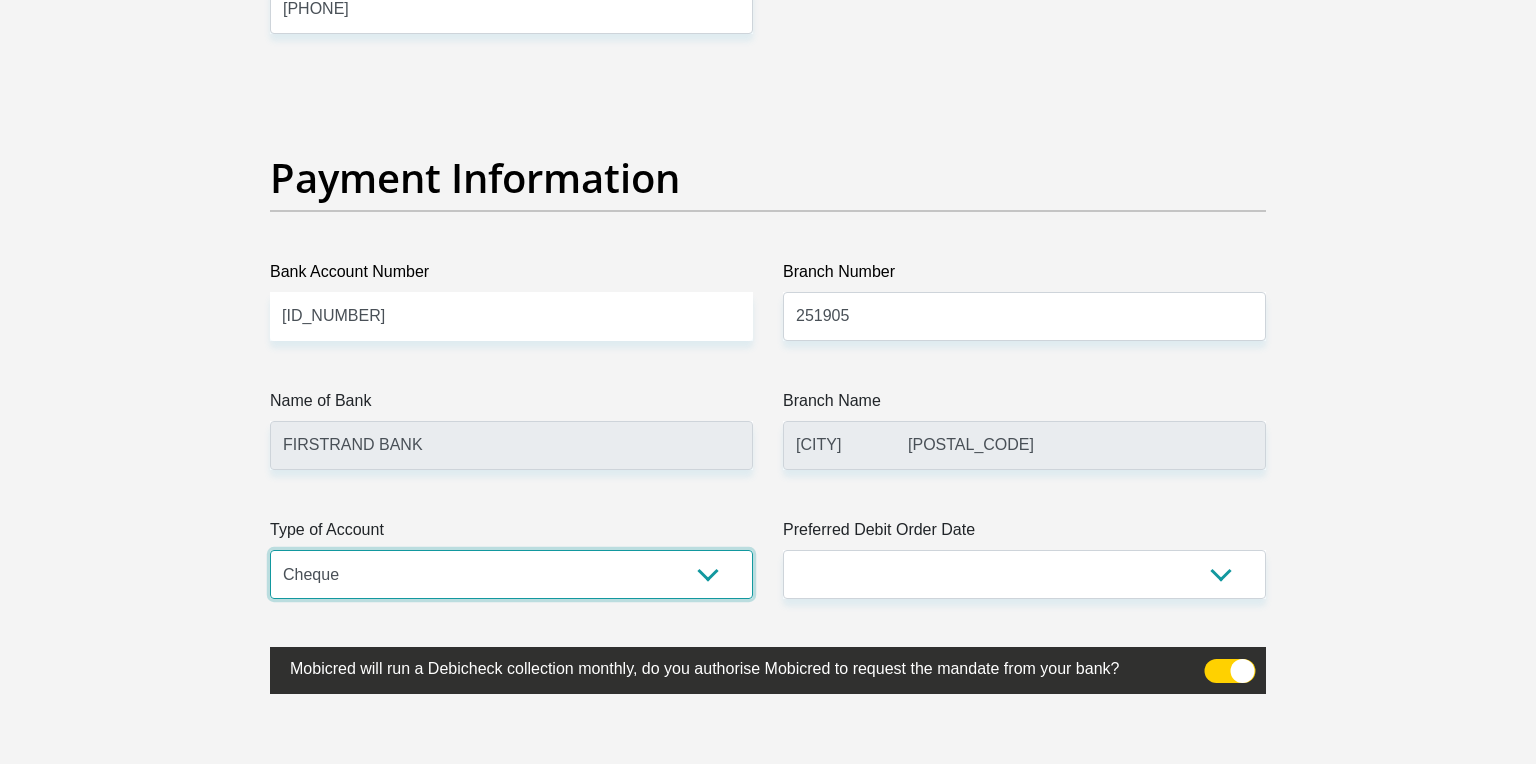 click on "Cheque" at bounding box center [0, 0] 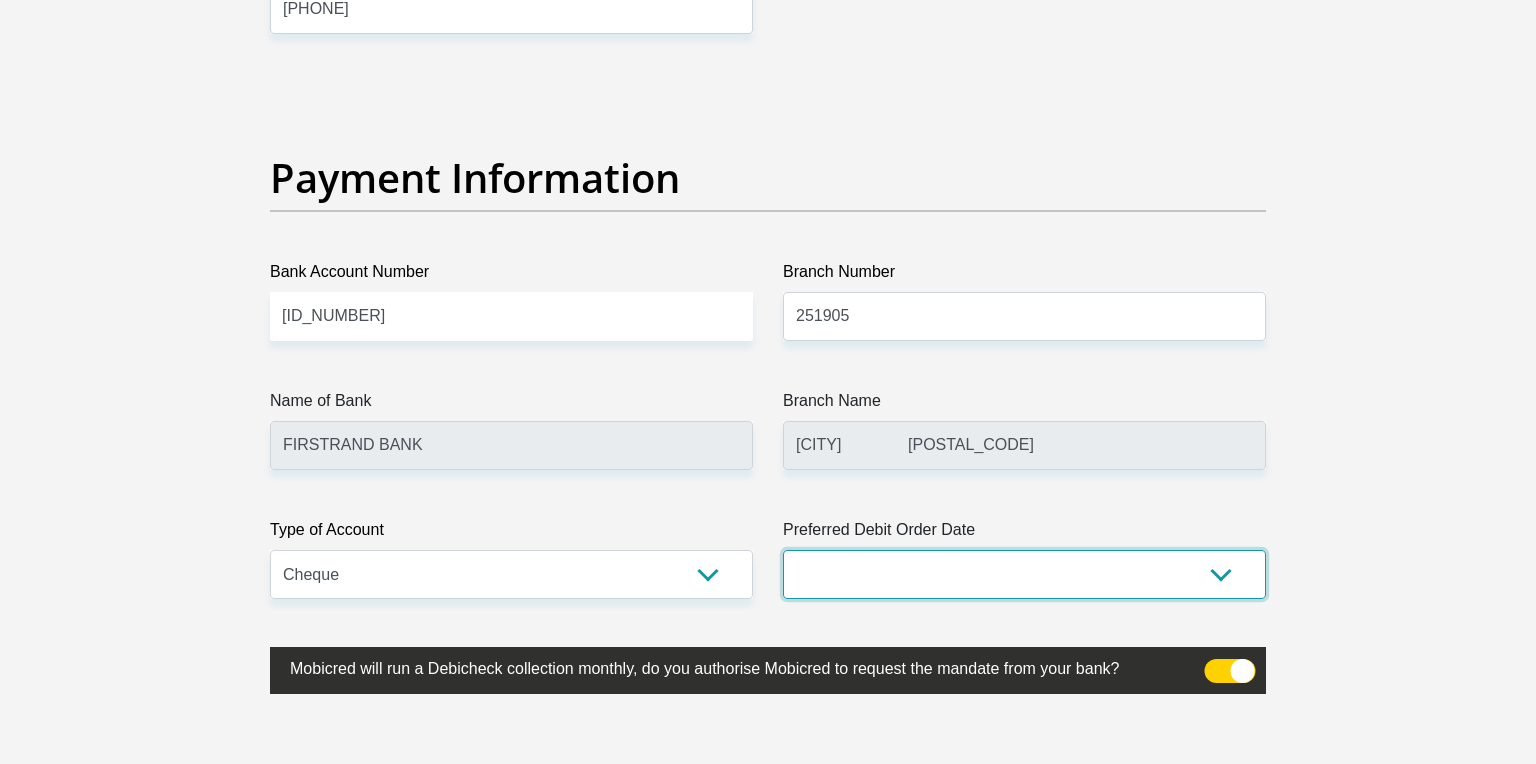 click on "1st
2nd
3rd
4th
5th
7th
18th
19th
20th
21st
22nd
23rd
24th
25th
26th
27th
28th
29th
30th" at bounding box center (1024, 574) 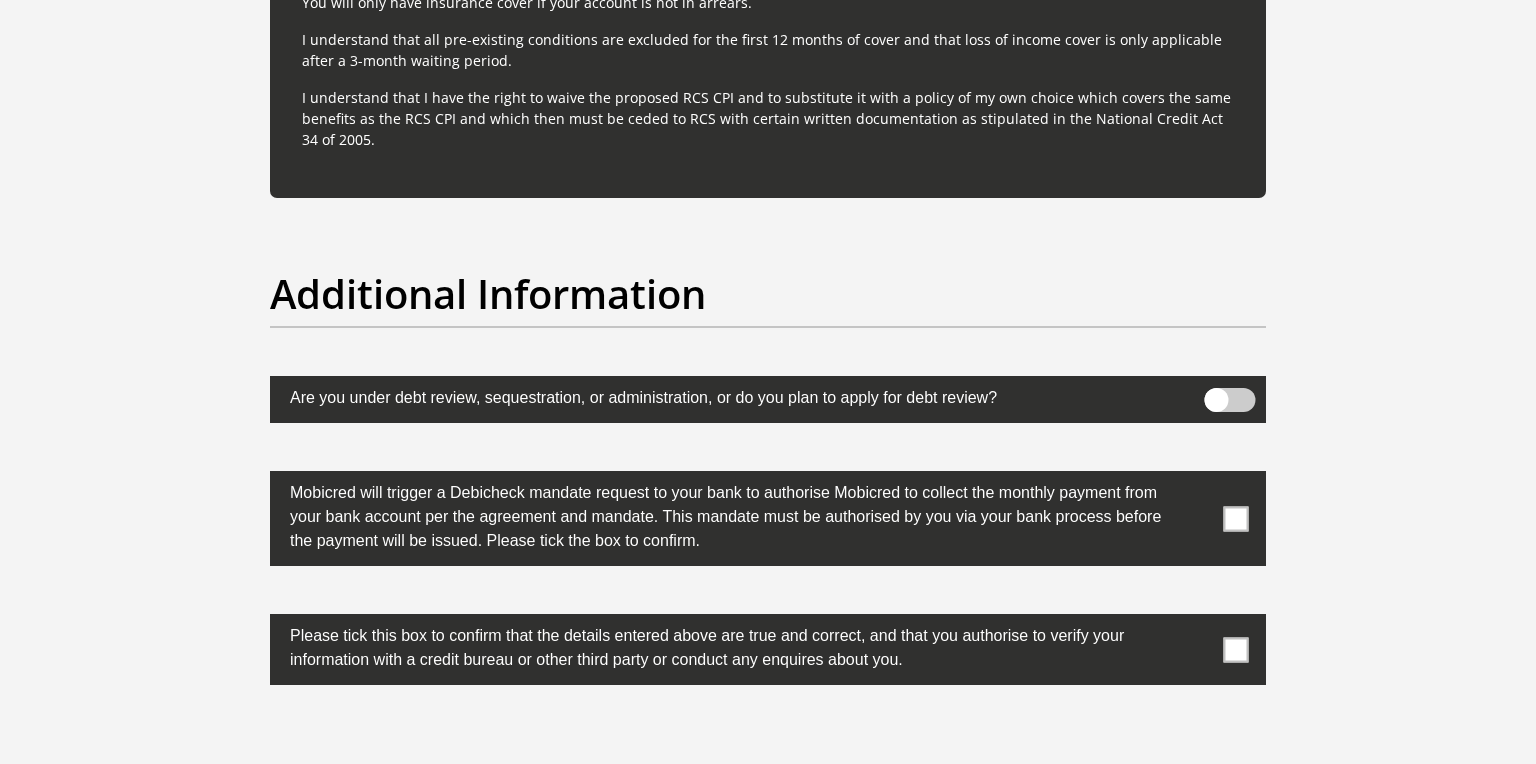 scroll, scrollTop: 6153, scrollLeft: 0, axis: vertical 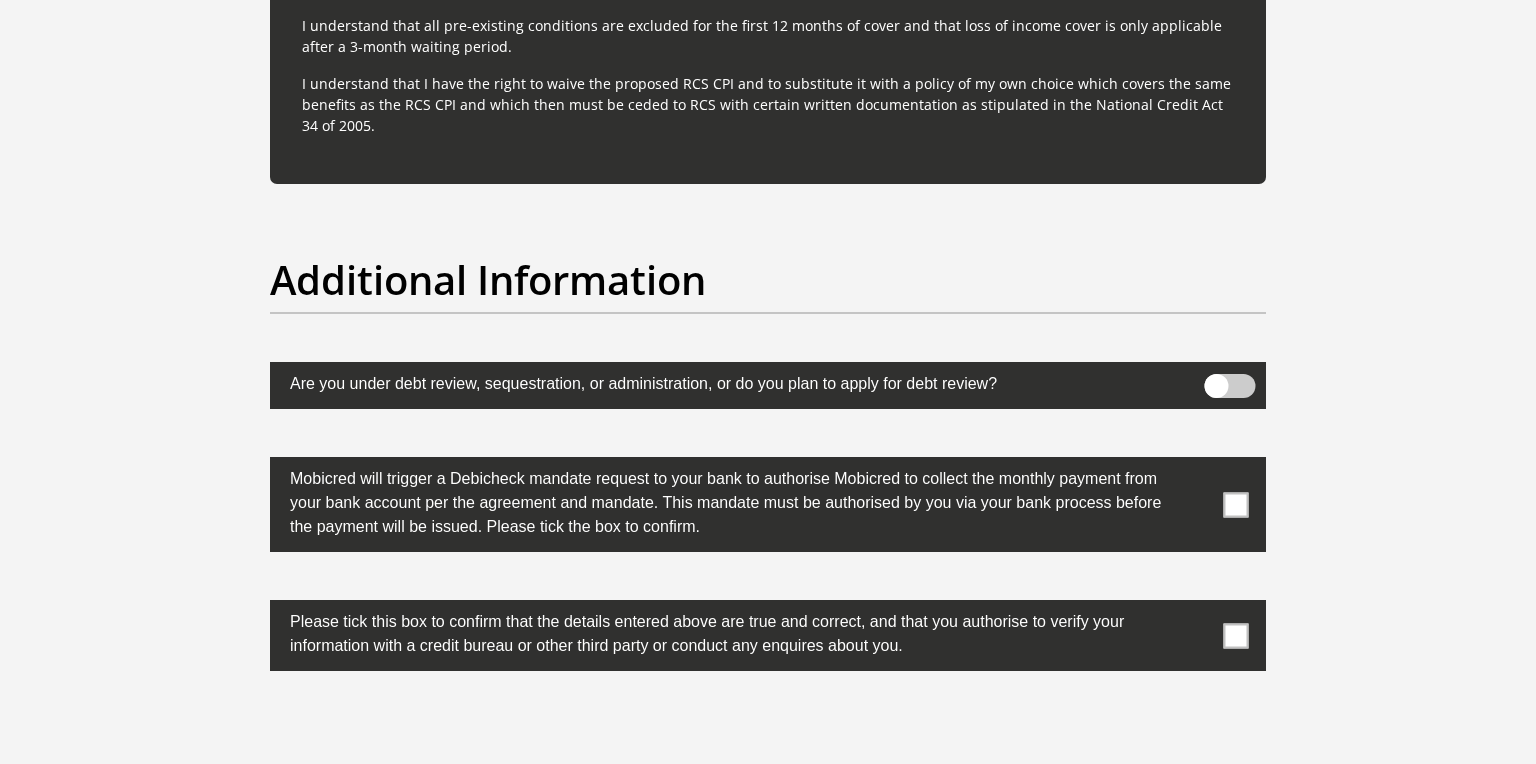click at bounding box center (1236, 504) 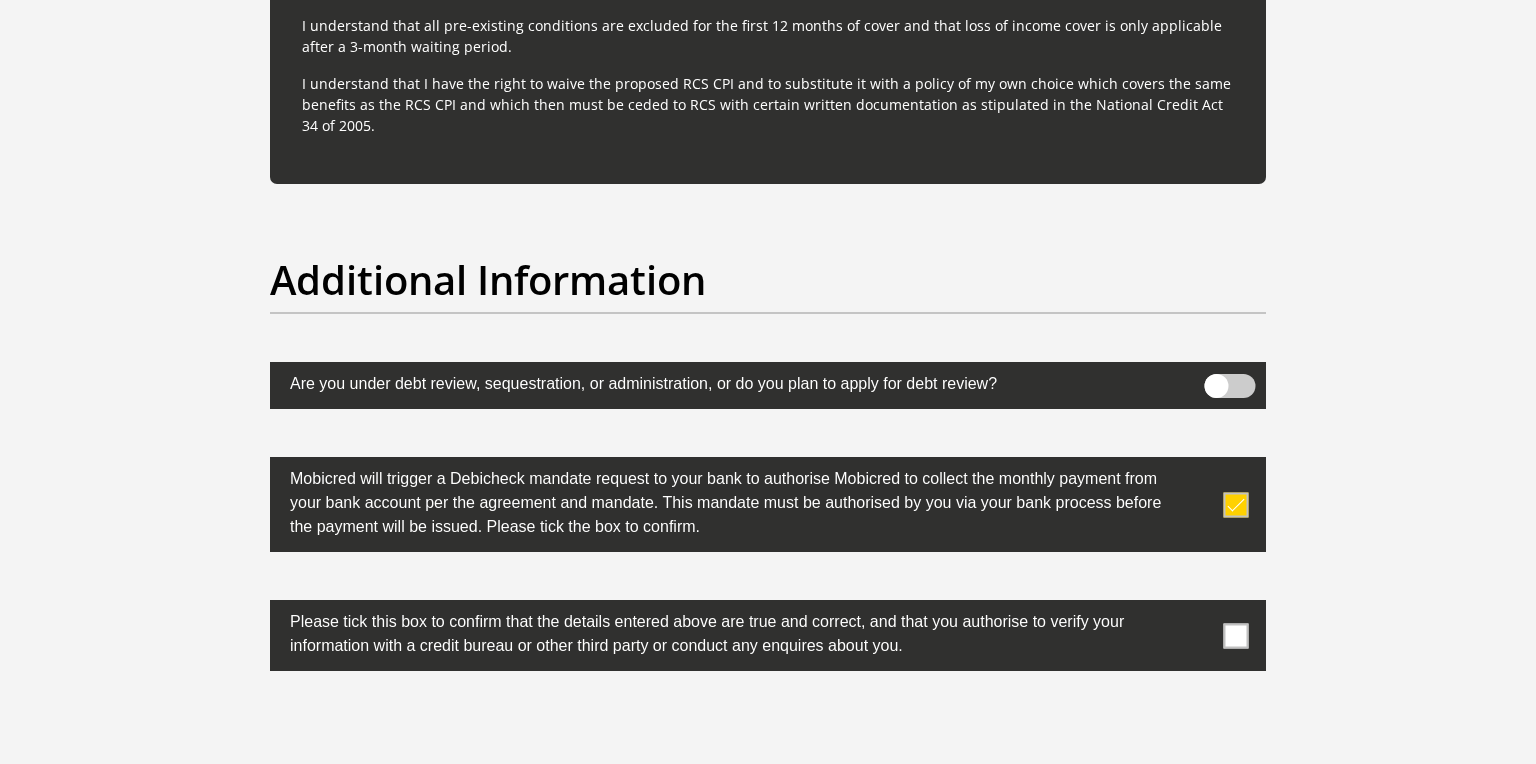 click at bounding box center [1236, 635] 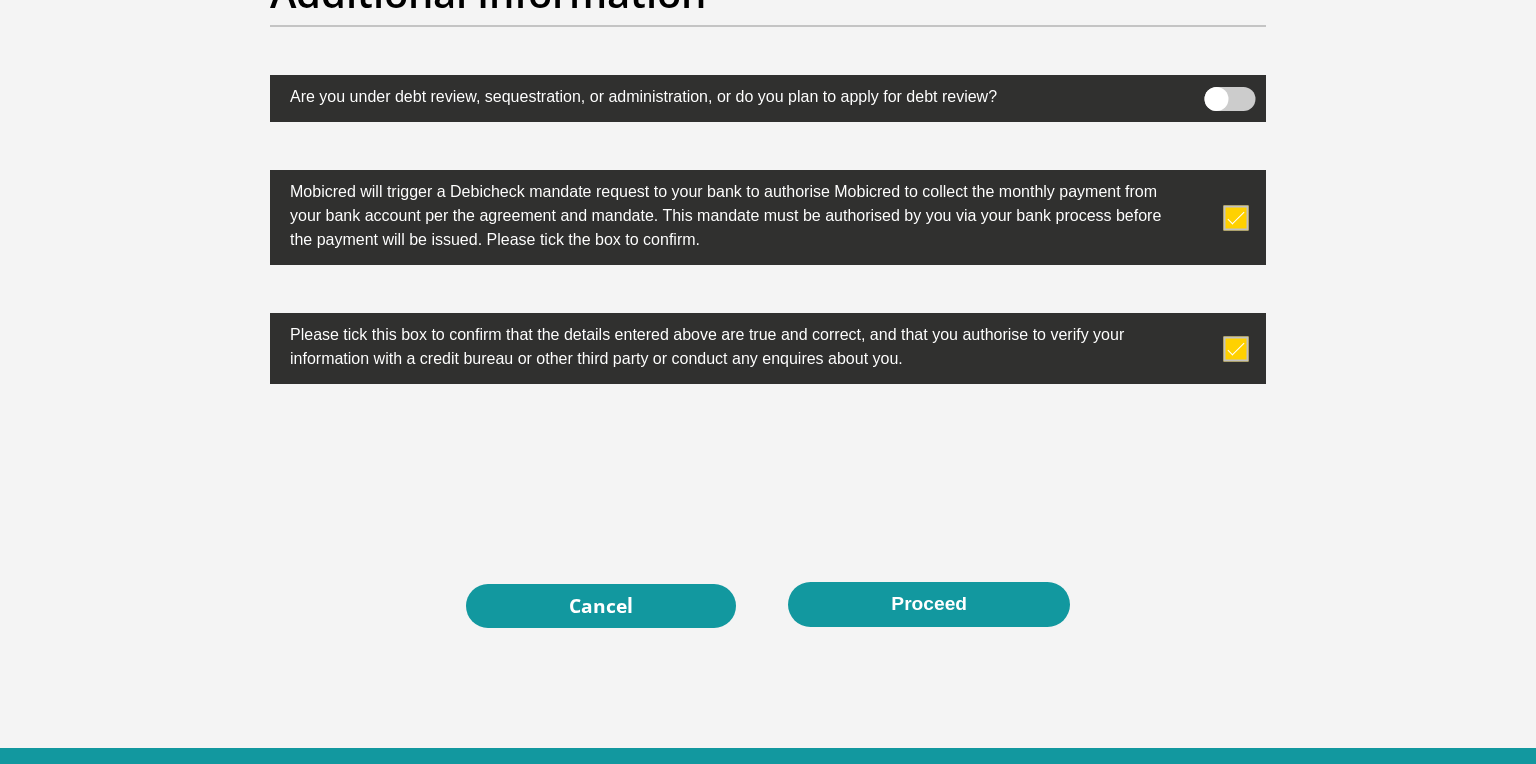 scroll, scrollTop: 6541, scrollLeft: 0, axis: vertical 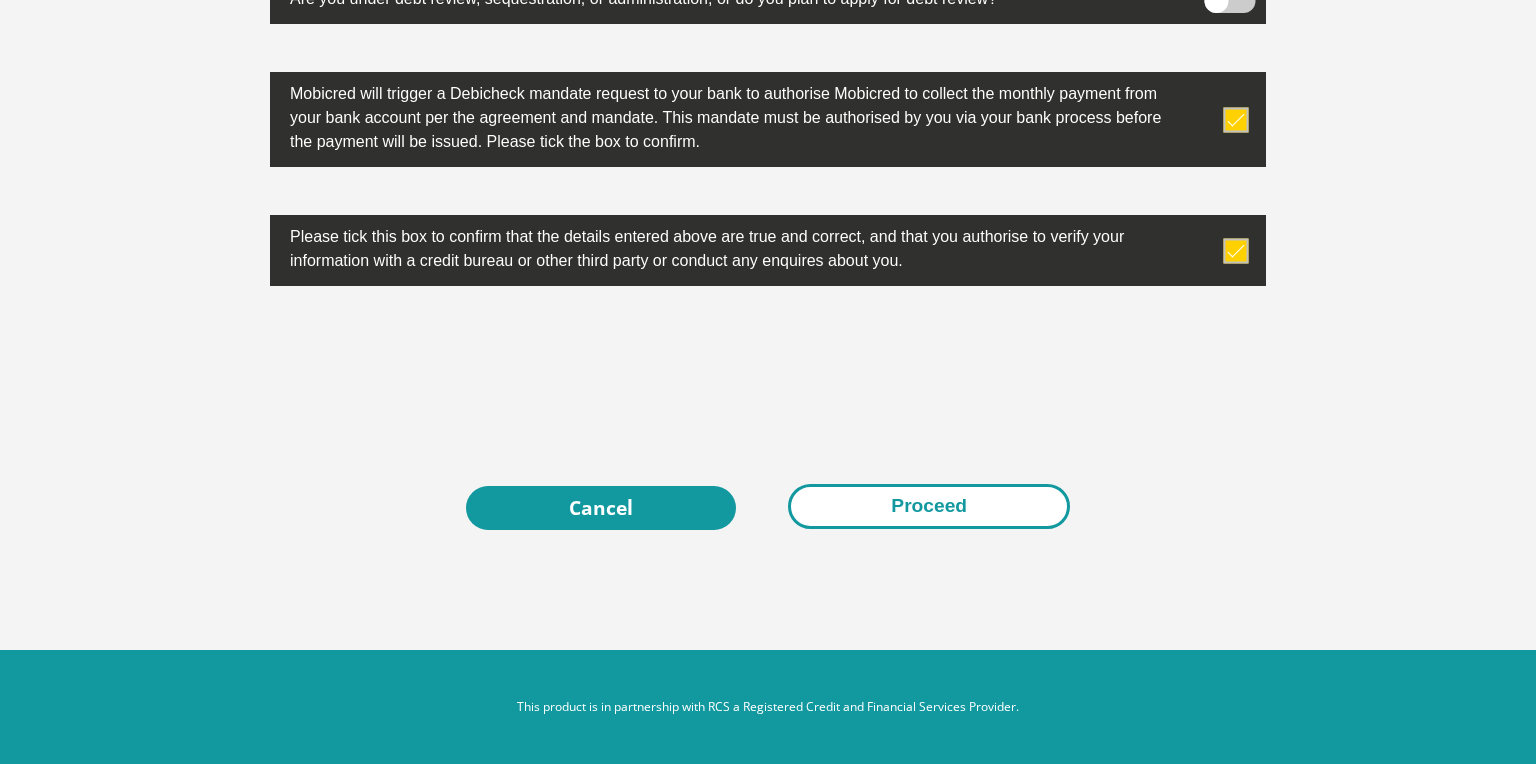 click on "Proceed" at bounding box center [929, 506] 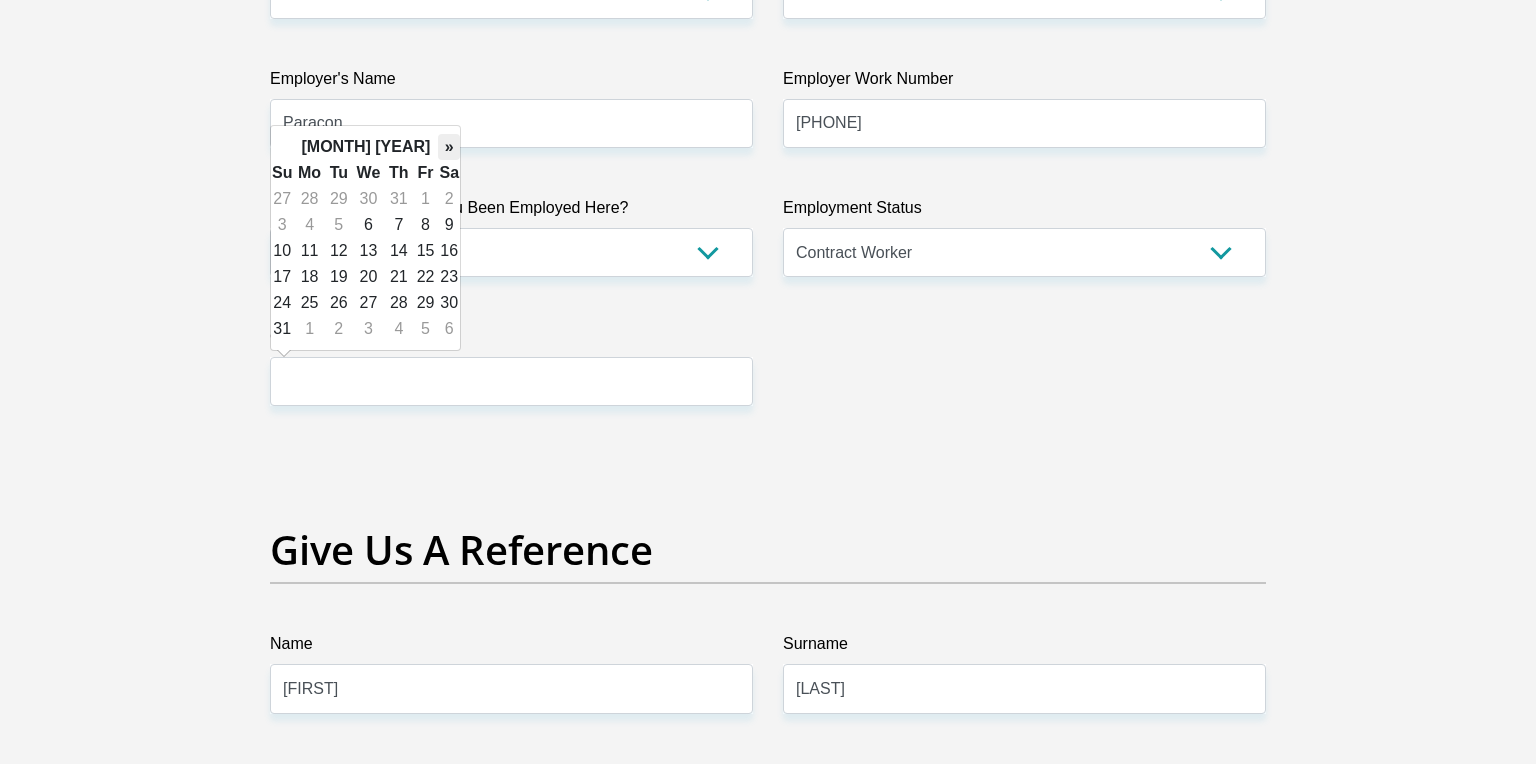 scroll, scrollTop: 3817, scrollLeft: 0, axis: vertical 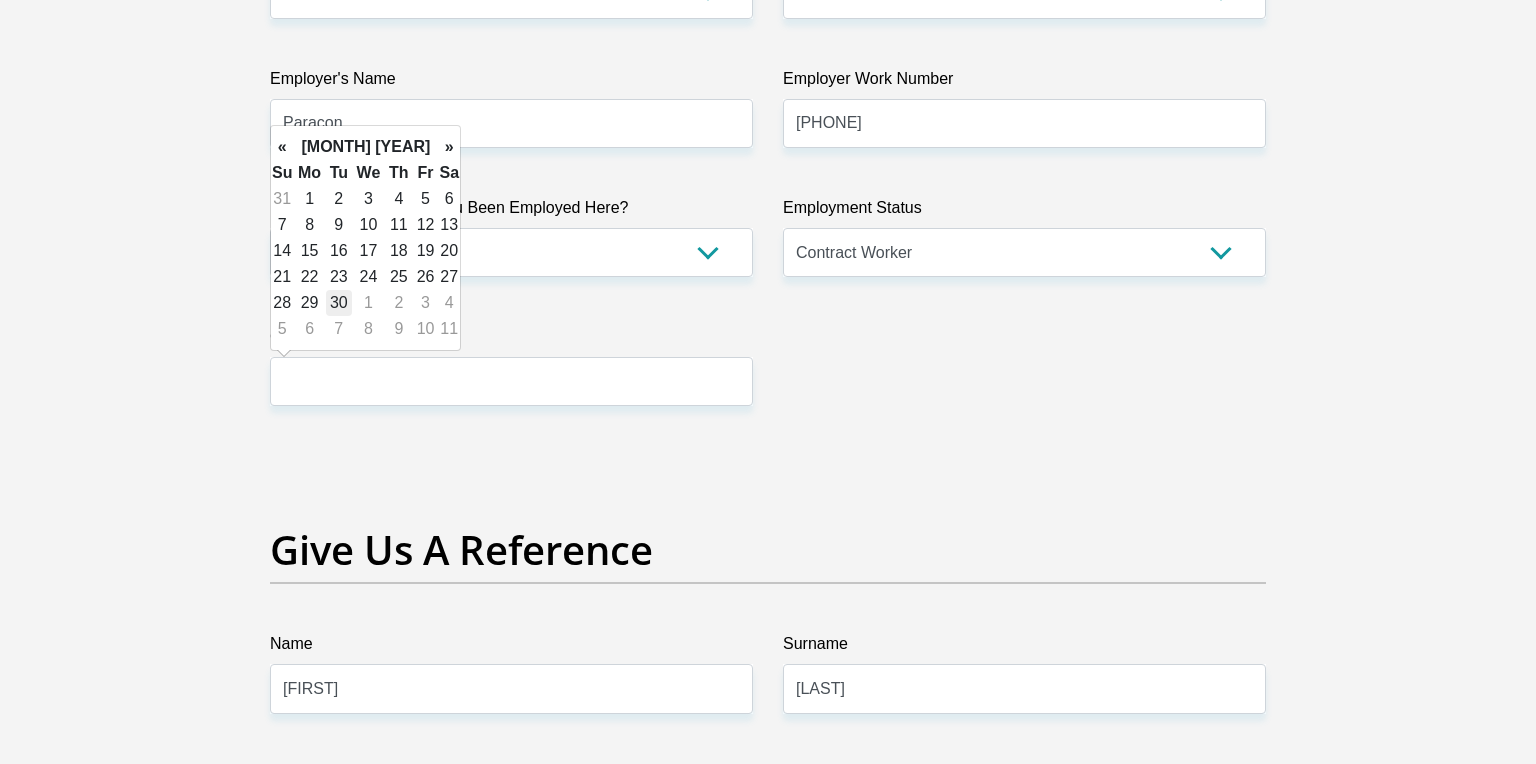 click on "30" at bounding box center (339, 303) 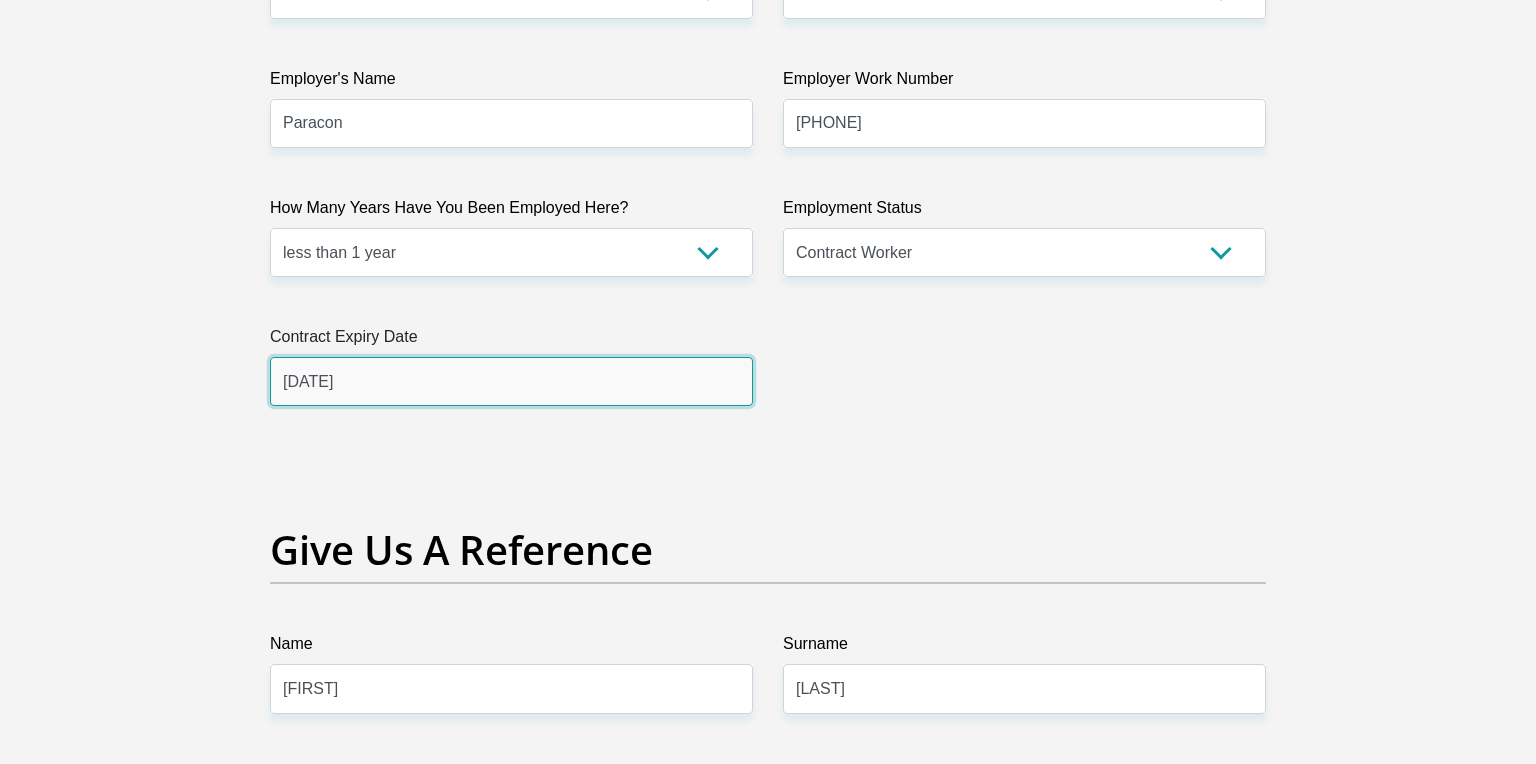 click on "[DATE]" at bounding box center [511, 381] 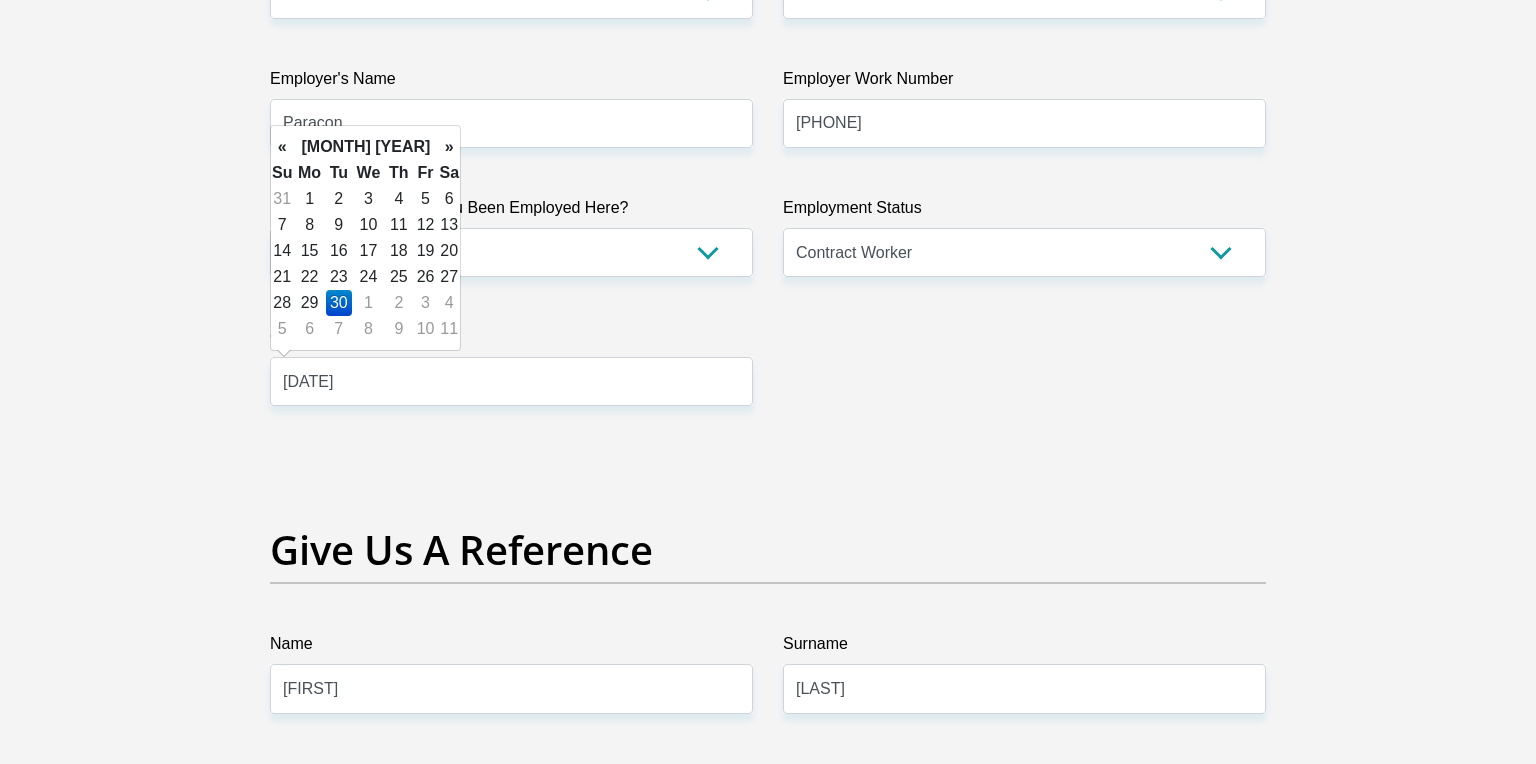click on "Title
Mr
Ms
Mrs
Dr
Other
First Name
[FIRST]
Surname
[LAST]
ID Number
[ID_NUMBER]
Please input valid ID number
Race
Black
Coloured
Indian
White
Other
Contact Number
[PHONE]
Please input valid contact number
Nationality
[NATIONALITY]
[NATIONALITY]
[NATIONALITY]  [NATIONALITY]  [NATIONALITY]" at bounding box center [768, -185] 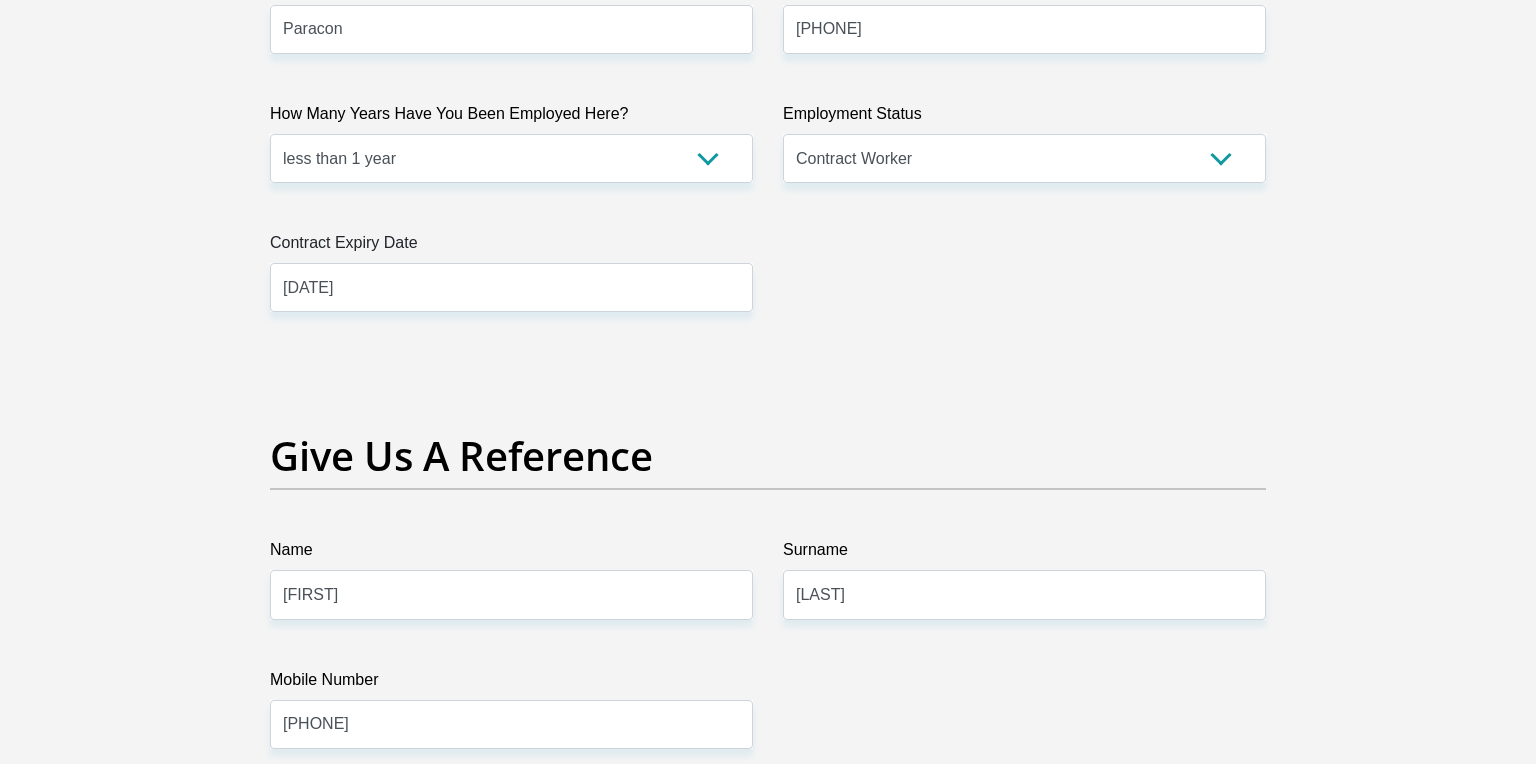 scroll, scrollTop: 3904, scrollLeft: 0, axis: vertical 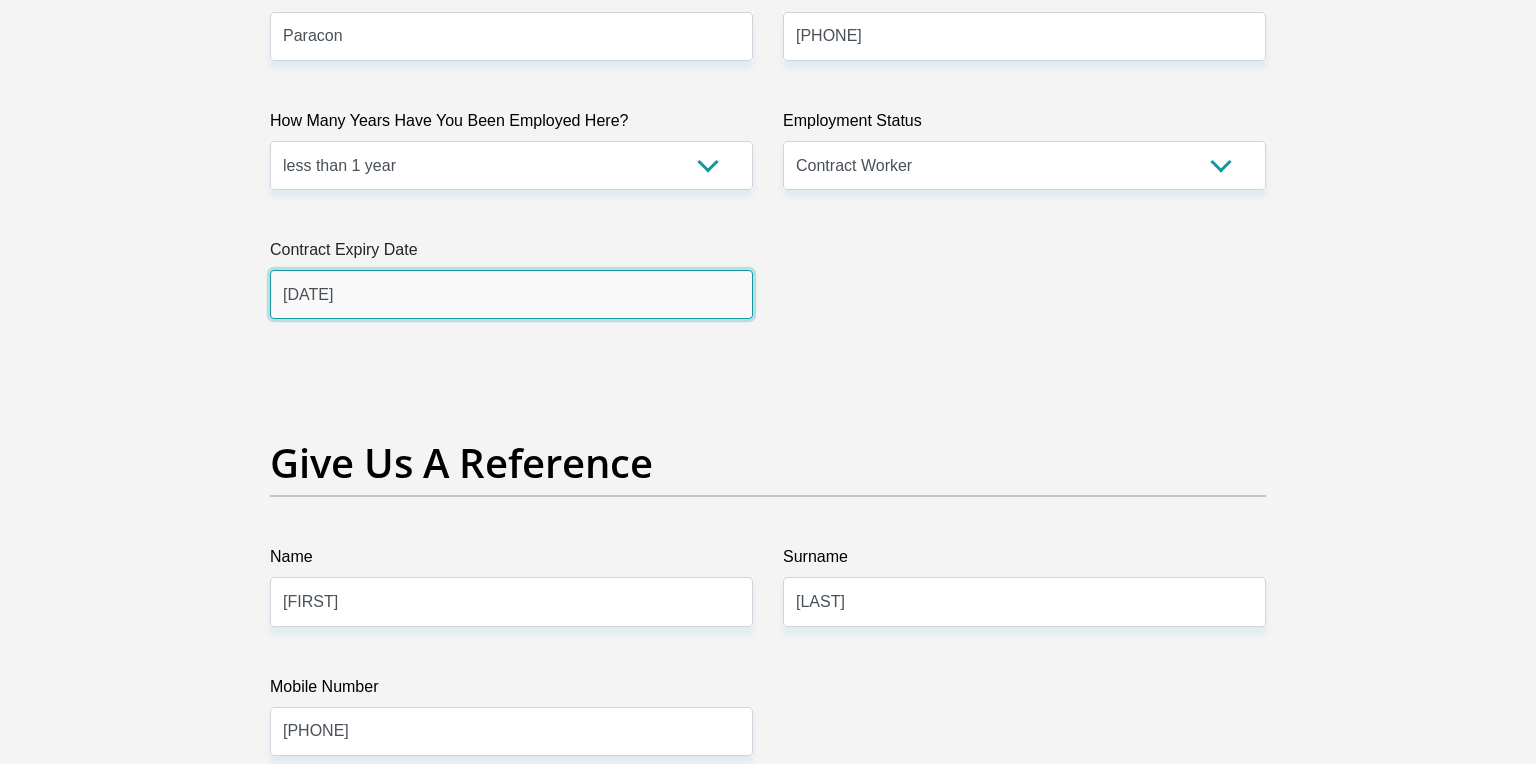 click on "[DATE]" at bounding box center [511, 294] 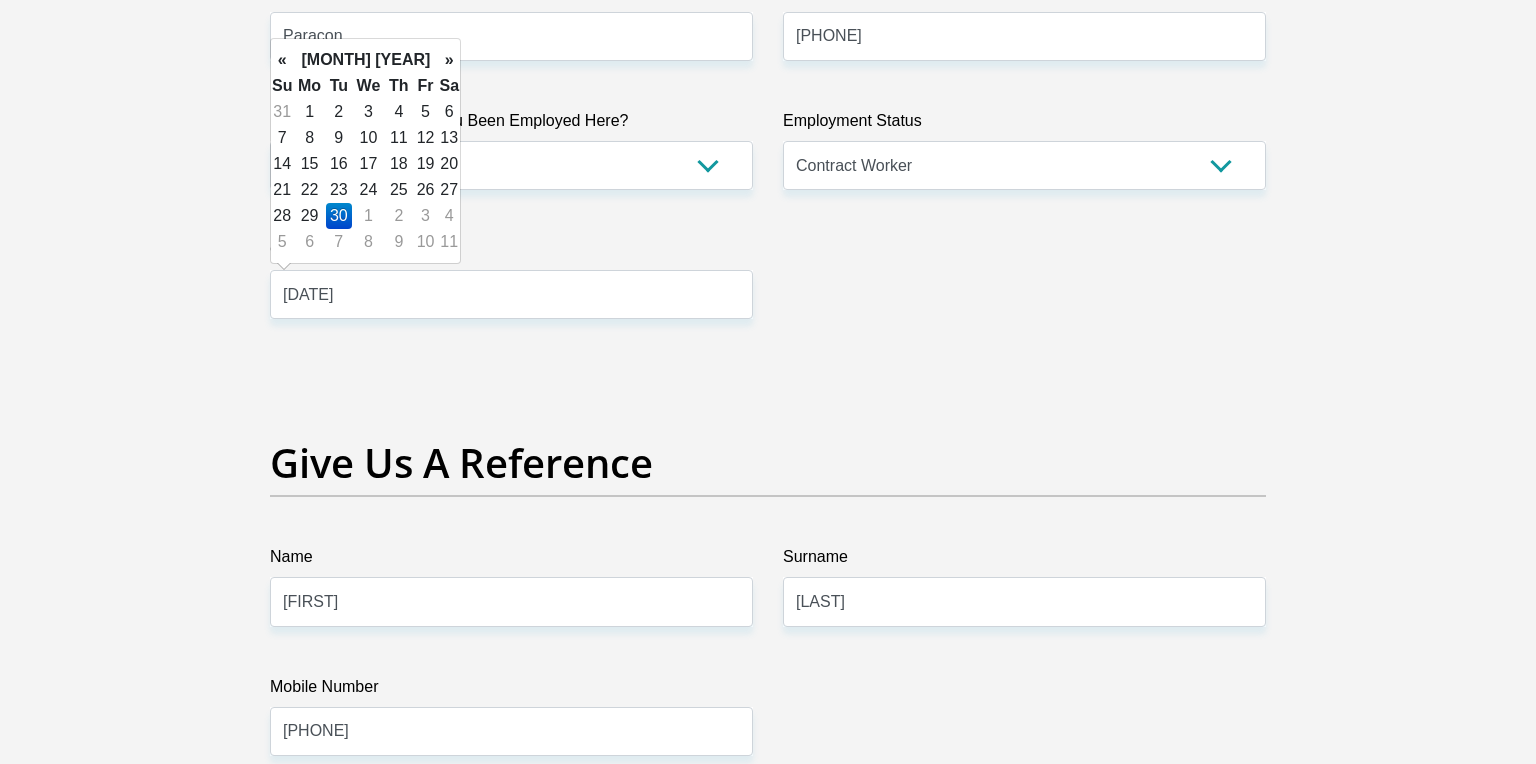 click on "Title
Mr
Ms
Mrs
Dr
Other
First Name
[FIRST]
Surname
[LAST]
ID Number
[ID_NUMBER]
Please input valid ID number
Race
Black
Coloured
Indian
White
Other
Contact Number
[PHONE]
Please input valid contact number
Nationality
[NATIONALITY]
[NATIONALITY]
[NATIONALITY]  [NATIONALITY]  [NATIONALITY]" at bounding box center (768, -272) 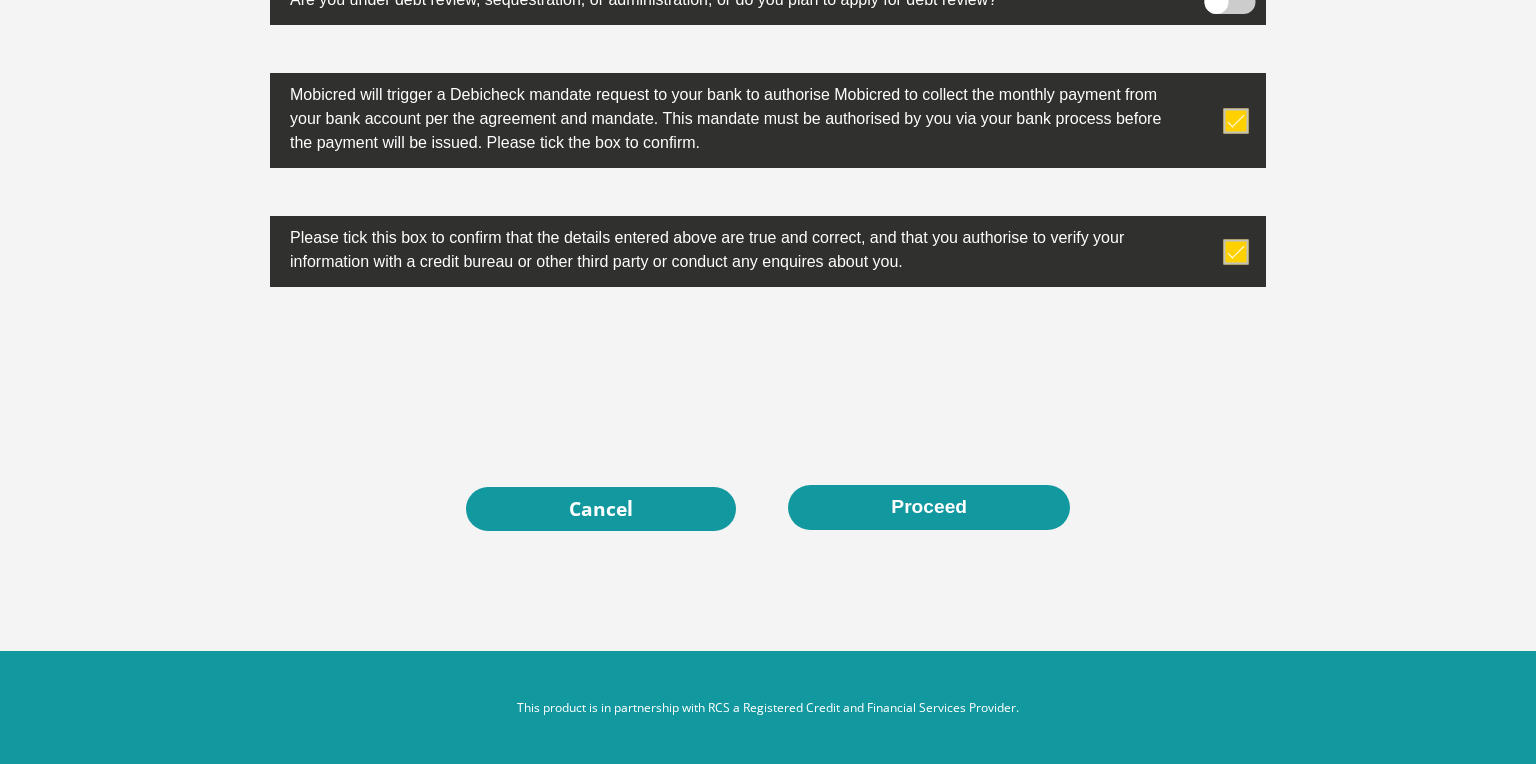 scroll, scrollTop: 6541, scrollLeft: 0, axis: vertical 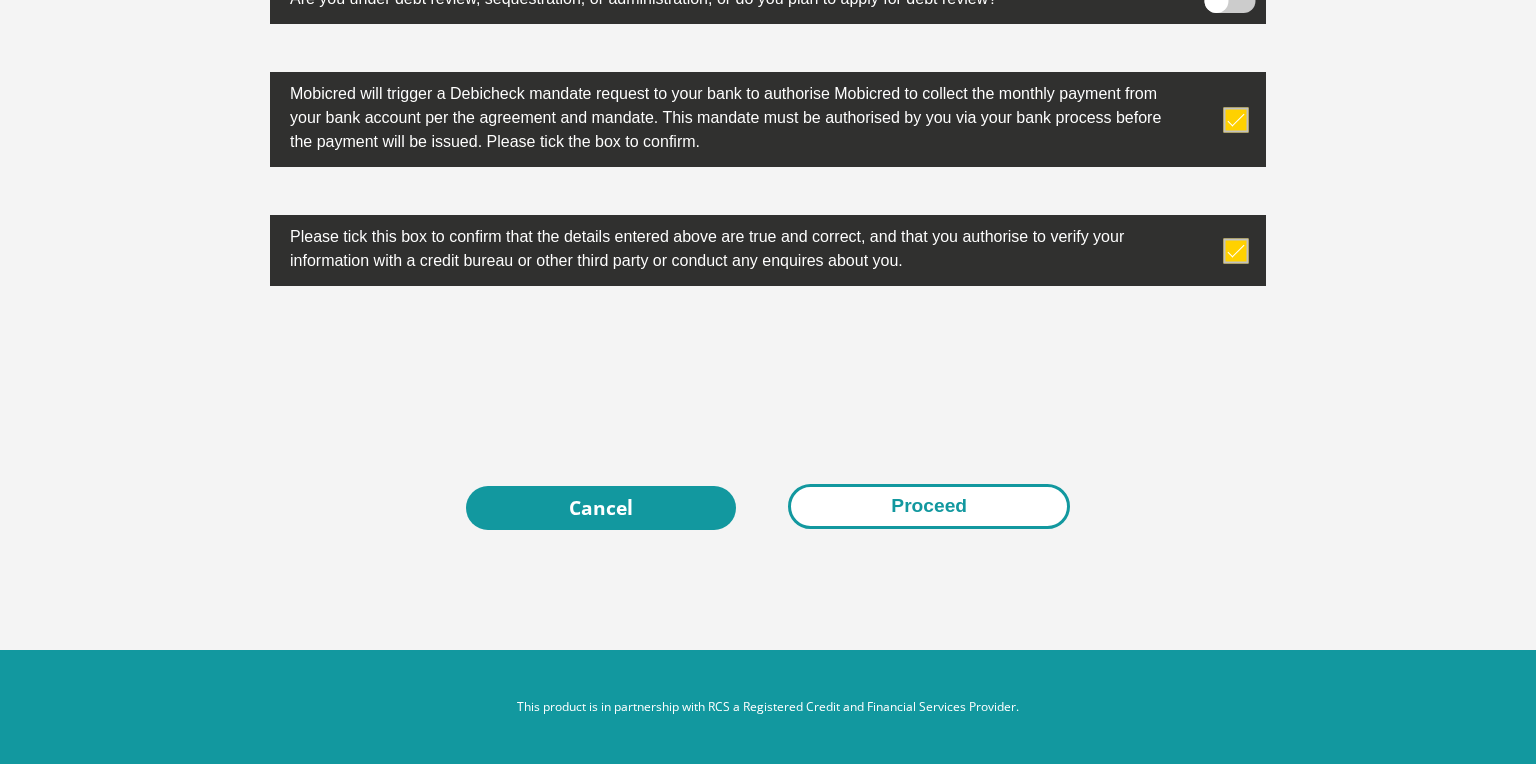 click on "Proceed" at bounding box center (929, 506) 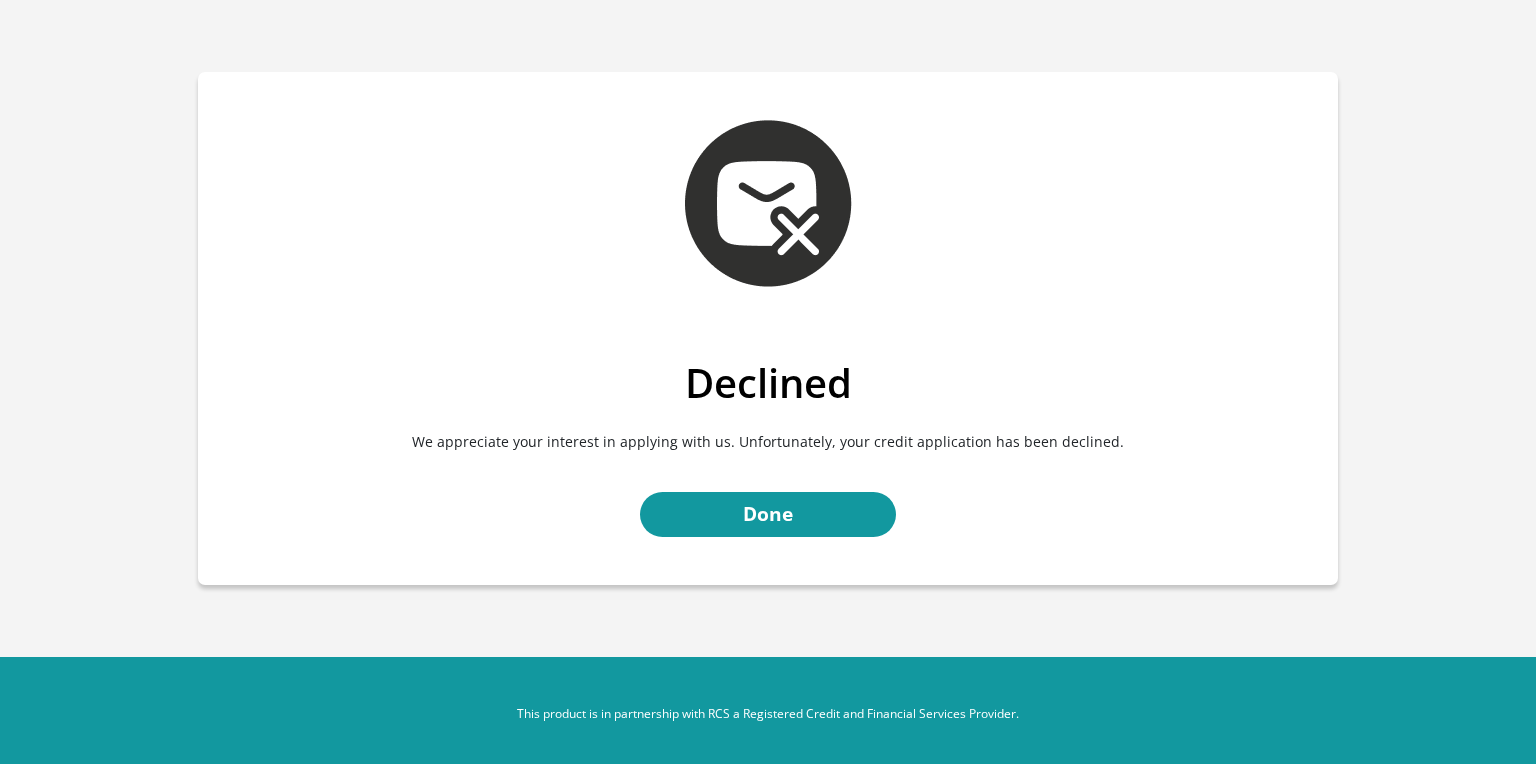 scroll, scrollTop: 0, scrollLeft: 0, axis: both 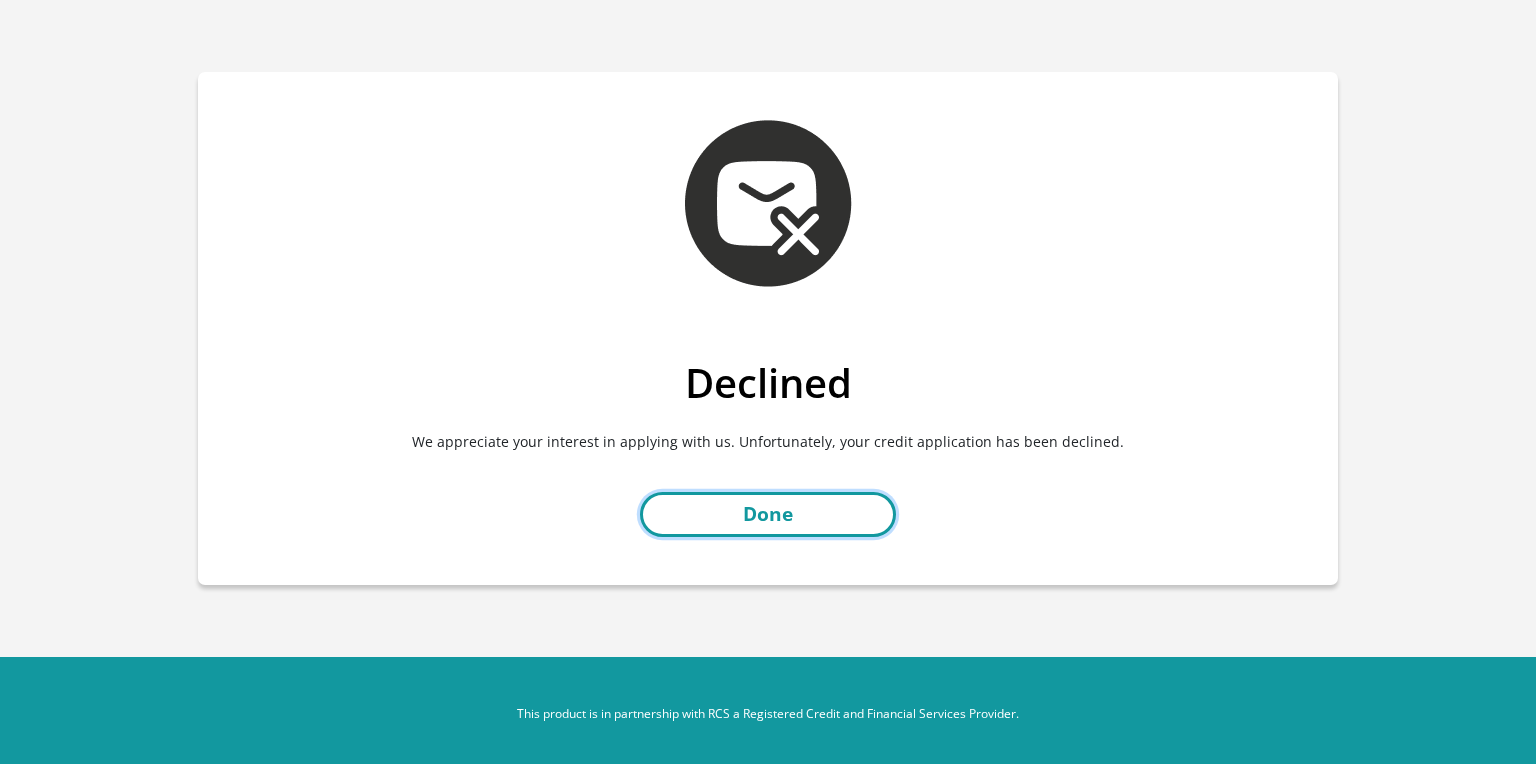 click on "Done" at bounding box center [768, 514] 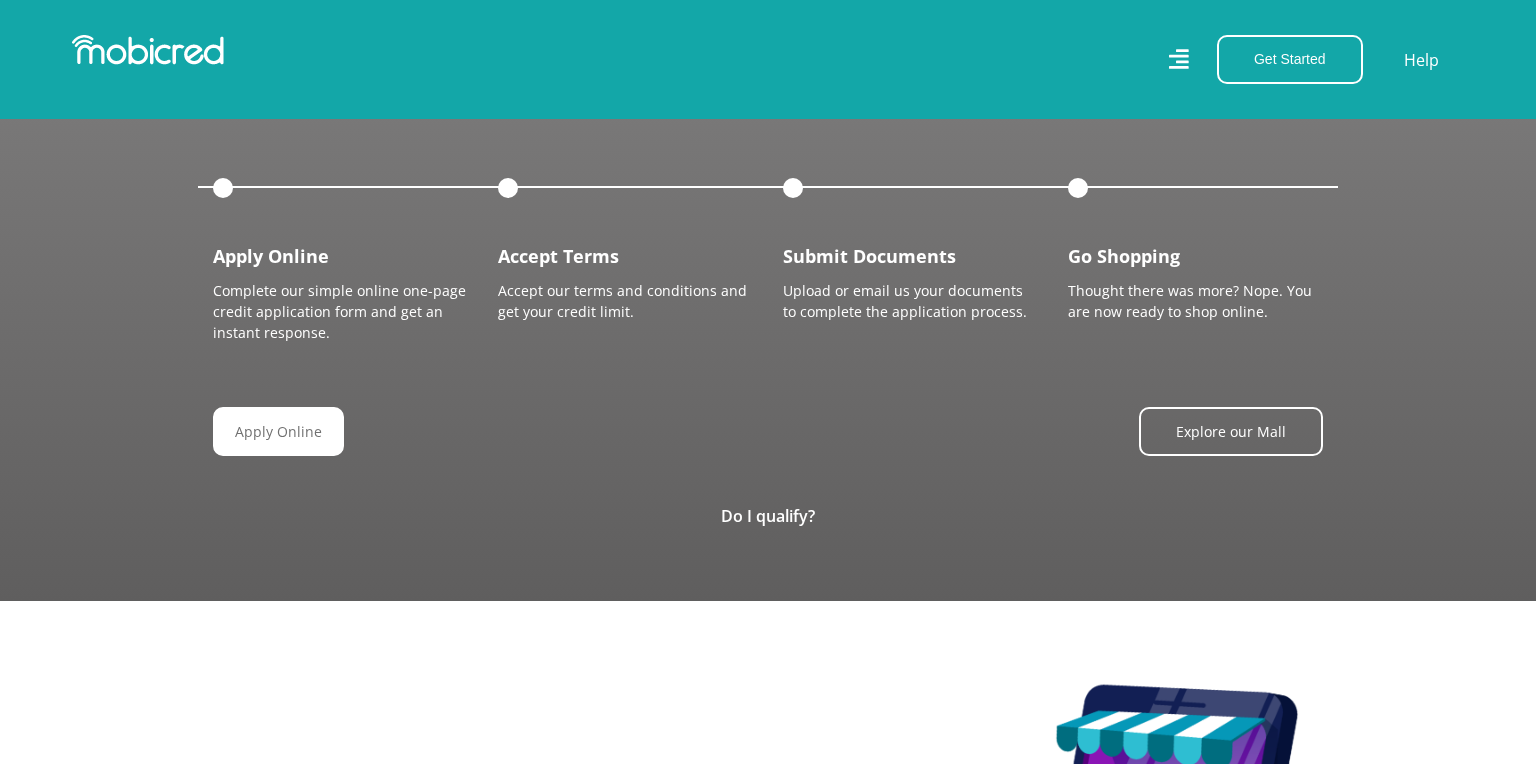 scroll, scrollTop: 2274, scrollLeft: 0, axis: vertical 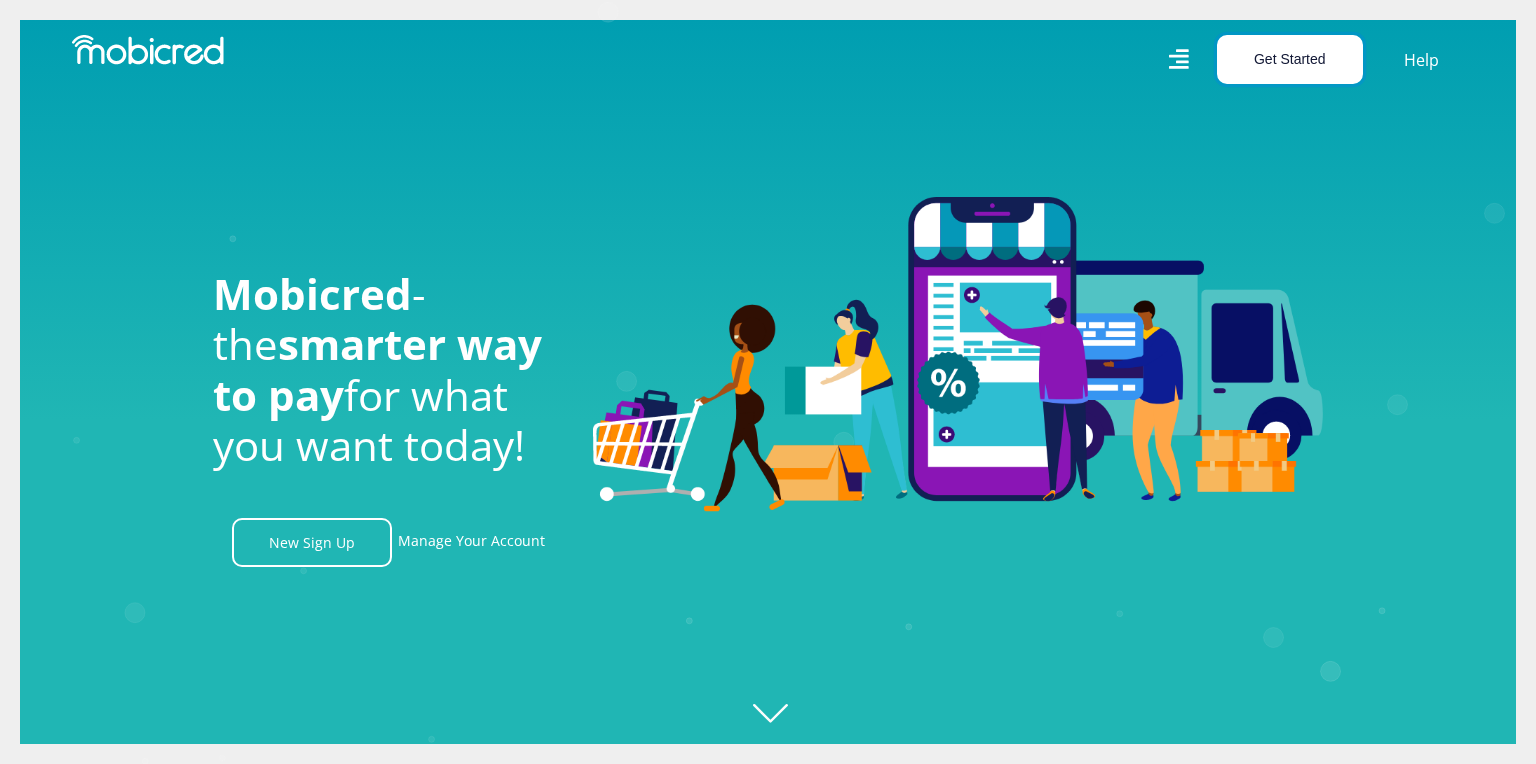 click on "Get Started" at bounding box center [1290, 59] 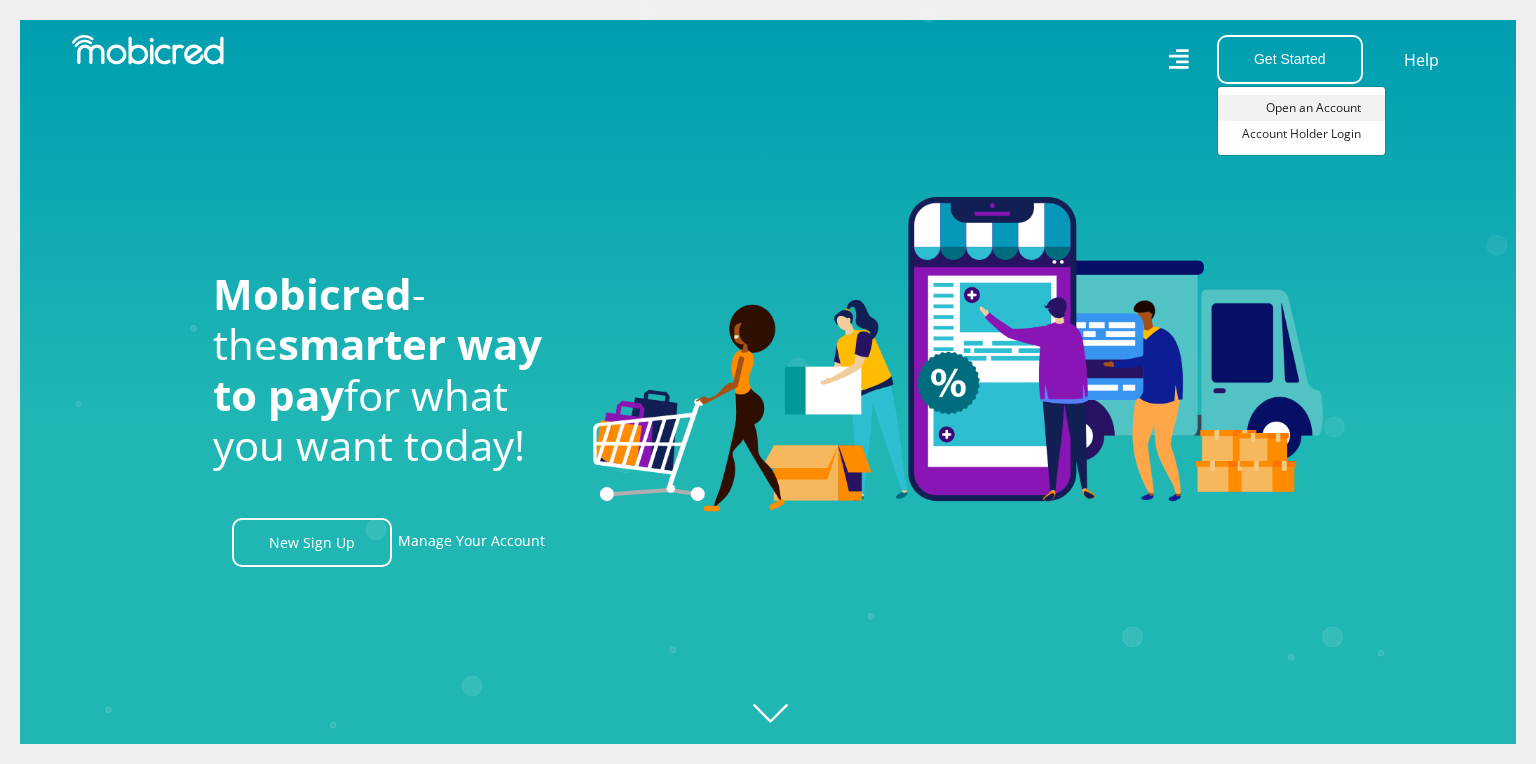 click on "Open an Account" at bounding box center [1301, 108] 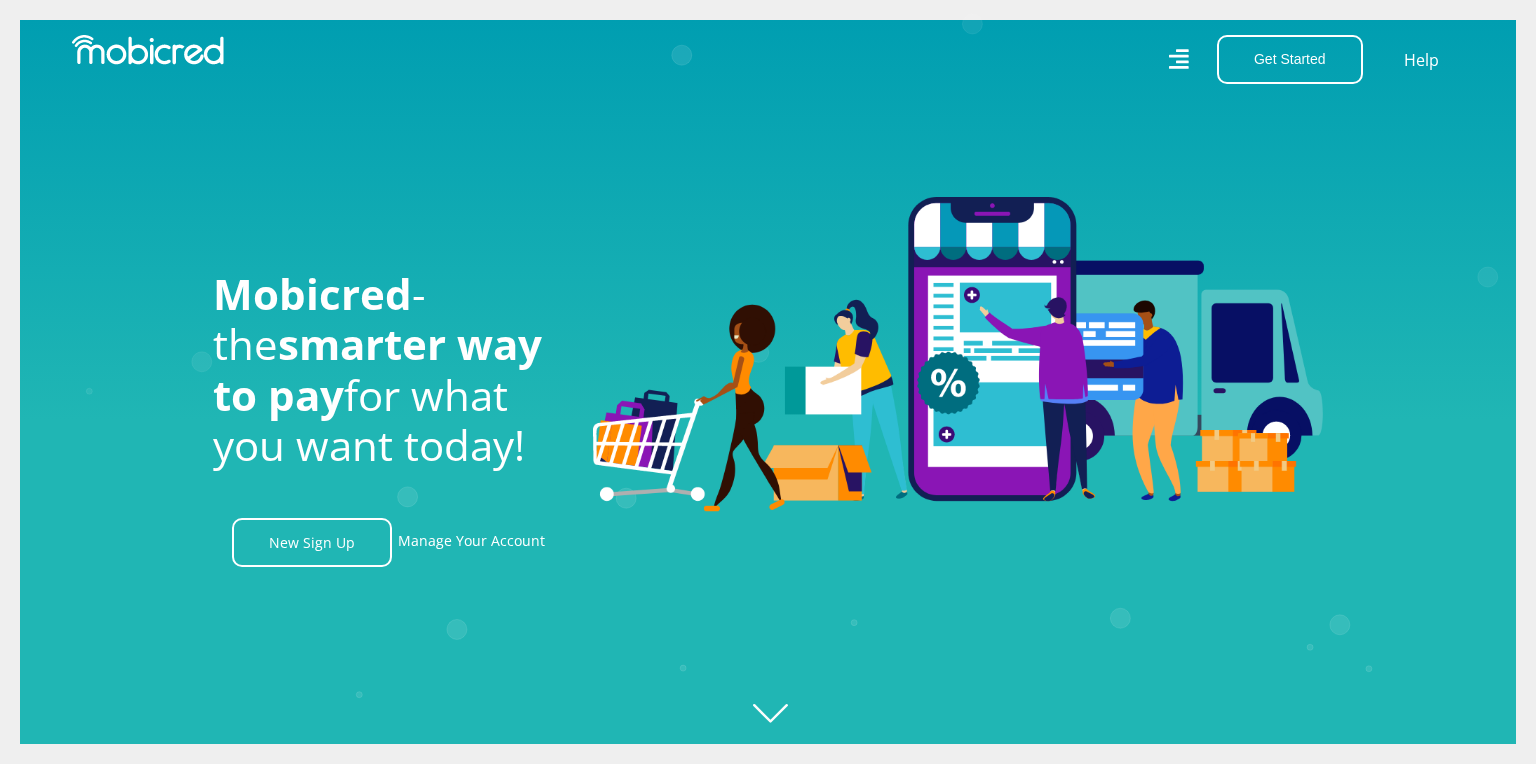 scroll, scrollTop: 0, scrollLeft: 0, axis: both 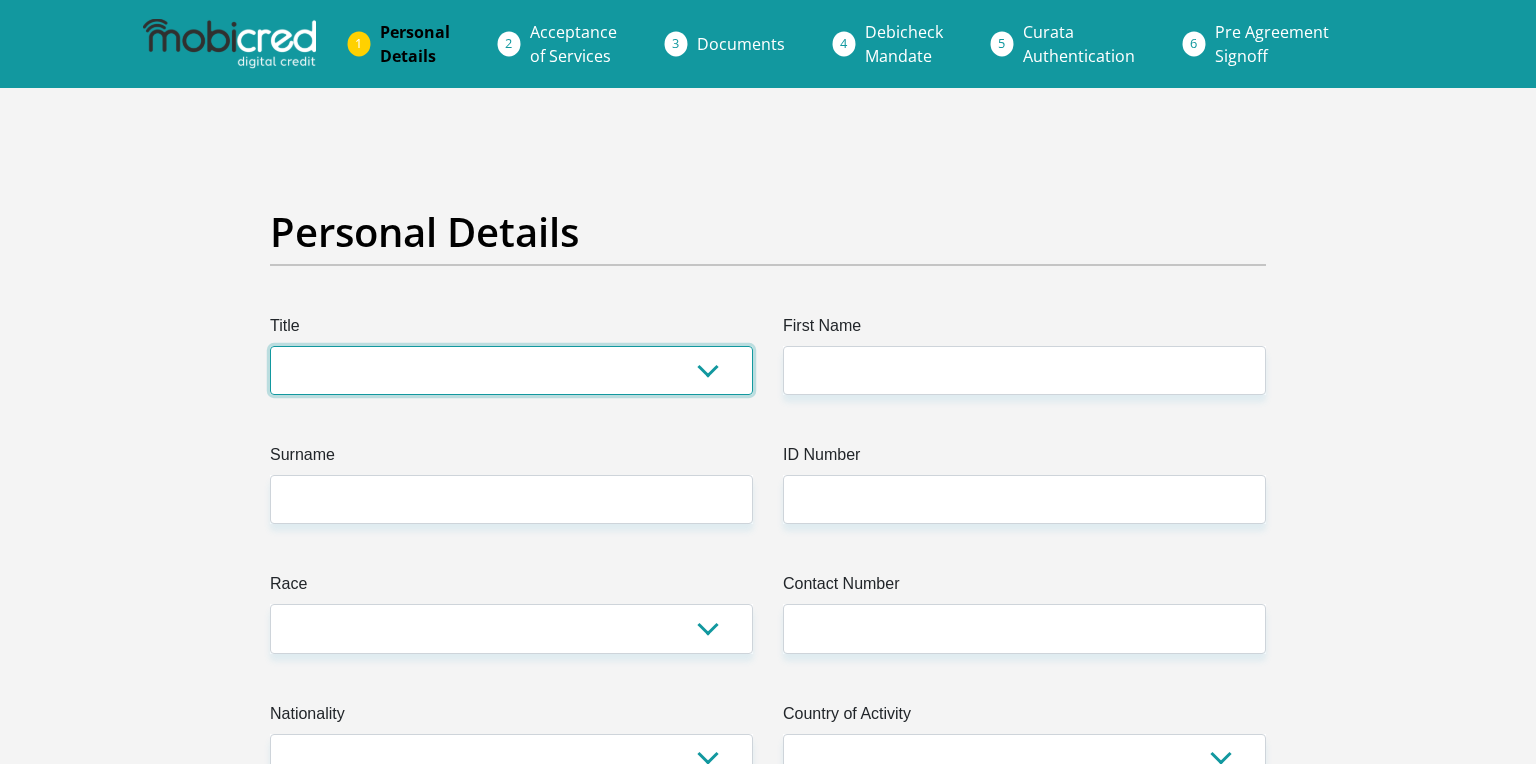 select on "Mr" 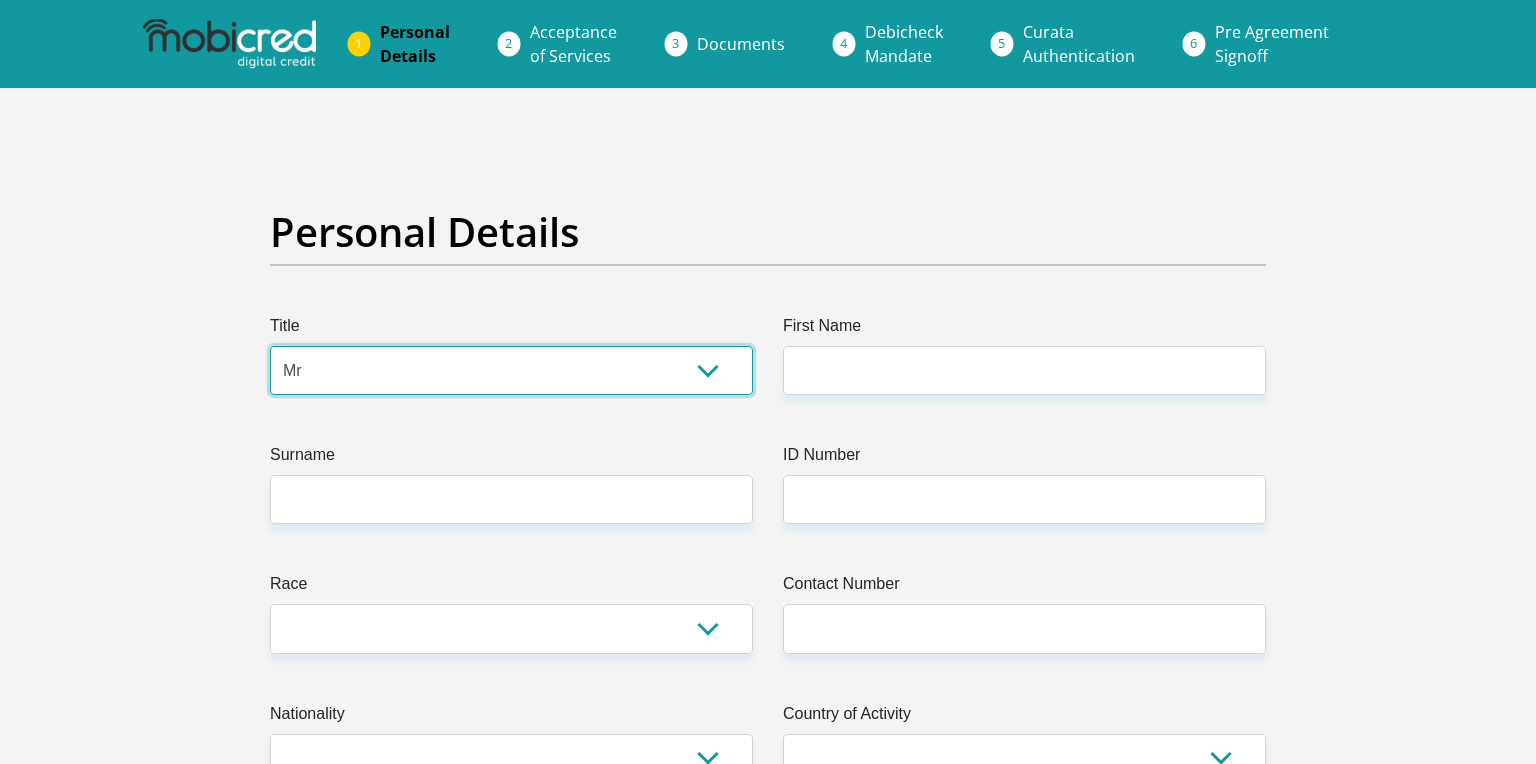 click on "Mr" at bounding box center [0, 0] 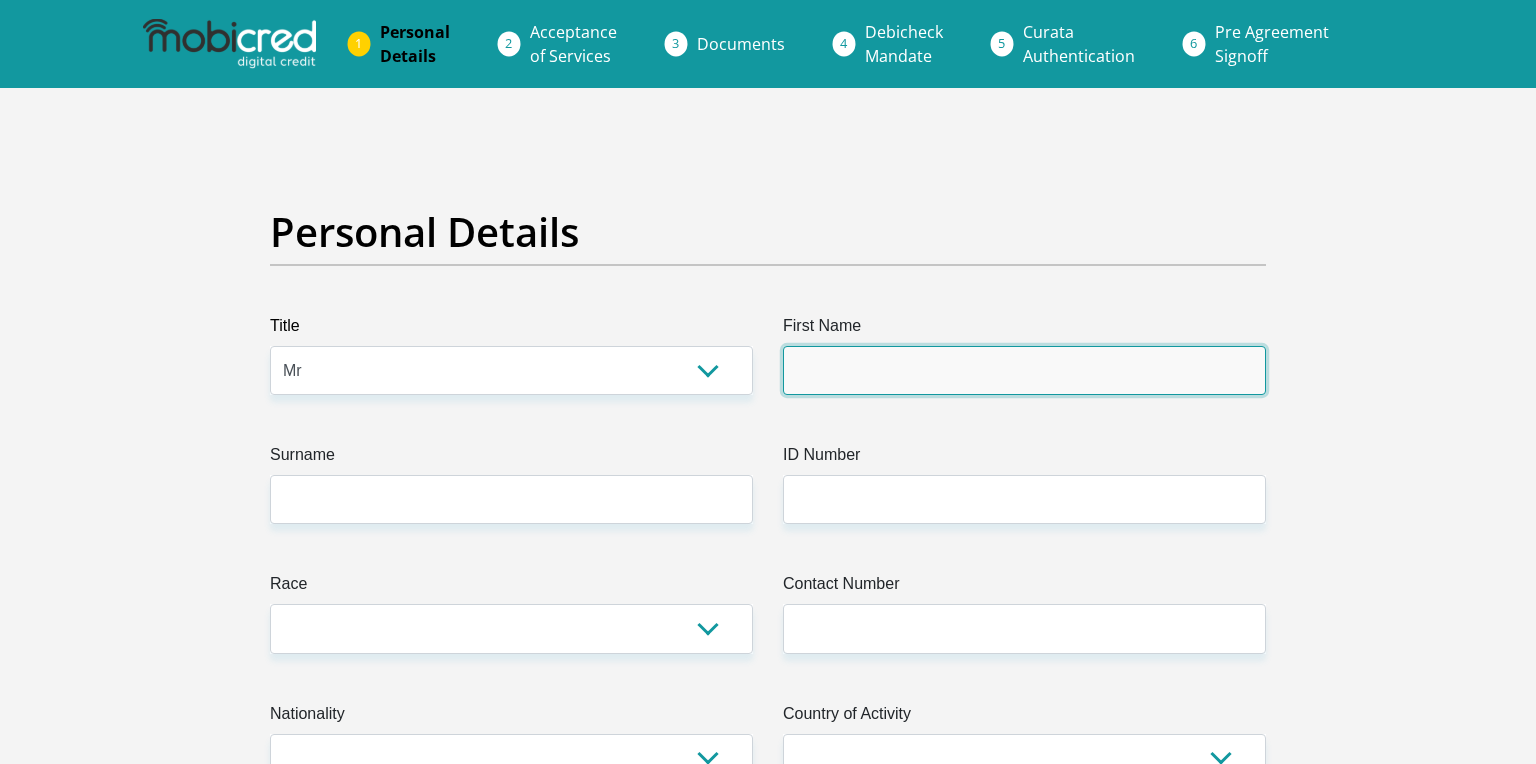 click on "First Name" at bounding box center [1024, 370] 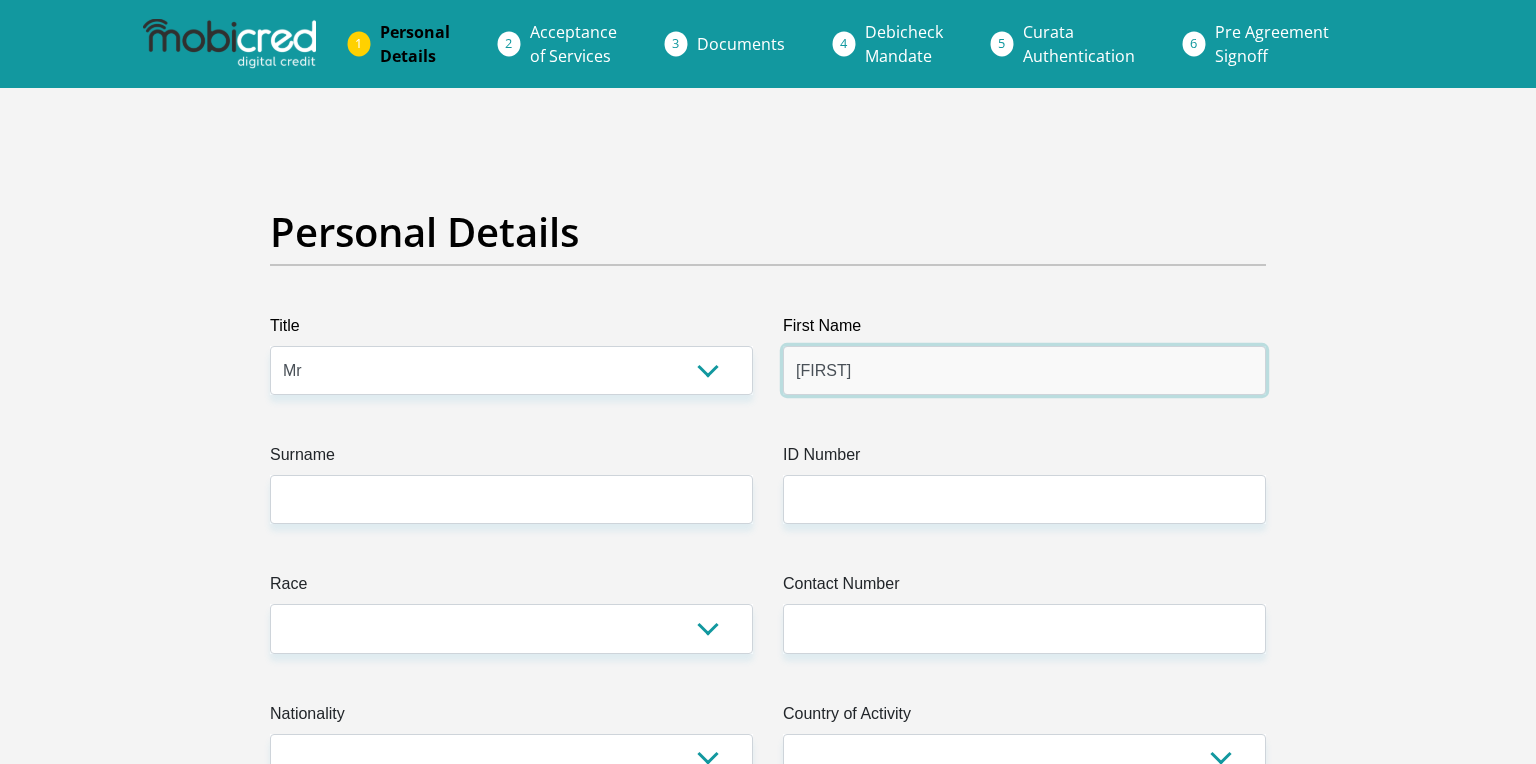 type on "[FIRST]" 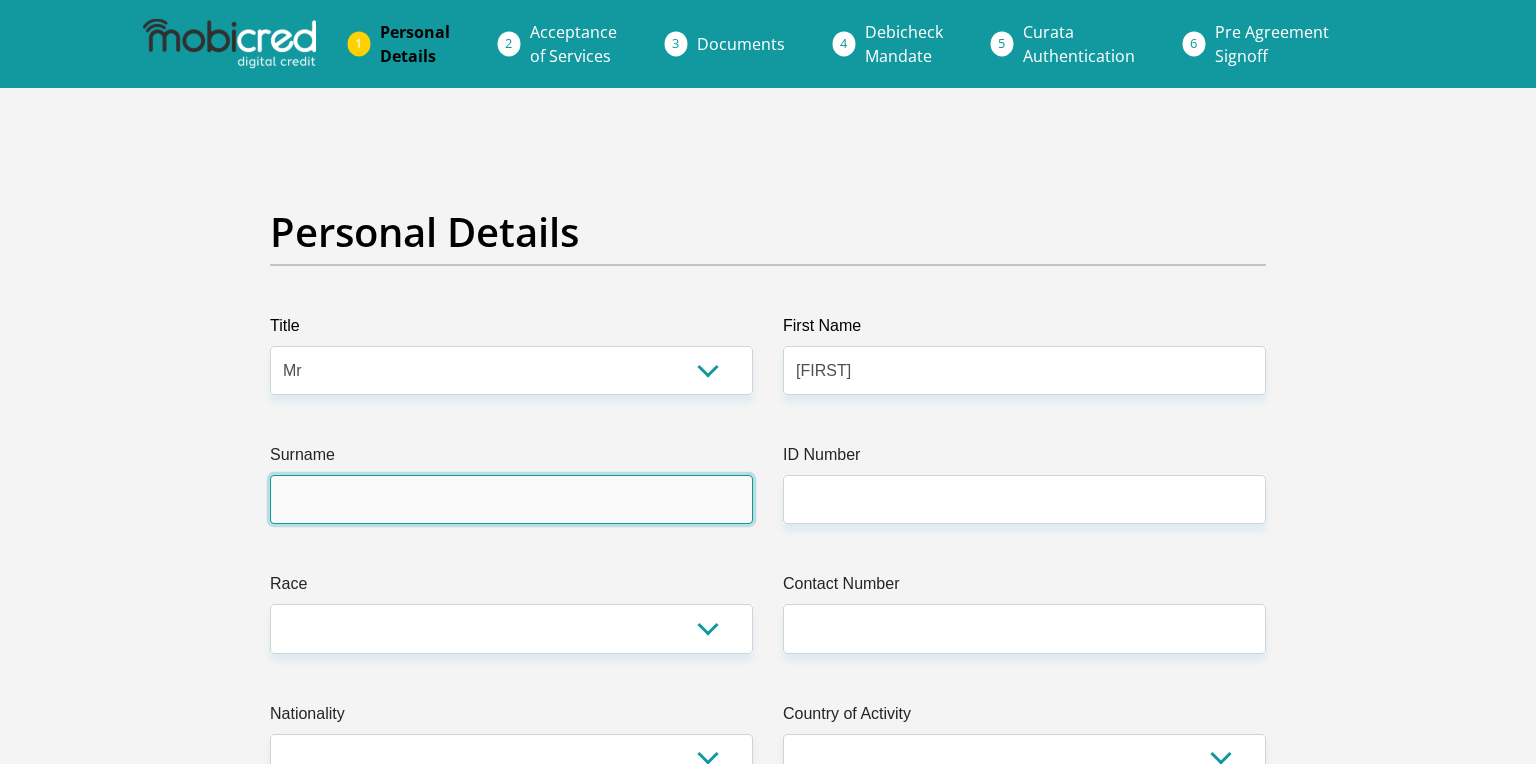 click on "Surname" at bounding box center (511, 499) 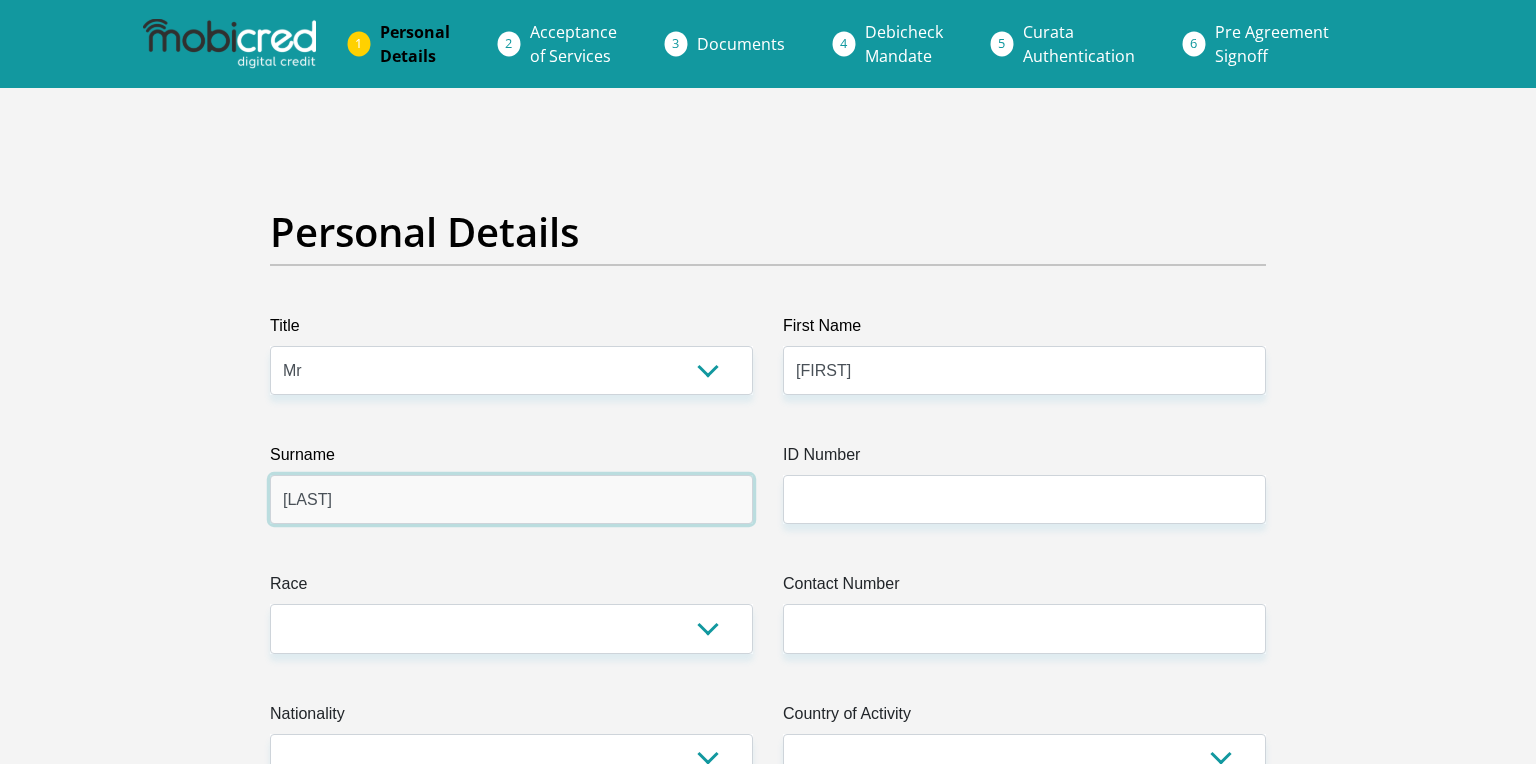 type on "[LAST]" 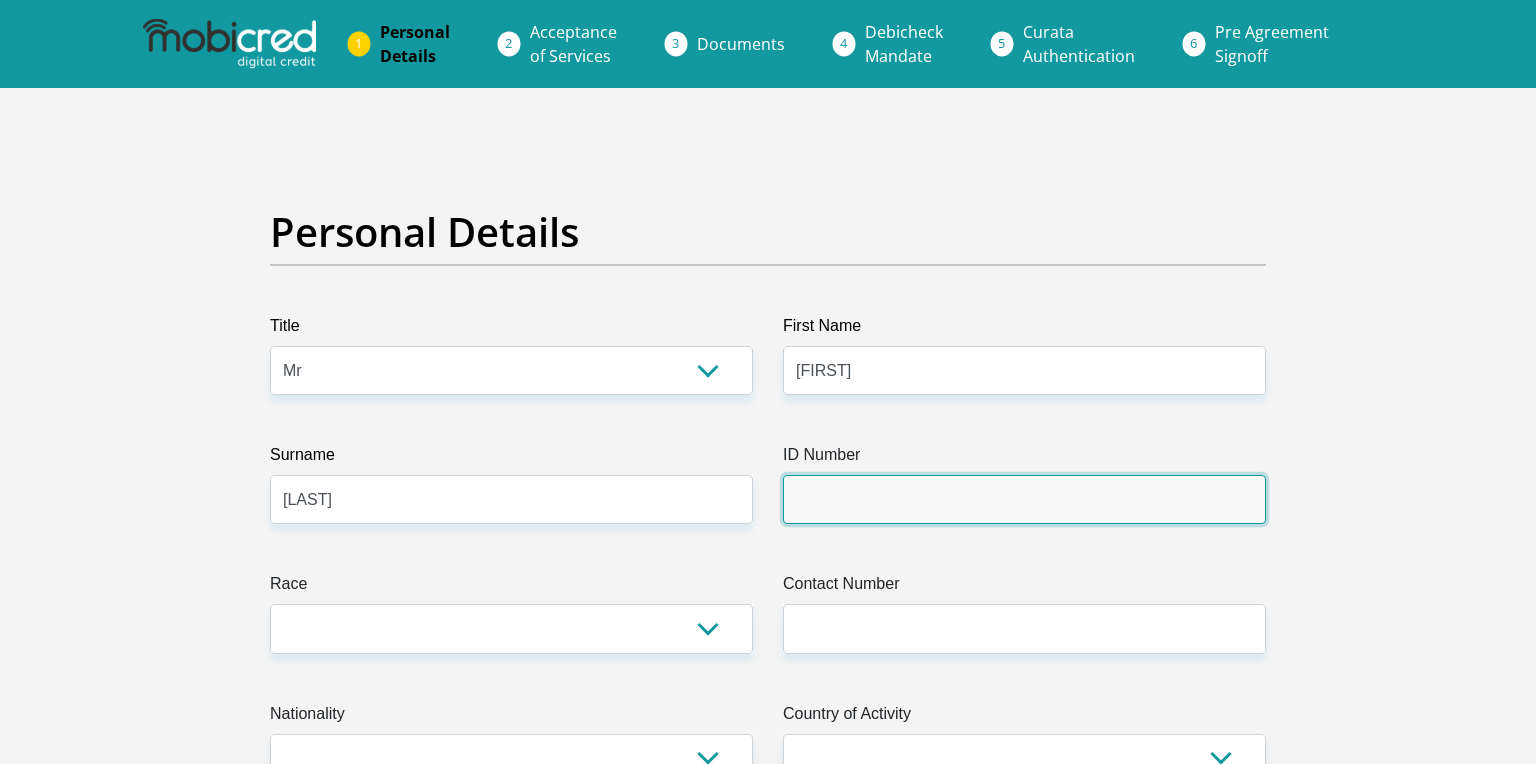 click on "ID Number" at bounding box center [1024, 499] 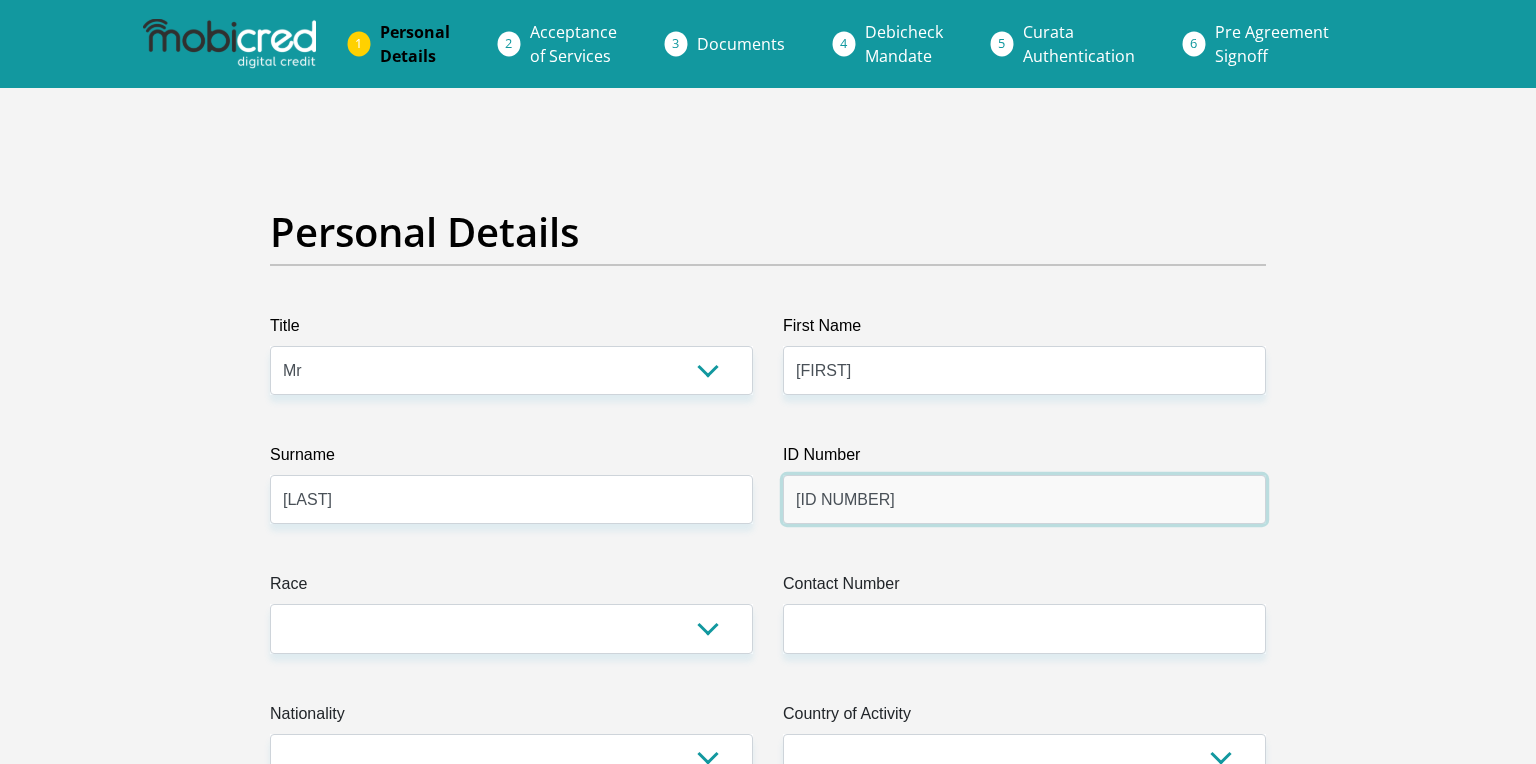 type on "[ID_NUMBER]" 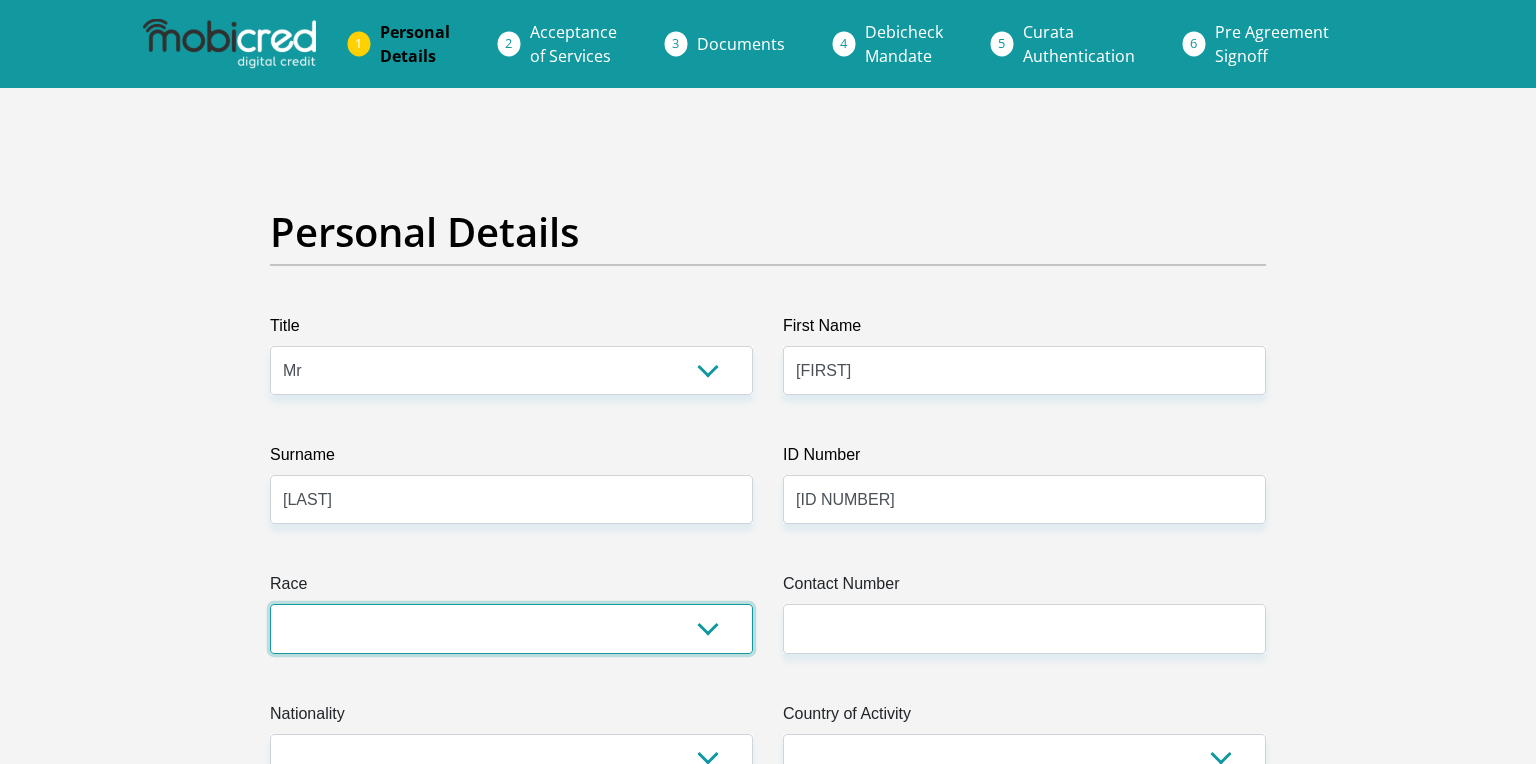 select on "1" 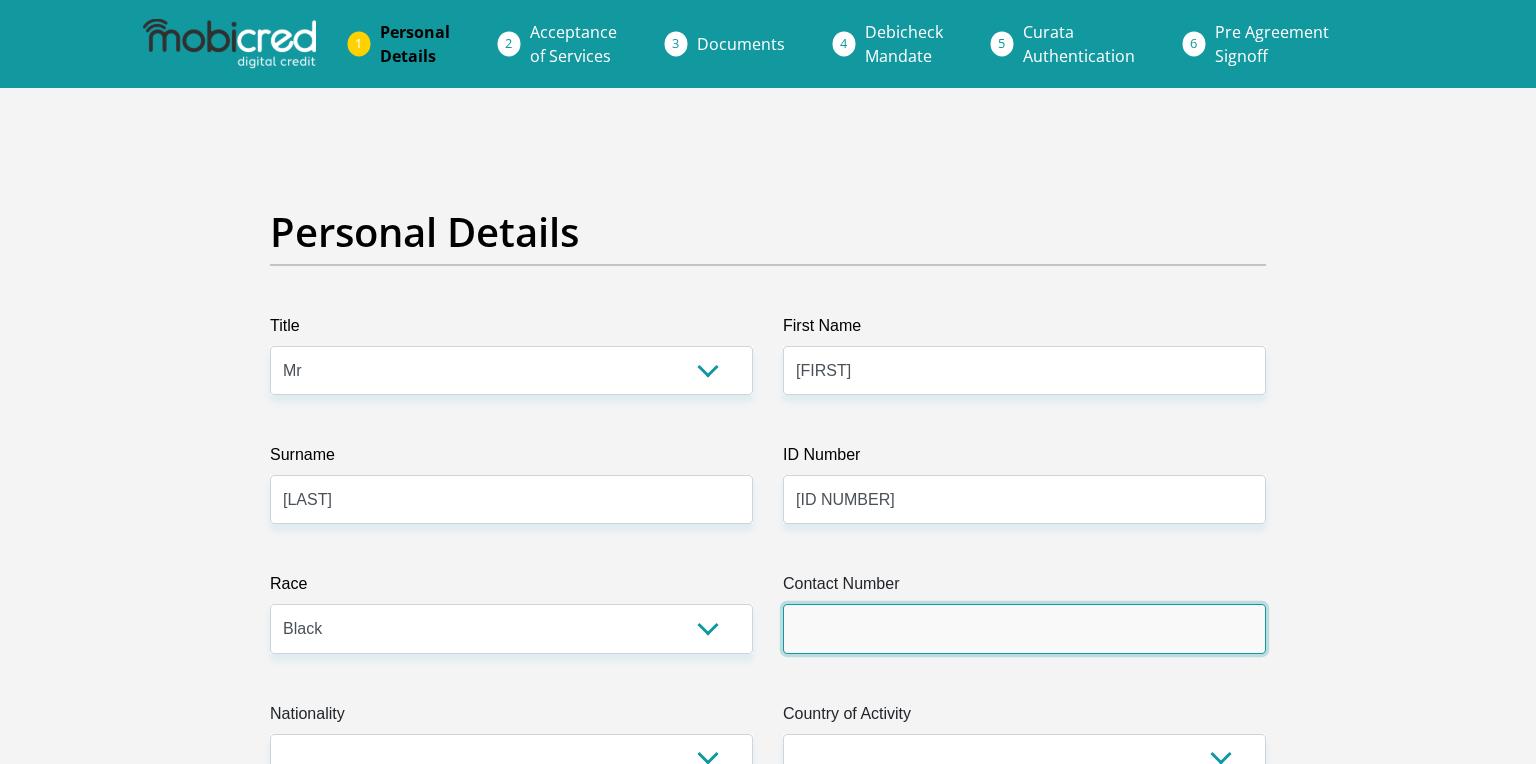 click on "Contact Number" at bounding box center (1024, 628) 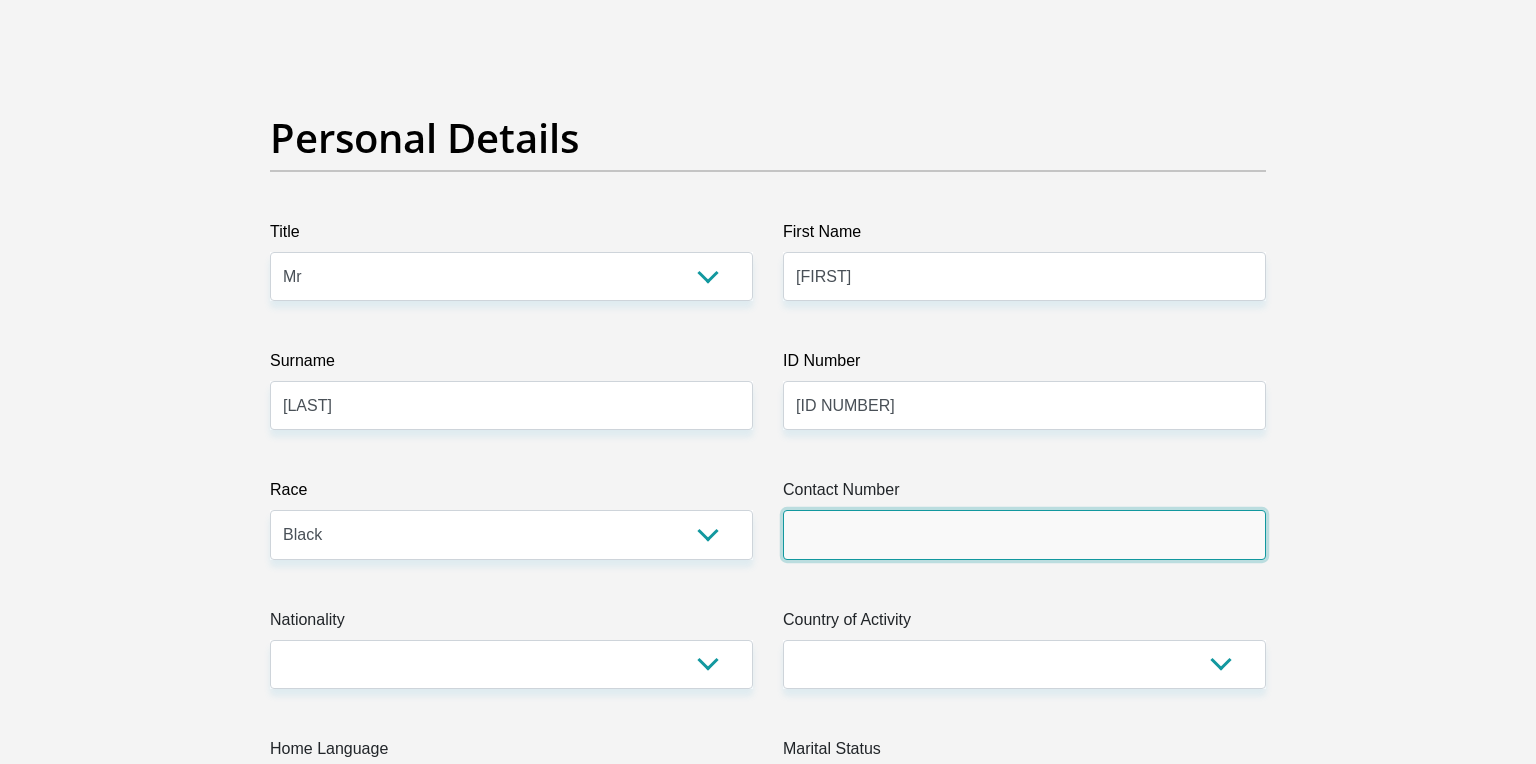 scroll, scrollTop: 102, scrollLeft: 0, axis: vertical 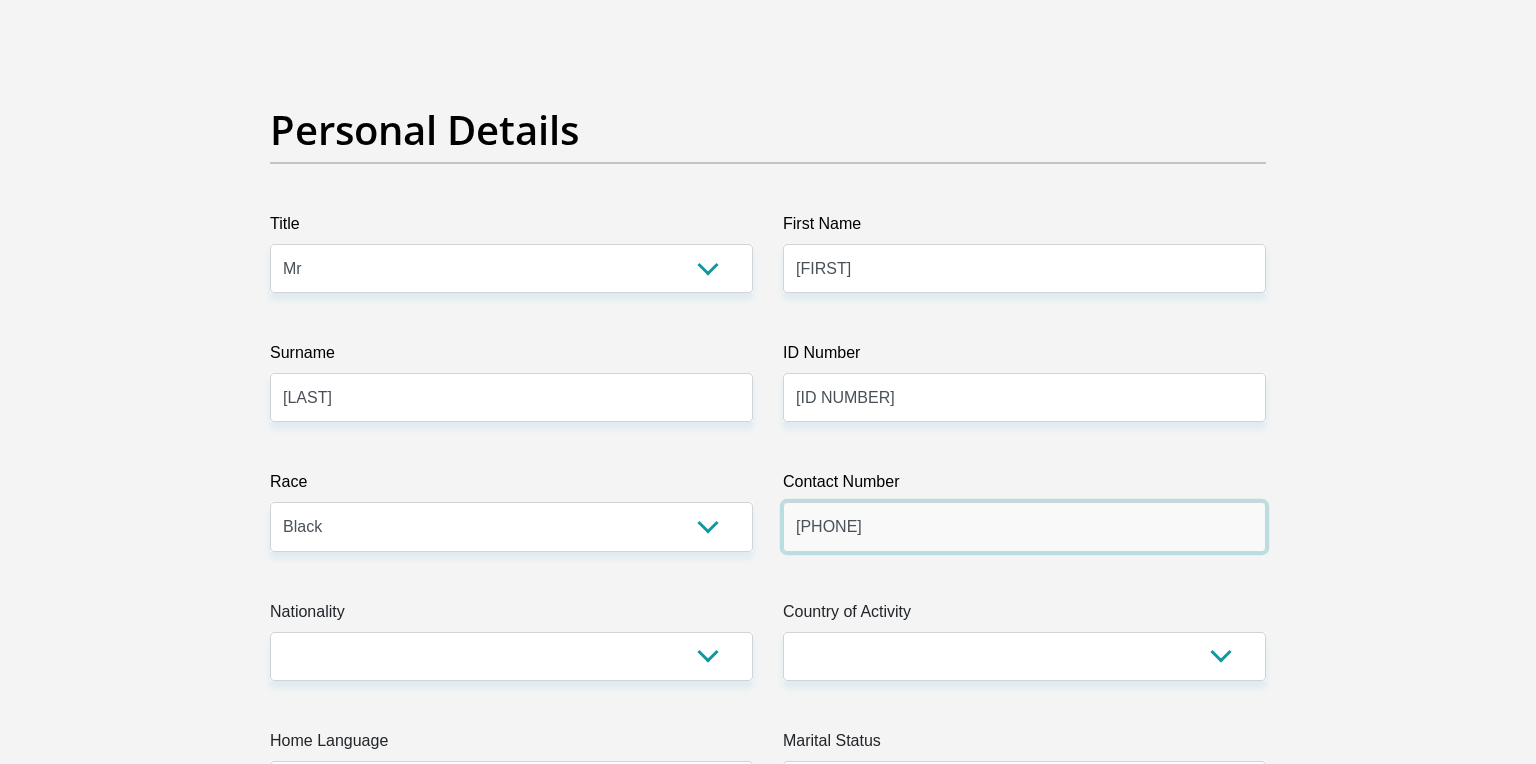 type on "[PHONE]" 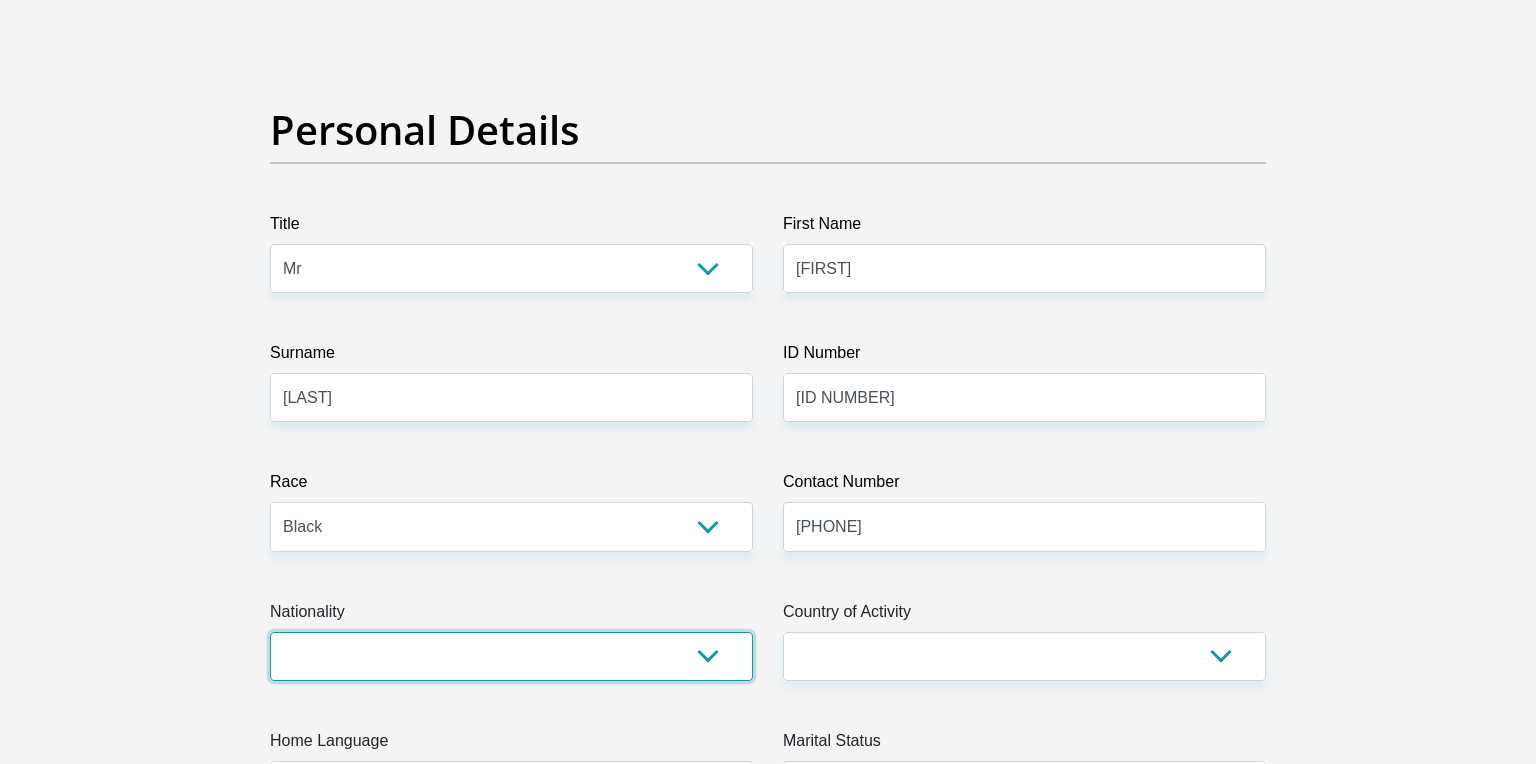 click on "South Africa
Afghanistan
Aland Islands
Albania
Algeria
America Samoa
American Virgin Islands
Andorra
Angola
Anguilla
Antarctica
Antigua and Barbuda
Argentina
Armenia
Aruba
Ascension Island
Australia
Austria
Azerbaijan
Bahamas
Bahrain
Bangladesh
Barbados
Chad" at bounding box center (511, 656) 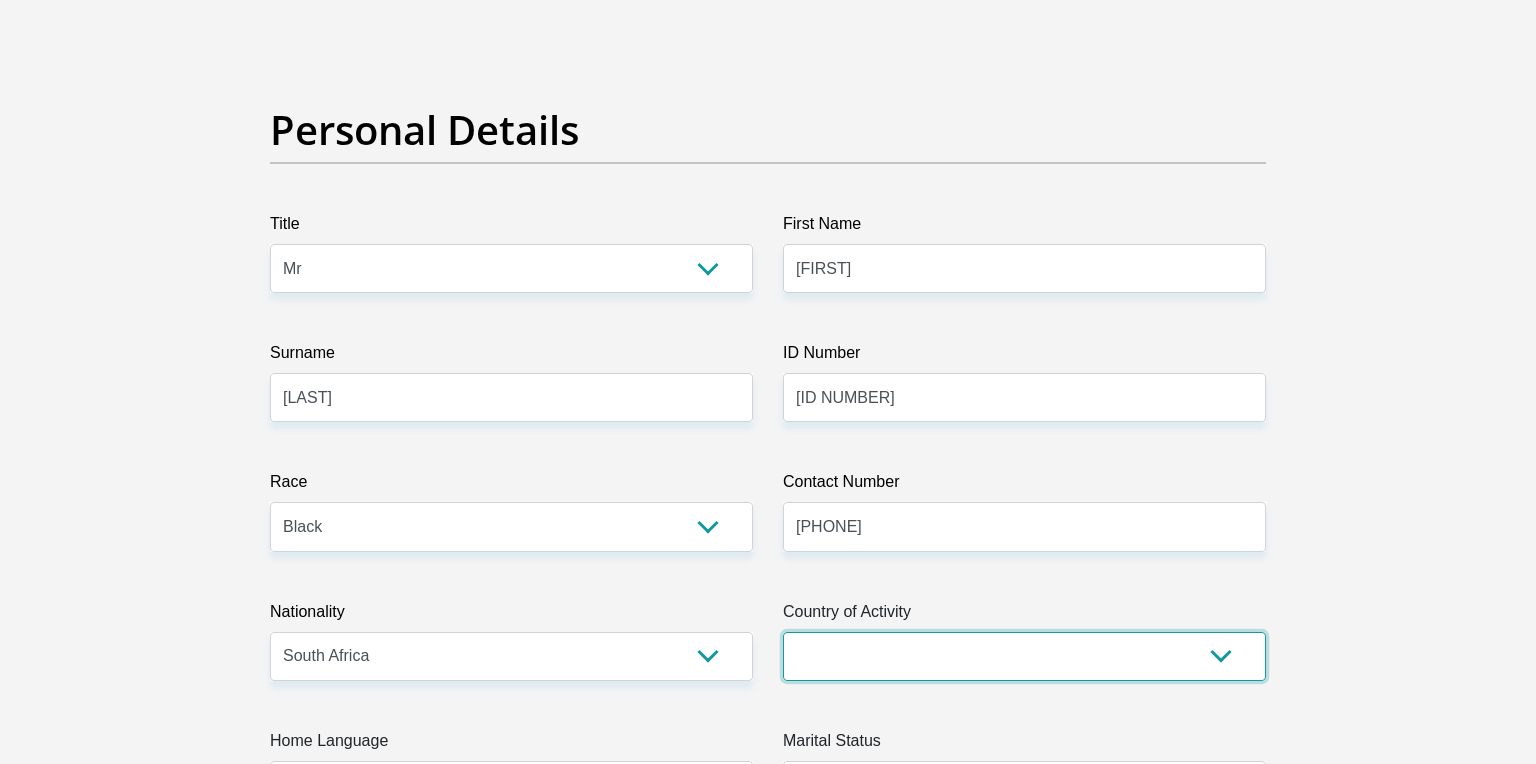 click on "South Africa
Afghanistan
Aland Islands
Albania
Algeria
America Samoa
American Virgin Islands
Andorra
Angola
Anguilla
Antarctica
Antigua and Barbuda
Argentina
Armenia
Aruba
Ascension Island
Australia
Austria
Azerbaijan
Chad" at bounding box center [1024, 656] 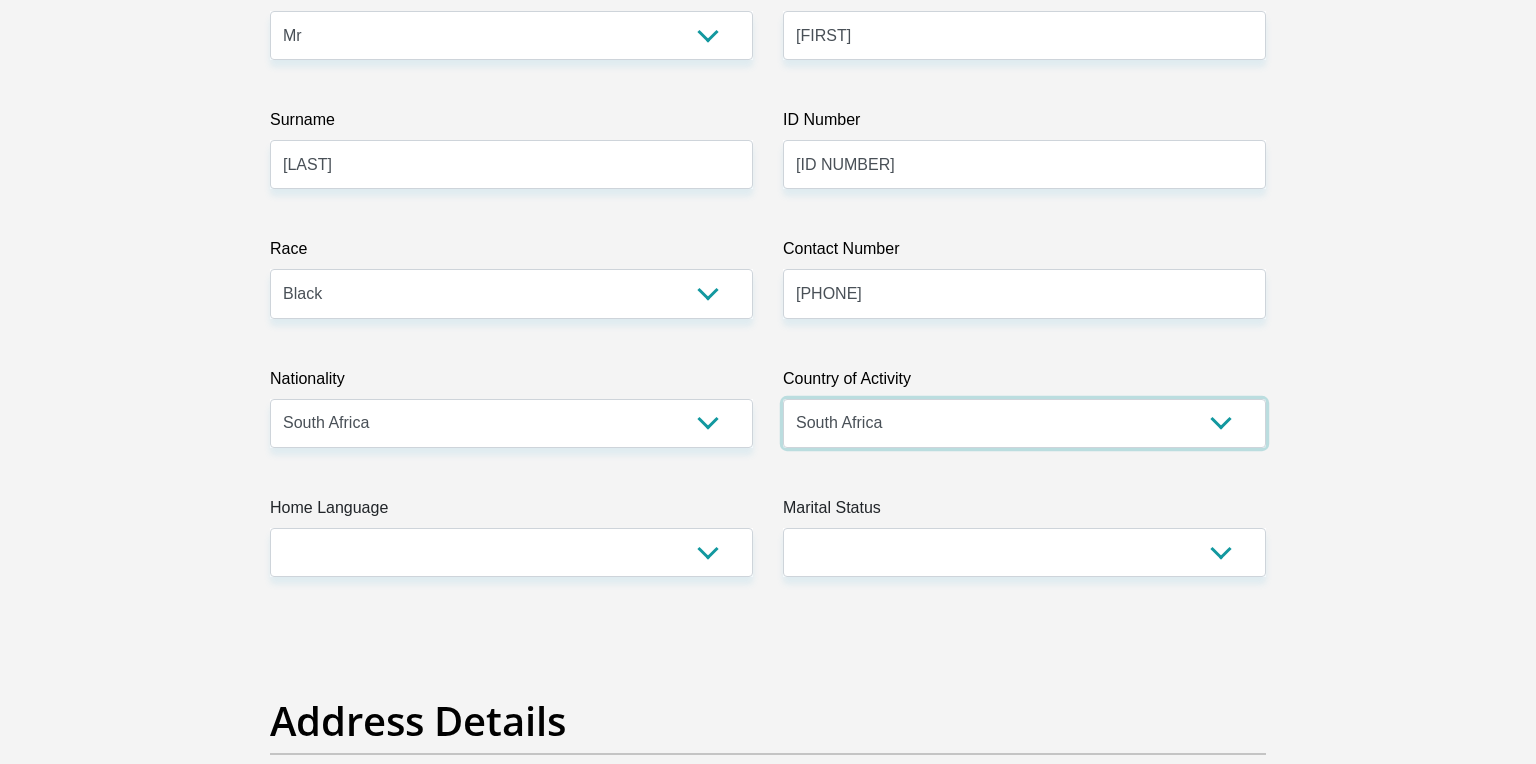 scroll, scrollTop: 338, scrollLeft: 0, axis: vertical 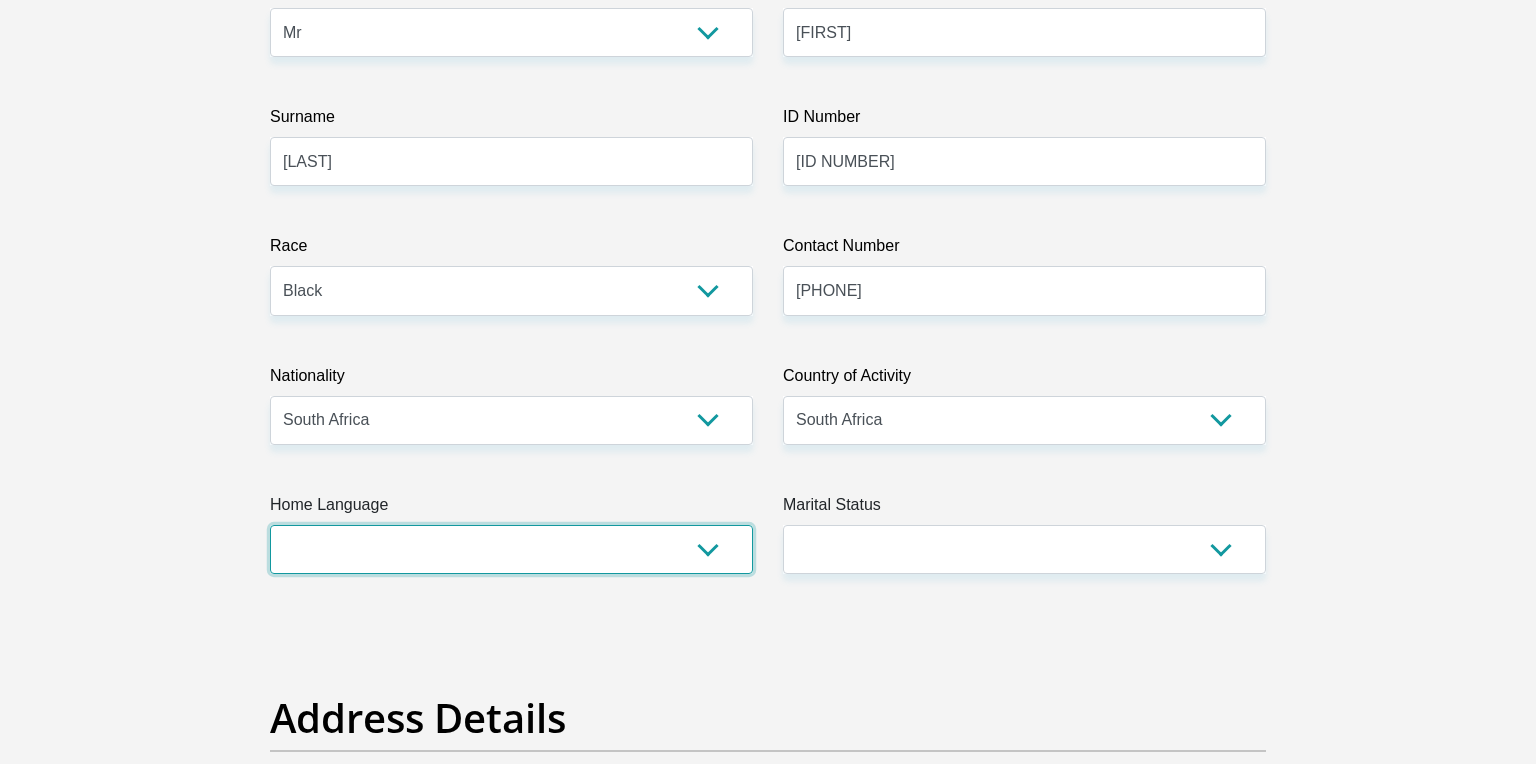 click on "Afrikaans
English
Sepedi
South Ndebele
Southern Sotho
Swati
Tsonga
Tswana
Venda
Xhosa
Zulu
Other" at bounding box center (511, 549) 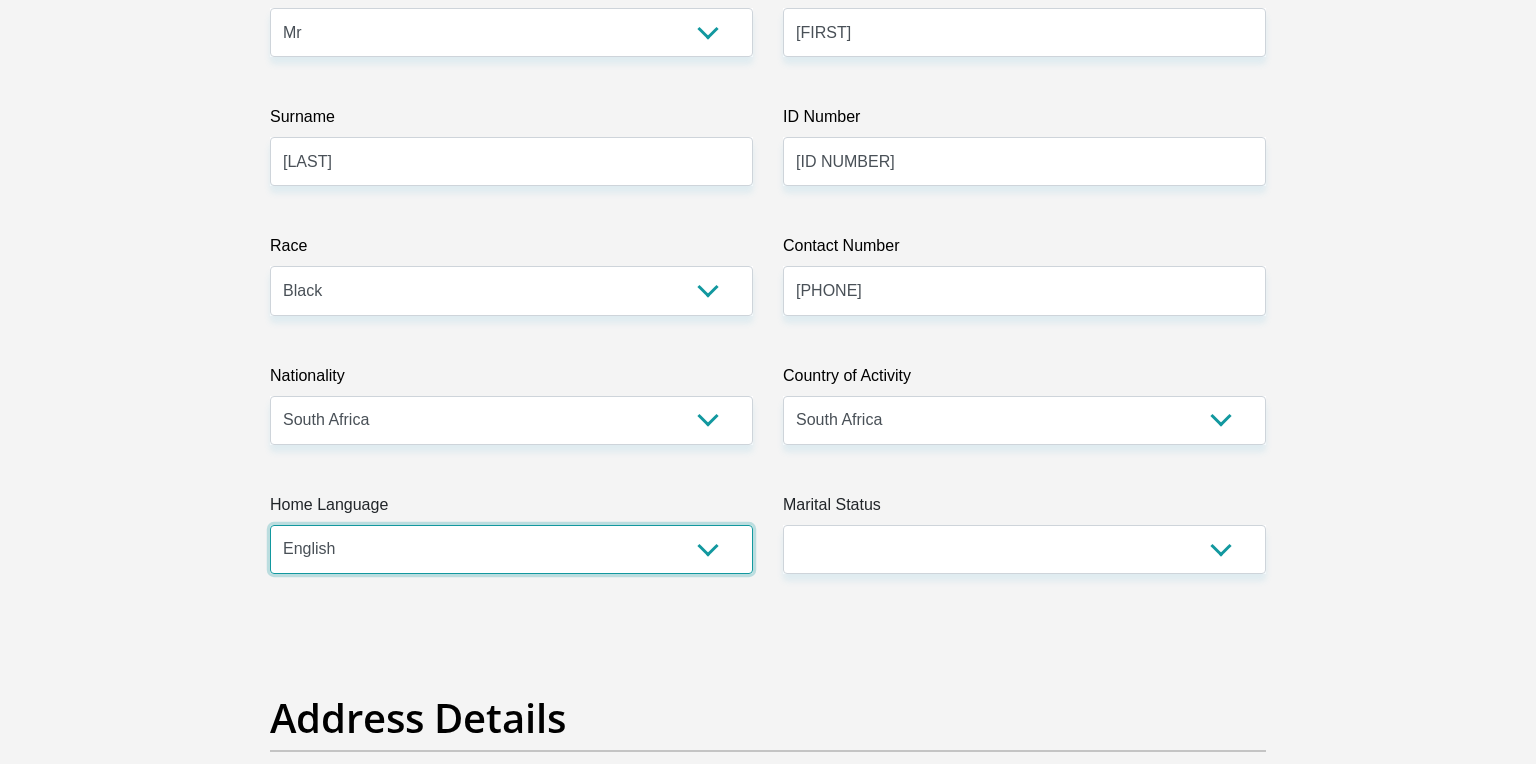 click on "English" at bounding box center [0, 0] 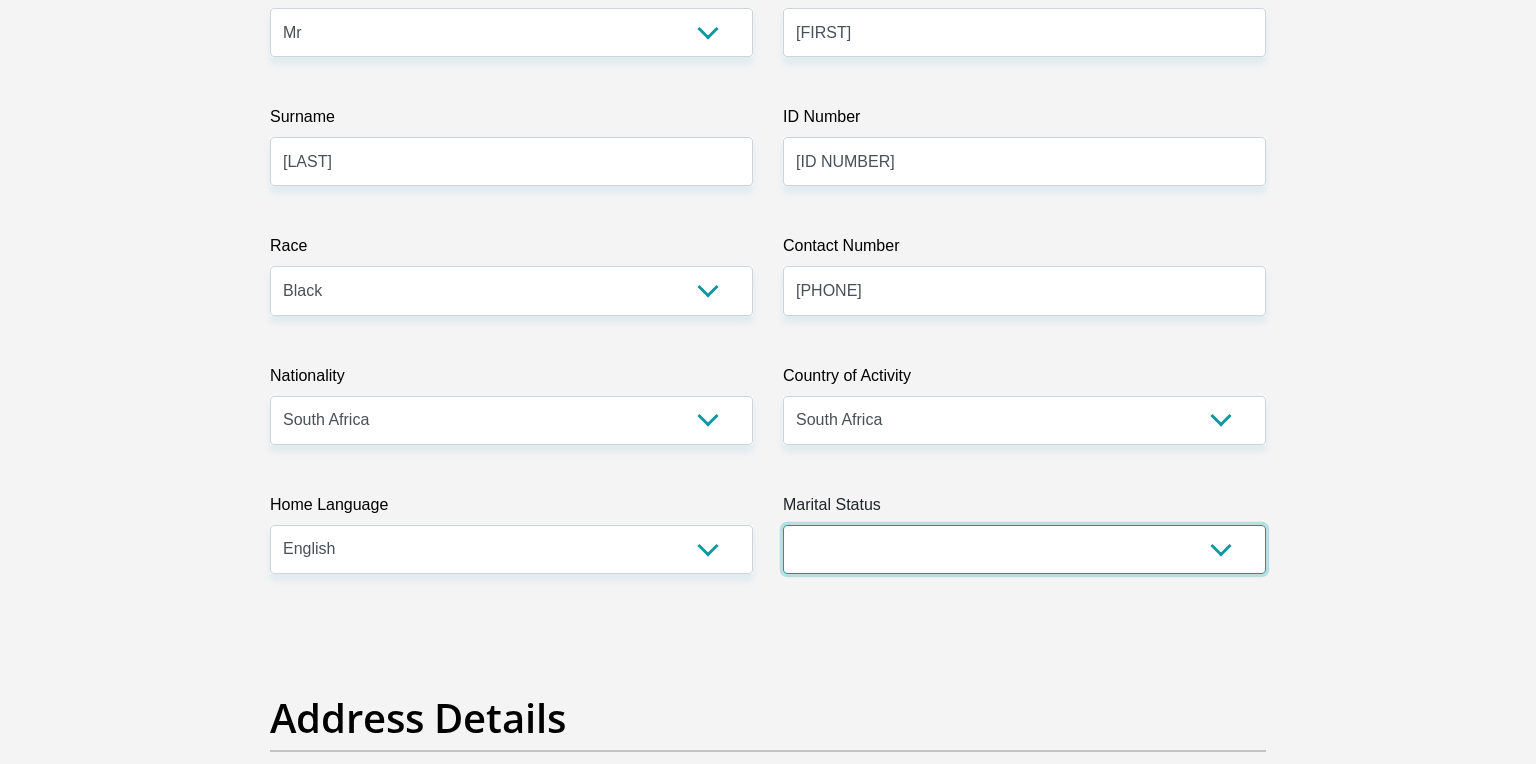 select on "2" 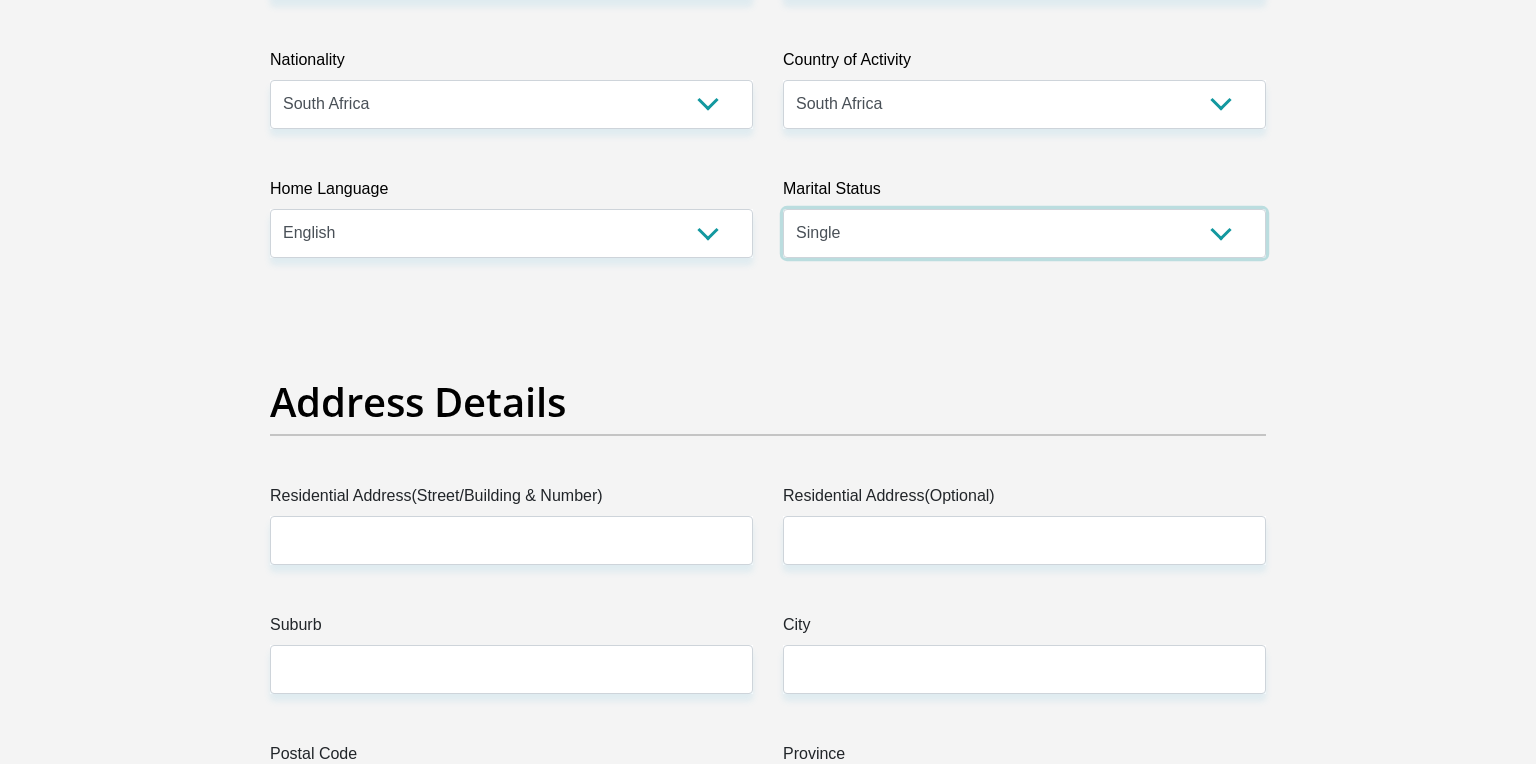 scroll, scrollTop: 656, scrollLeft: 0, axis: vertical 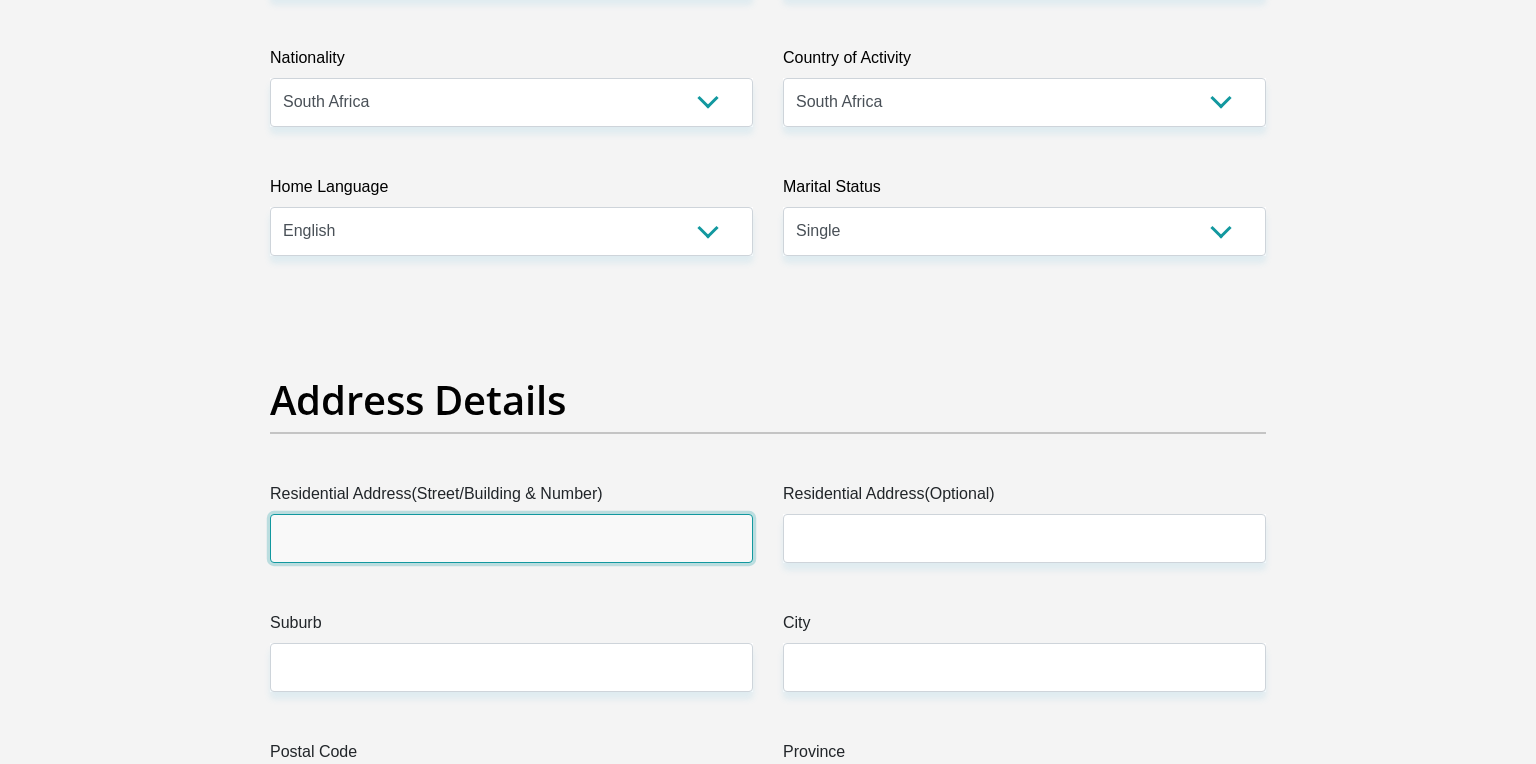 click on "Residential Address(Street/Building & Number)" at bounding box center [511, 538] 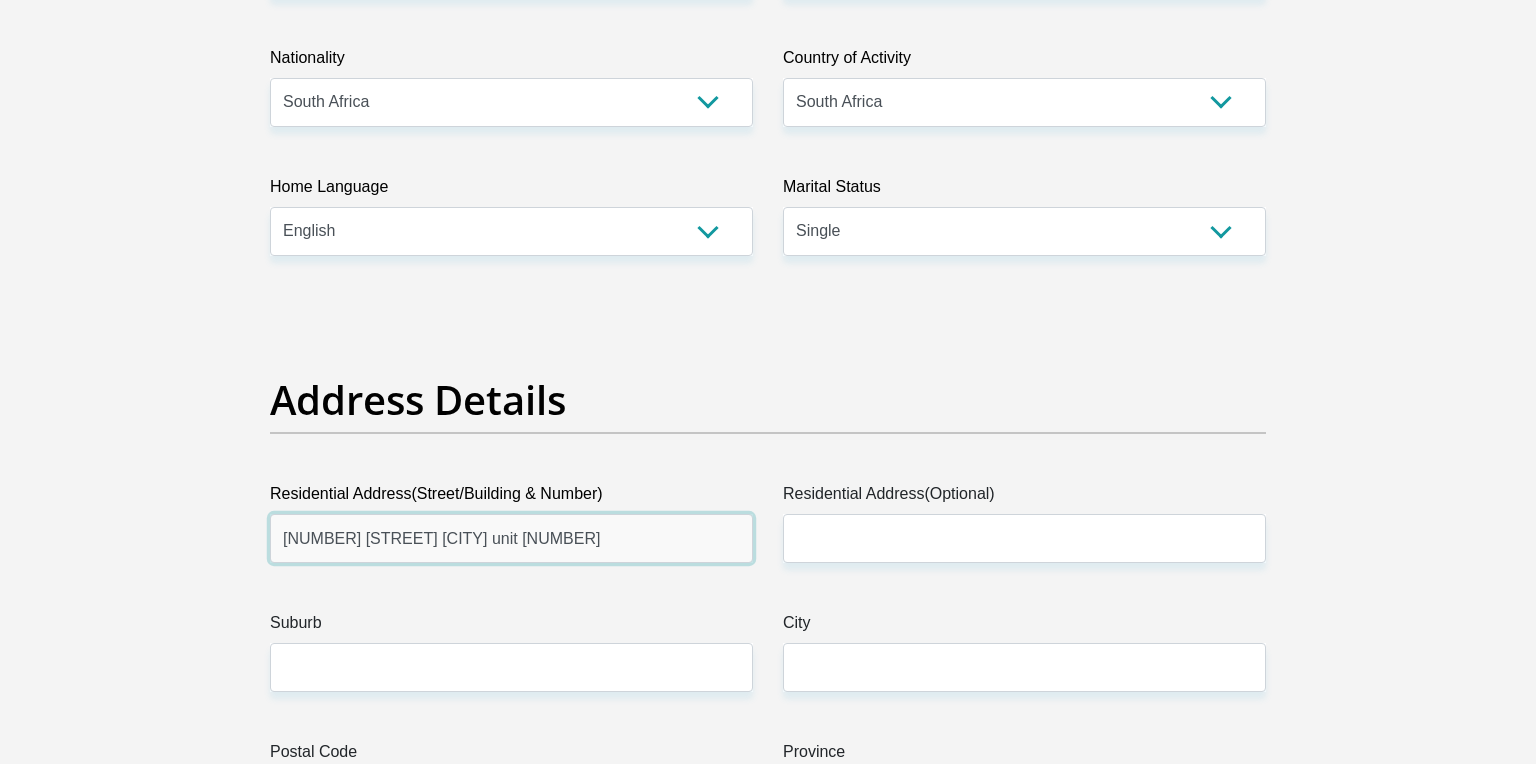 type on "[NUMBER] [STREET] [AREA]" 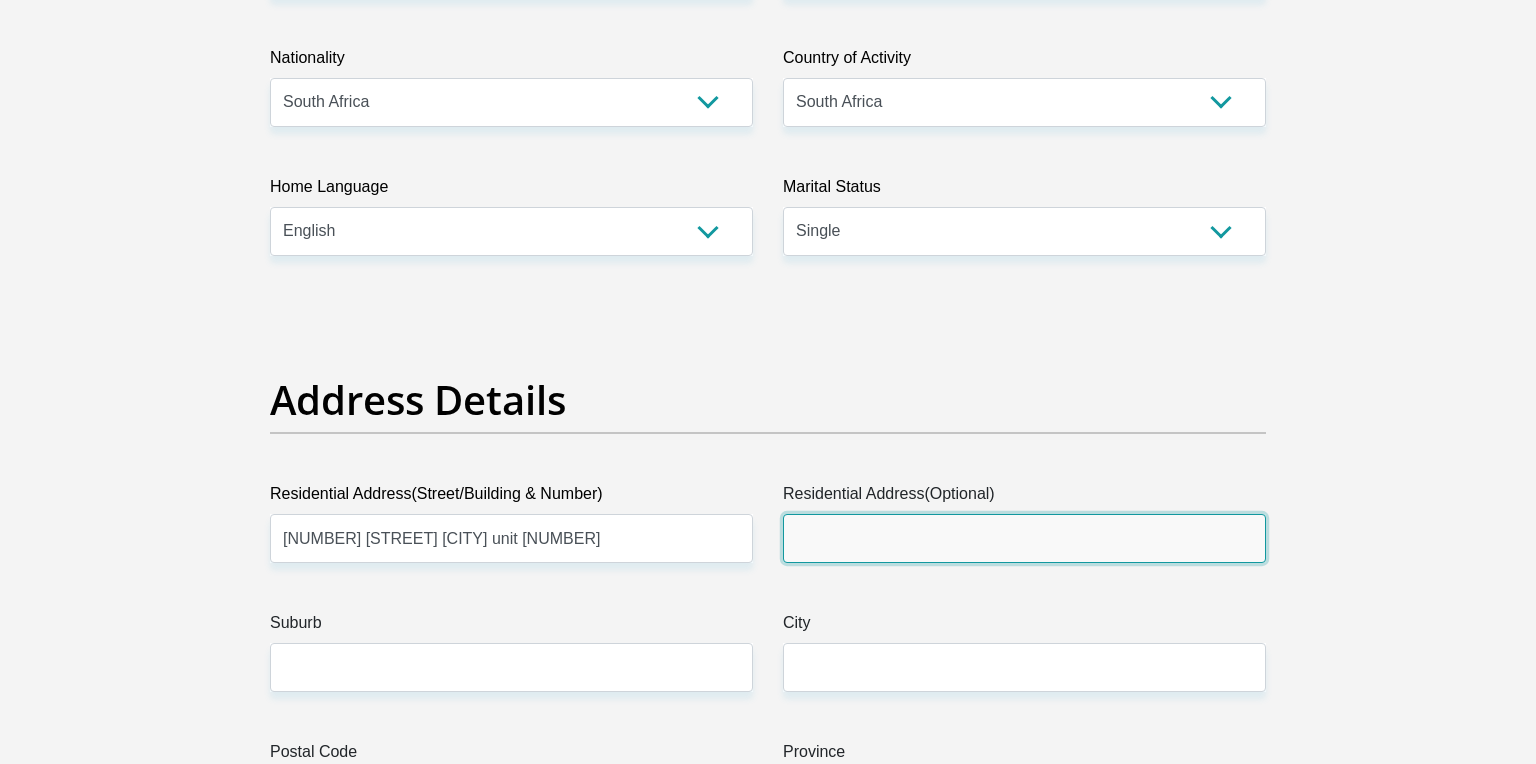 click on "Residential Address(Optional)" at bounding box center [1024, 538] 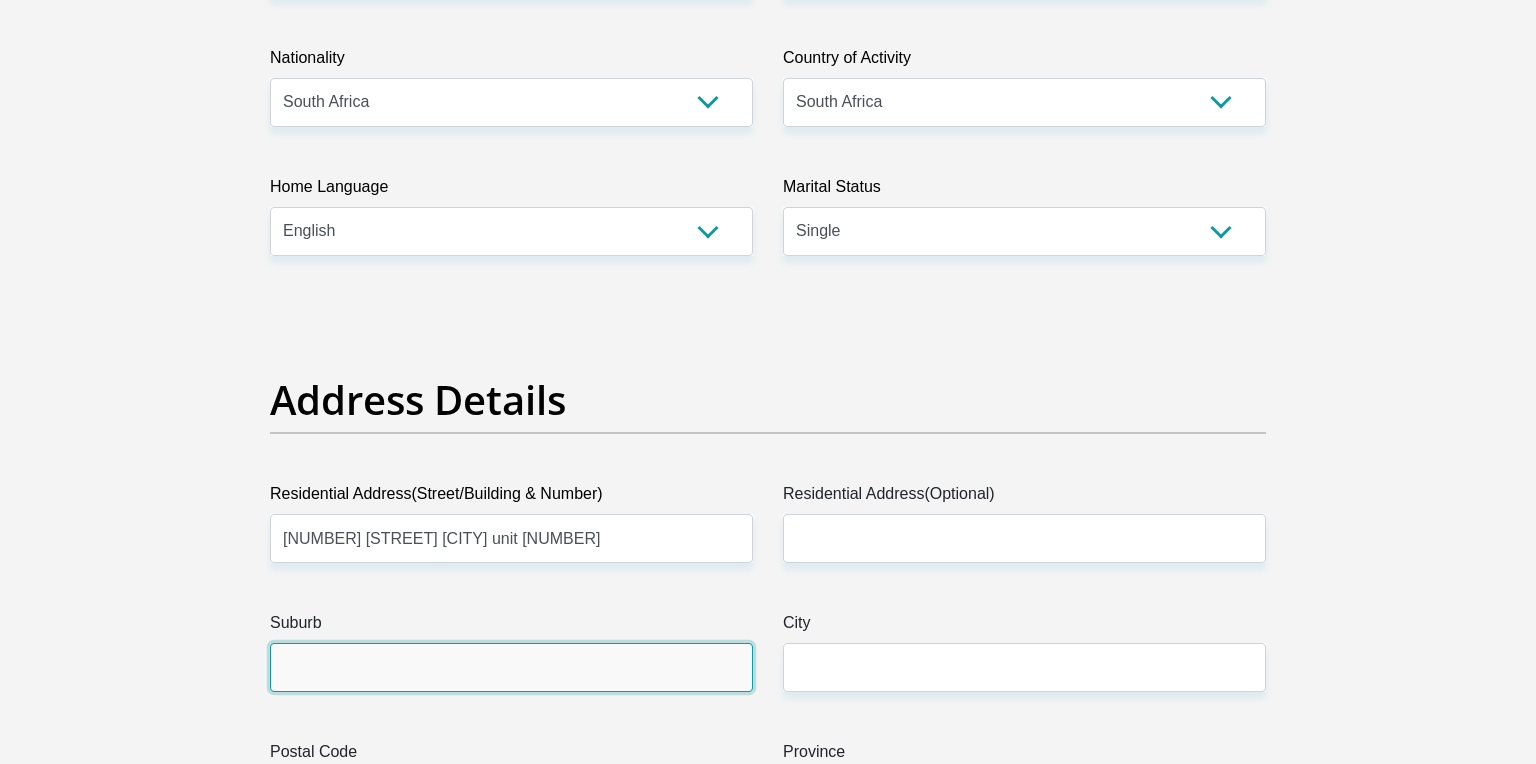 click on "Suburb" at bounding box center (511, 667) 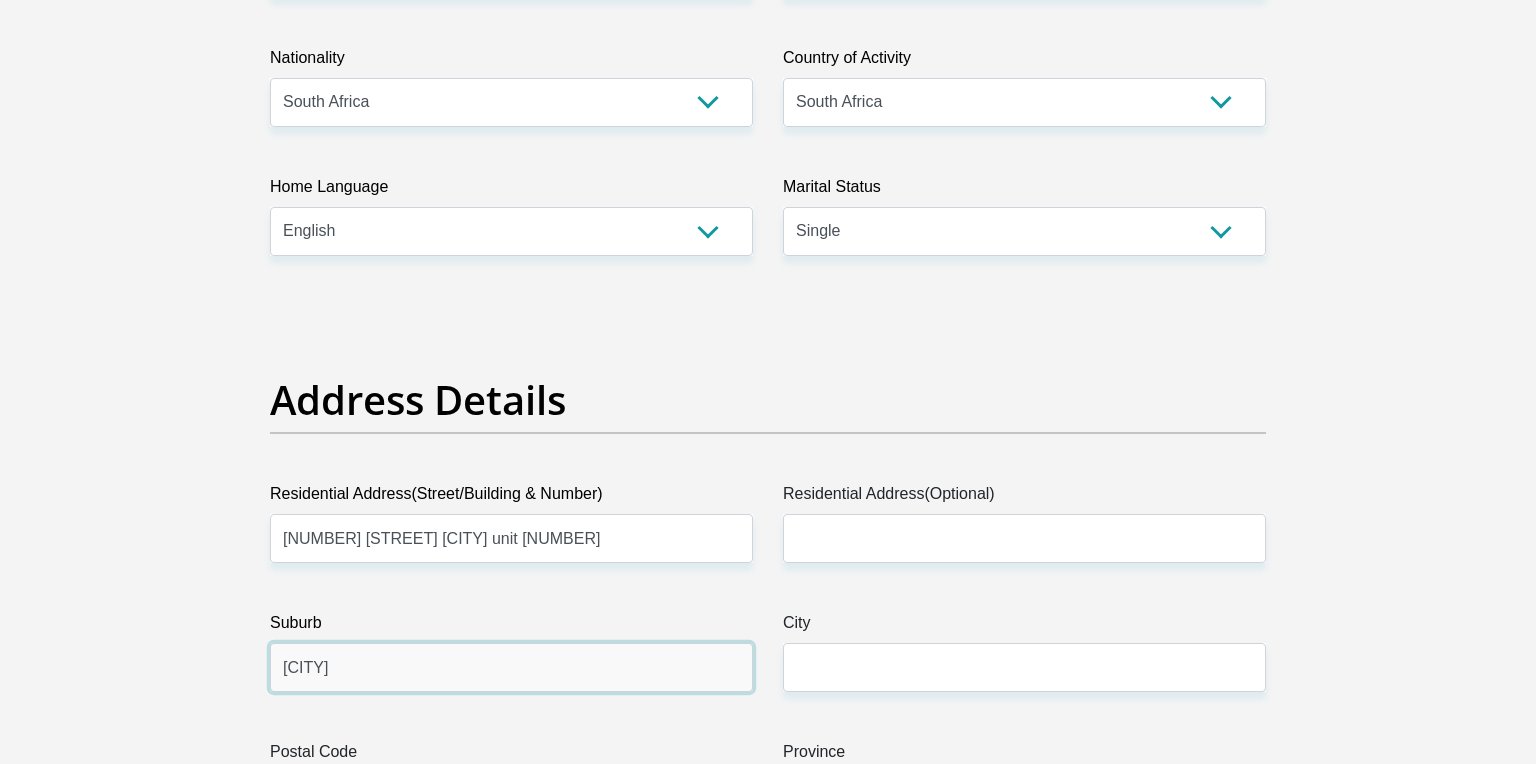 type on "[CITY]" 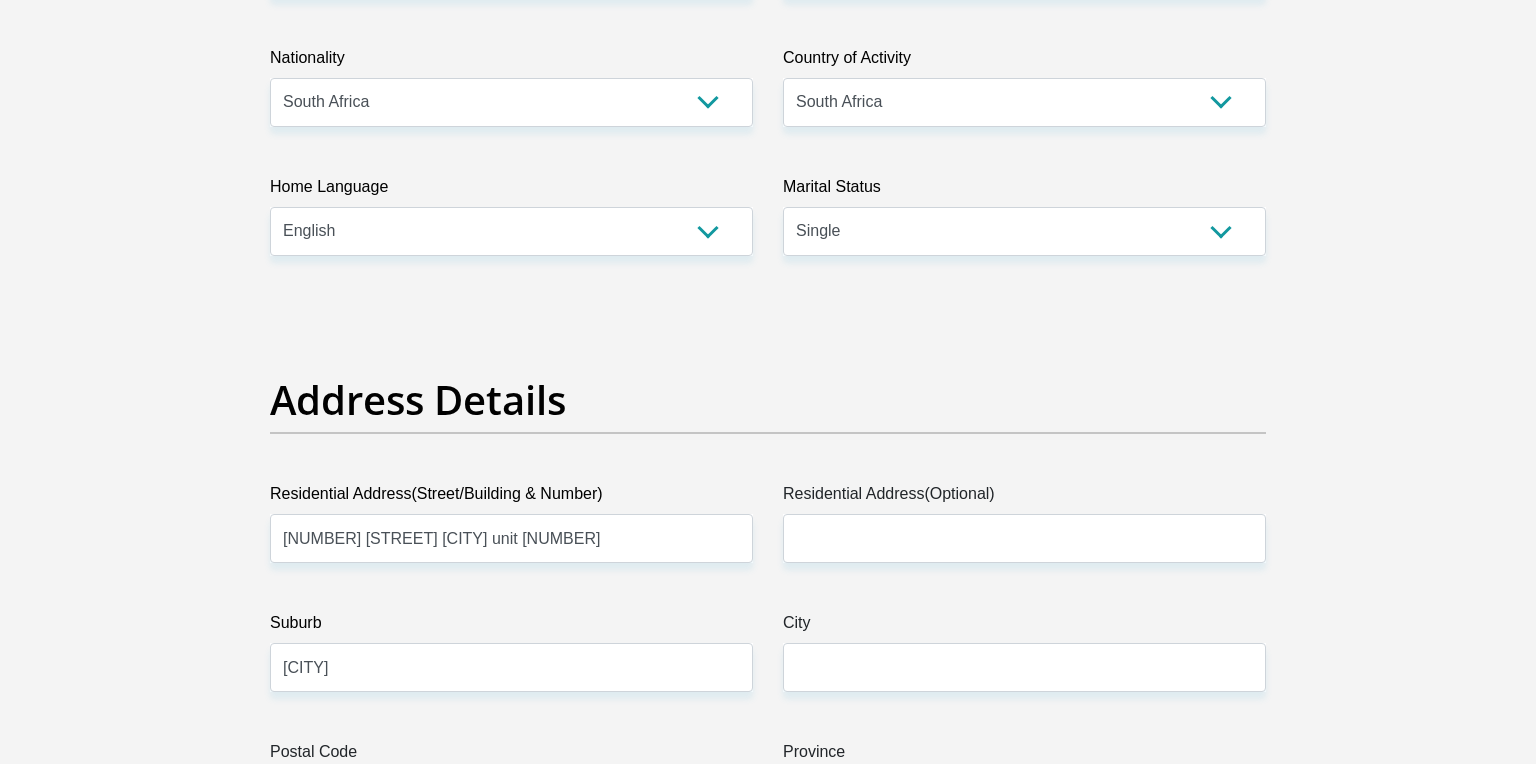 click on "Title
Mr
Ms
Mrs
Dr
Other
First Name
[FIRST]
Surname
[LAST]
ID Number
[ID_NUMBER]
Please input valid ID number
Race
Black
Coloured
Indian
White
Other
Contact Number
[PHONE]
Please input valid contact number
Nationality
[NATIONALITY]
[NATIONALITY]
[NATIONALITY]  [NATIONALITY]  [NATIONALITY]" at bounding box center [768, 2911] 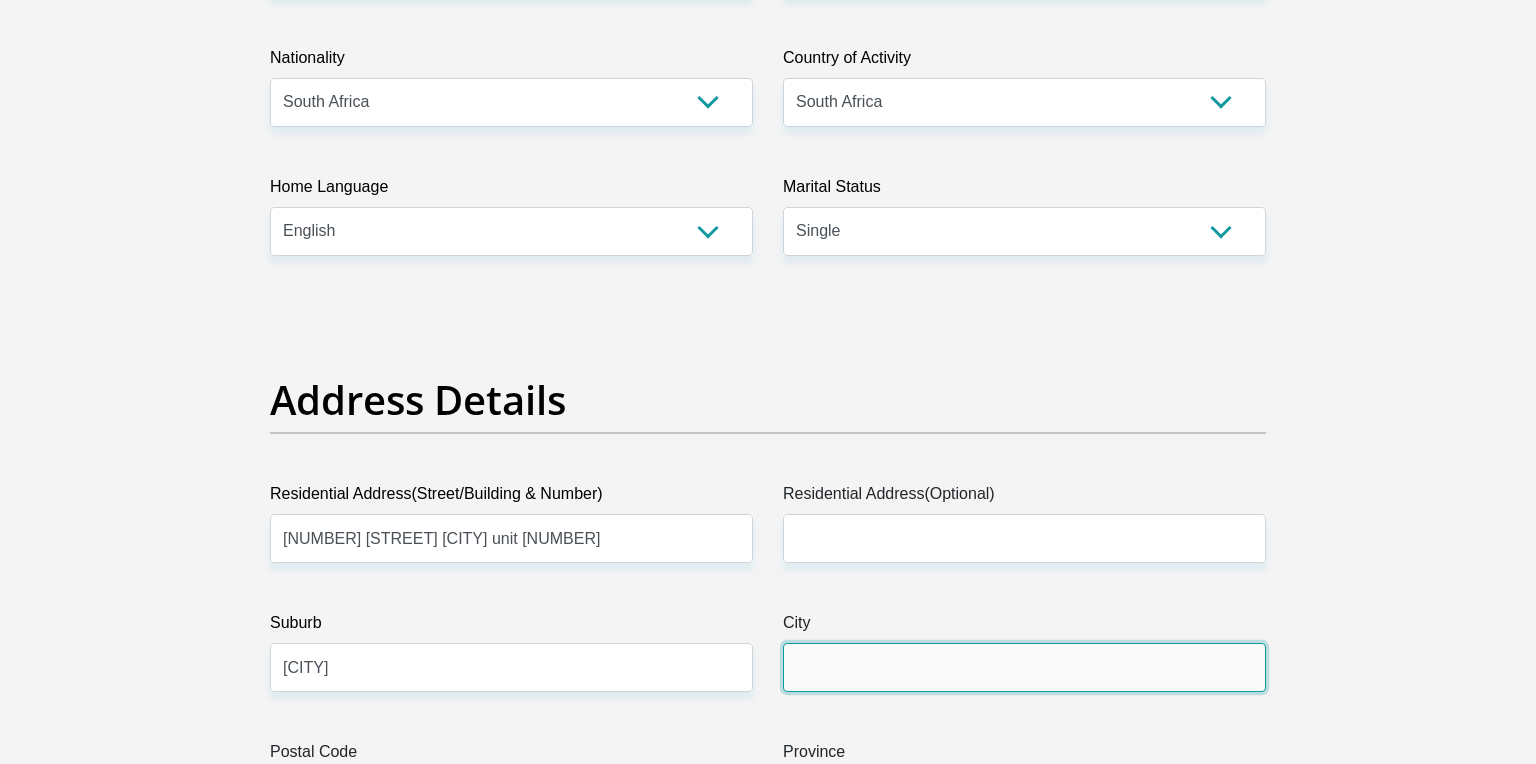 click on "City" at bounding box center [1024, 667] 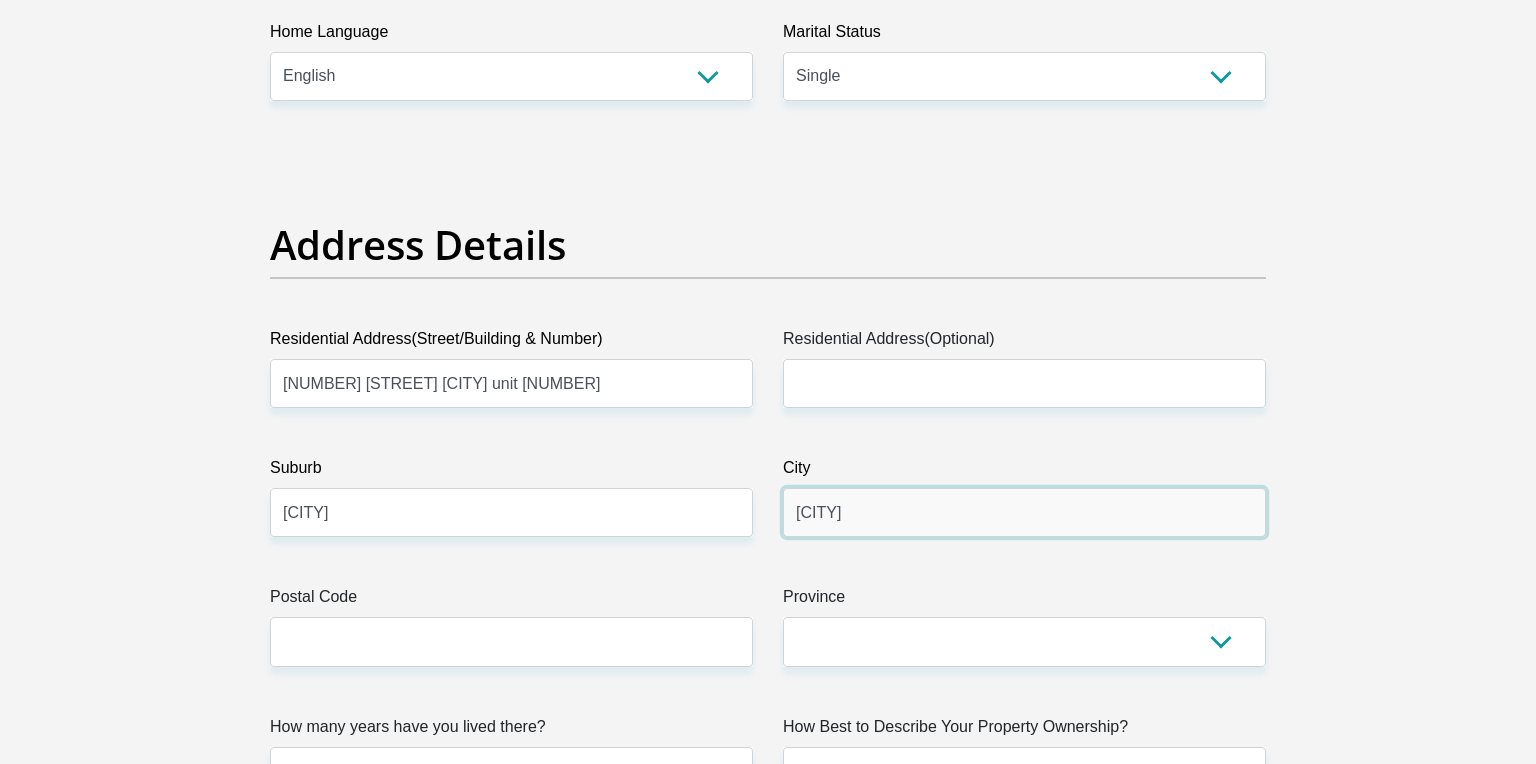 scroll, scrollTop: 828, scrollLeft: 0, axis: vertical 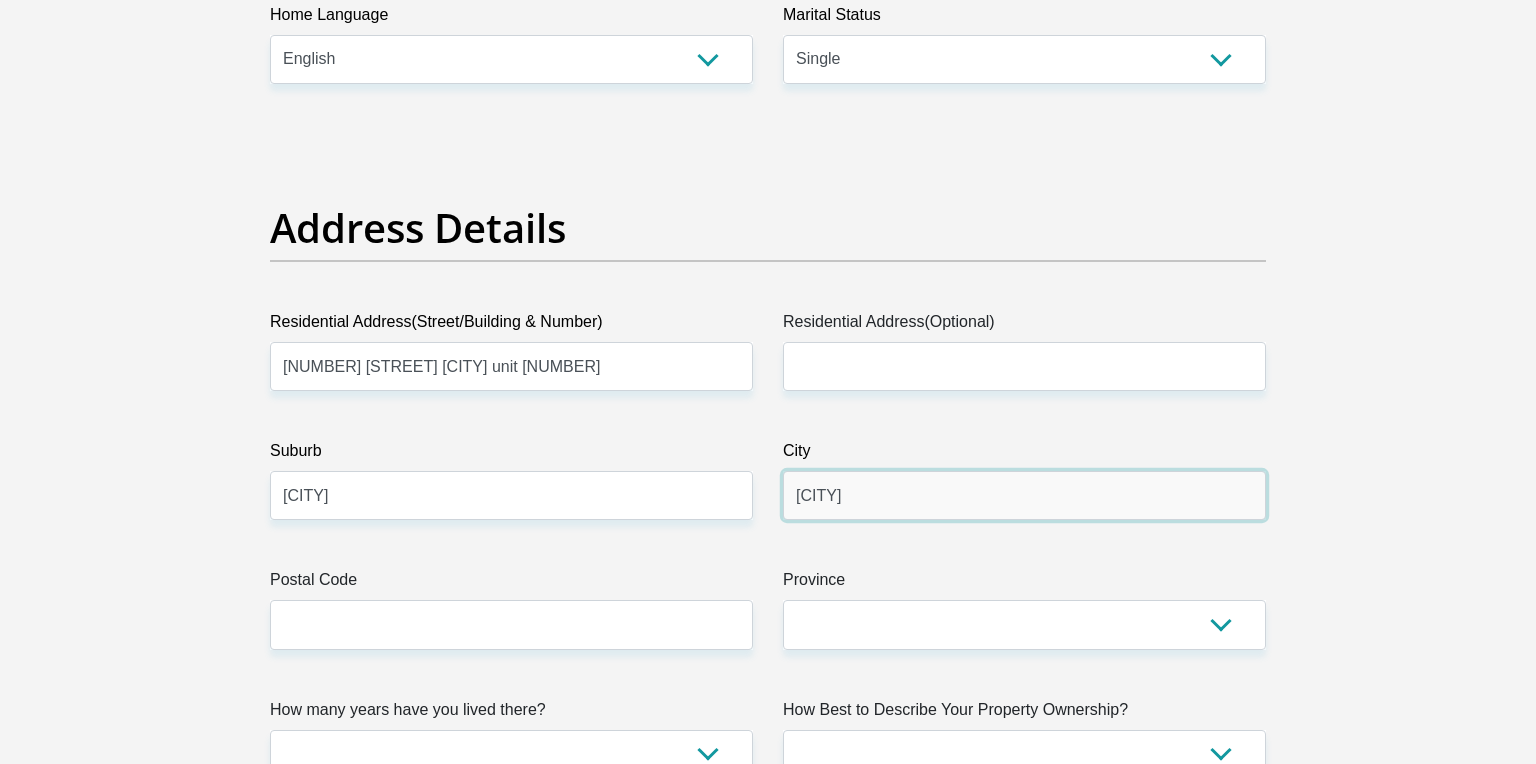 type on "[CITY]" 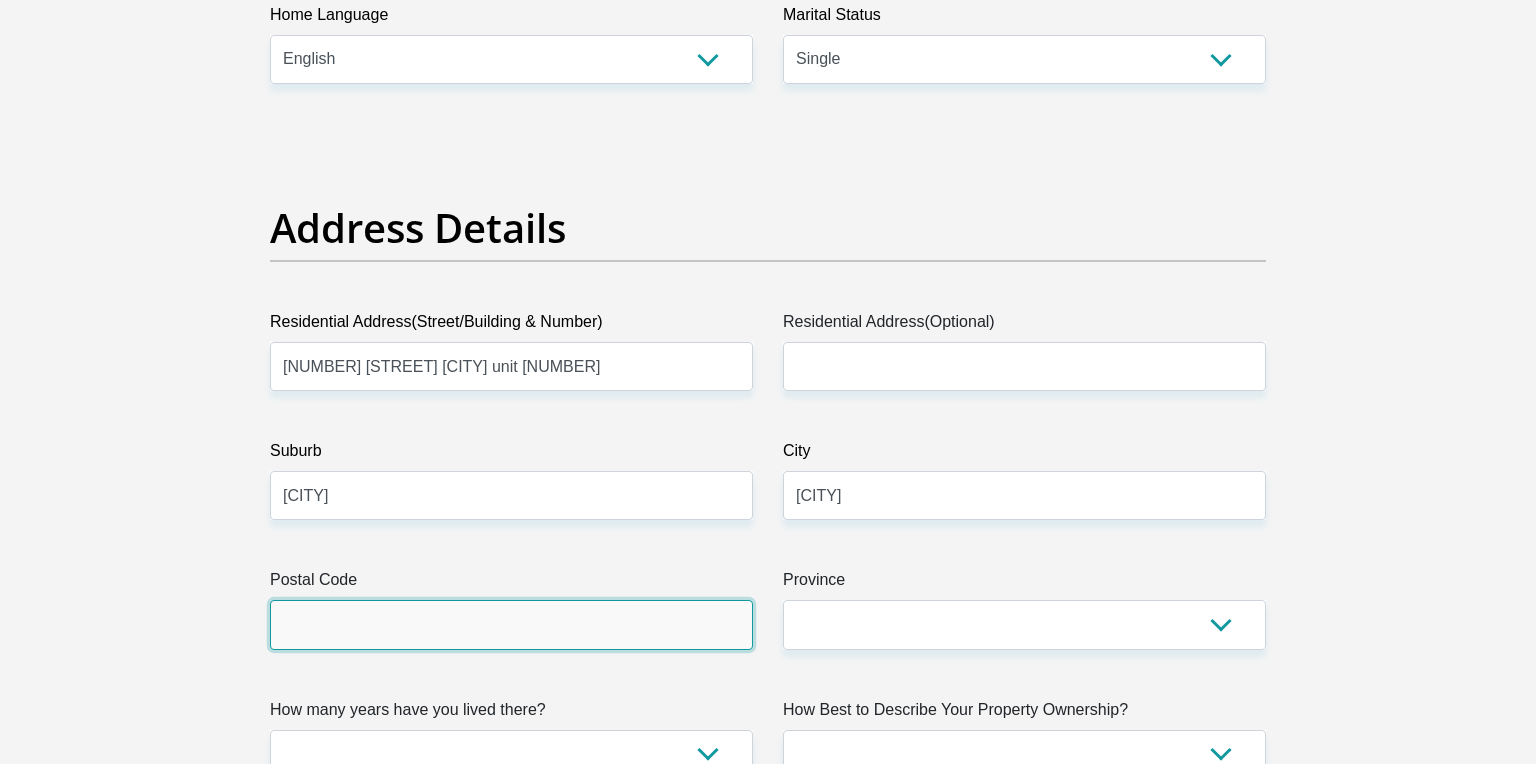 click on "Postal Code" at bounding box center (511, 624) 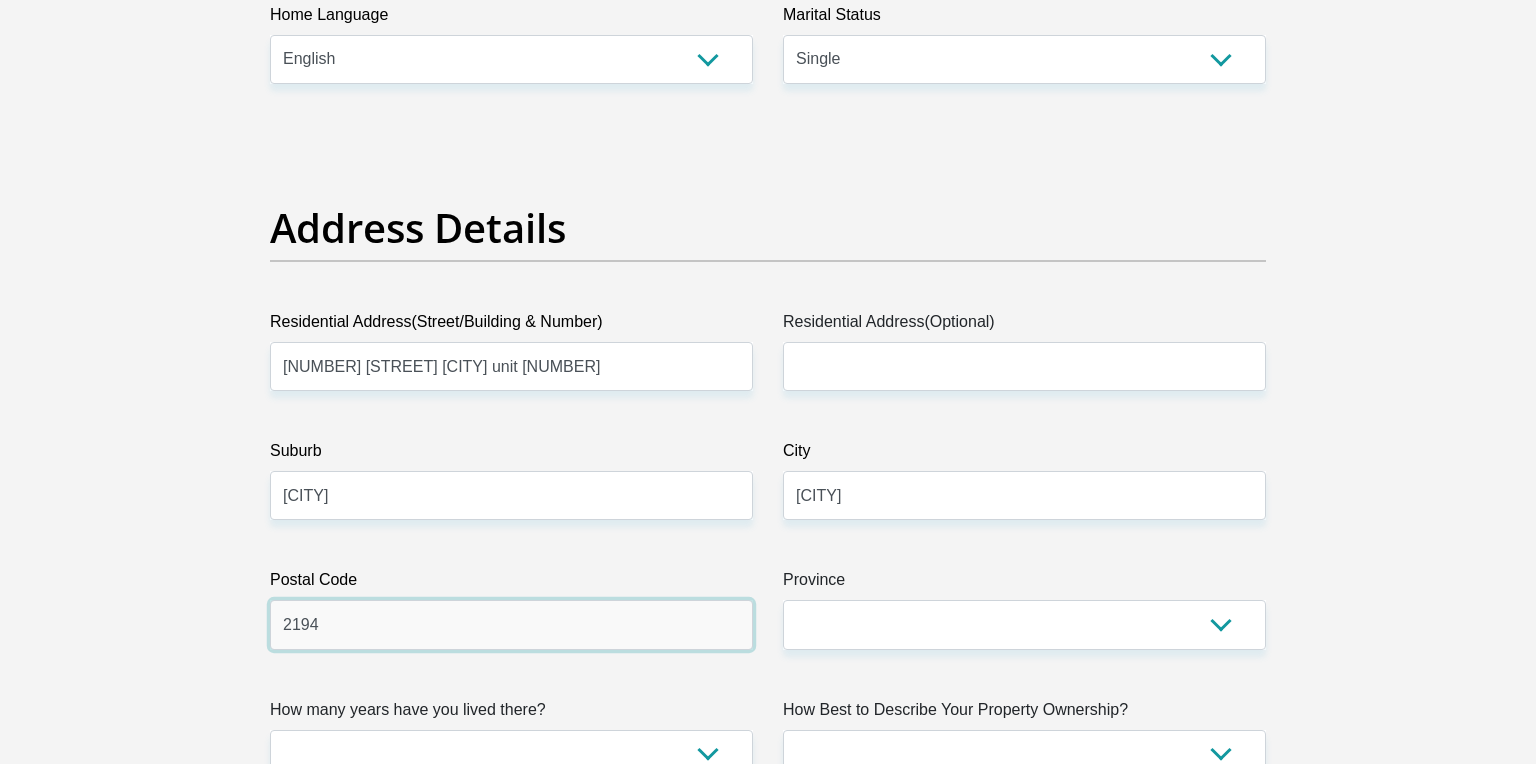 type on "2194" 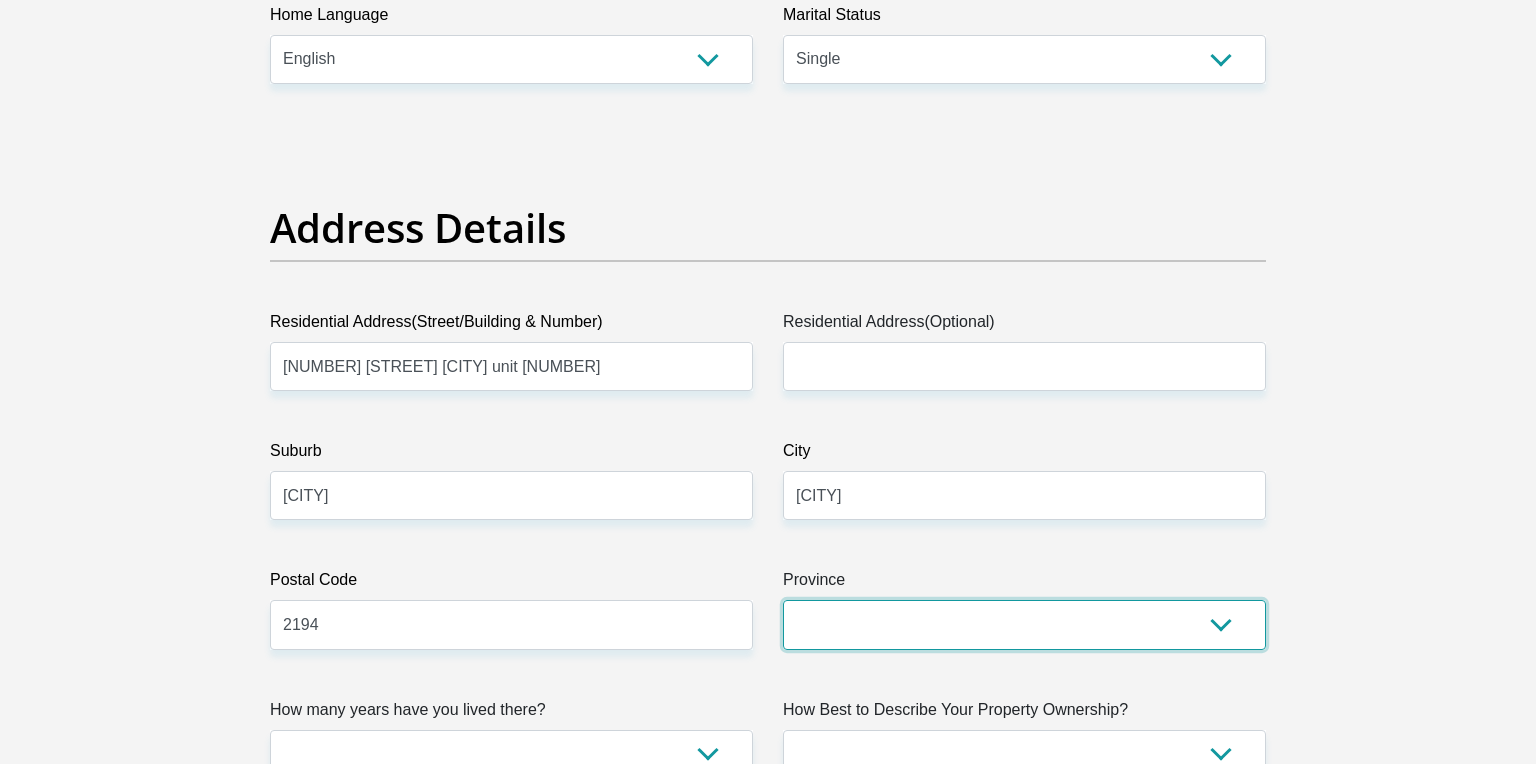 click on "Eastern Cape
Free State
Gauteng
KwaZulu-Natal
Limpopo
Mpumalanga
Northern Cape
North West
Western Cape" at bounding box center (1024, 624) 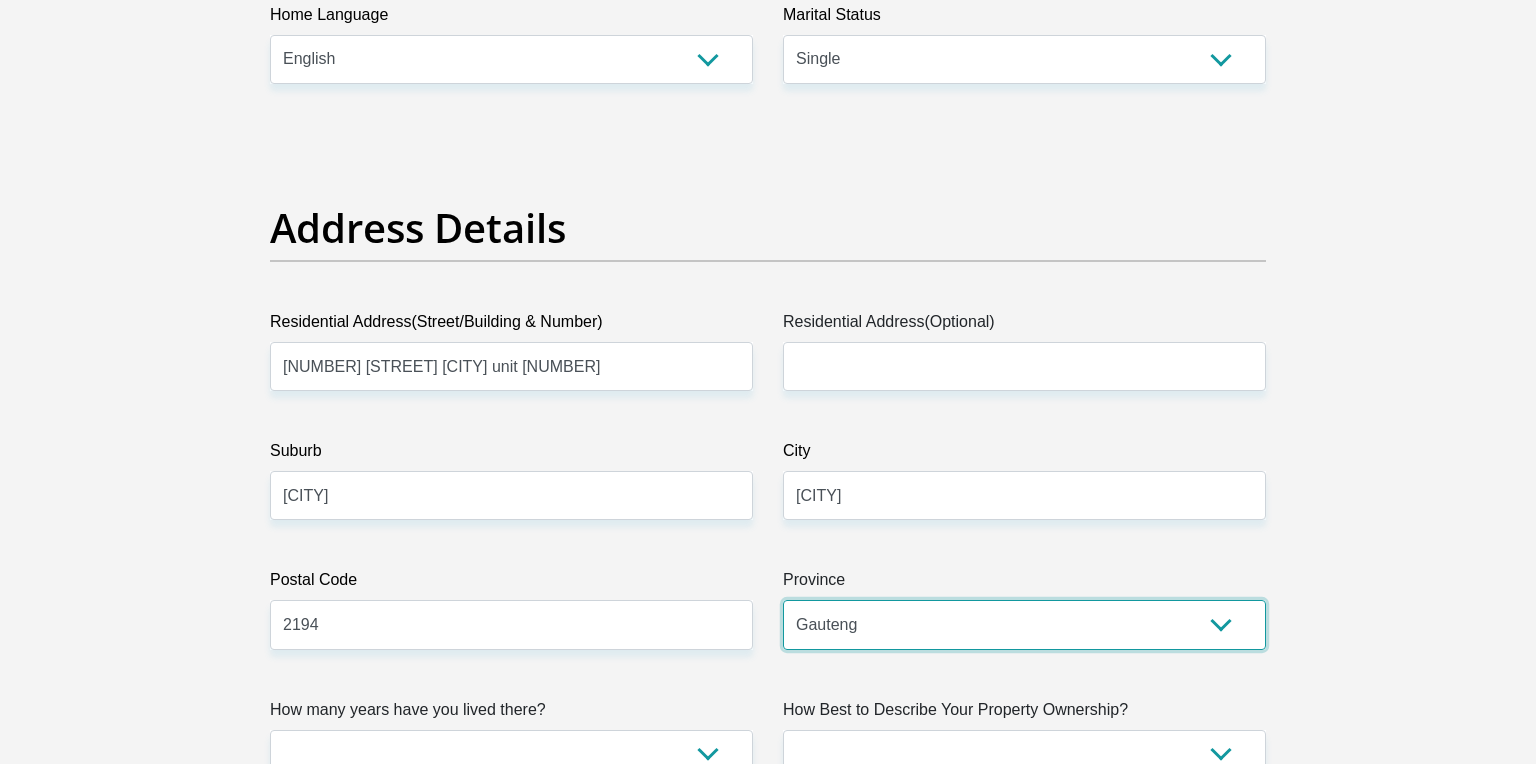 click on "Gauteng" at bounding box center [0, 0] 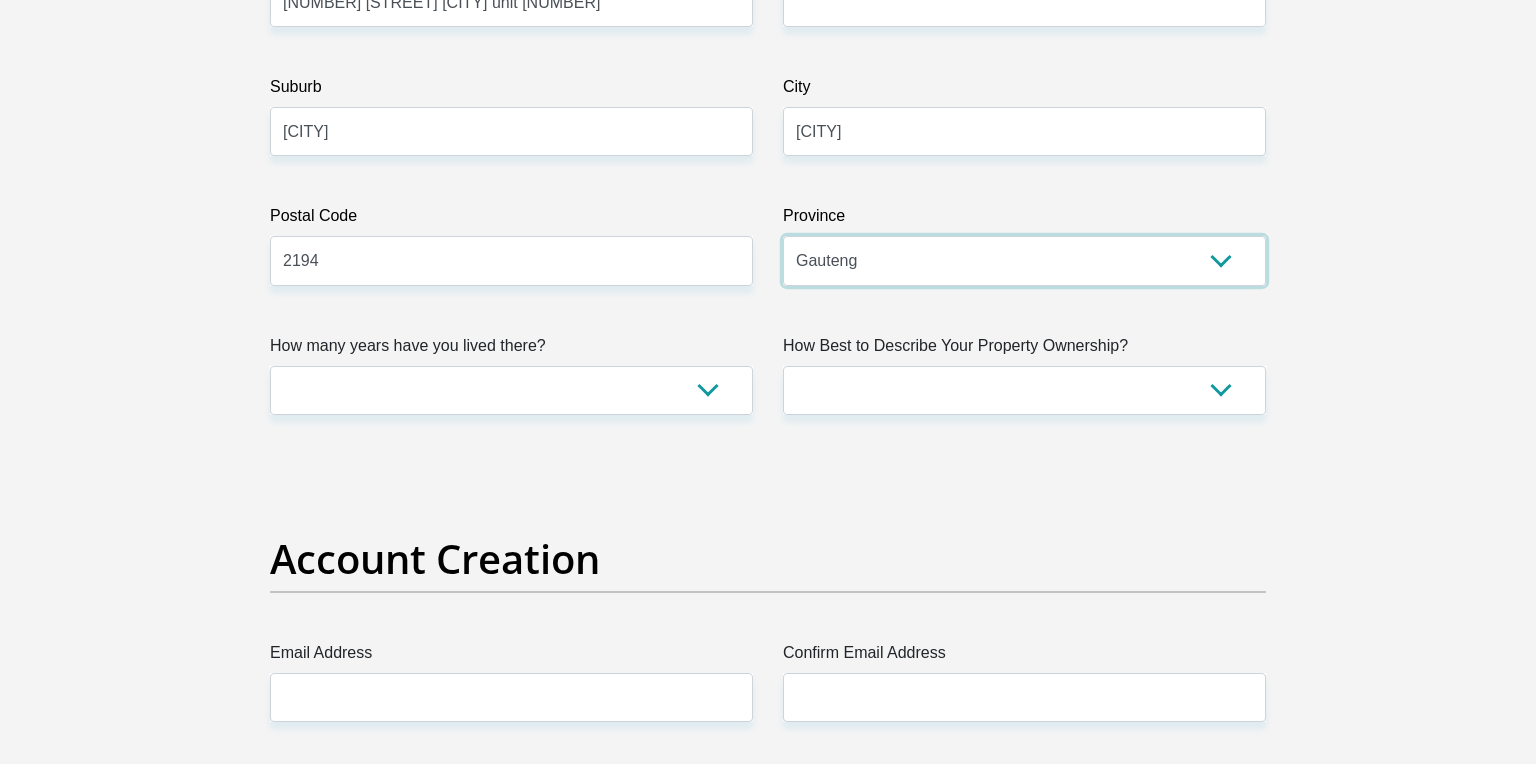 scroll, scrollTop: 1198, scrollLeft: 0, axis: vertical 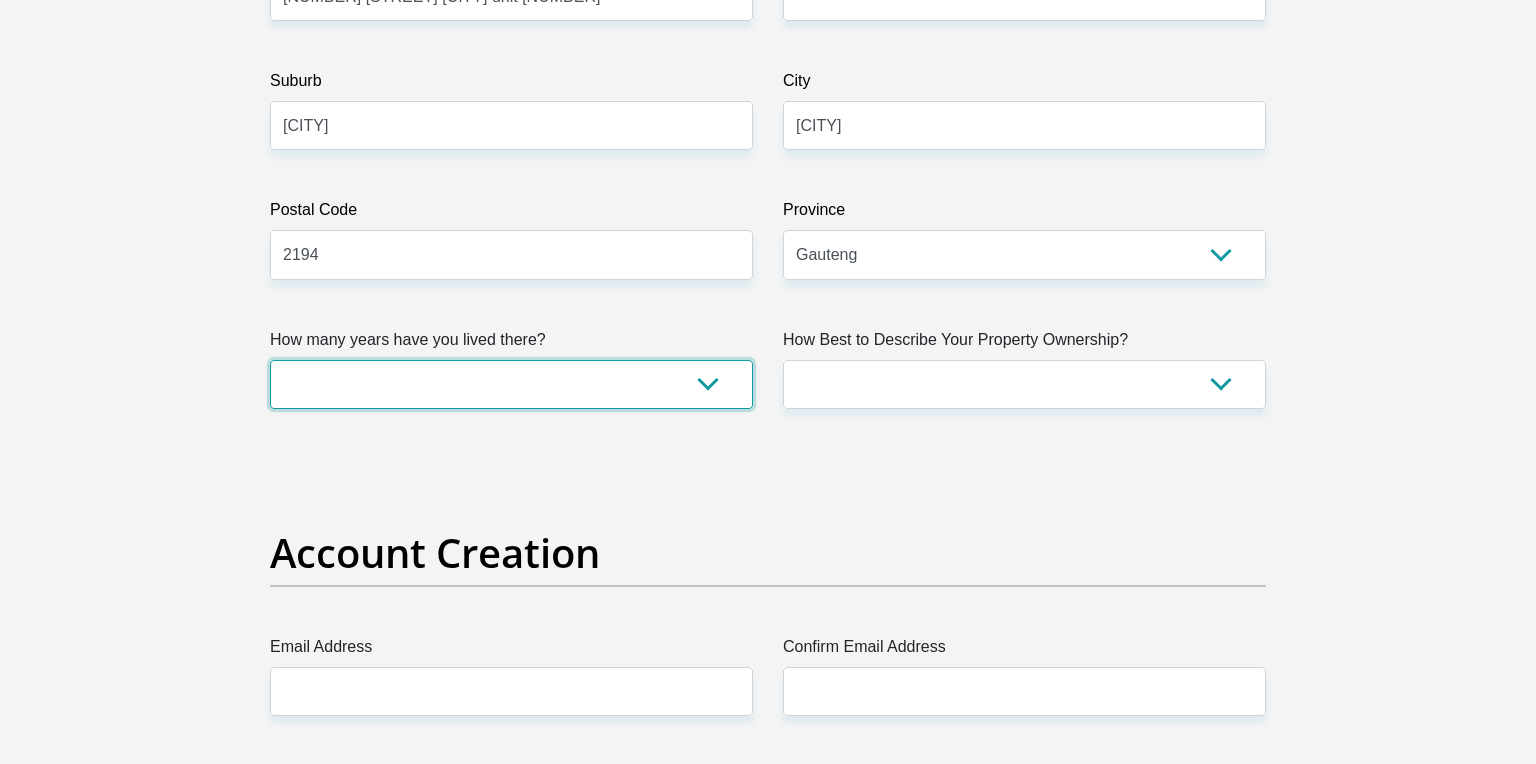 select on "0" 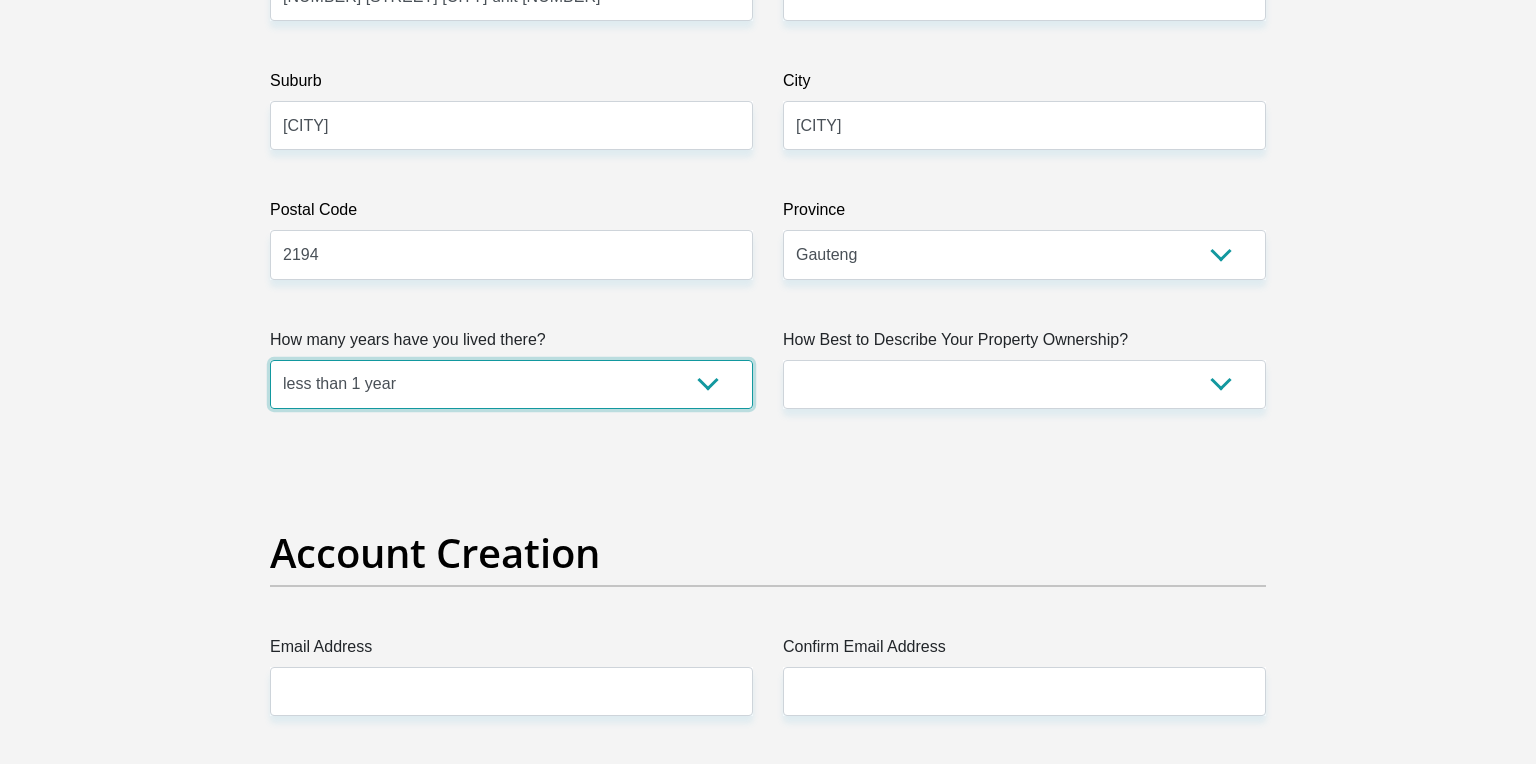 click on "less than 1 year" at bounding box center (0, 0) 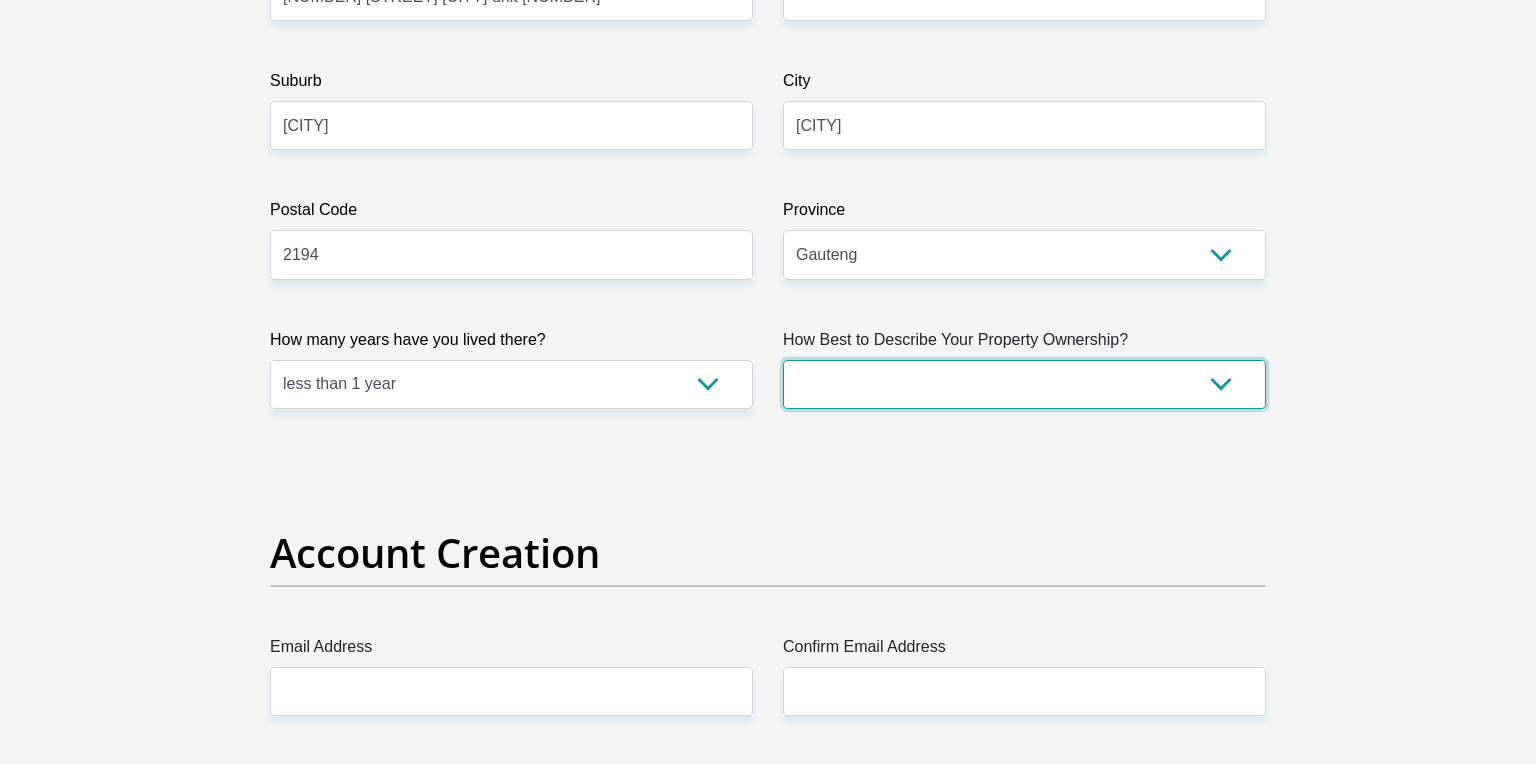select on "Rented" 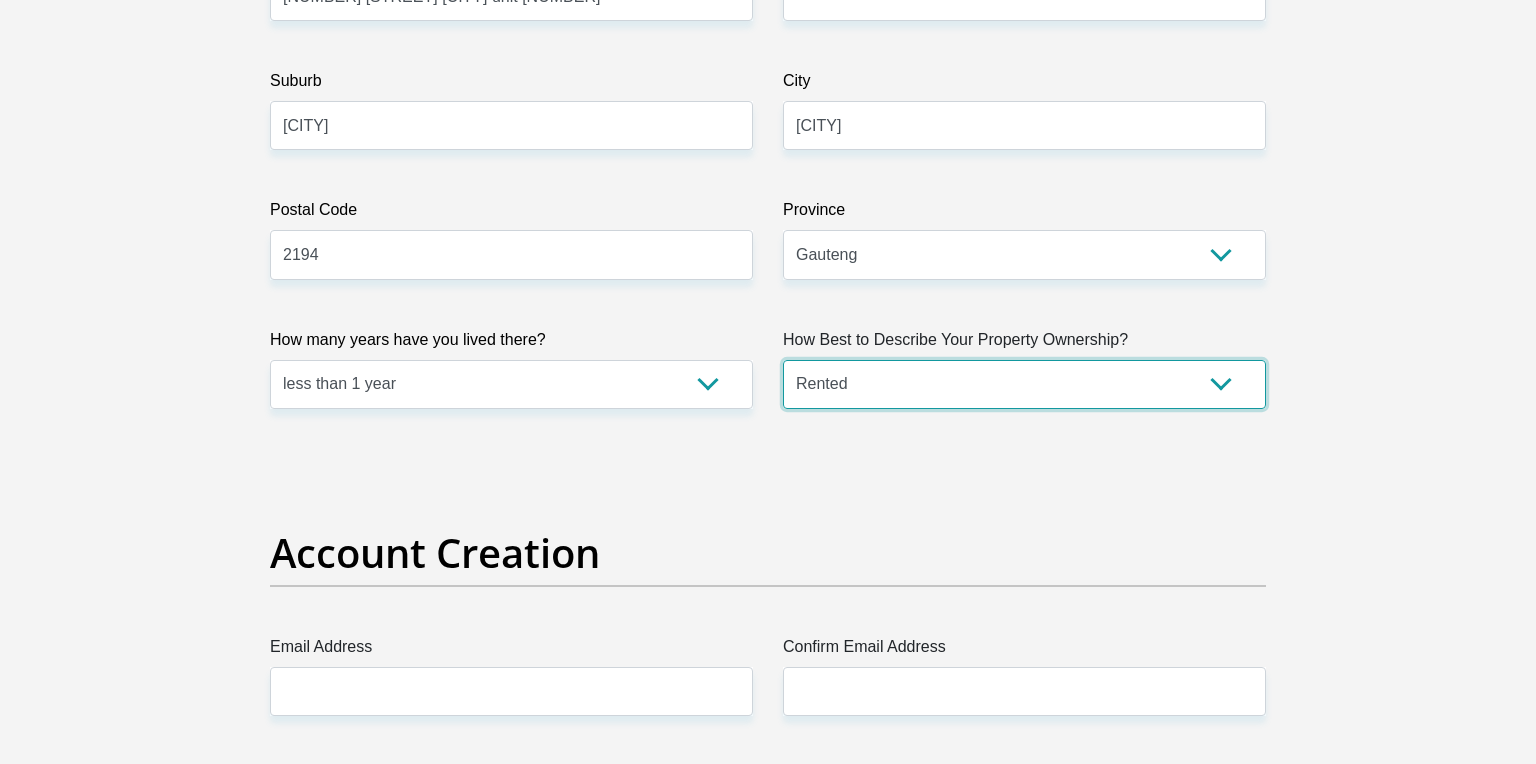 click on "Rented" at bounding box center (0, 0) 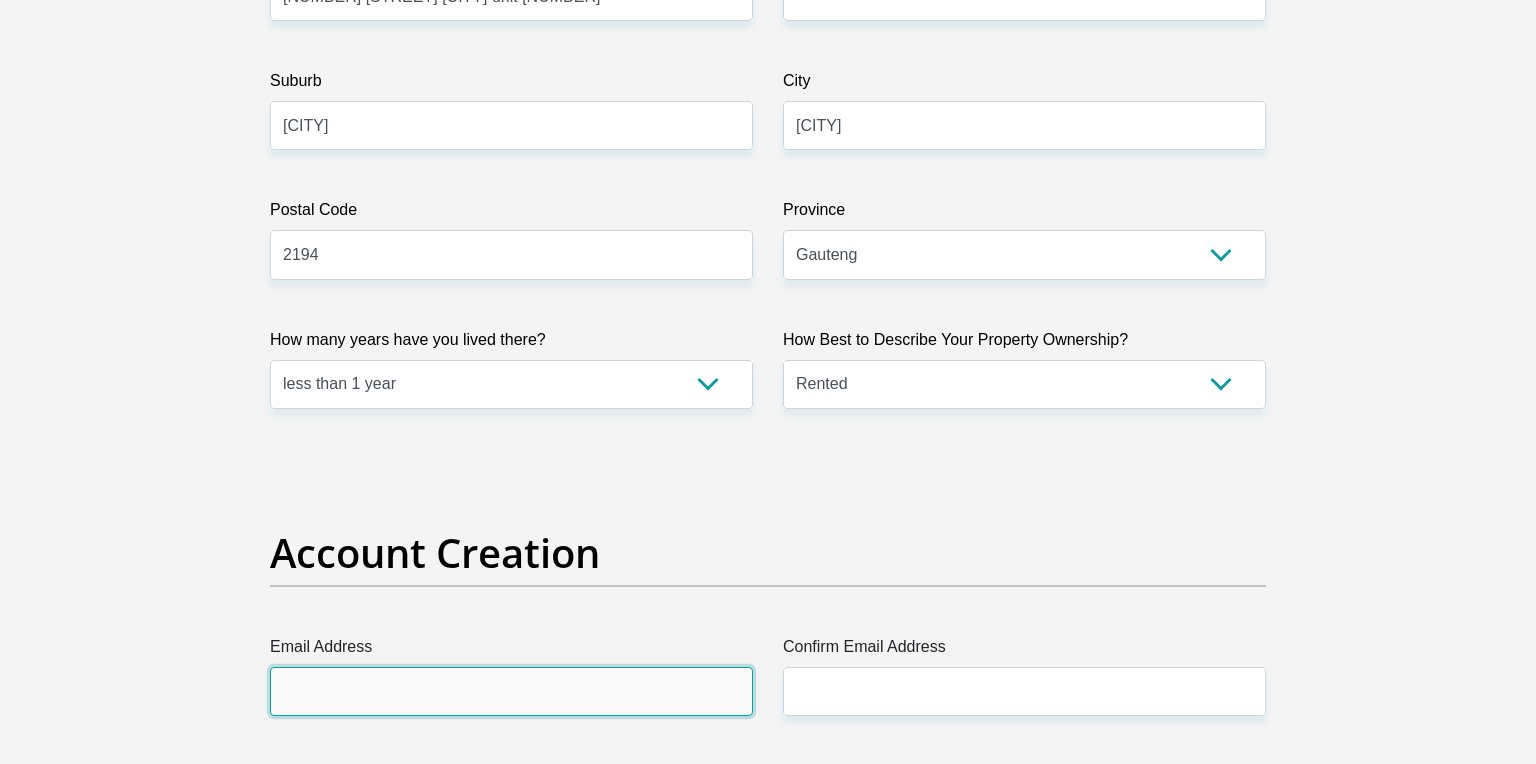 click on "Email Address" at bounding box center (511, 691) 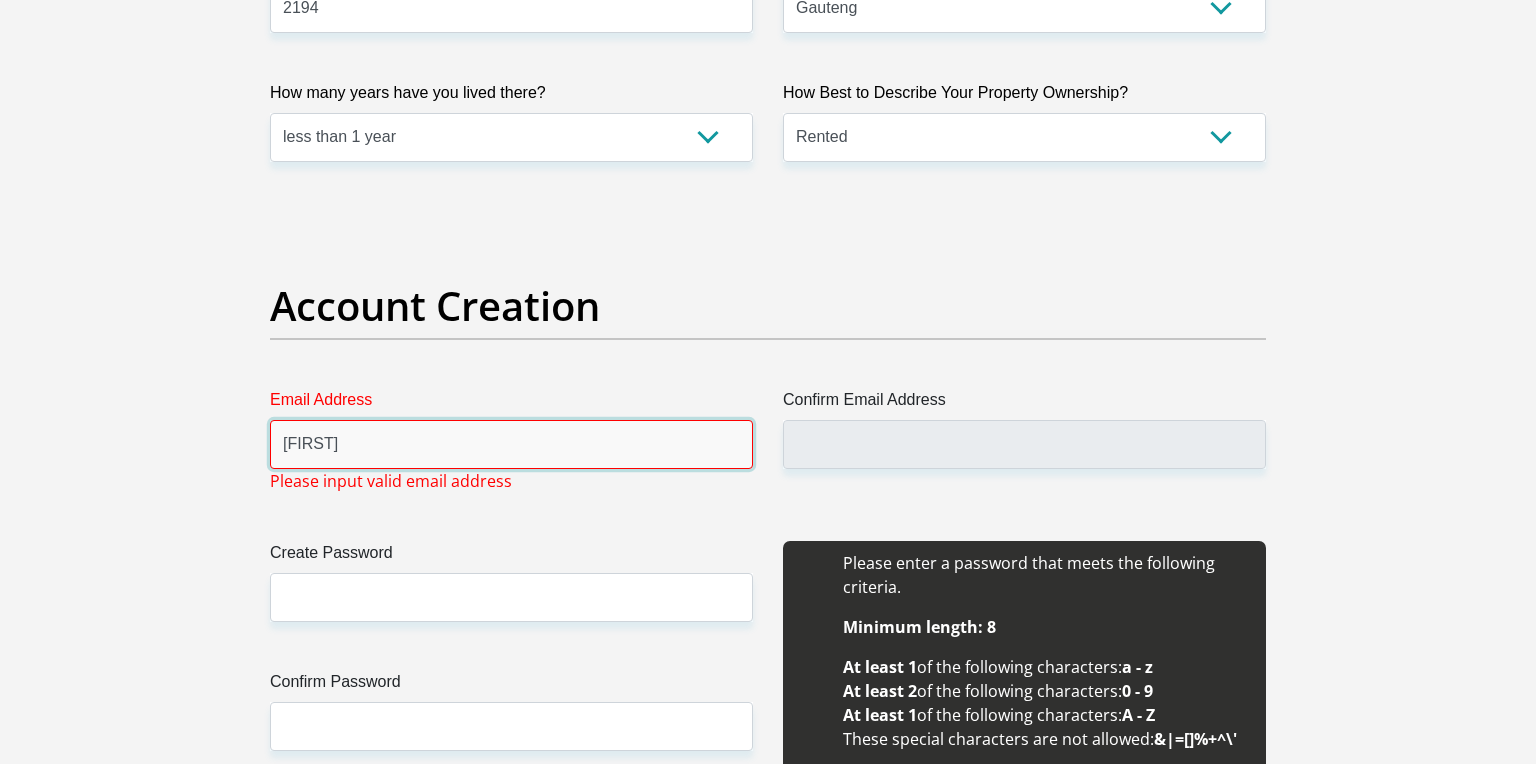 scroll, scrollTop: 1452, scrollLeft: 0, axis: vertical 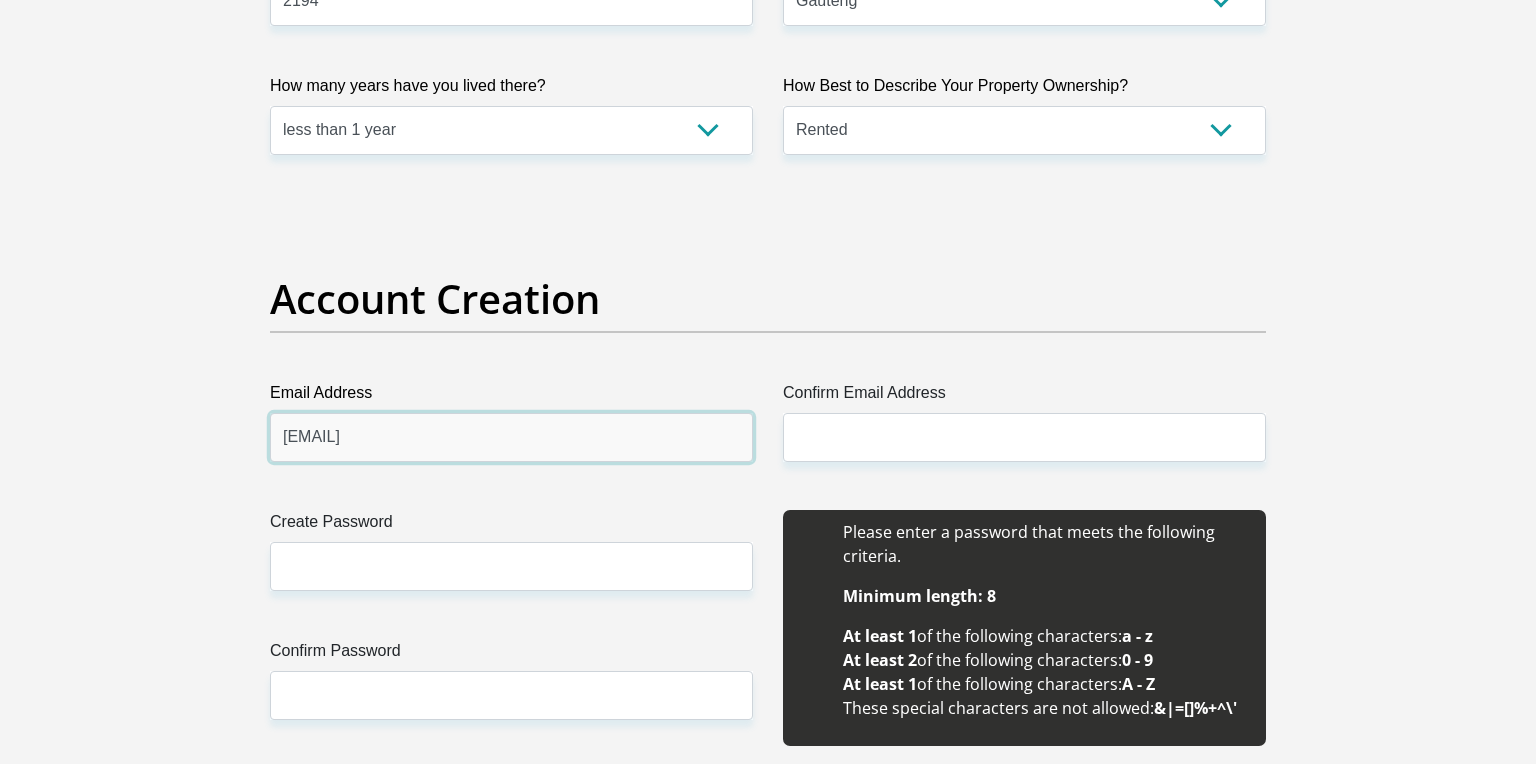 type on "[EMAIL]" 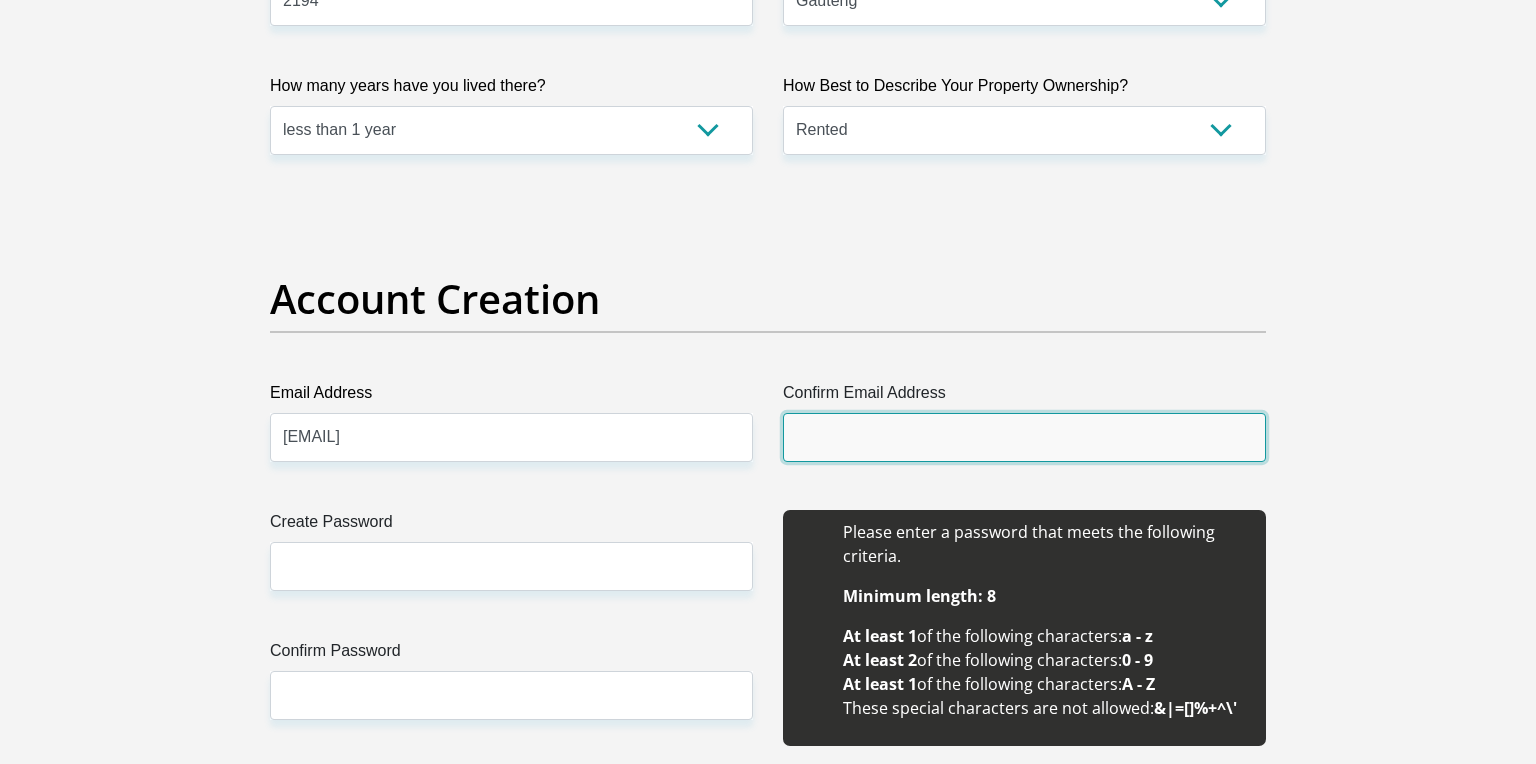 click on "Confirm Email Address" at bounding box center (1024, 437) 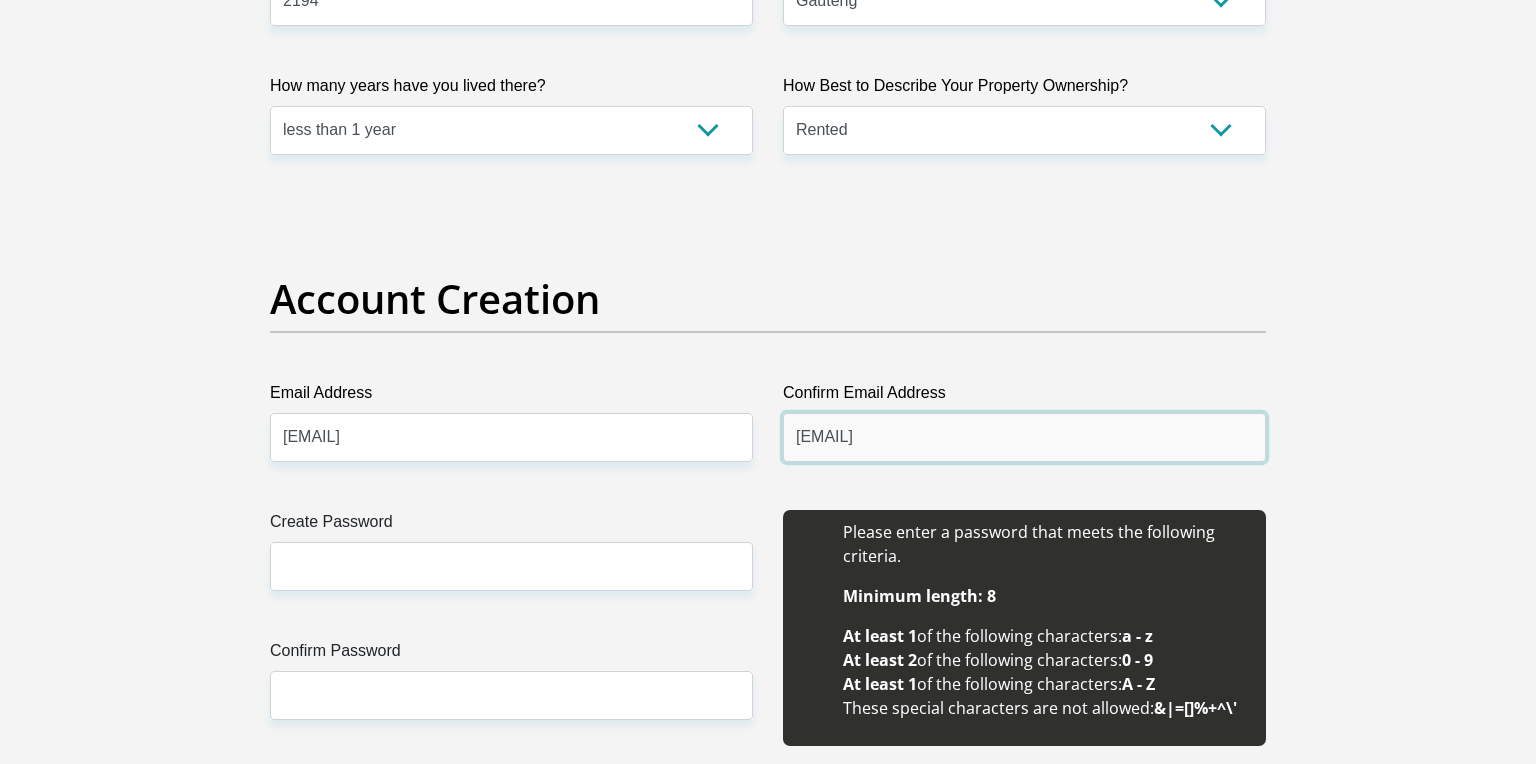 type on "[EMAIL]" 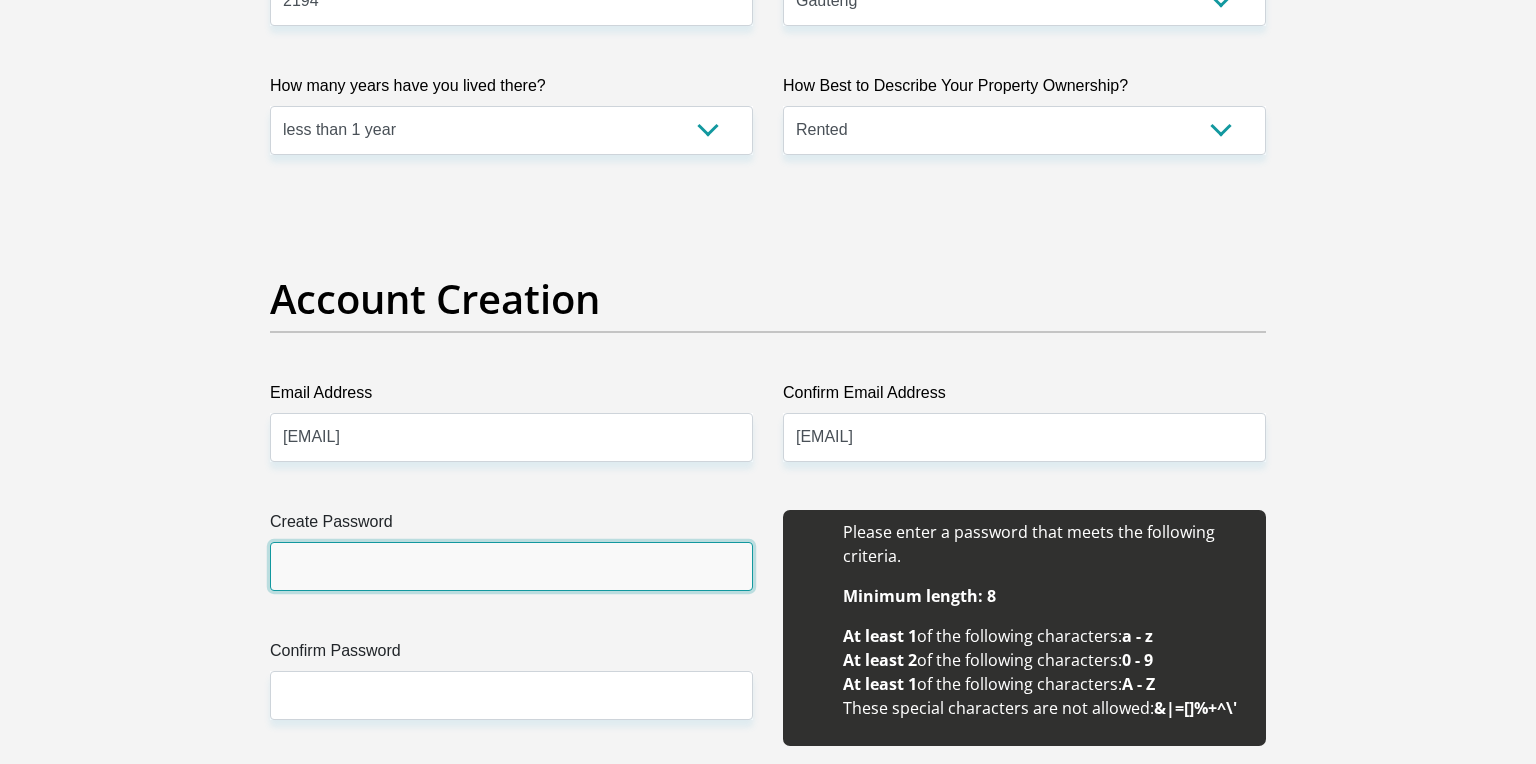 click on "Create Password" at bounding box center [511, 566] 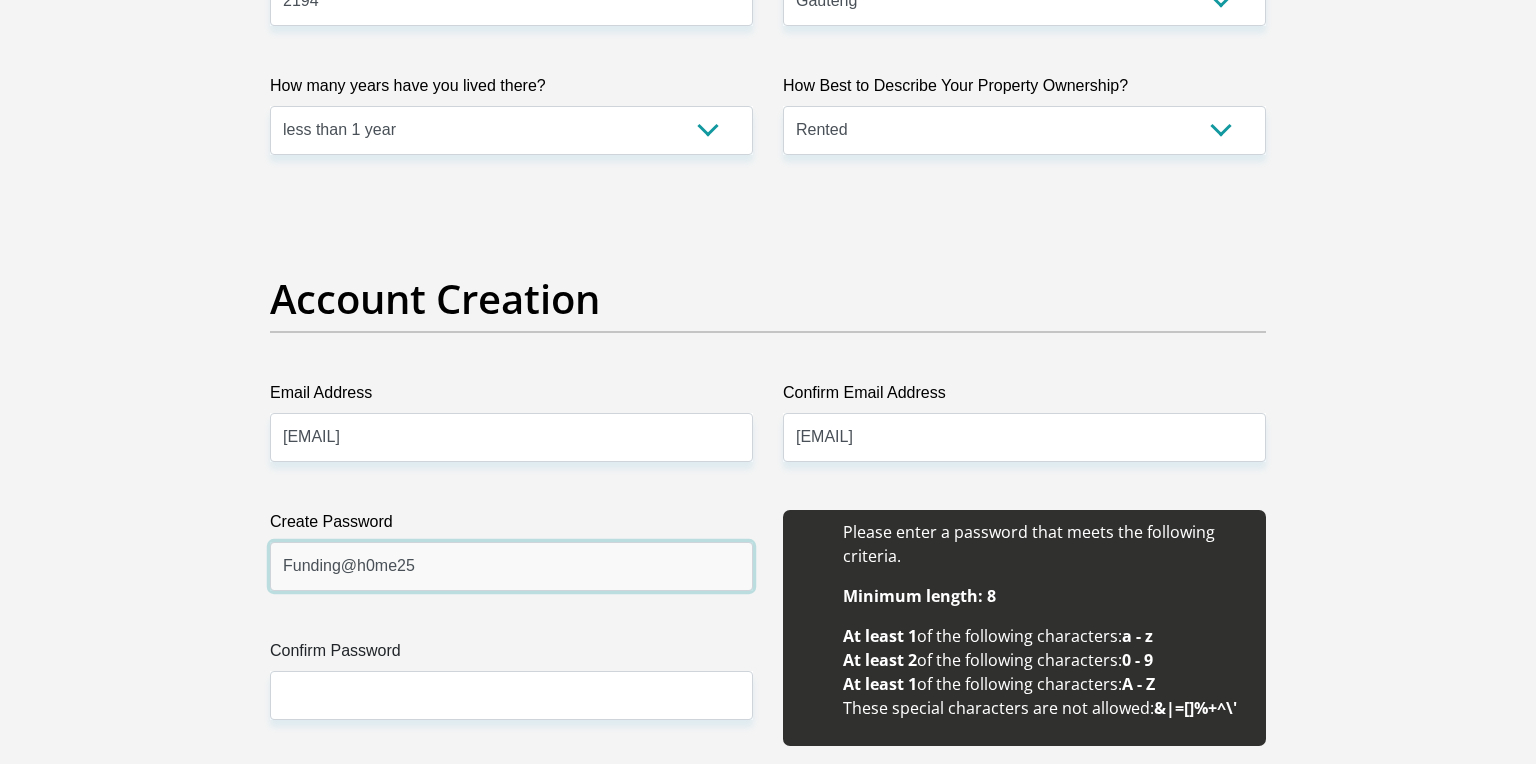 type on "Funding@h0me25" 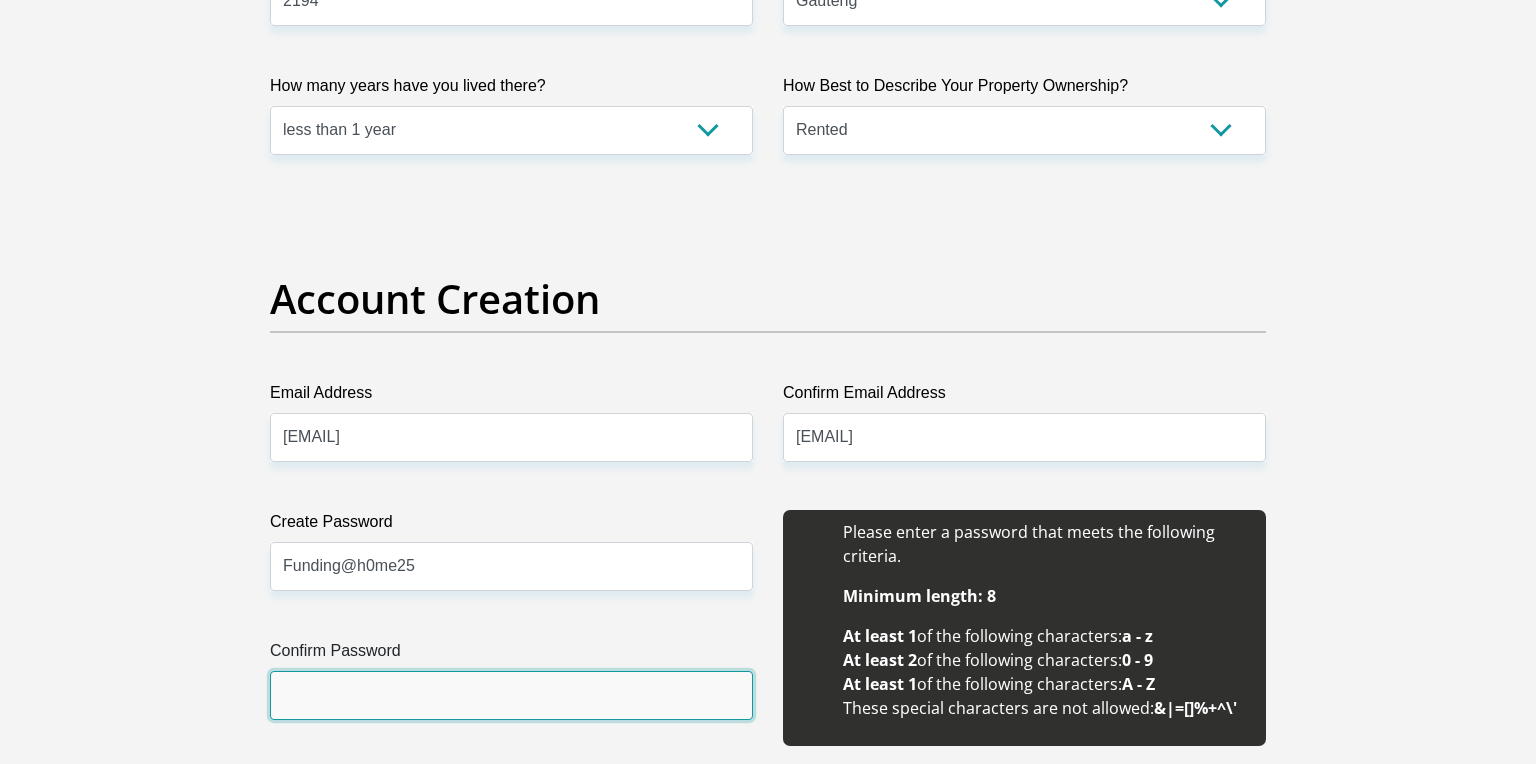 click on "Confirm Password" at bounding box center [511, 695] 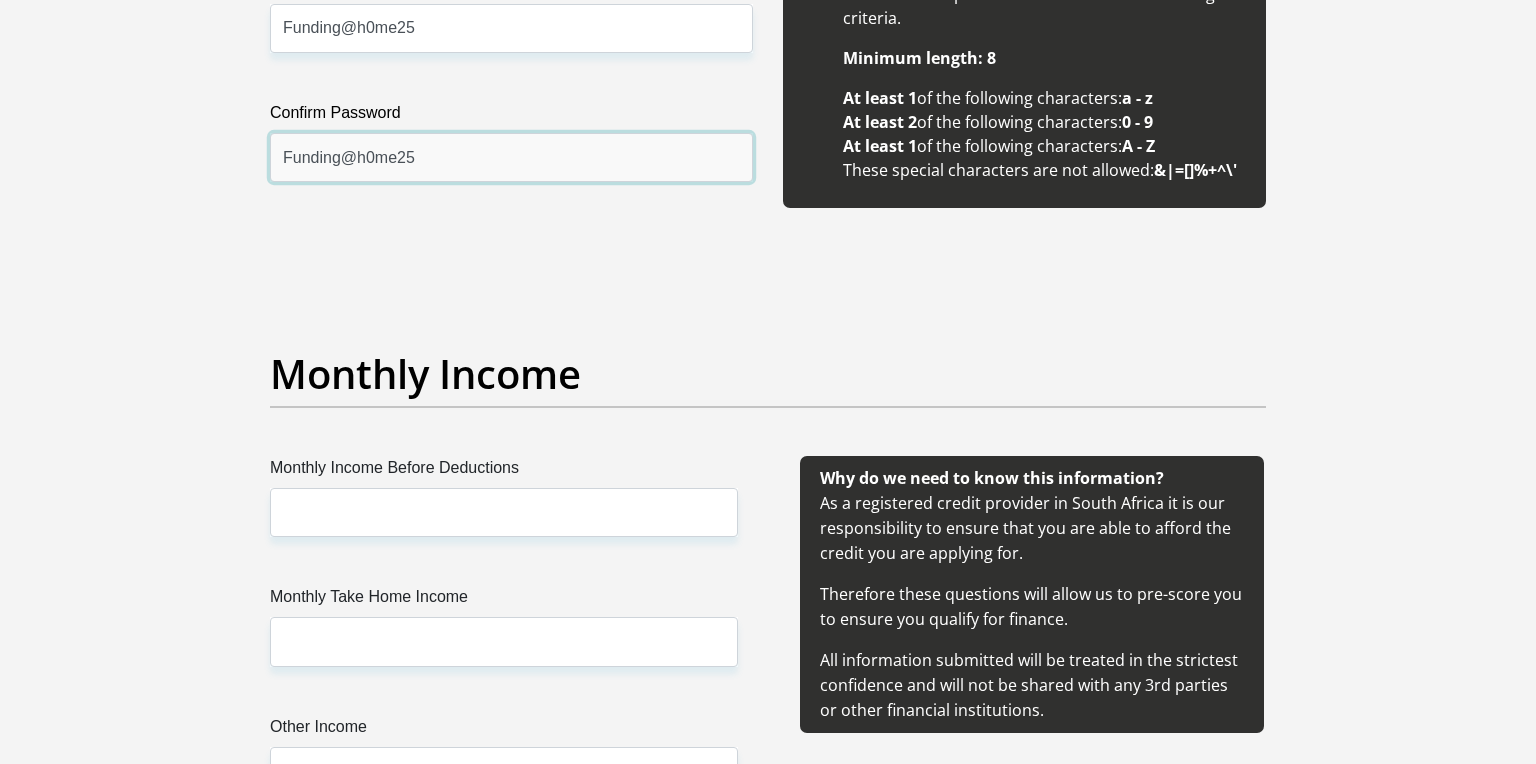 scroll, scrollTop: 2020, scrollLeft: 0, axis: vertical 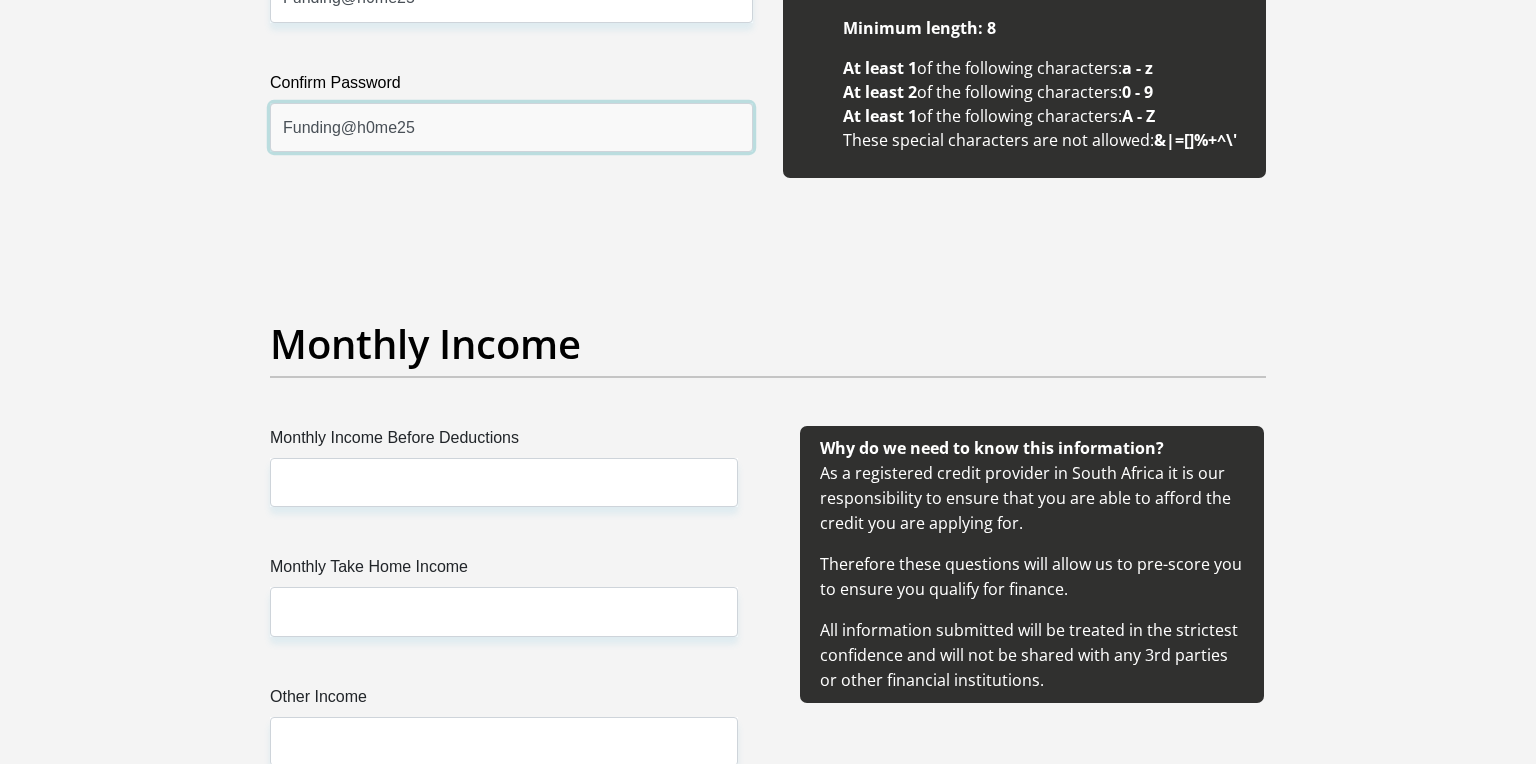 type on "Funding@h0me25" 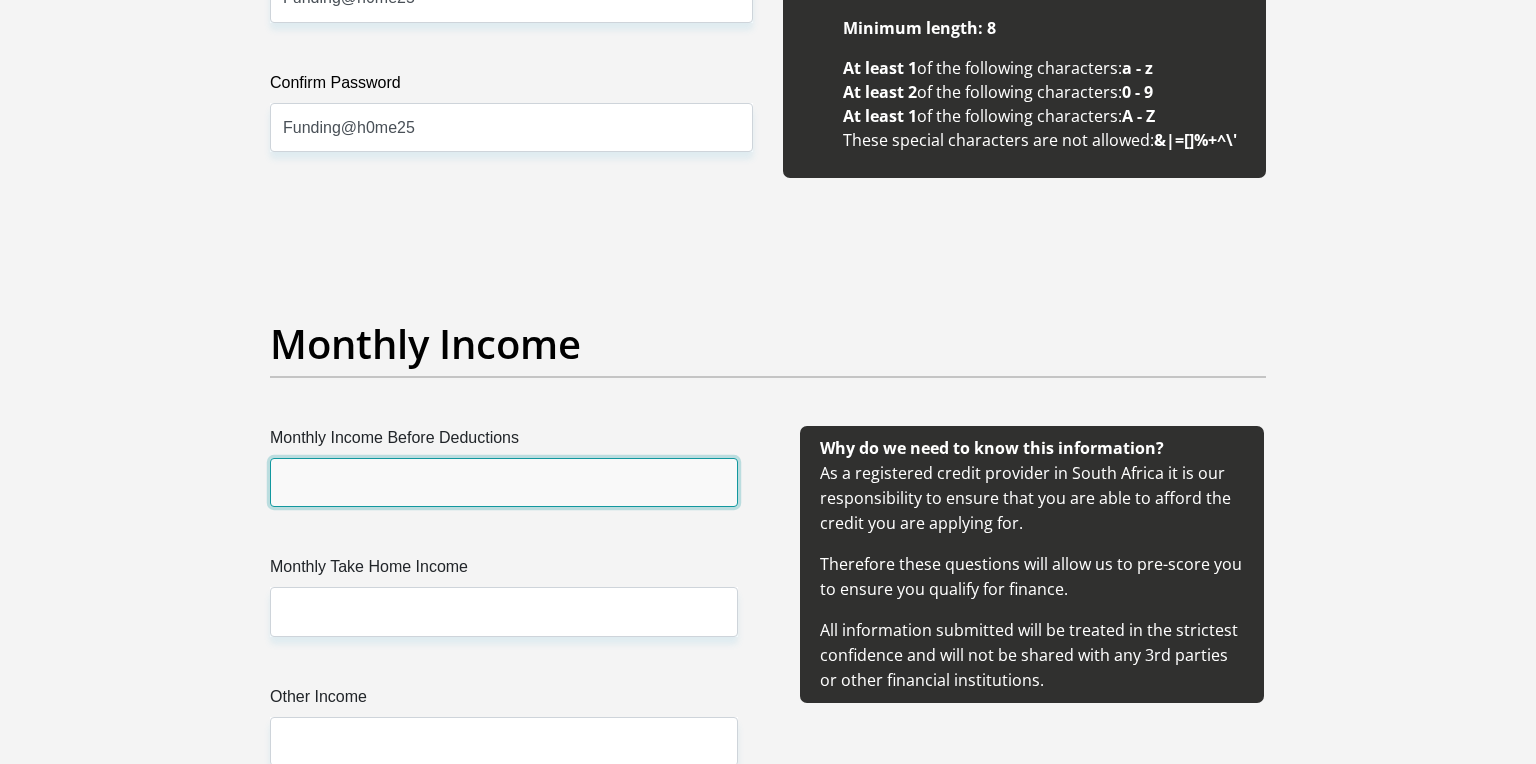 click on "Monthly Income Before Deductions" at bounding box center [504, 482] 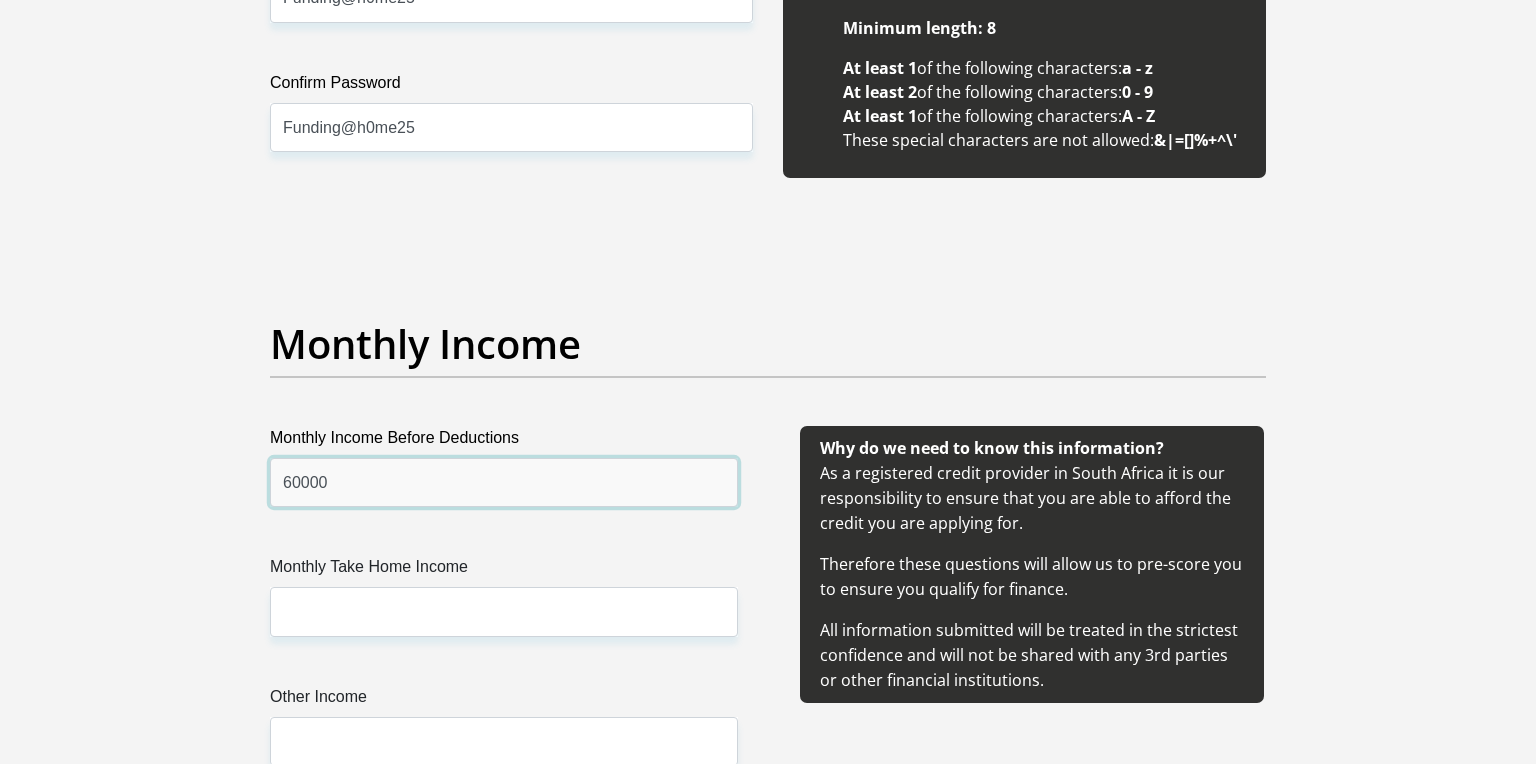 type on "60000" 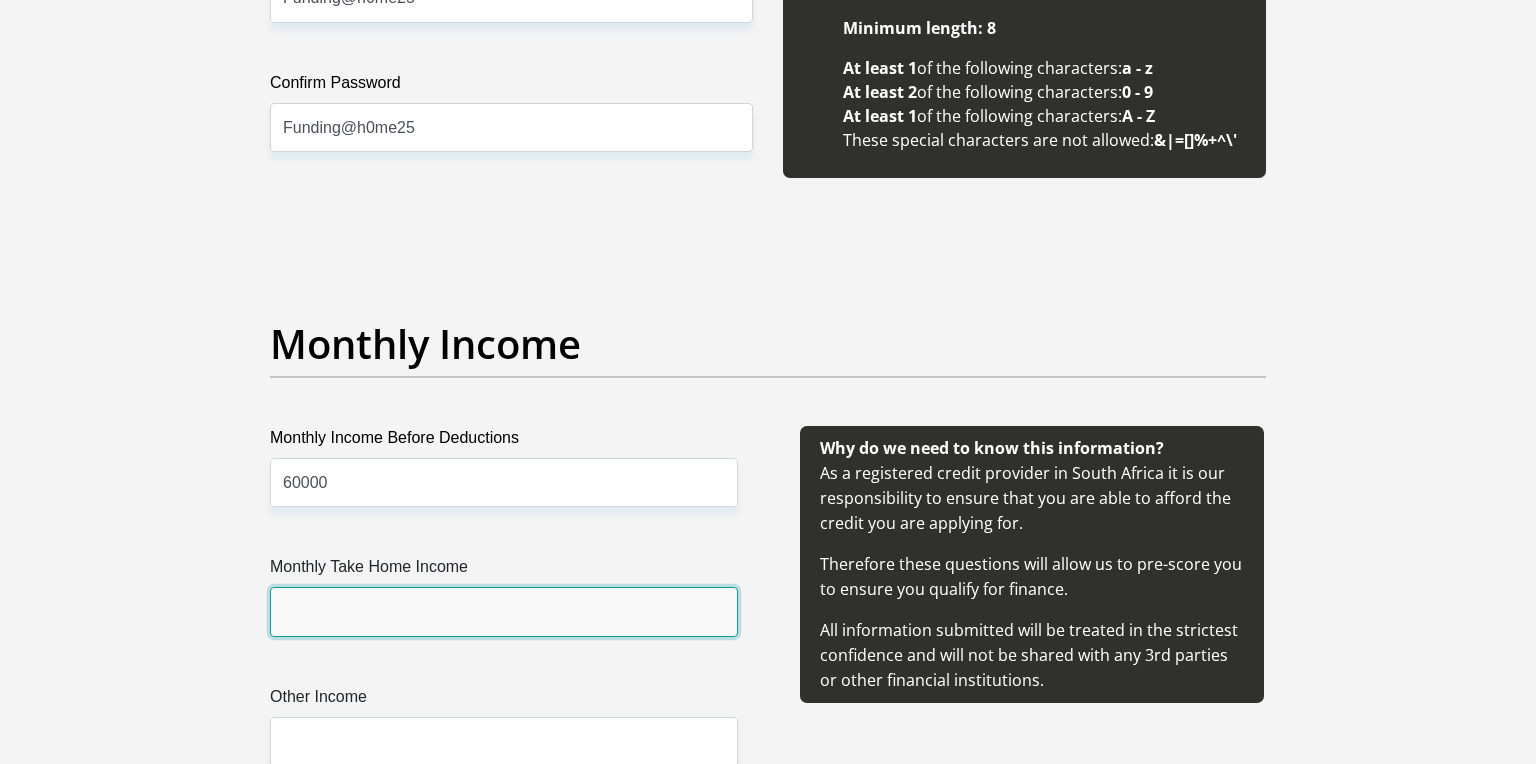 click on "Monthly Take Home Income" at bounding box center (504, 611) 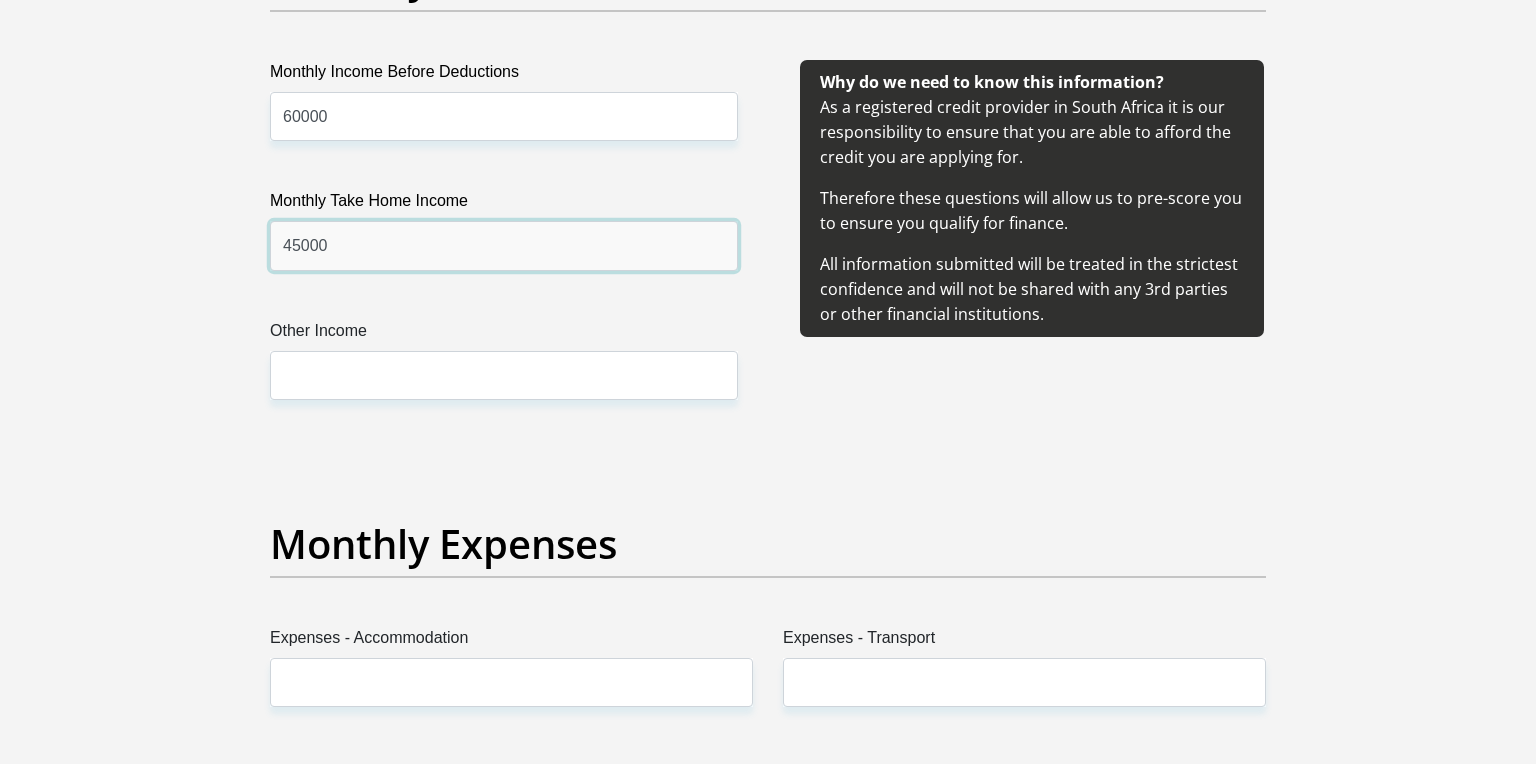 scroll, scrollTop: 2392, scrollLeft: 0, axis: vertical 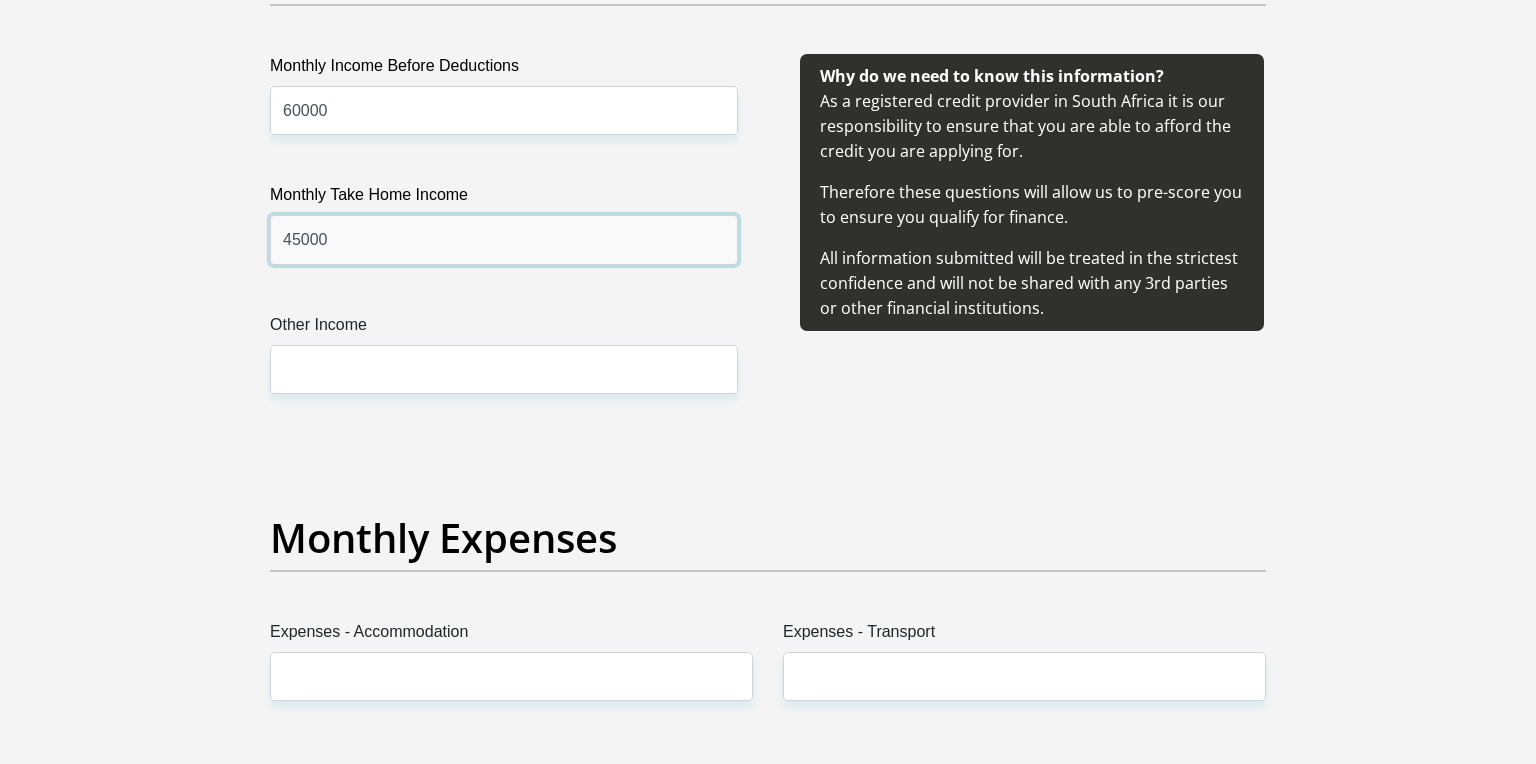 type on "45000" 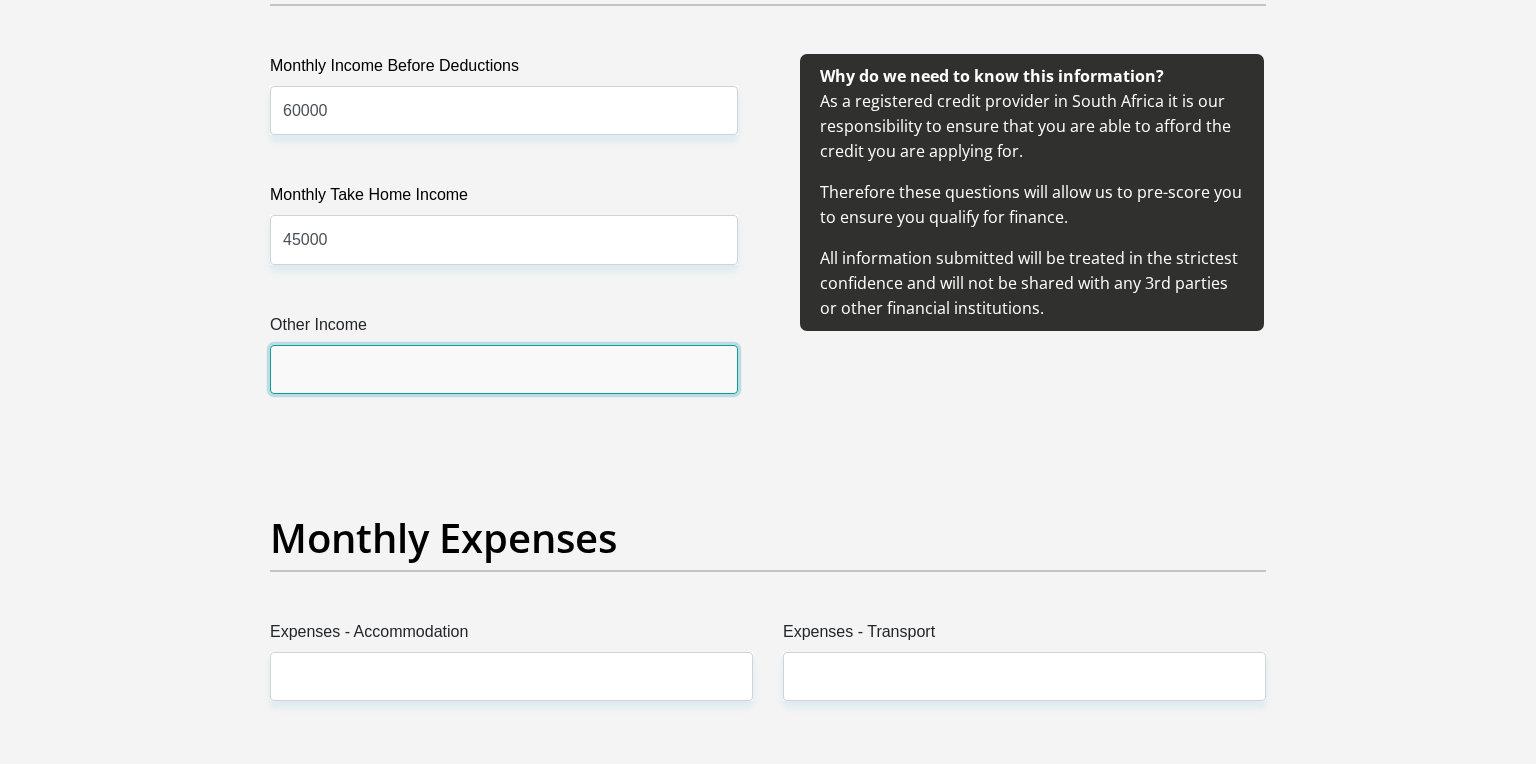 click on "Other Income" at bounding box center (504, 369) 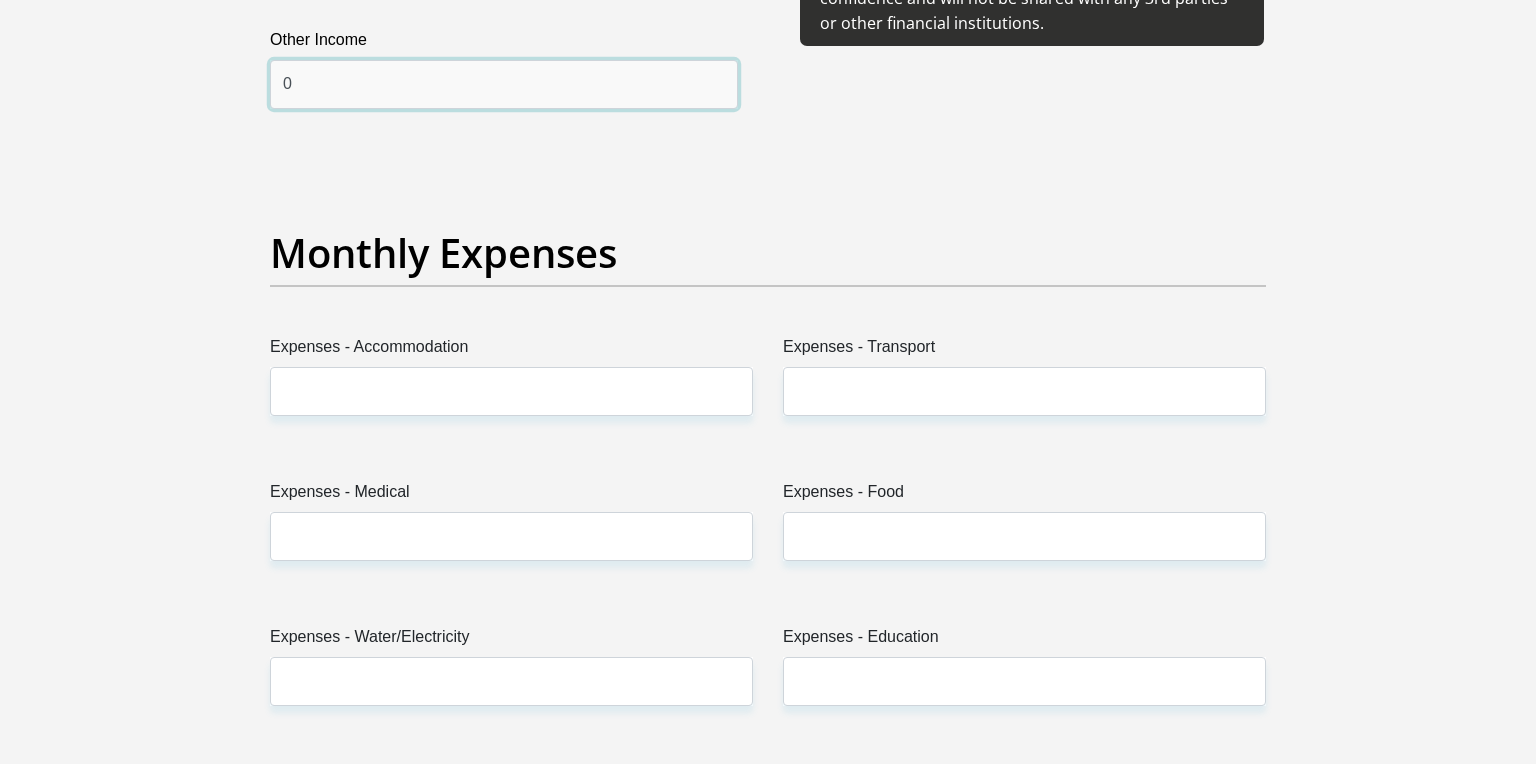 scroll, scrollTop: 2679, scrollLeft: 0, axis: vertical 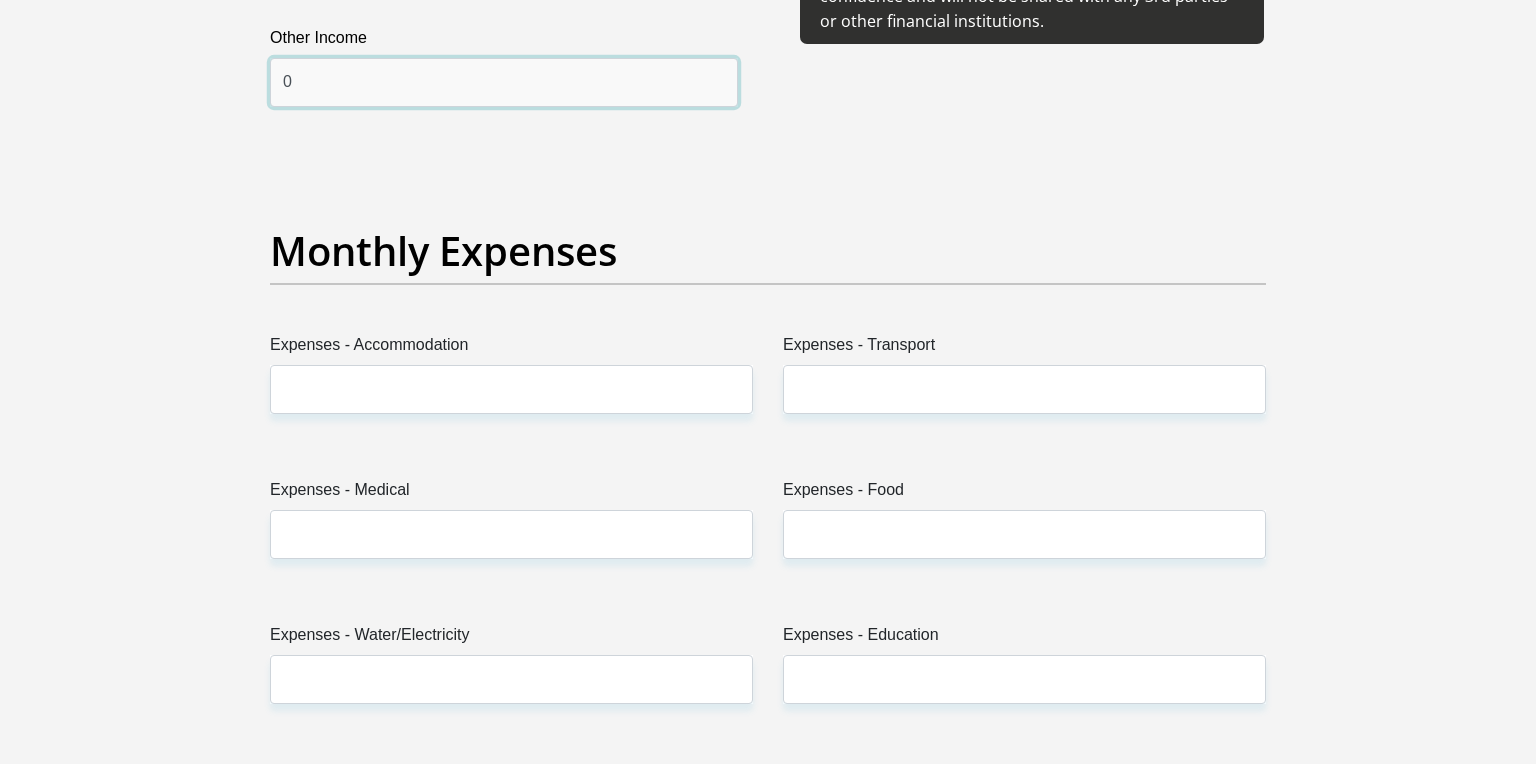 type on "0" 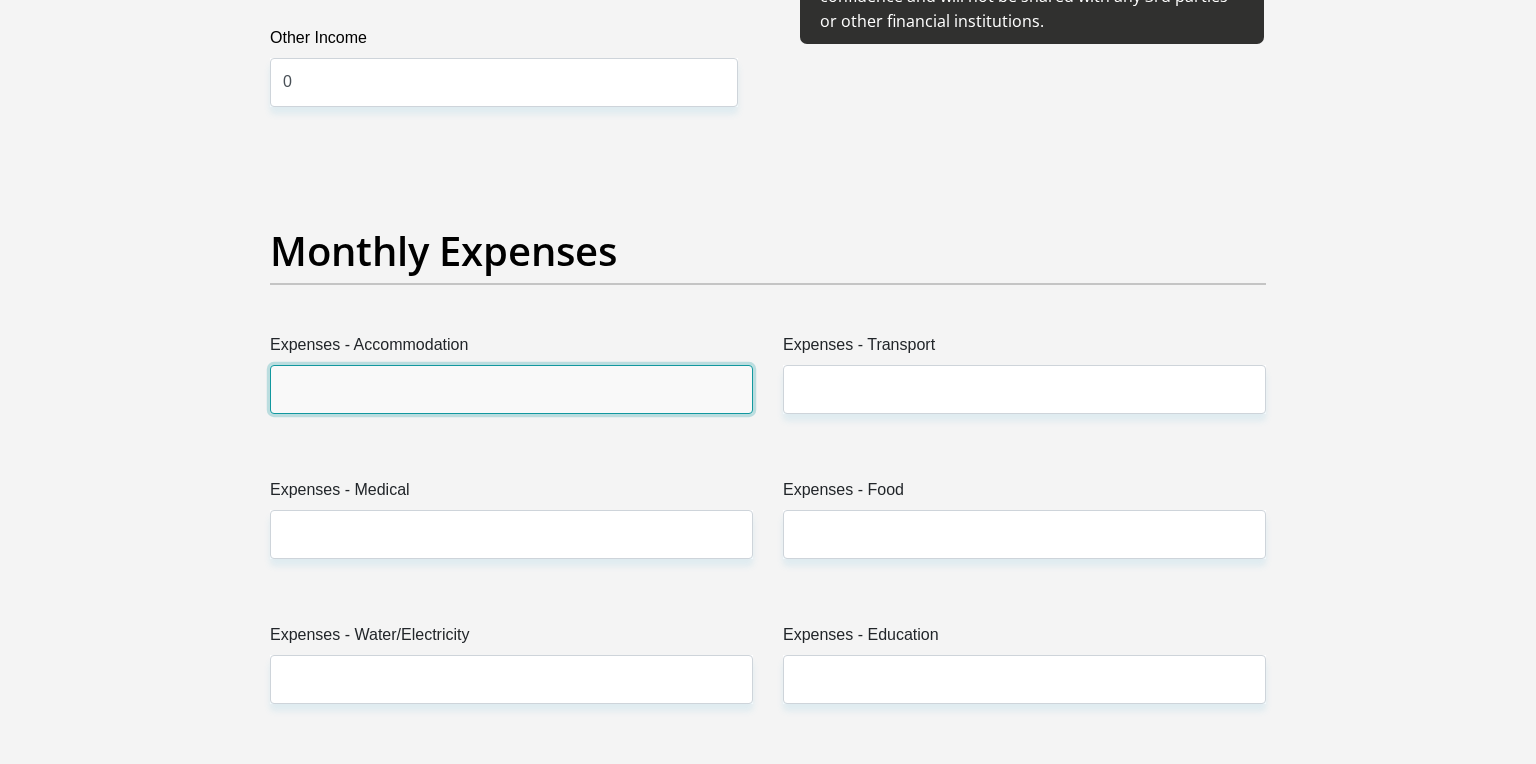 click on "Expenses - Accommodation" at bounding box center (511, 389) 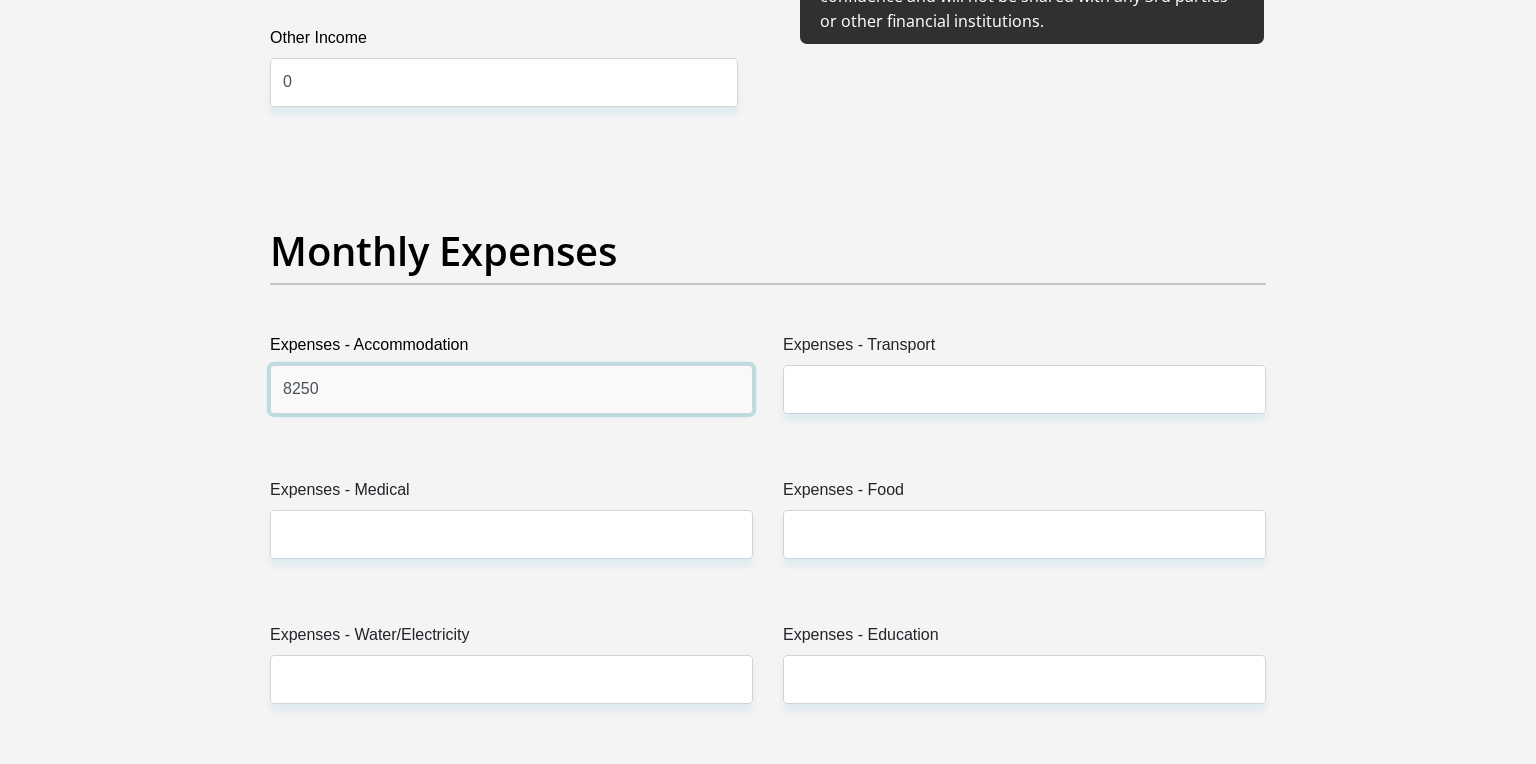 type on "8250" 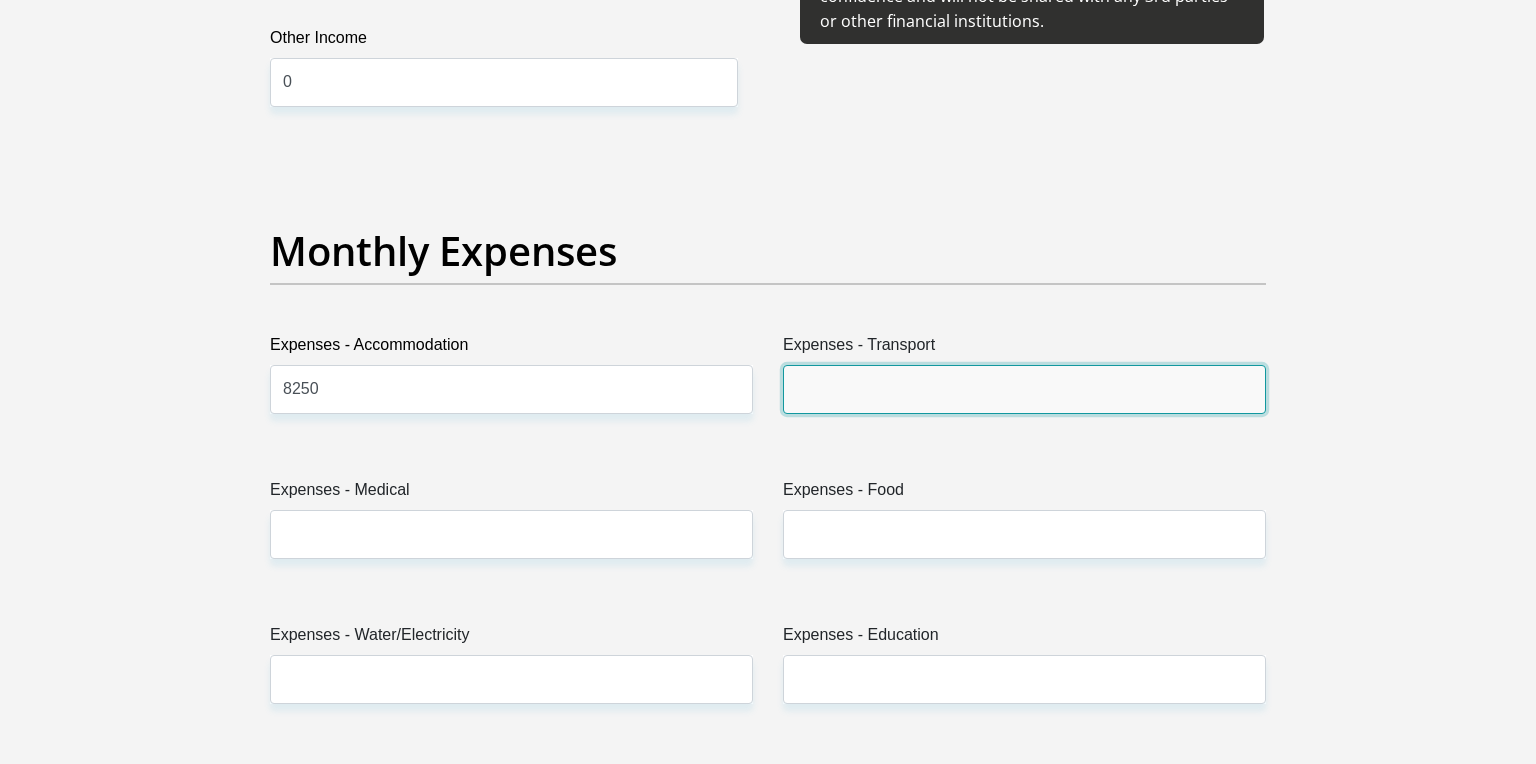 click on "Expenses - Transport" at bounding box center (1024, 389) 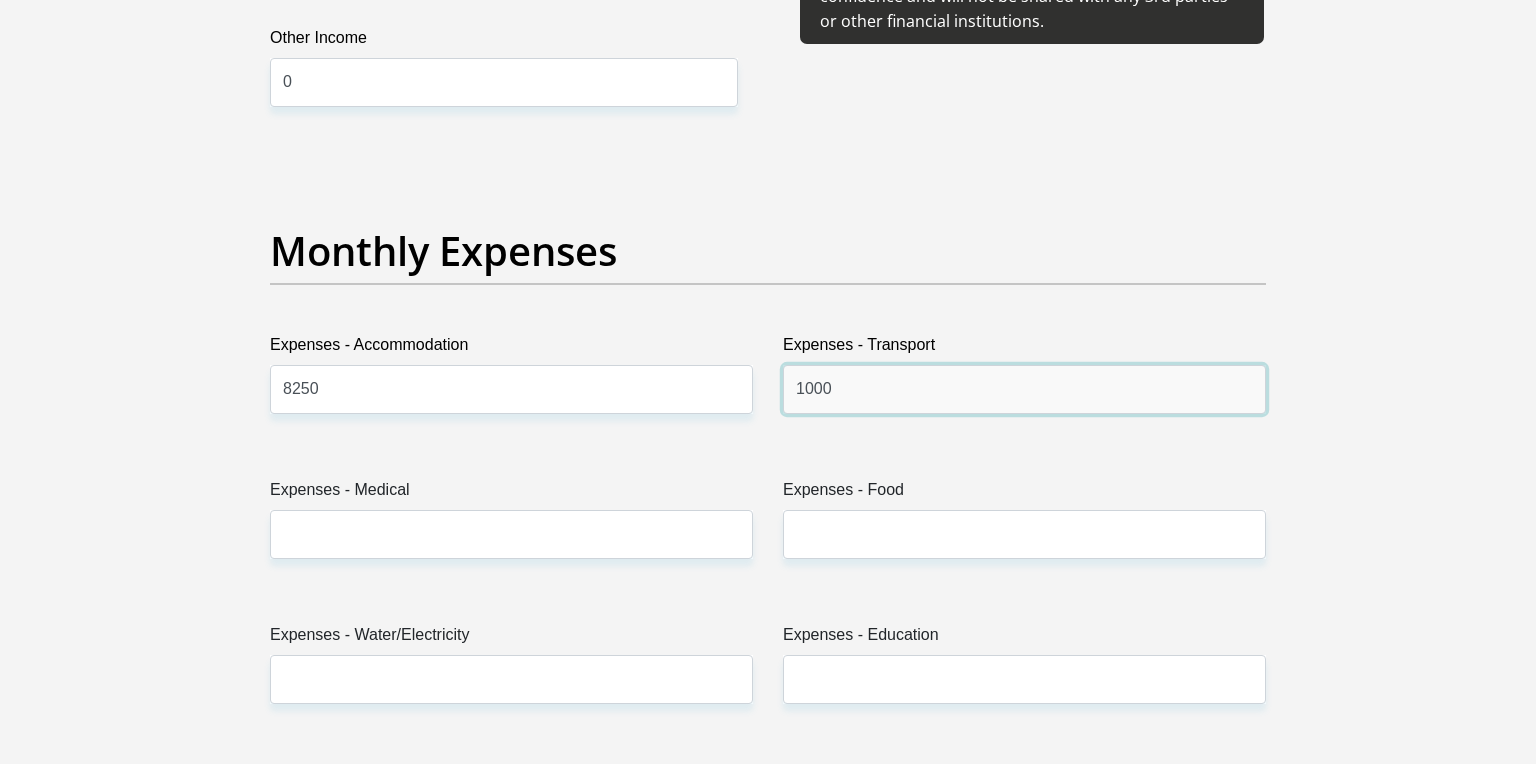 type on "1000" 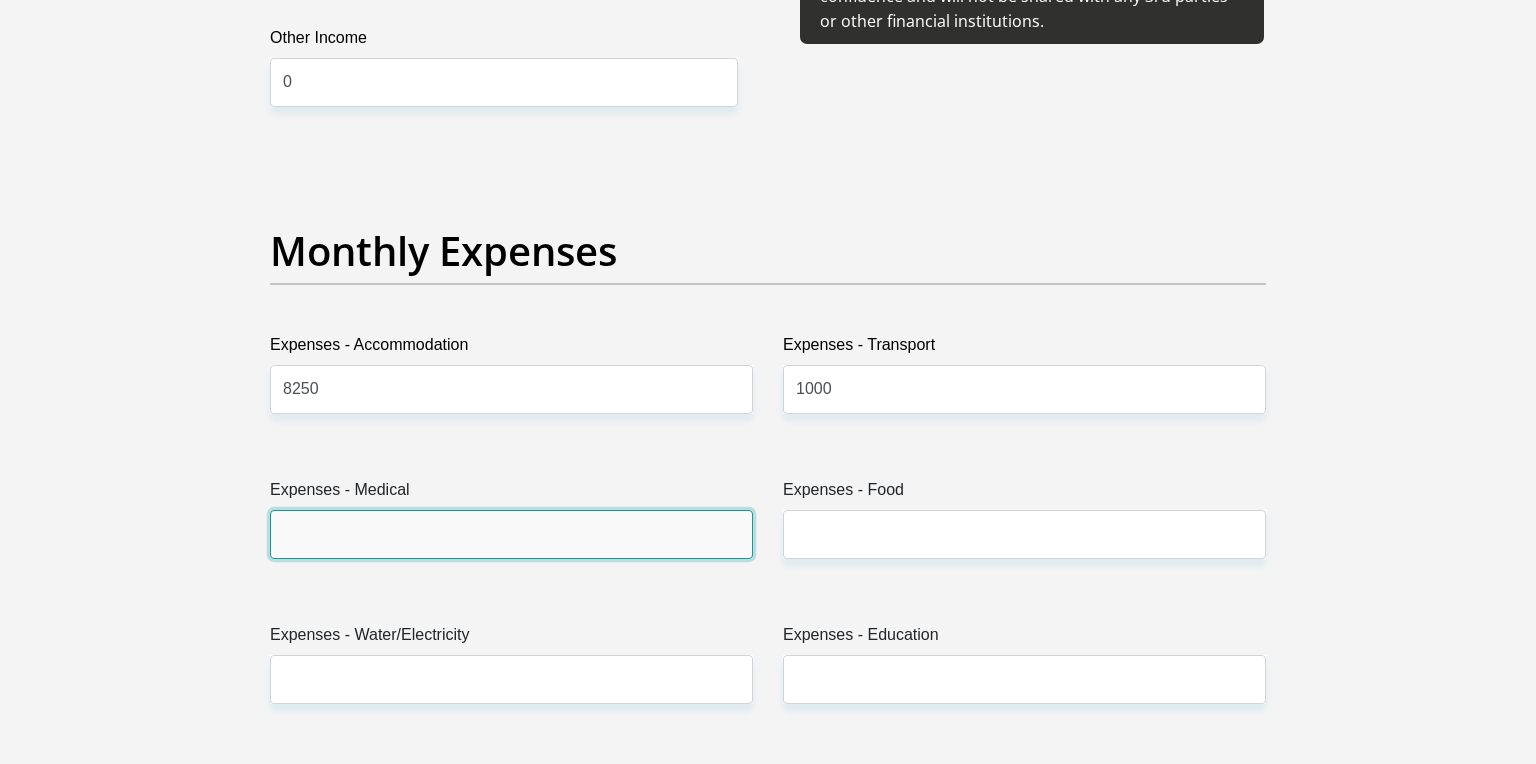 click on "Expenses - Medical" at bounding box center [511, 534] 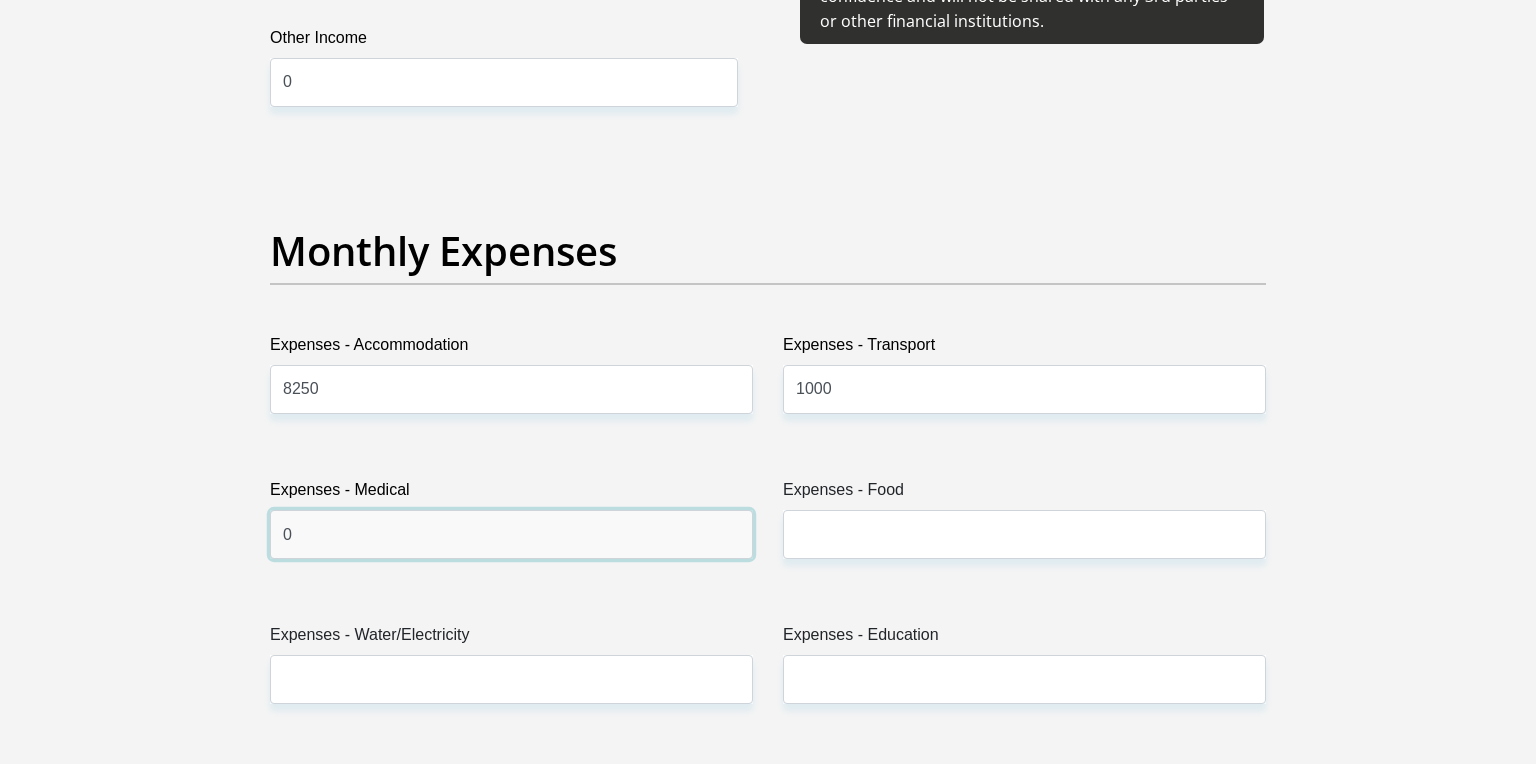 type on "0" 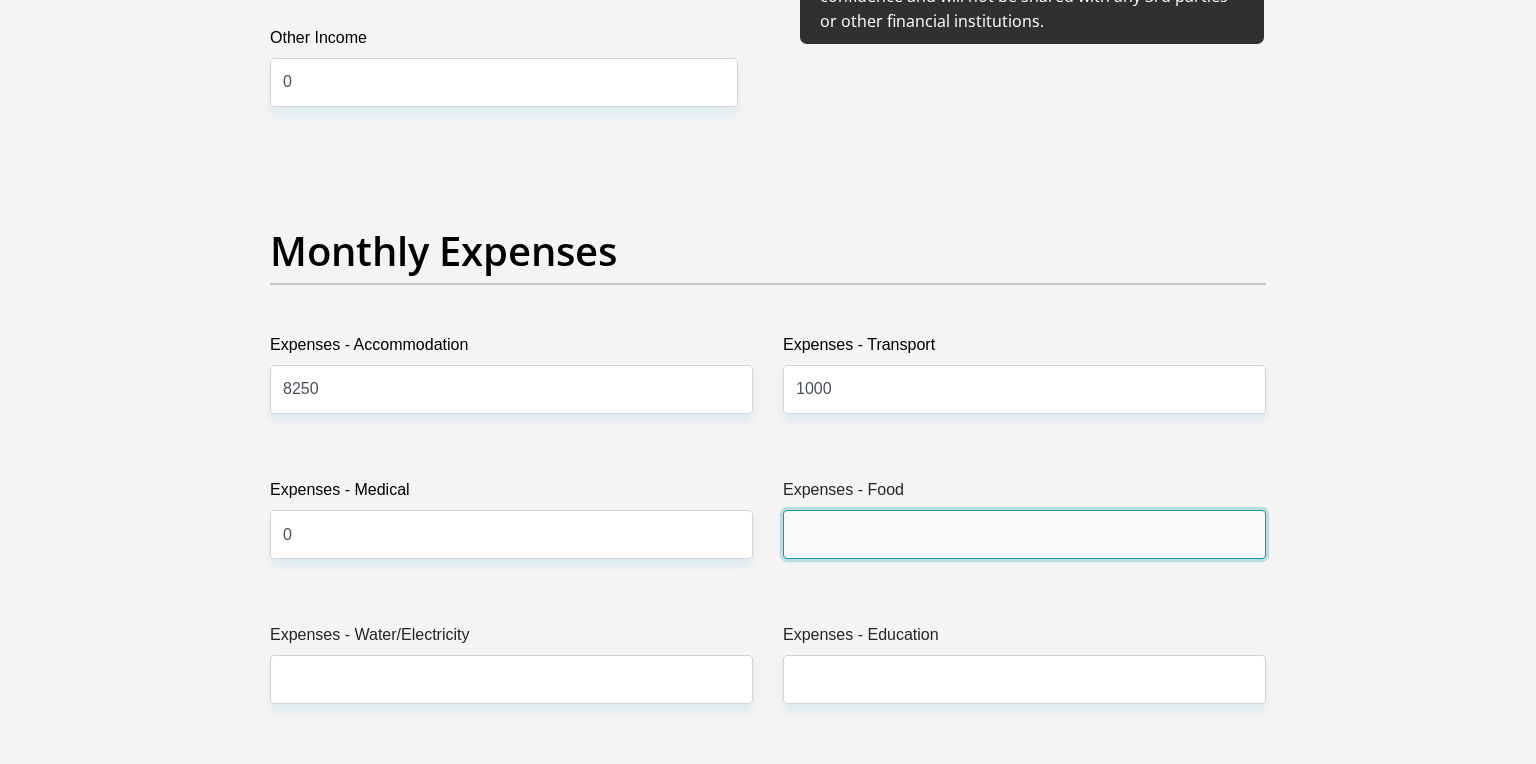 click on "Expenses - Food" at bounding box center (1024, 534) 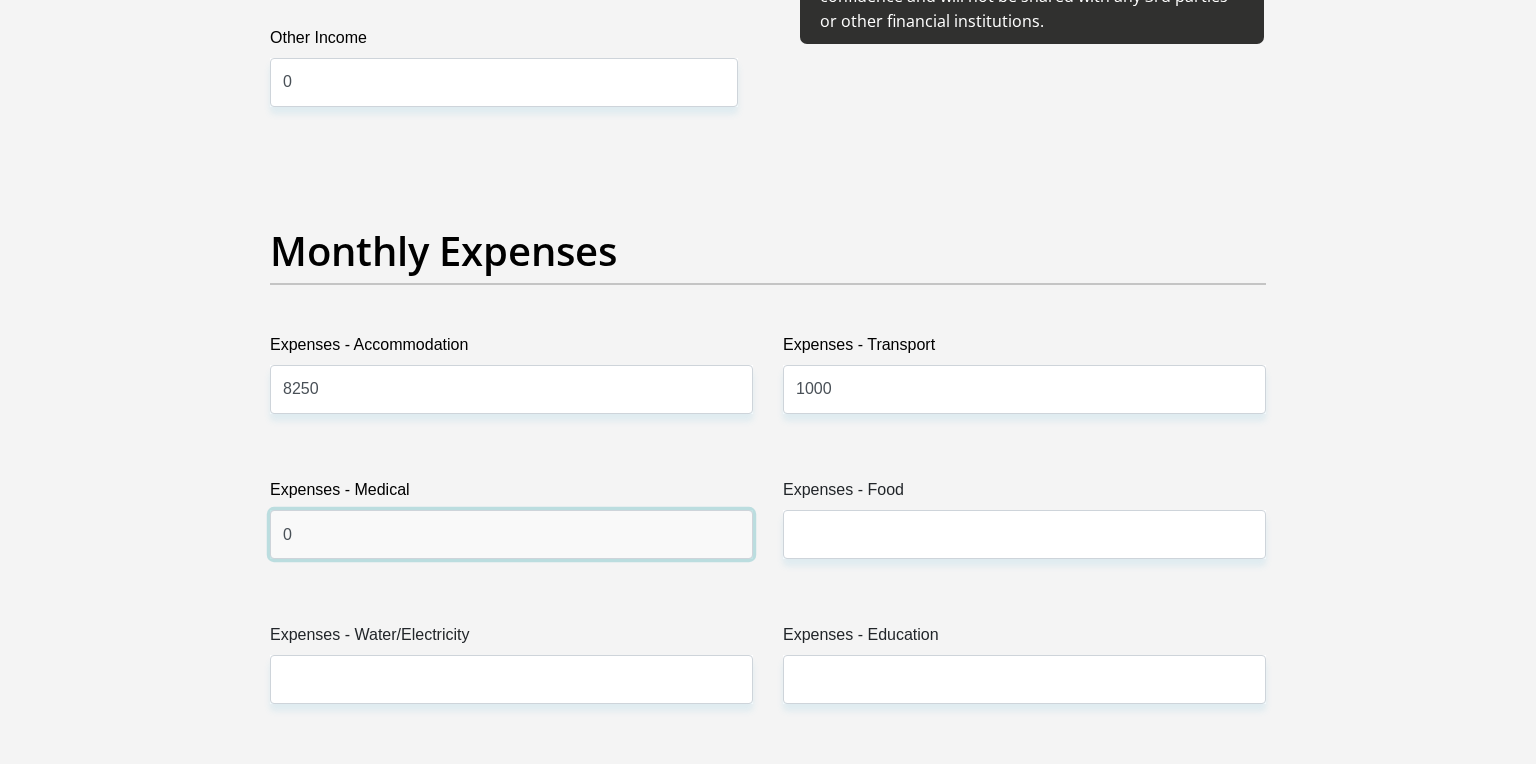 click on "0" at bounding box center [511, 534] 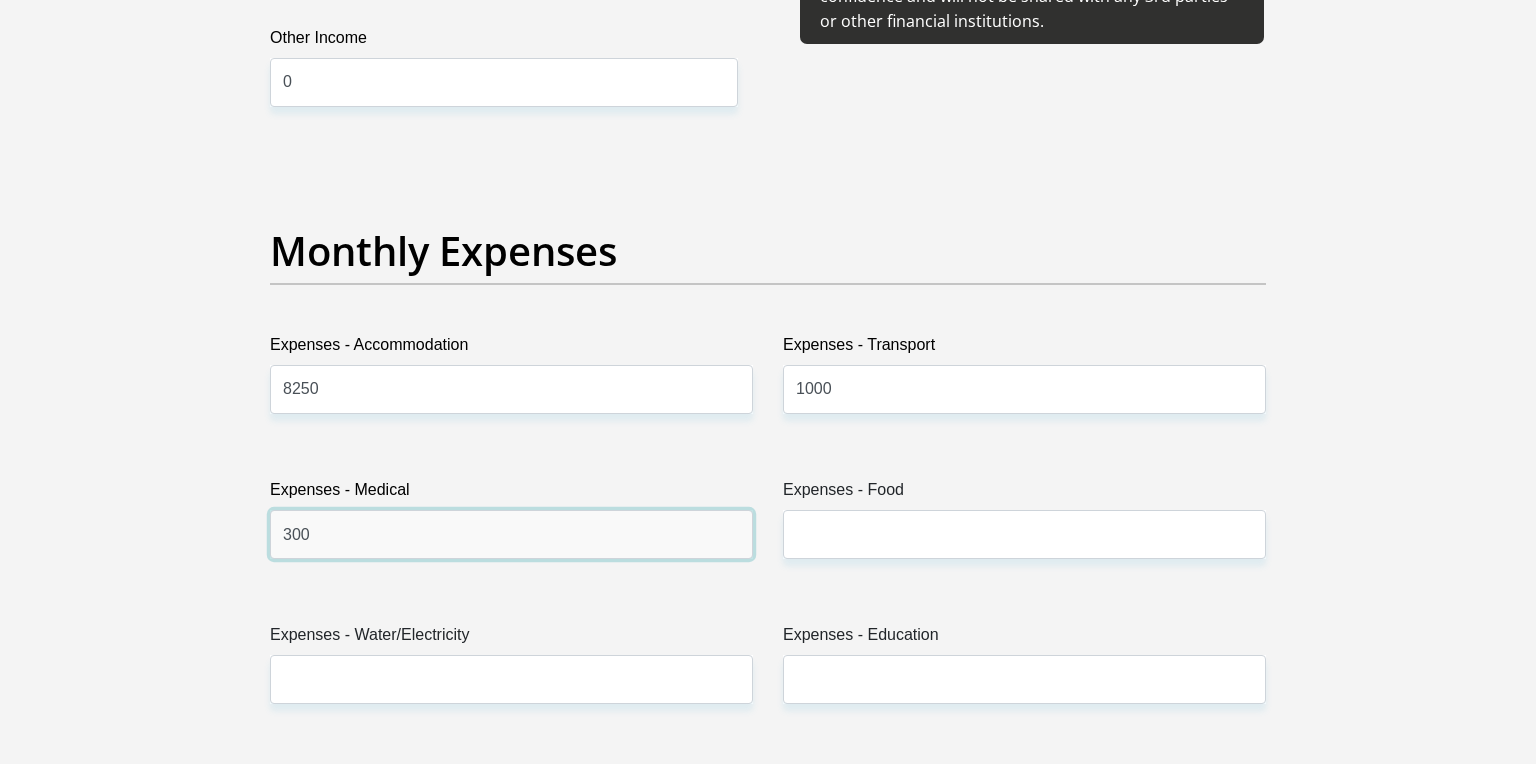 type on "300" 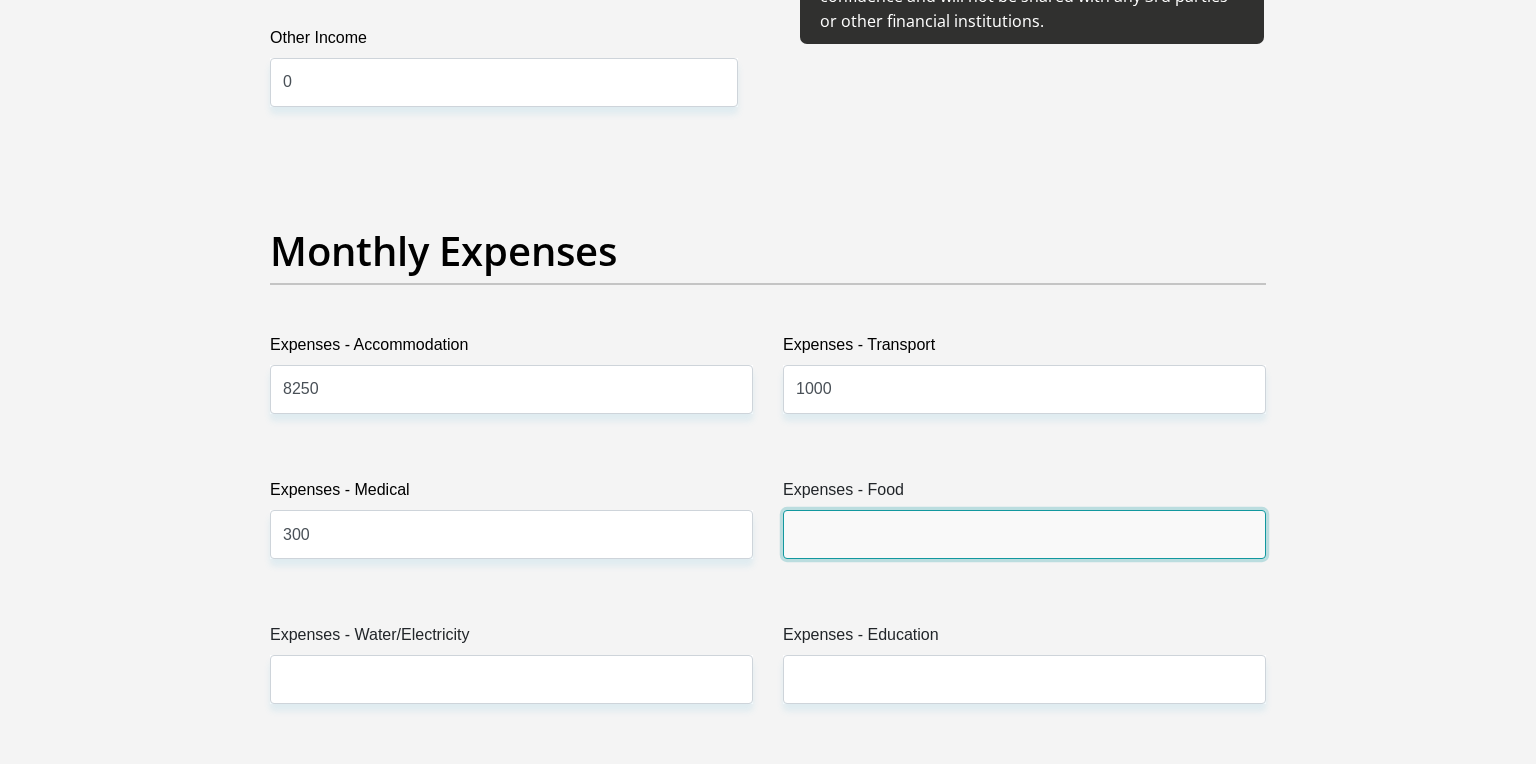 click on "Expenses - Food" at bounding box center (1024, 534) 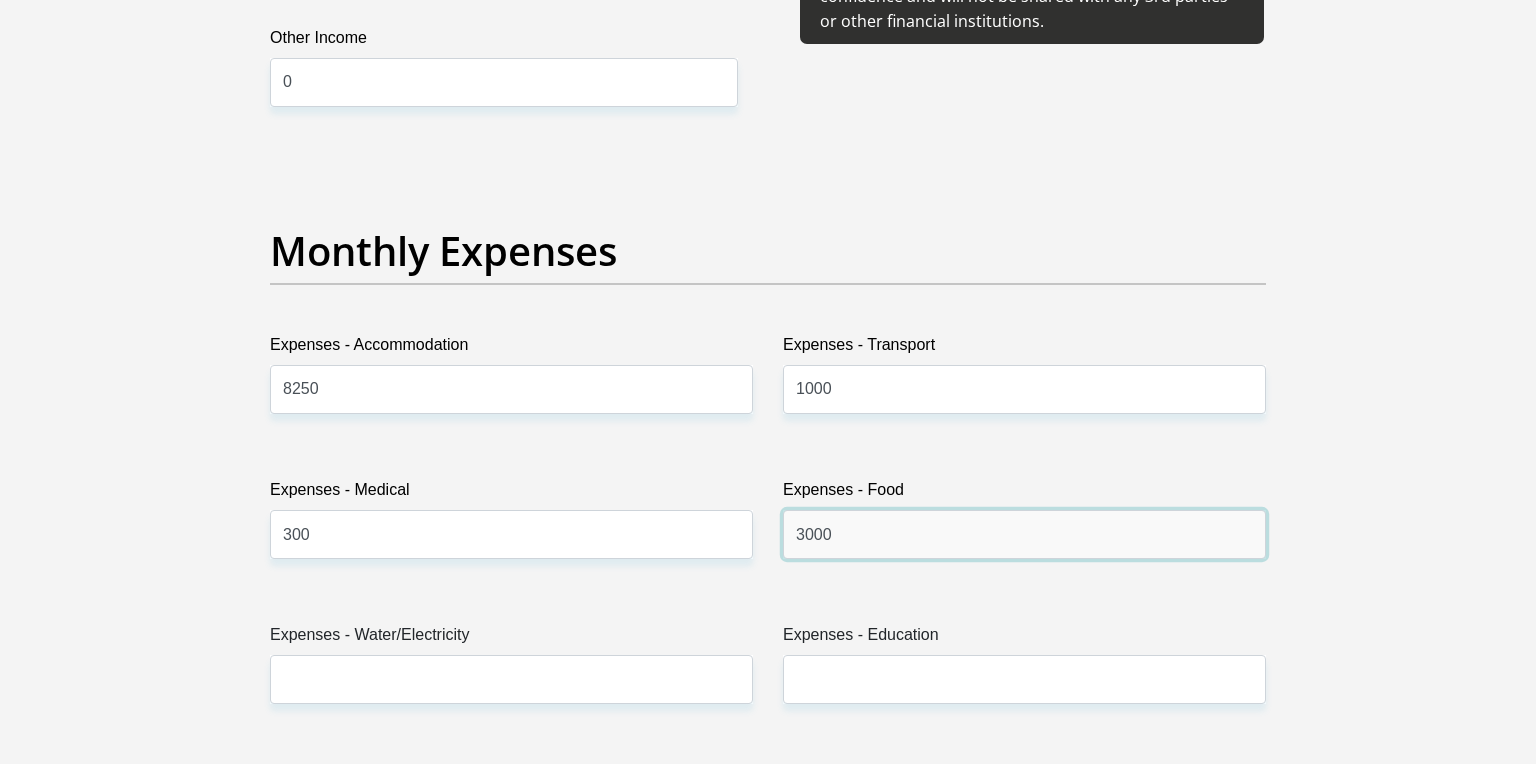 type on "3000" 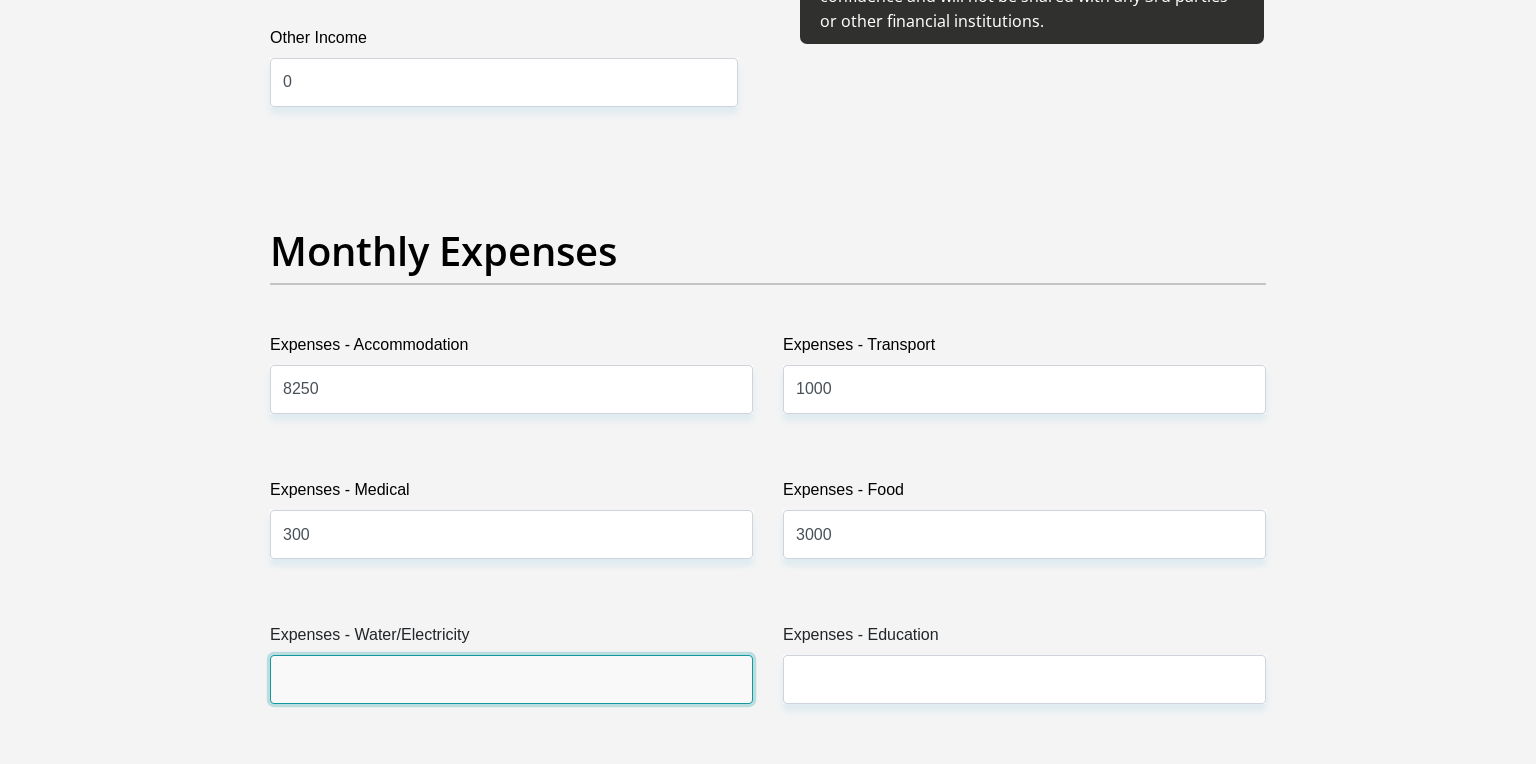 click on "Expenses - Water/Electricity" at bounding box center (511, 679) 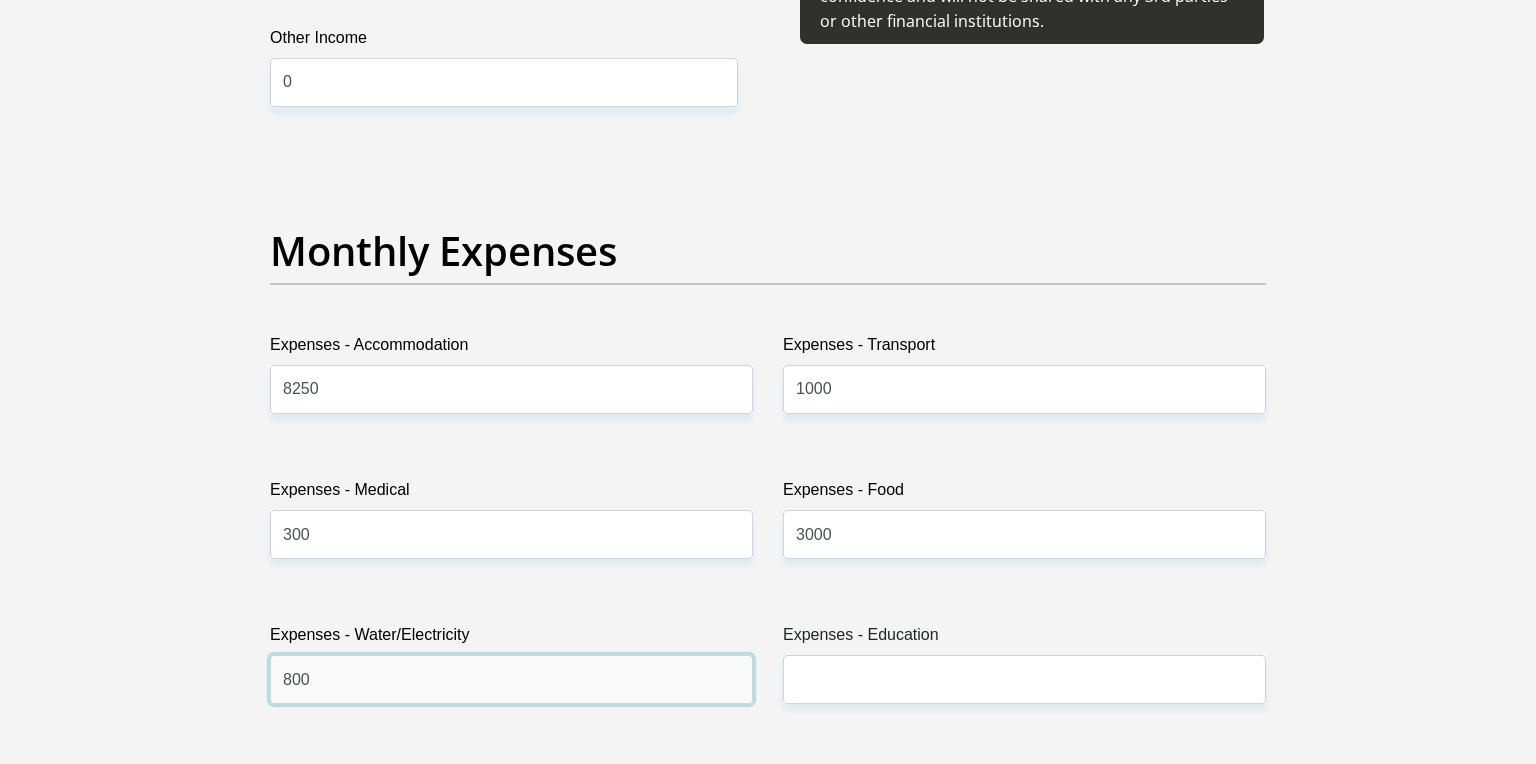 type on "800" 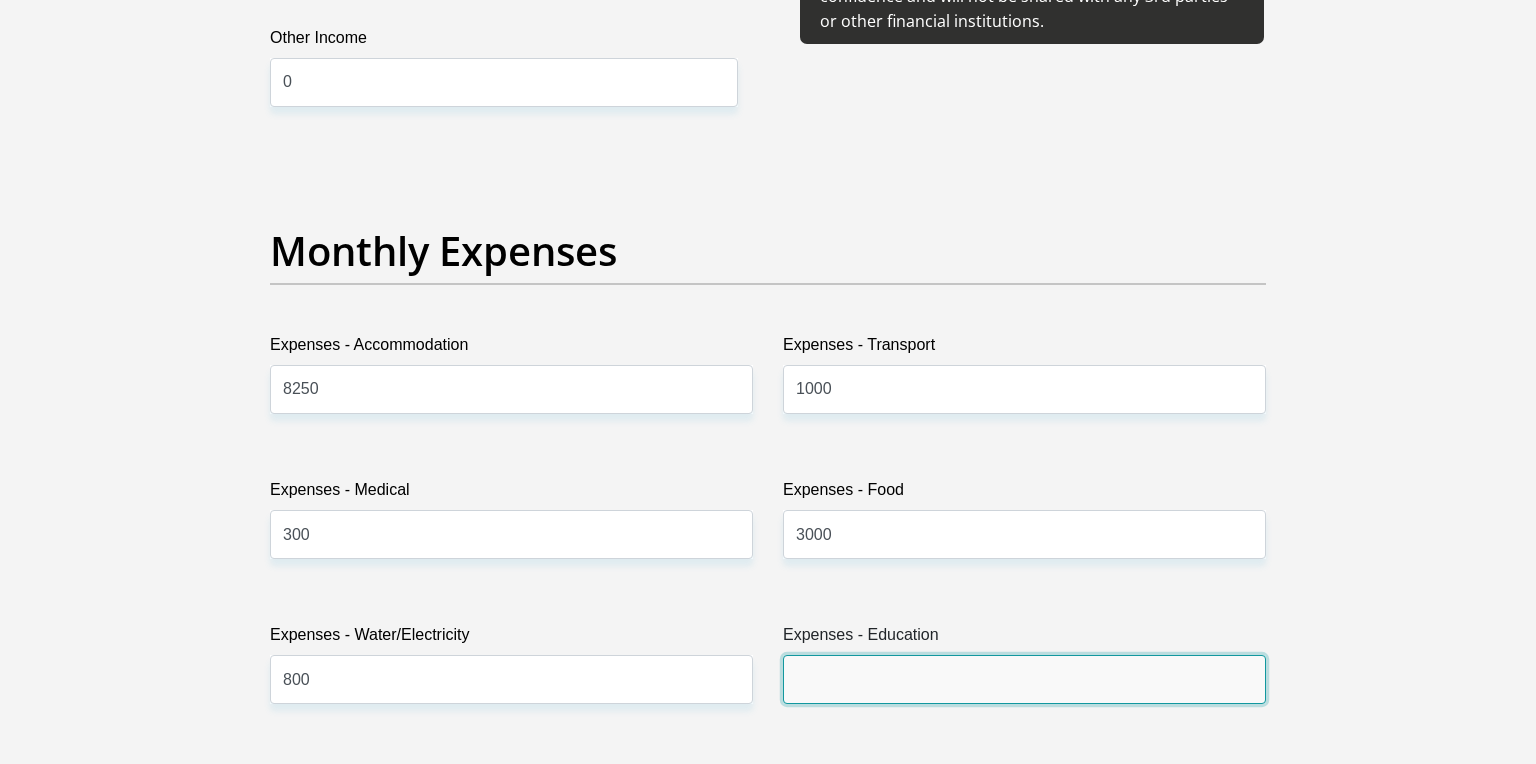 click on "Expenses - Education" at bounding box center [1024, 679] 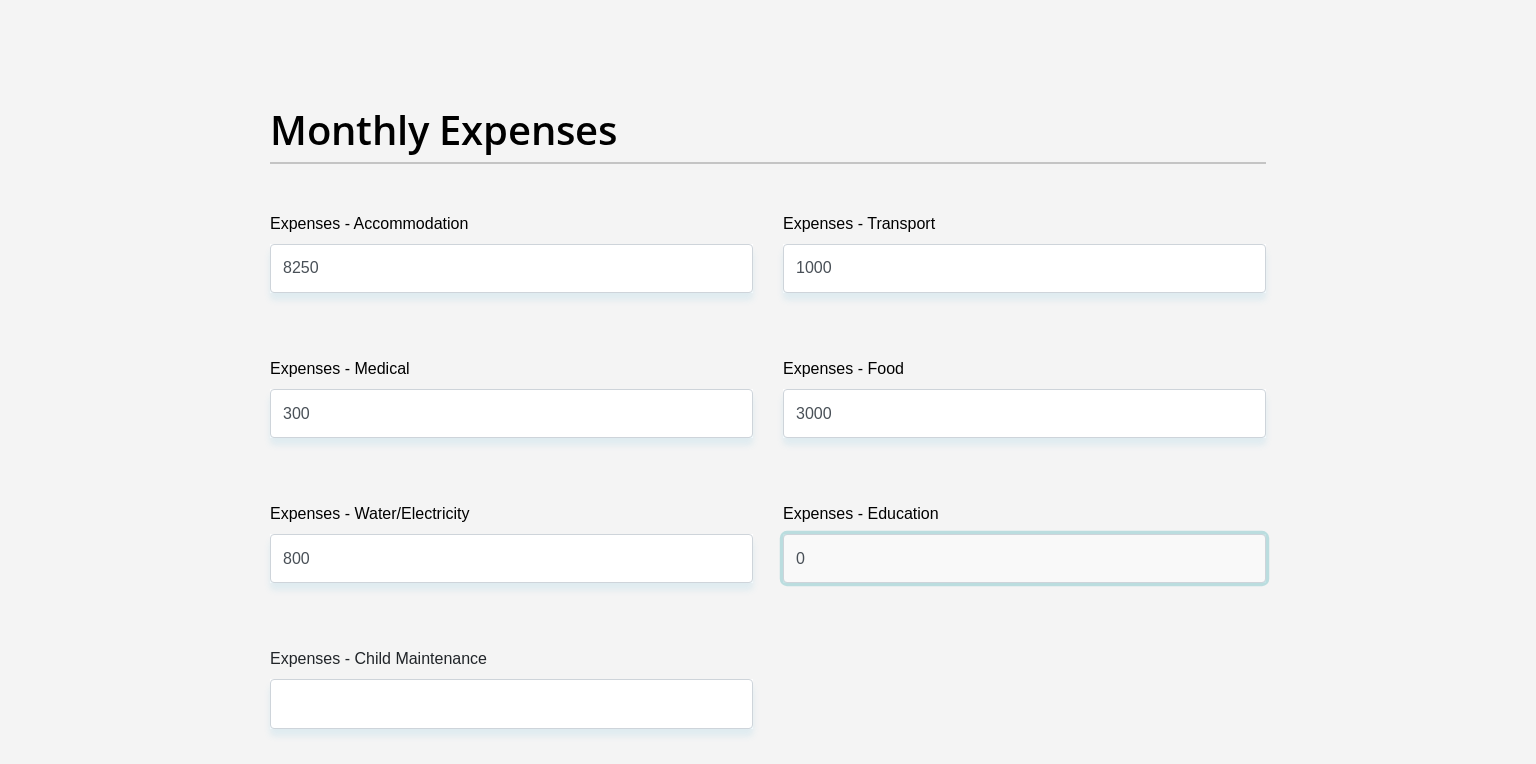 scroll, scrollTop: 2893, scrollLeft: 0, axis: vertical 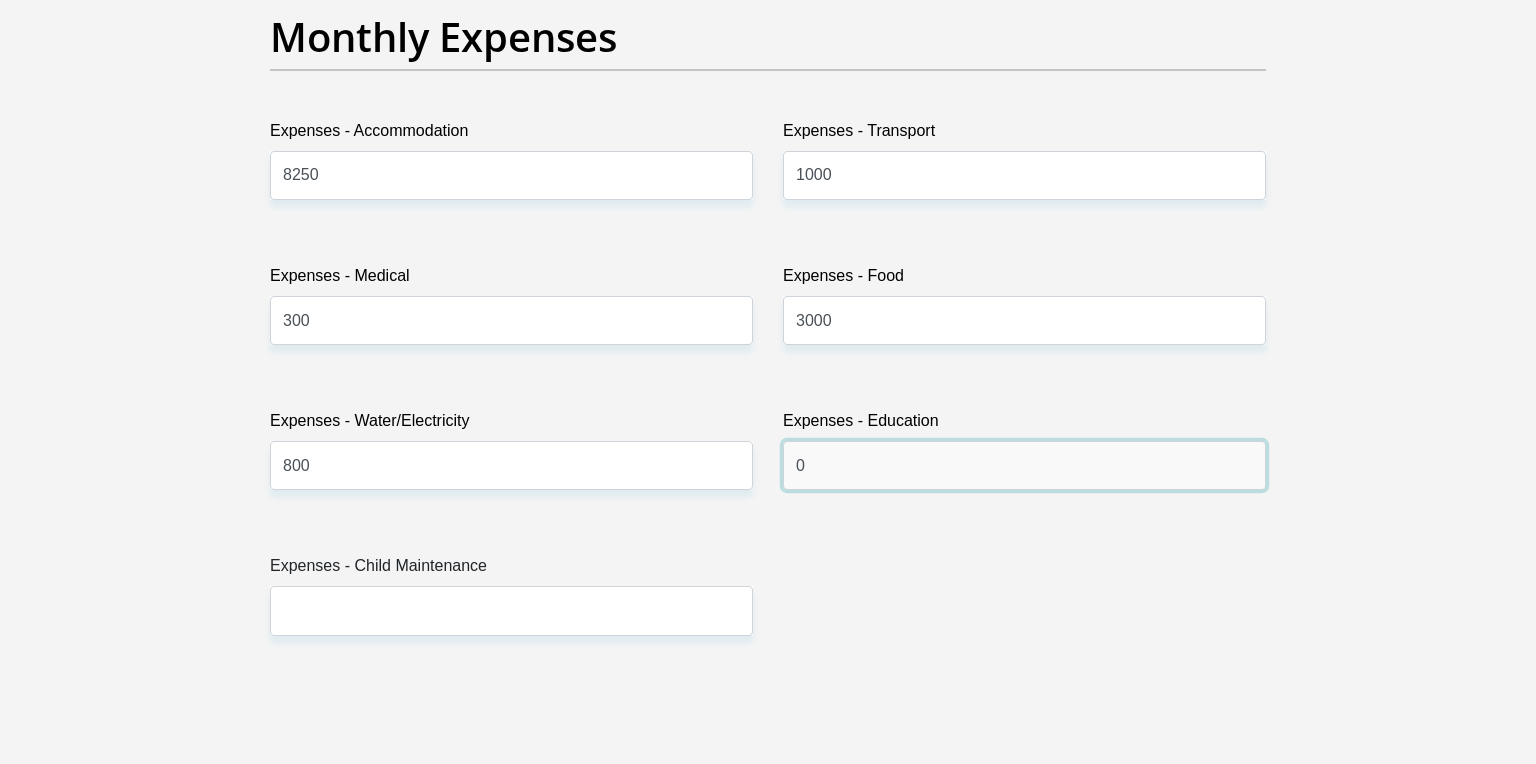 type on "0" 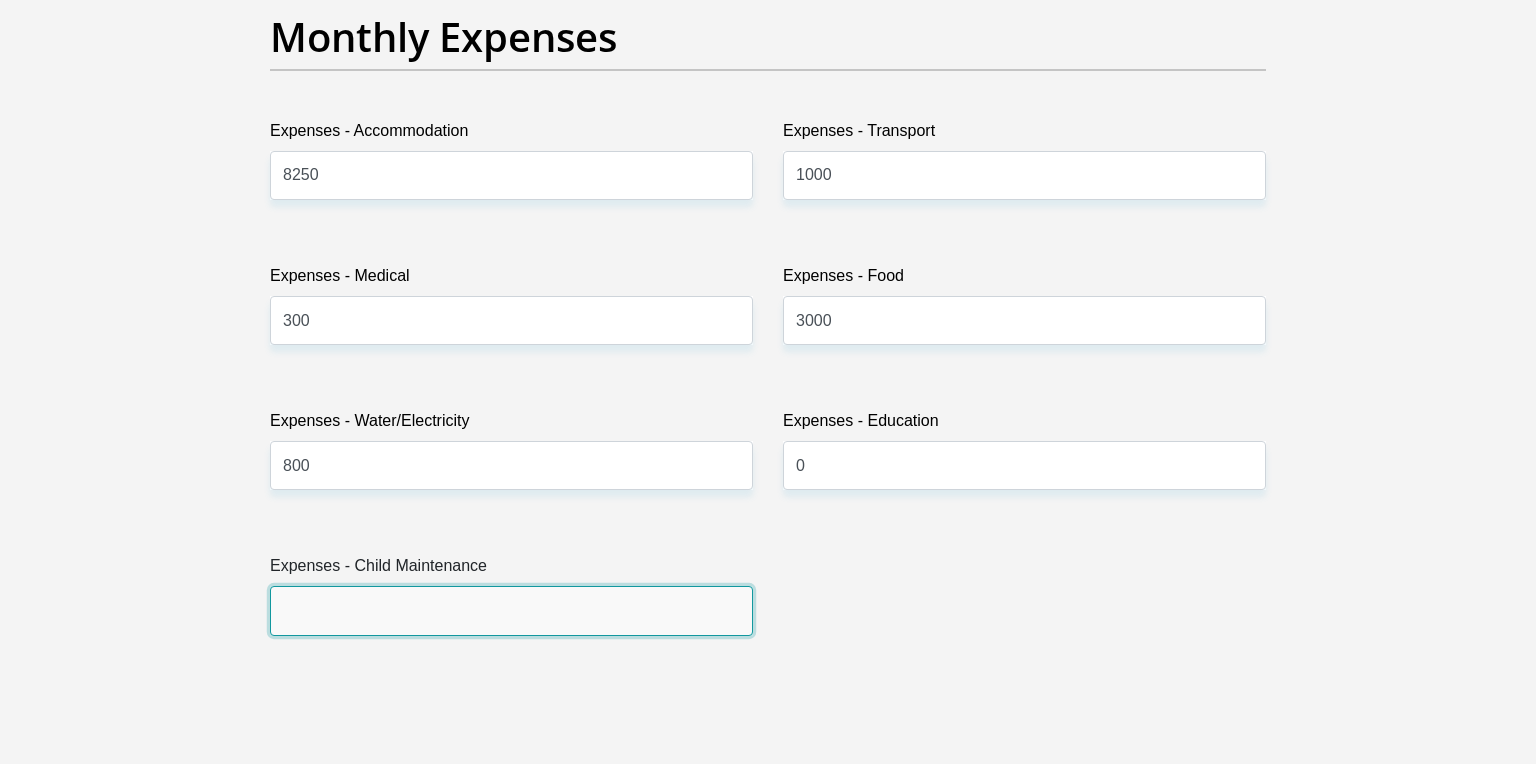 click on "Expenses - Child Maintenance" at bounding box center (511, 610) 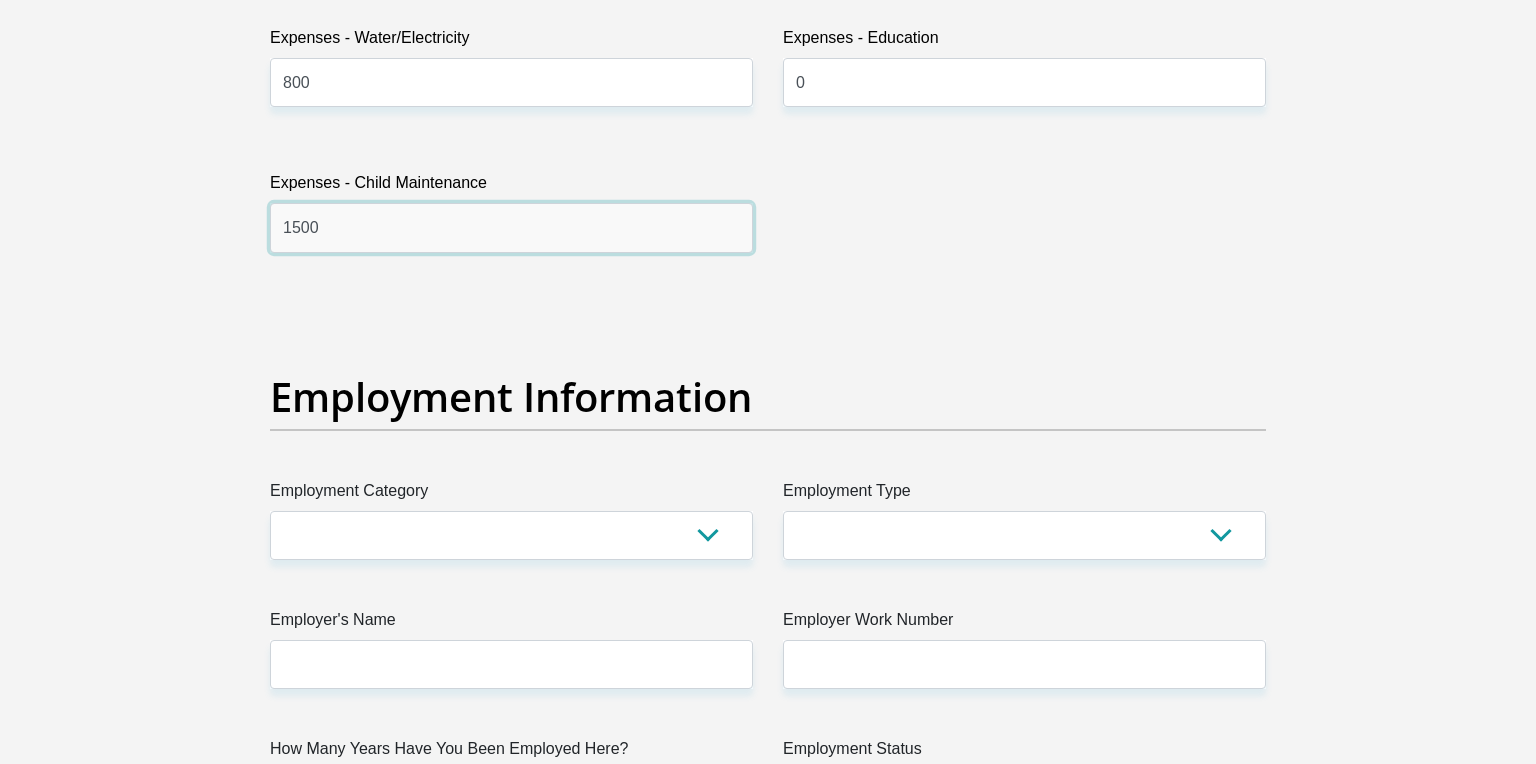 scroll, scrollTop: 3277, scrollLeft: 0, axis: vertical 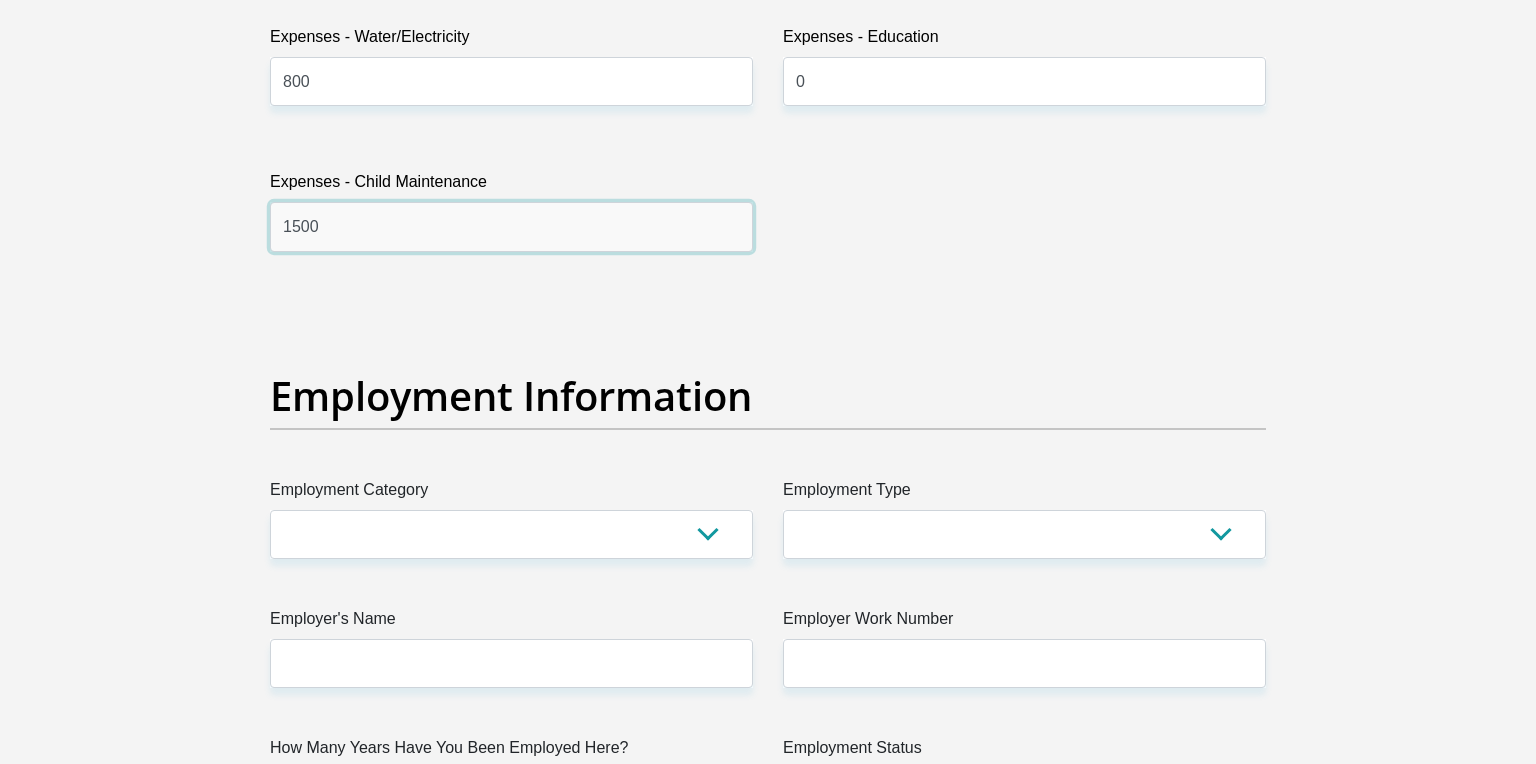 type on "1500" 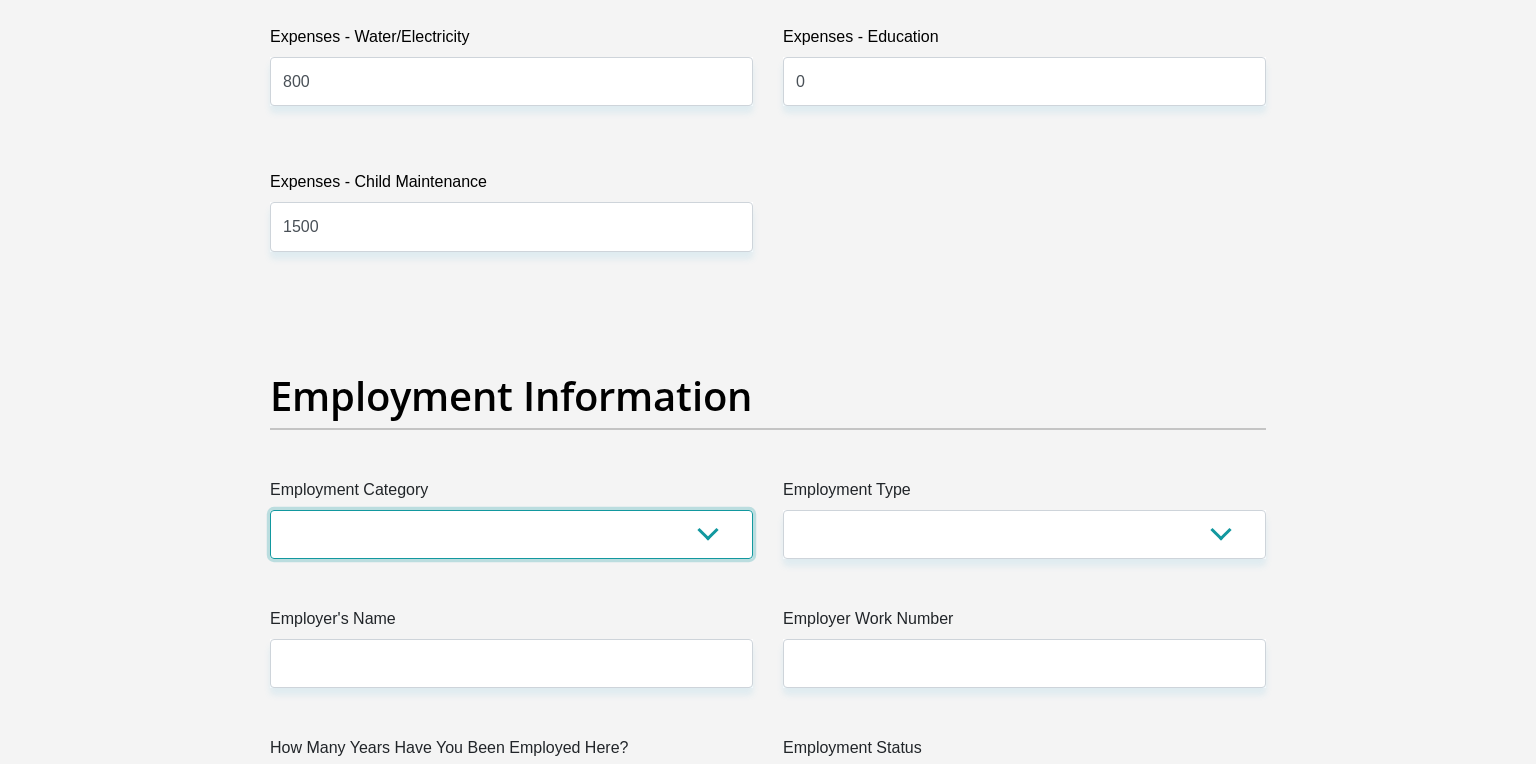 click on "AGRICULTURE
ALCOHOL & TOBACCO
CONSTRUCTION MATERIALS
METALLURGY
EQUIPMENT FOR RENEWABLE ENERGY
SPECIALIZED CONTRACTORS
CAR
GAMING (INCL. INTERNET
OTHER WHOLESALE
UNLICENSED PHARMACEUTICALS
CURRENCY EXCHANGE HOUSES
OTHER FINANCIAL INSTITUTIONS & INSURANCE
REAL ESTATE AGENTS
OIL & GAS
OTHER MATERIALS (E.G. IRON ORE)
PRECIOUS STONES & PRECIOUS METALS
POLITICAL ORGANIZATIONS
RELIGIOUS ORGANIZATIONS(NOT SECTS)
ACTI. HAVING BUSINESS DEAL WITH PUBLIC ADMINISTRATION
LAUNDROMATS" at bounding box center (511, 534) 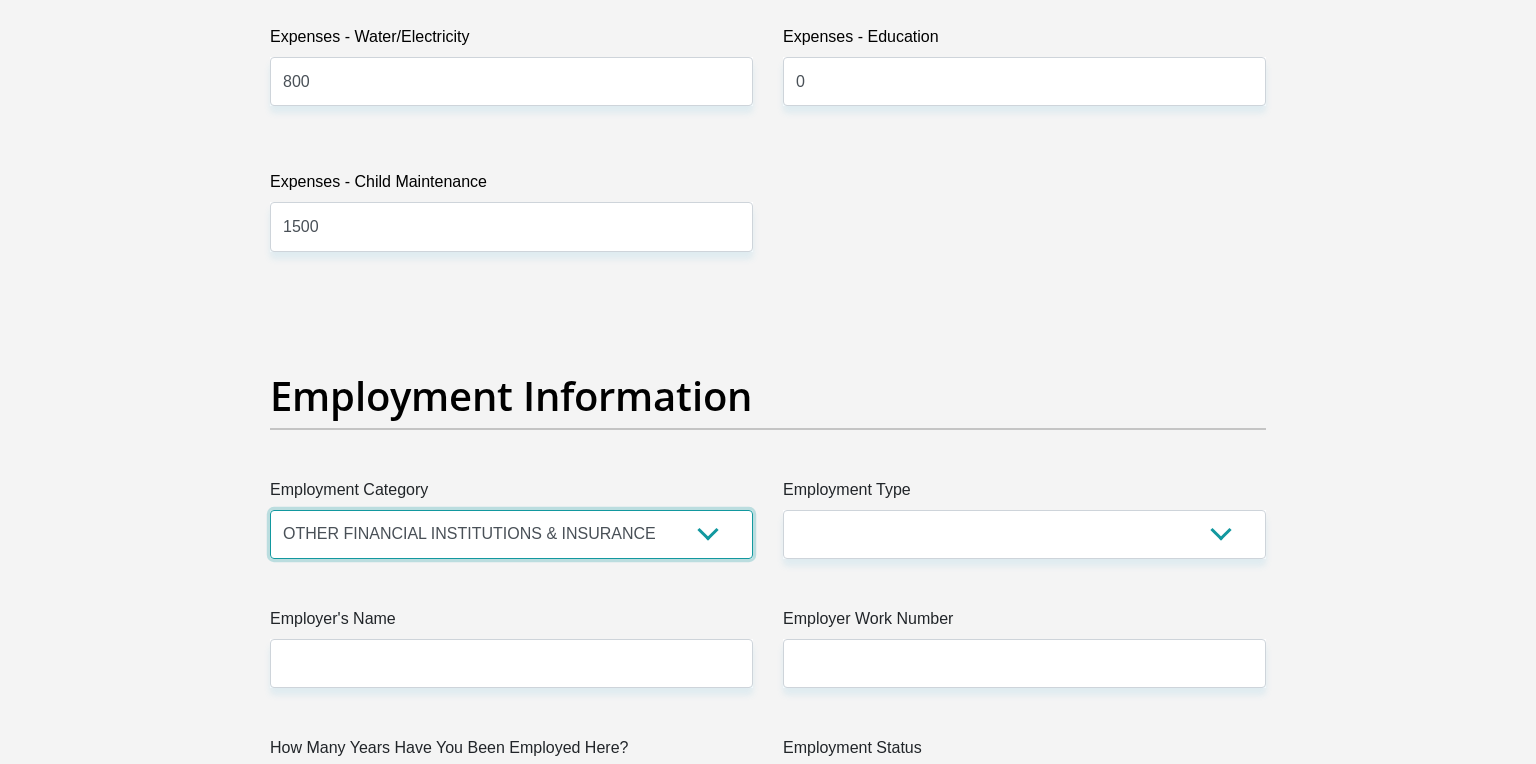 click on "OTHER FINANCIAL INSTITUTIONS & INSURANCE" at bounding box center [0, 0] 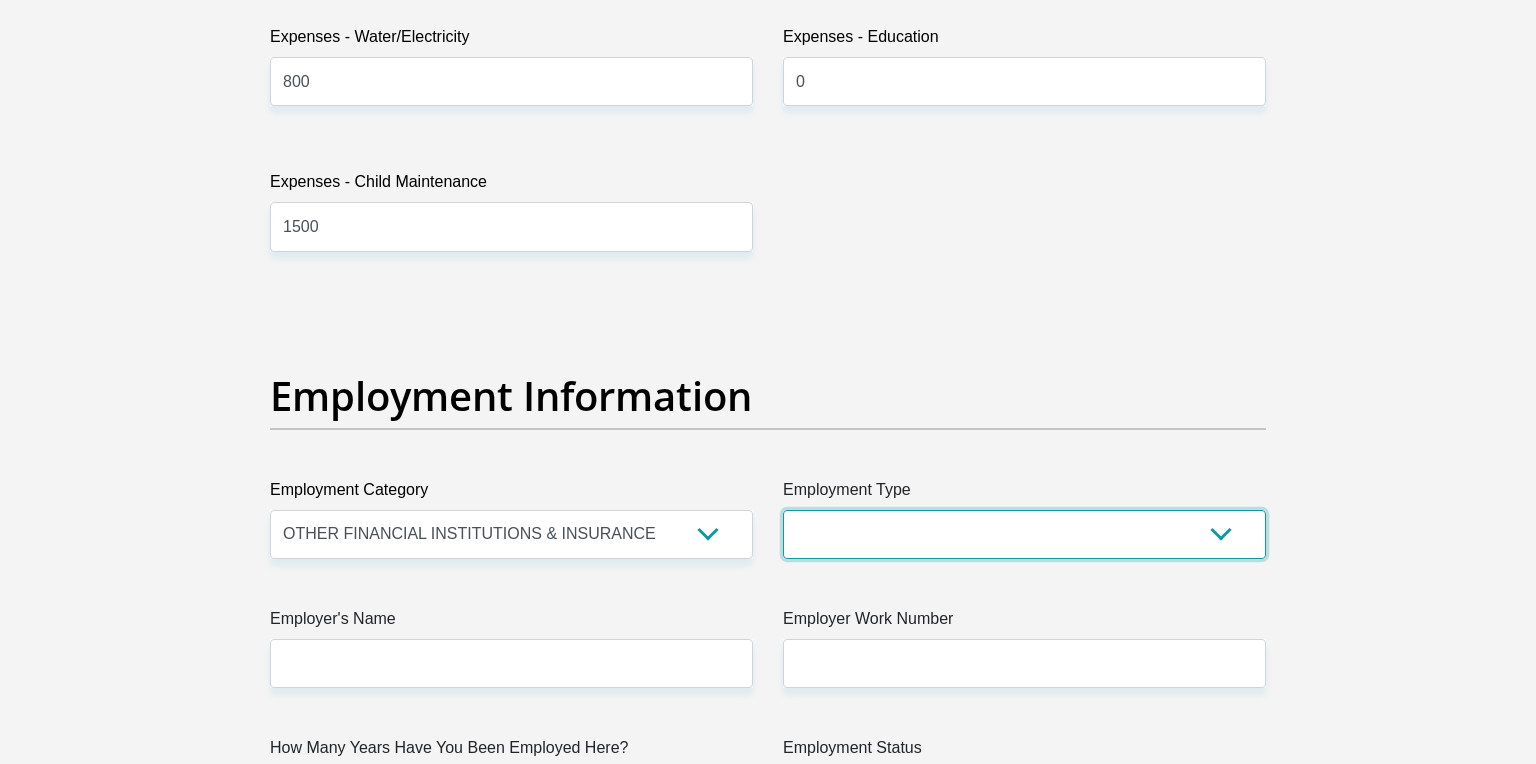 click on "College/Lecturer
Craft Seller
Creative
Driver
Executive
Farmer
Forces - Non Commissioned
Forces - Officer
Hawker
Housewife
Labourer
Licenced Professional
Manager
Miner
Non Licenced Professional
Office Staff/Clerk
Outside Worker
Pensioner
Permanent Teacher
Production/Manufacturing
Sales
Self-Employed
Semi-Professional Worker
Service Industry  Social Worker  Student" at bounding box center (1024, 534) 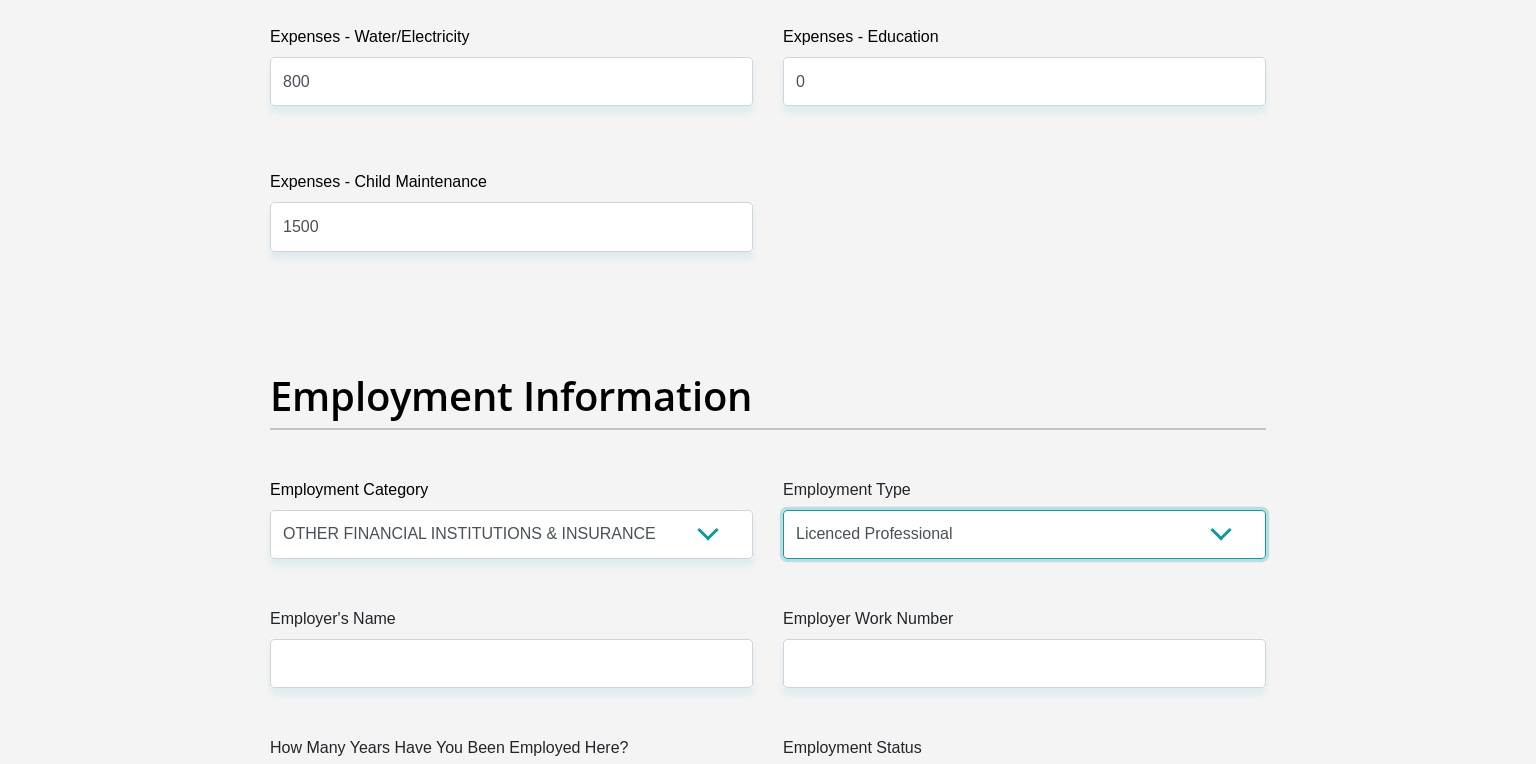 click on "Licenced Professional" at bounding box center (0, 0) 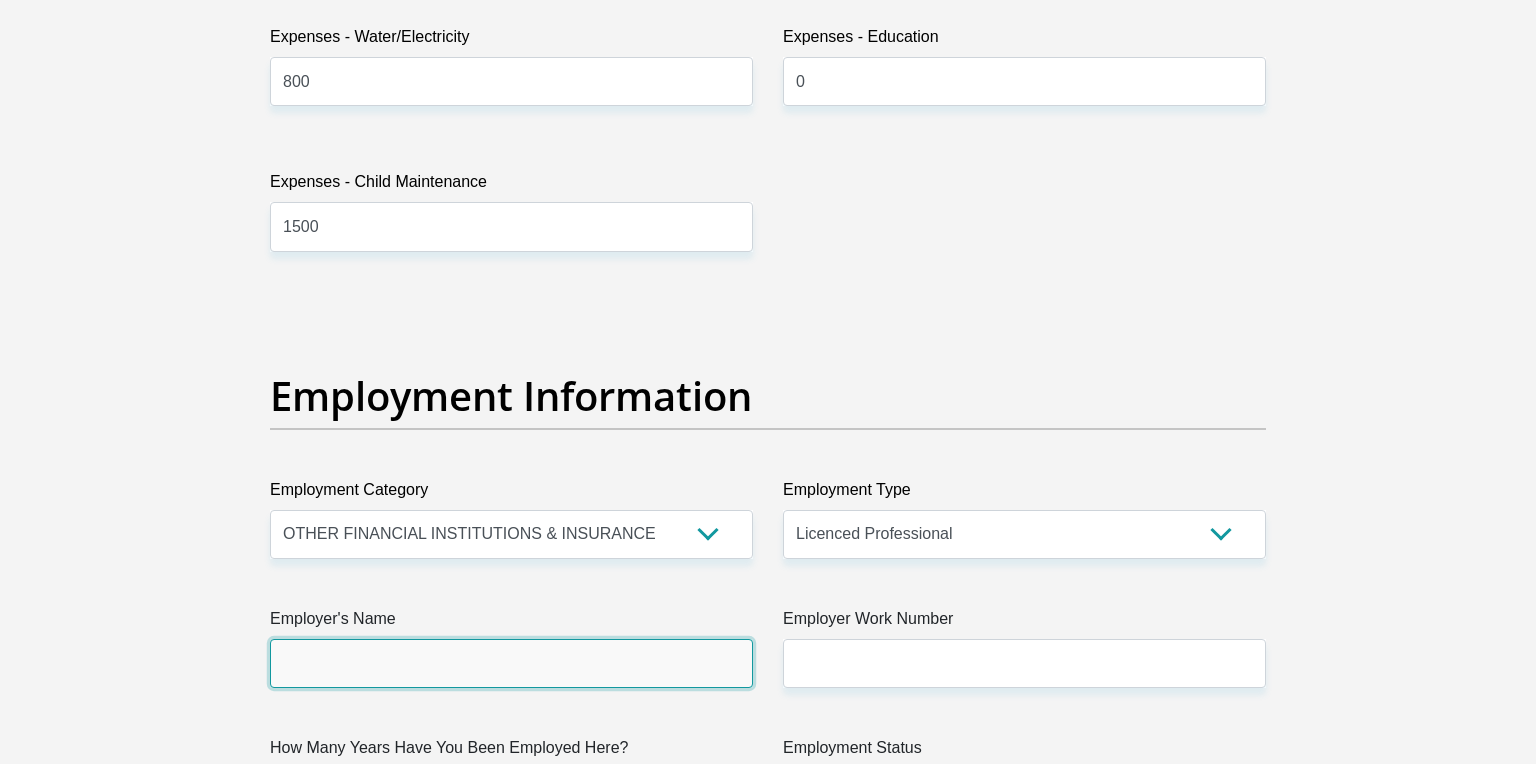 click on "Employer's Name" at bounding box center [511, 663] 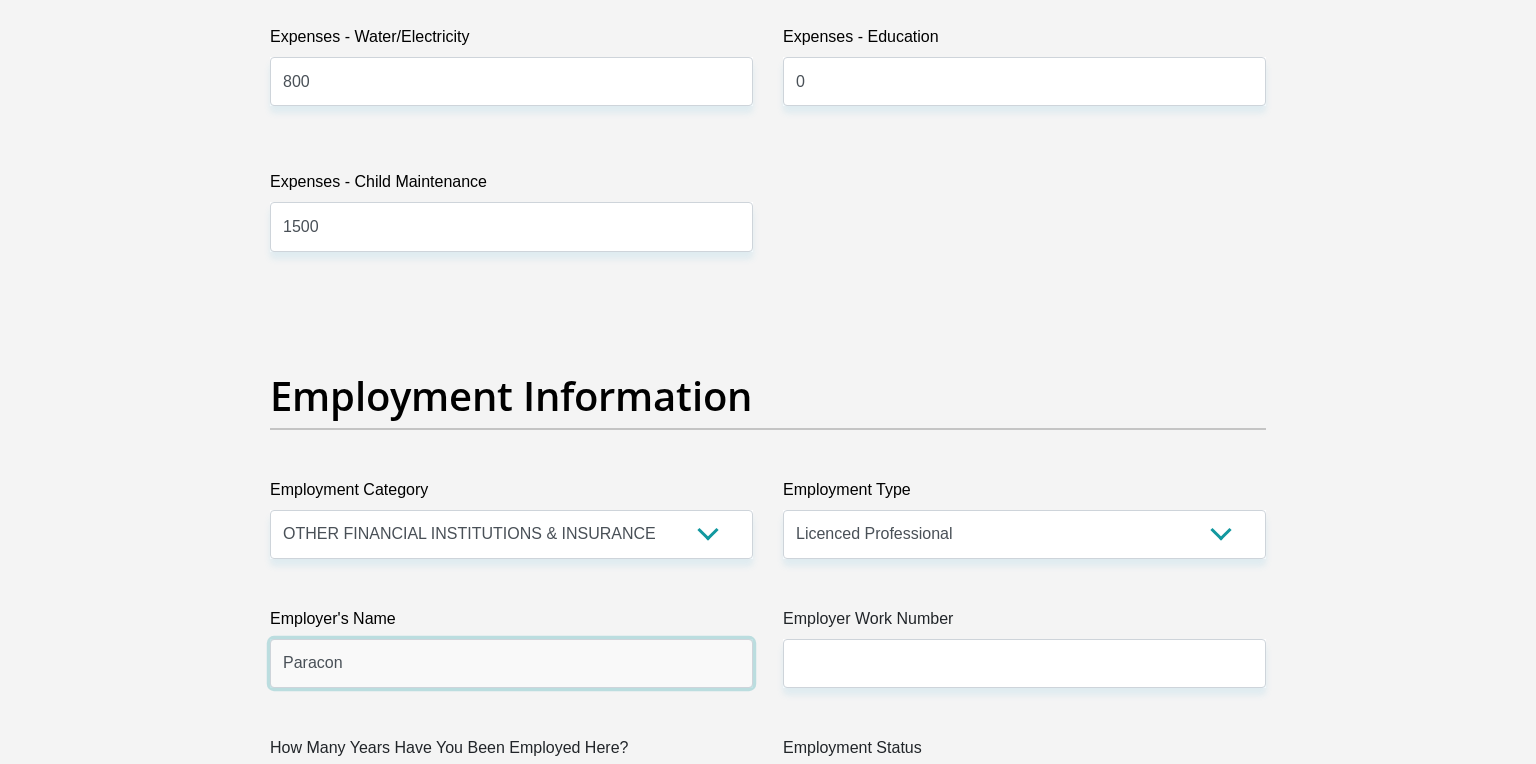 type on "Paracon" 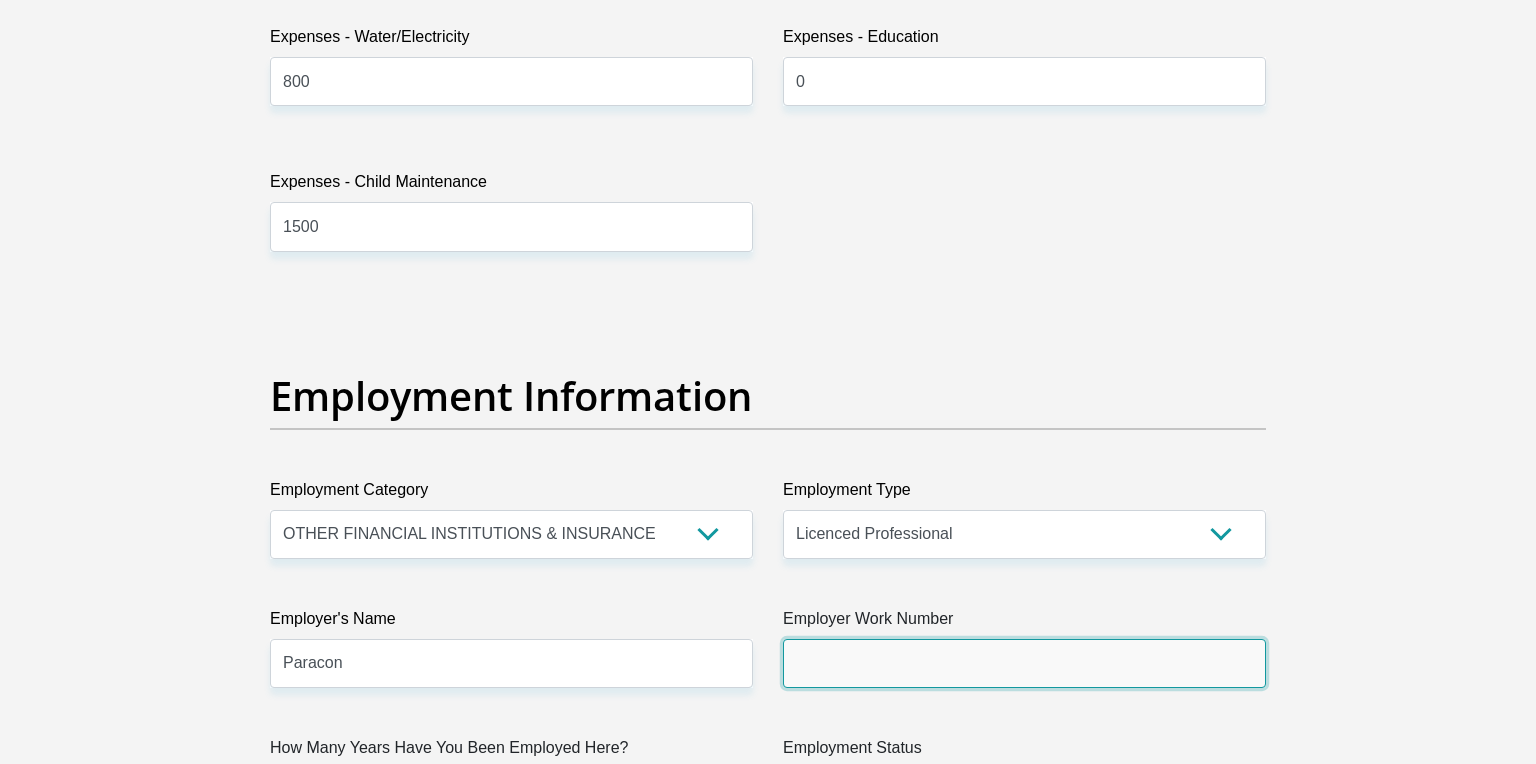 click on "Employer Work Number" at bounding box center (1024, 663) 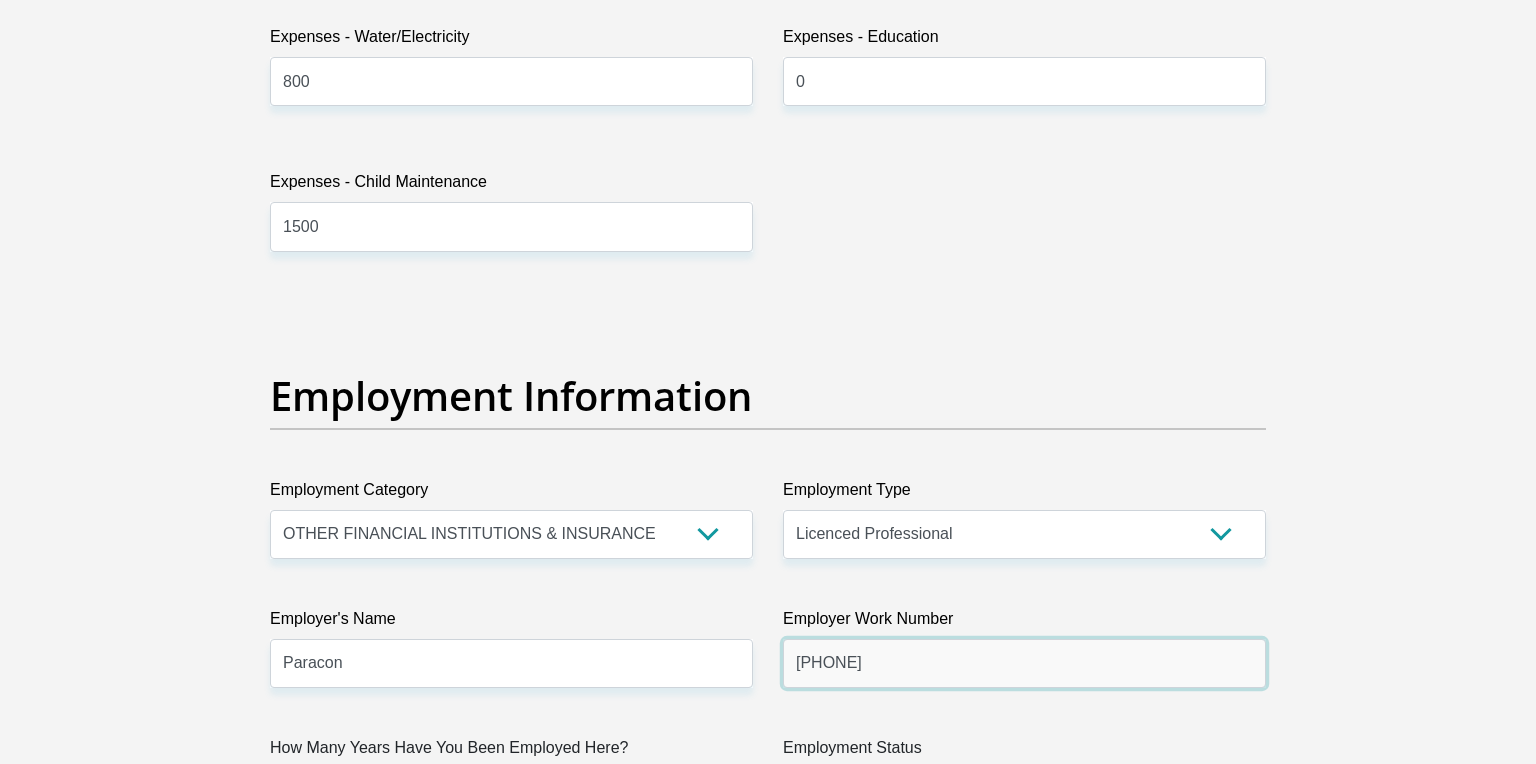 type on "[PHONE]" 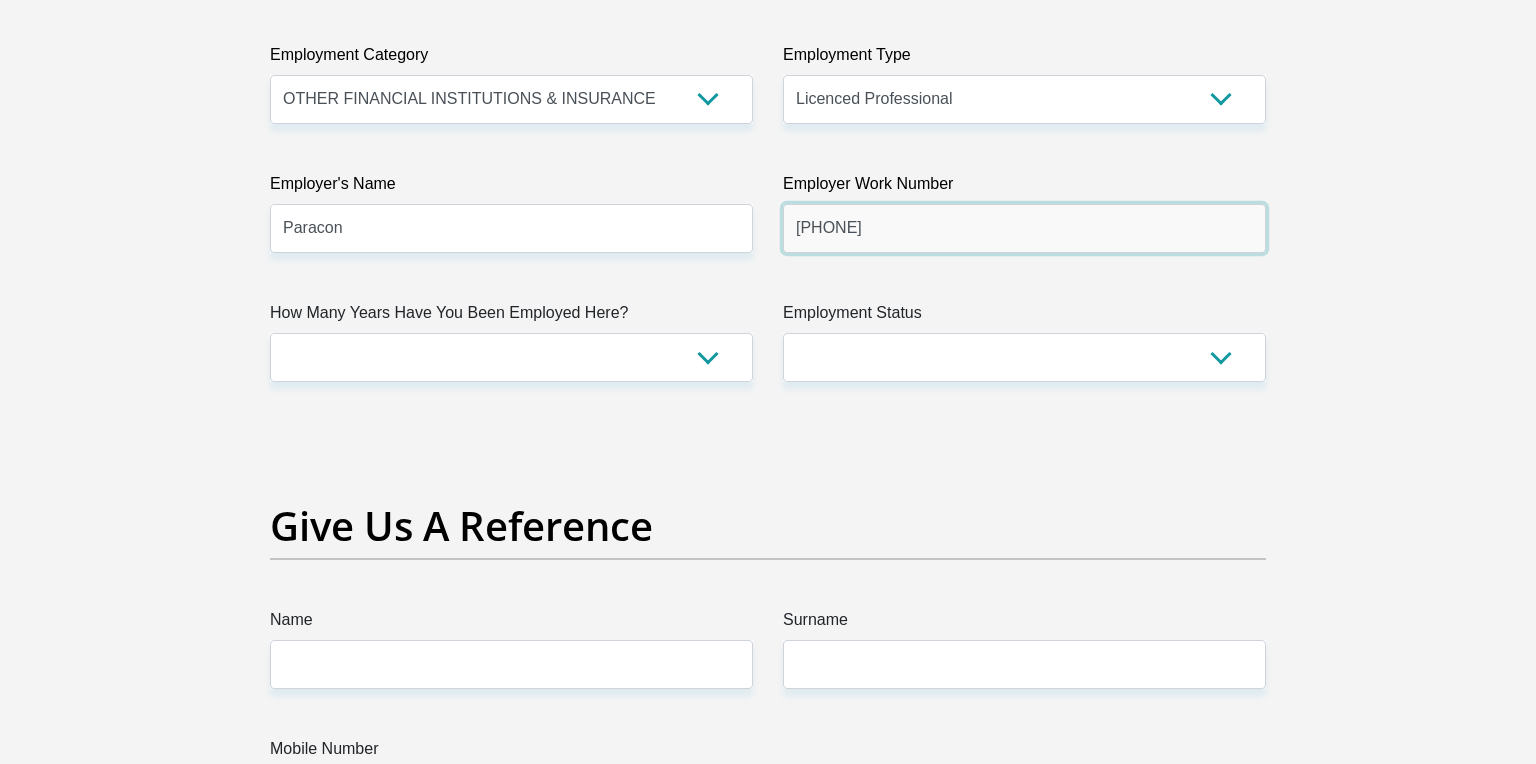 scroll, scrollTop: 3723, scrollLeft: 0, axis: vertical 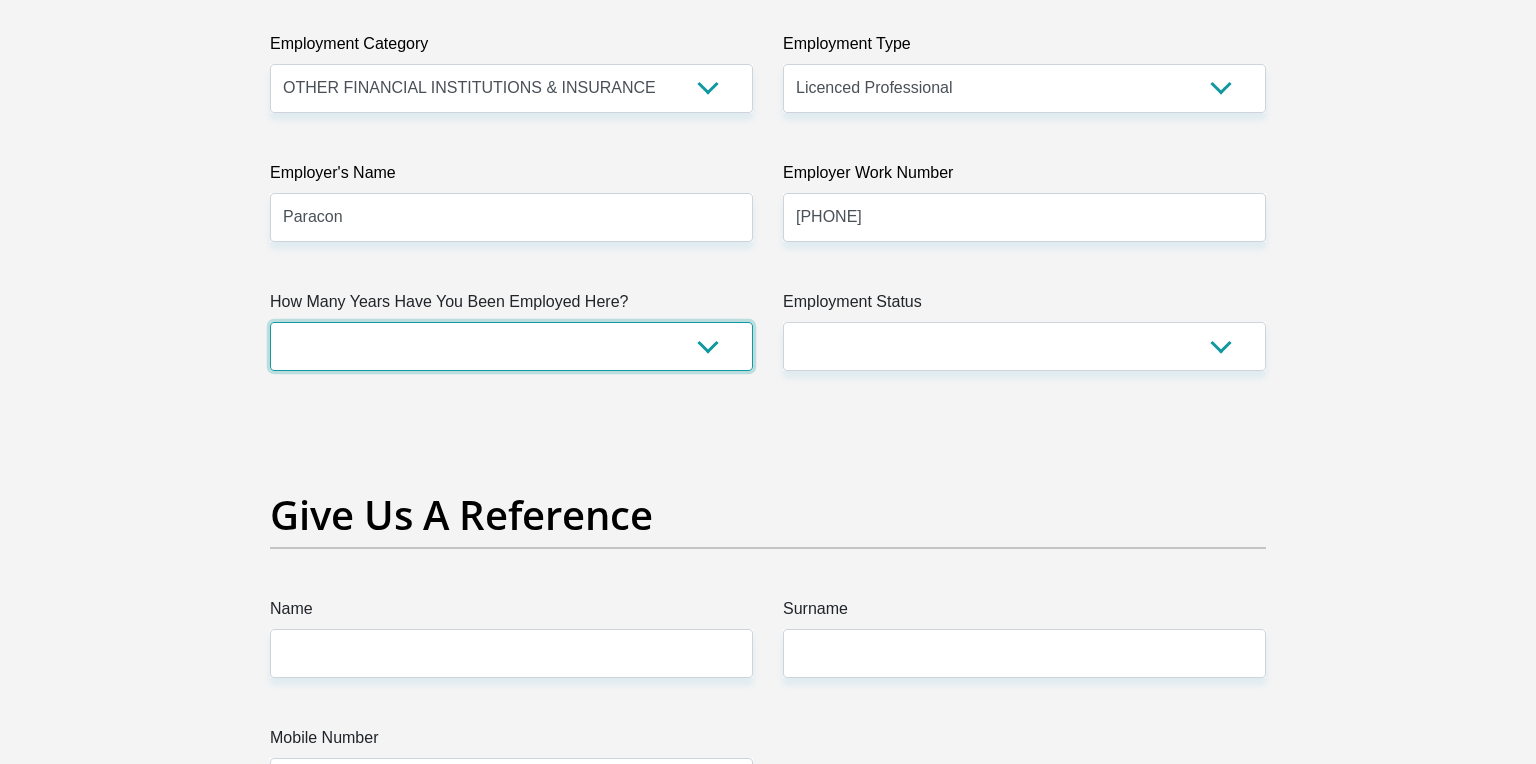 select on "6" 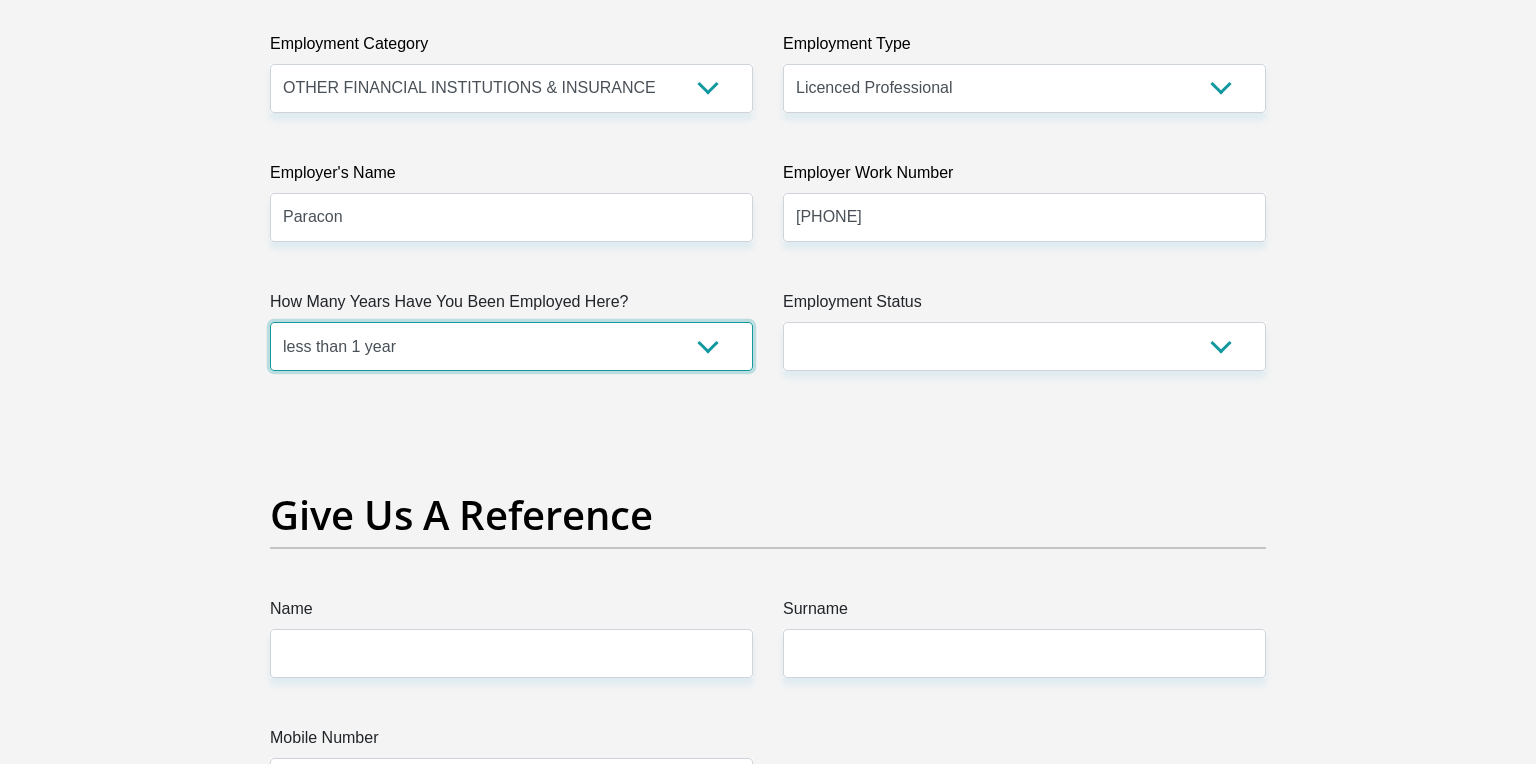 click on "less than 1 year" at bounding box center (0, 0) 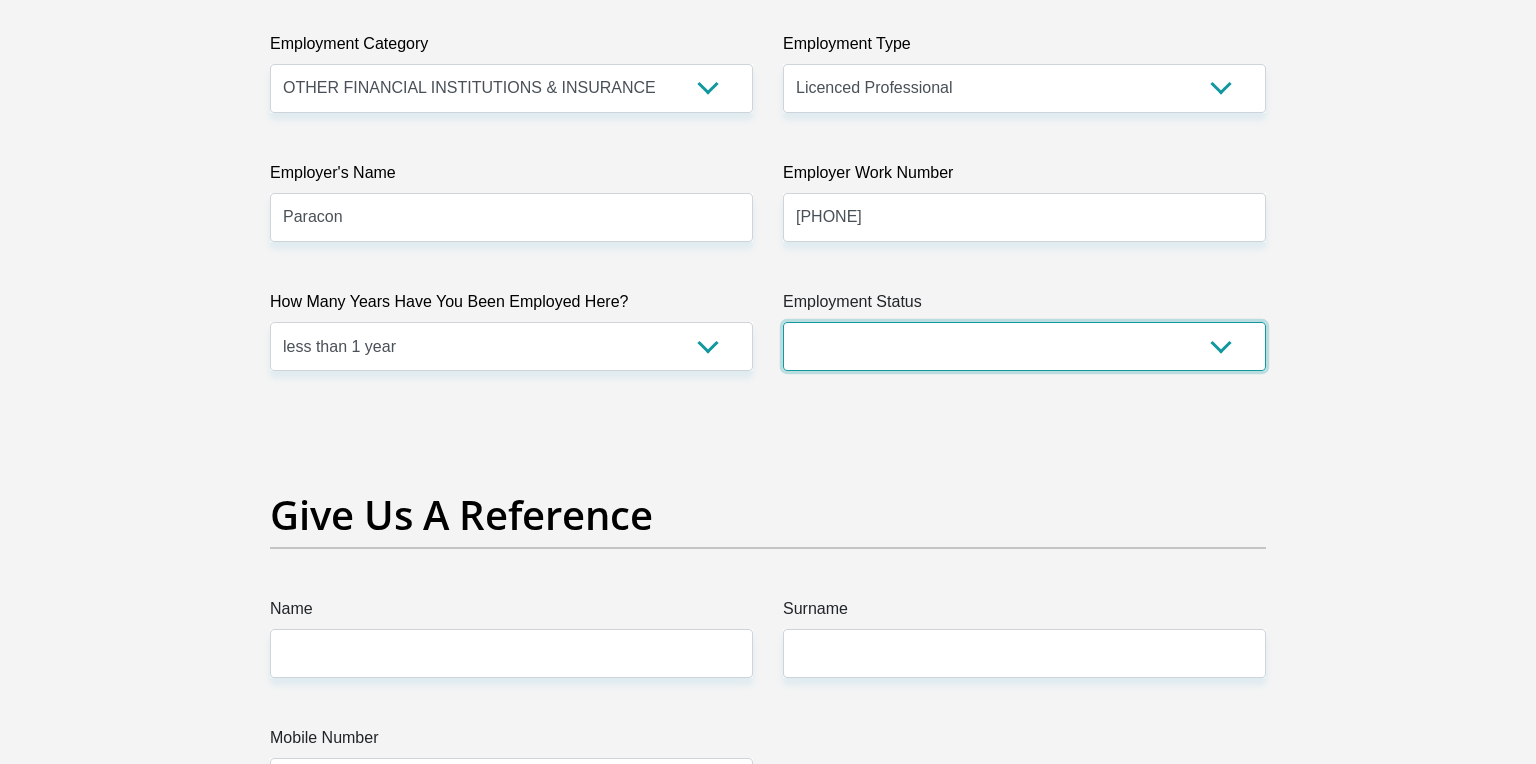 select on "3" 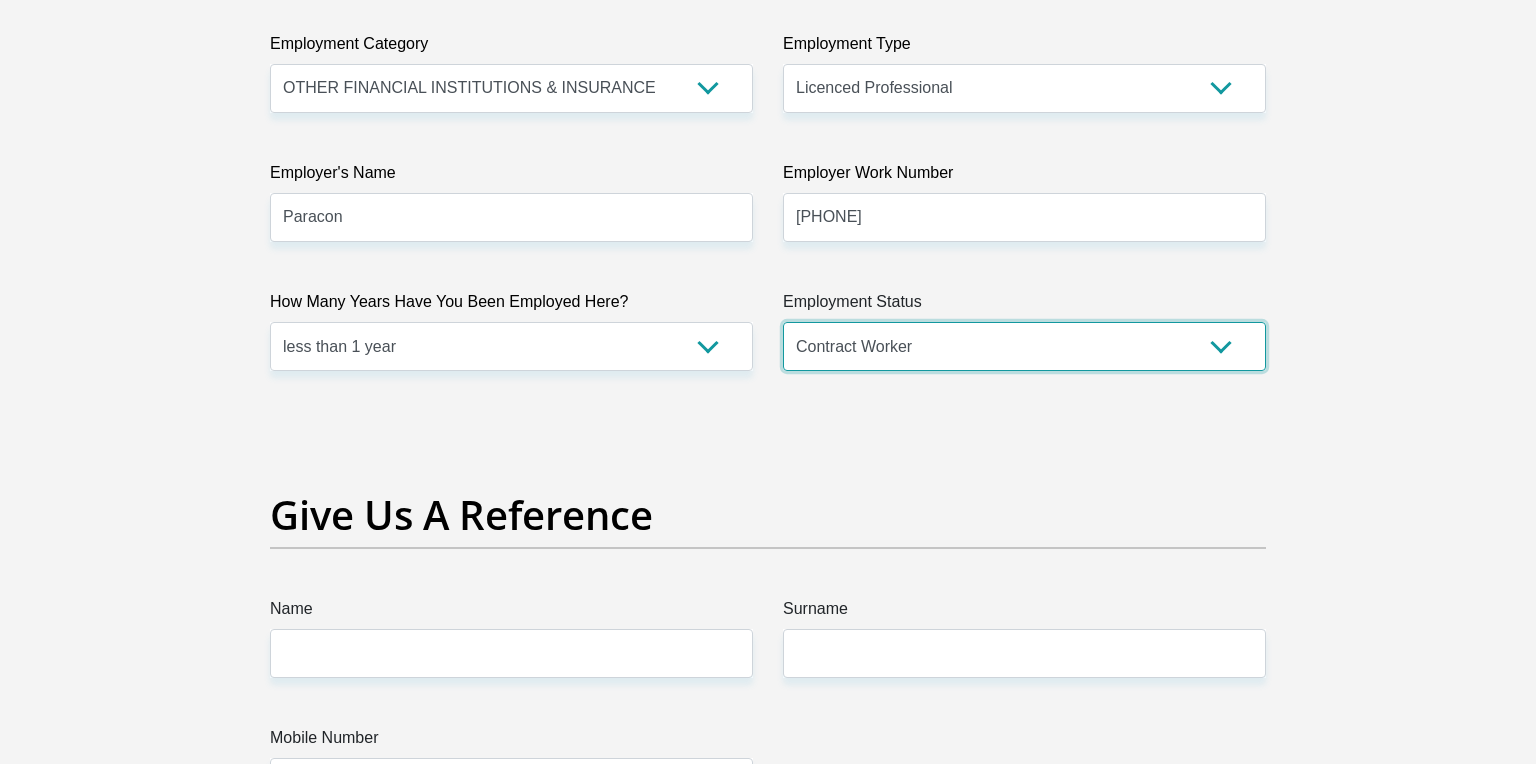 click on "Contract Worker" at bounding box center (0, 0) 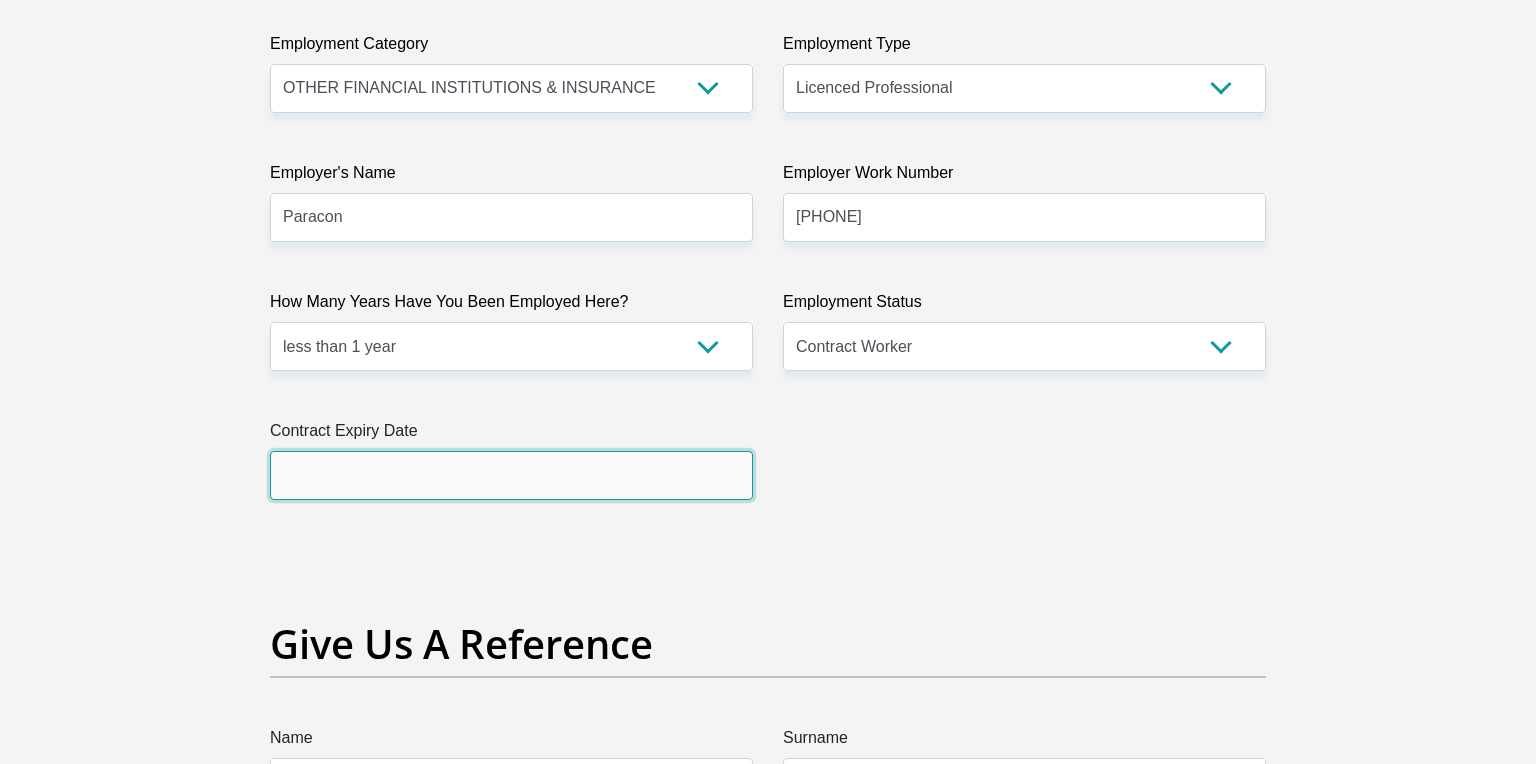click at bounding box center [511, 475] 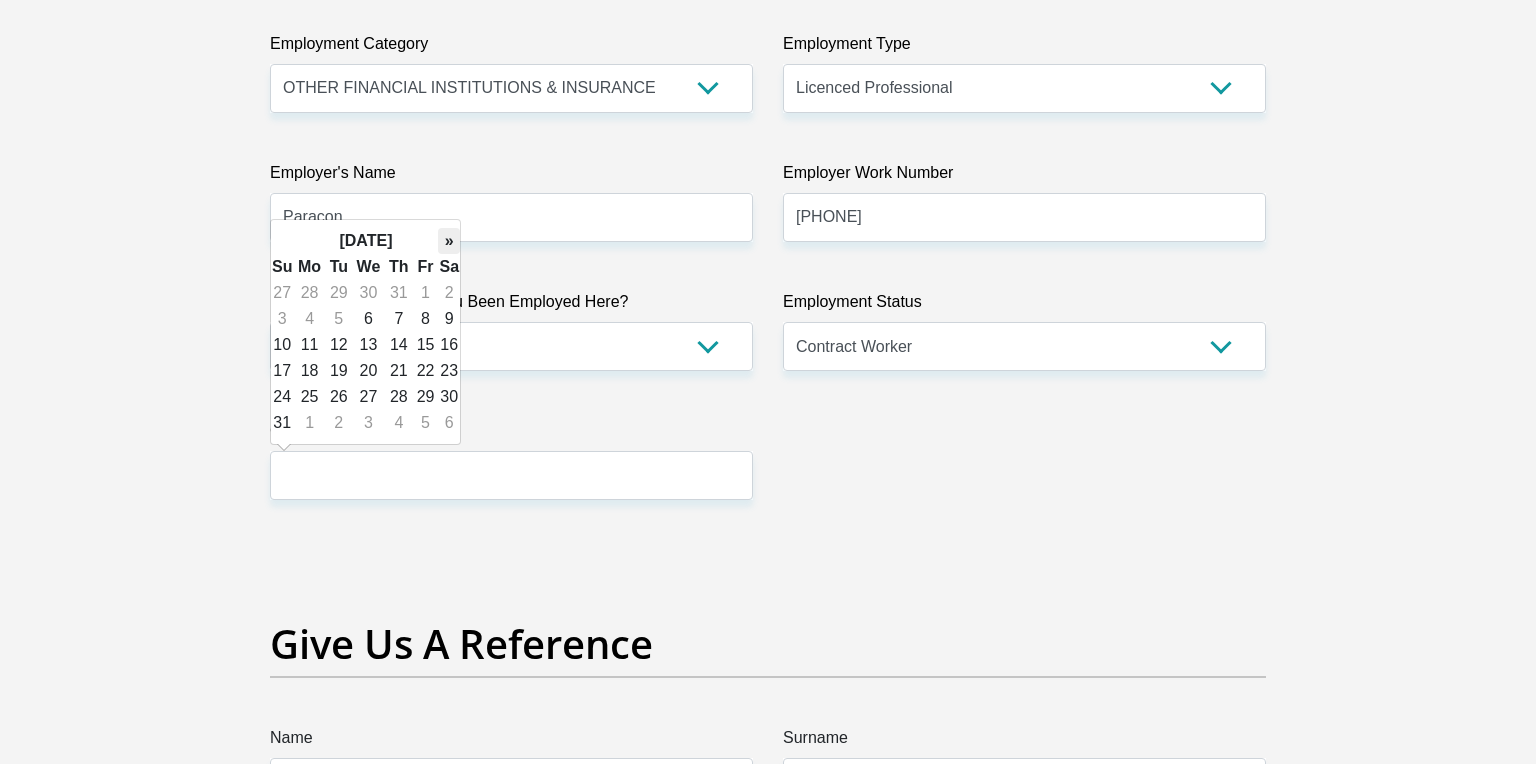 click on "»" at bounding box center (449, 241) 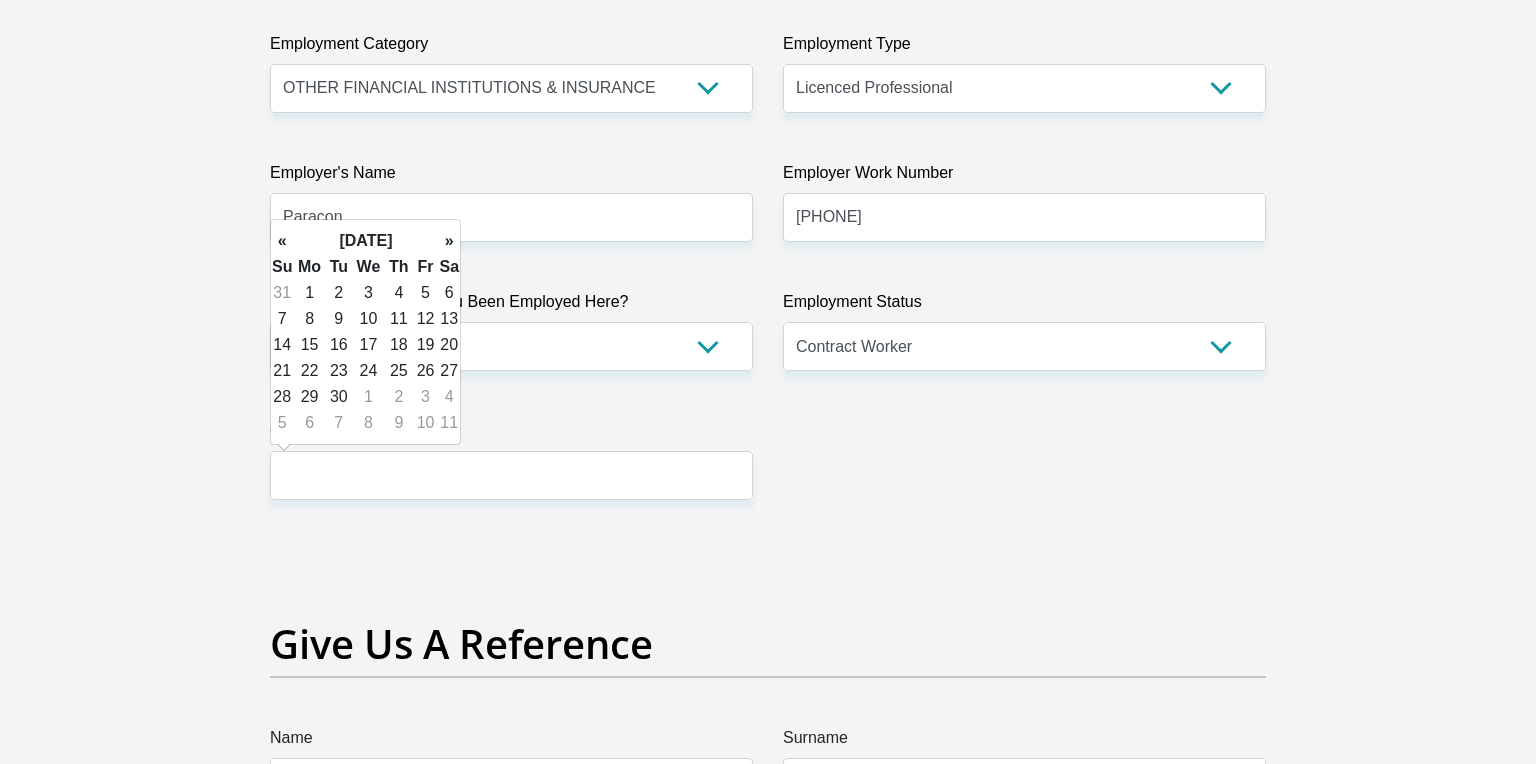click on "»" at bounding box center (449, 241) 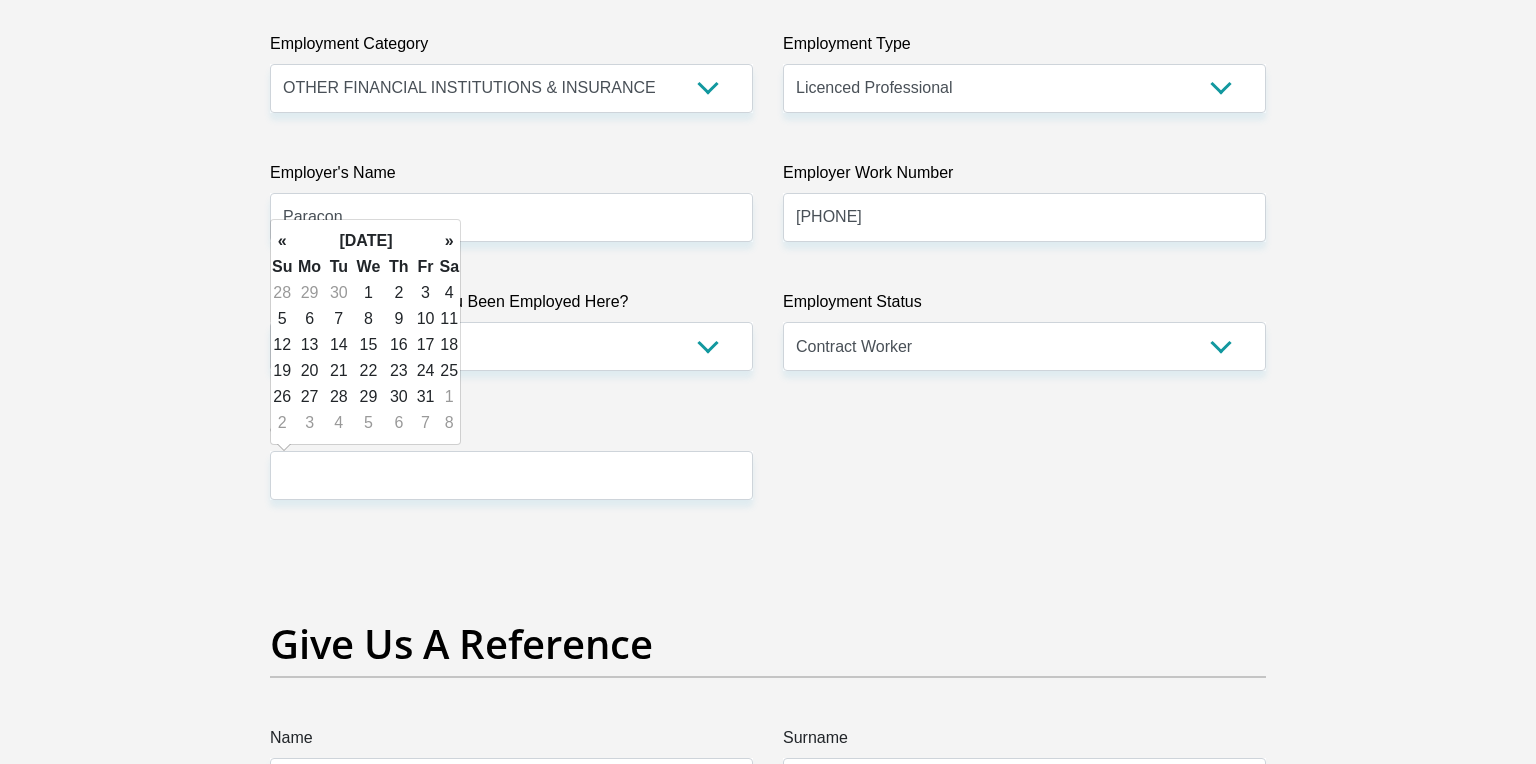 click on "»" at bounding box center [449, 241] 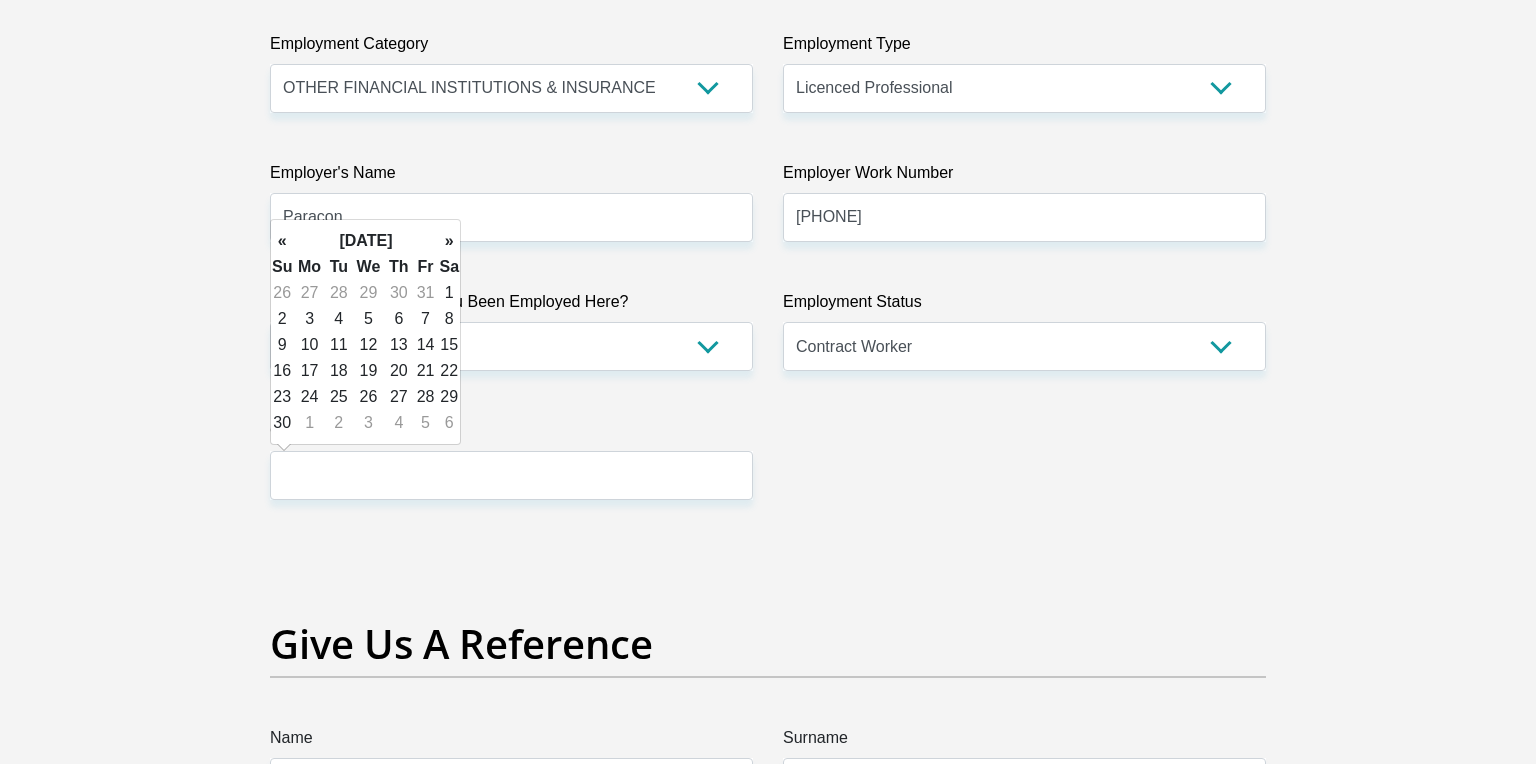 click on "»" at bounding box center [449, 241] 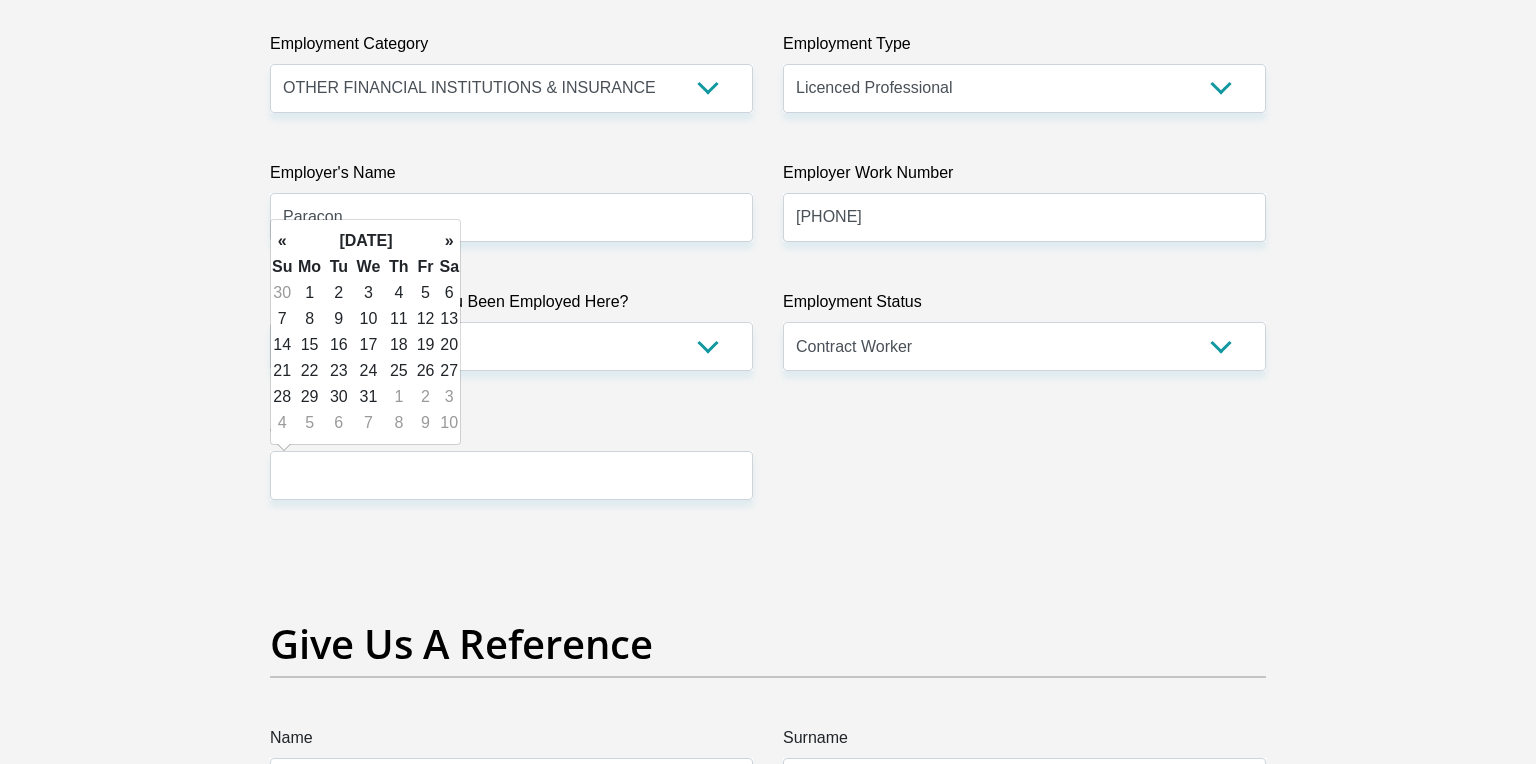 click on "»" at bounding box center (449, 241) 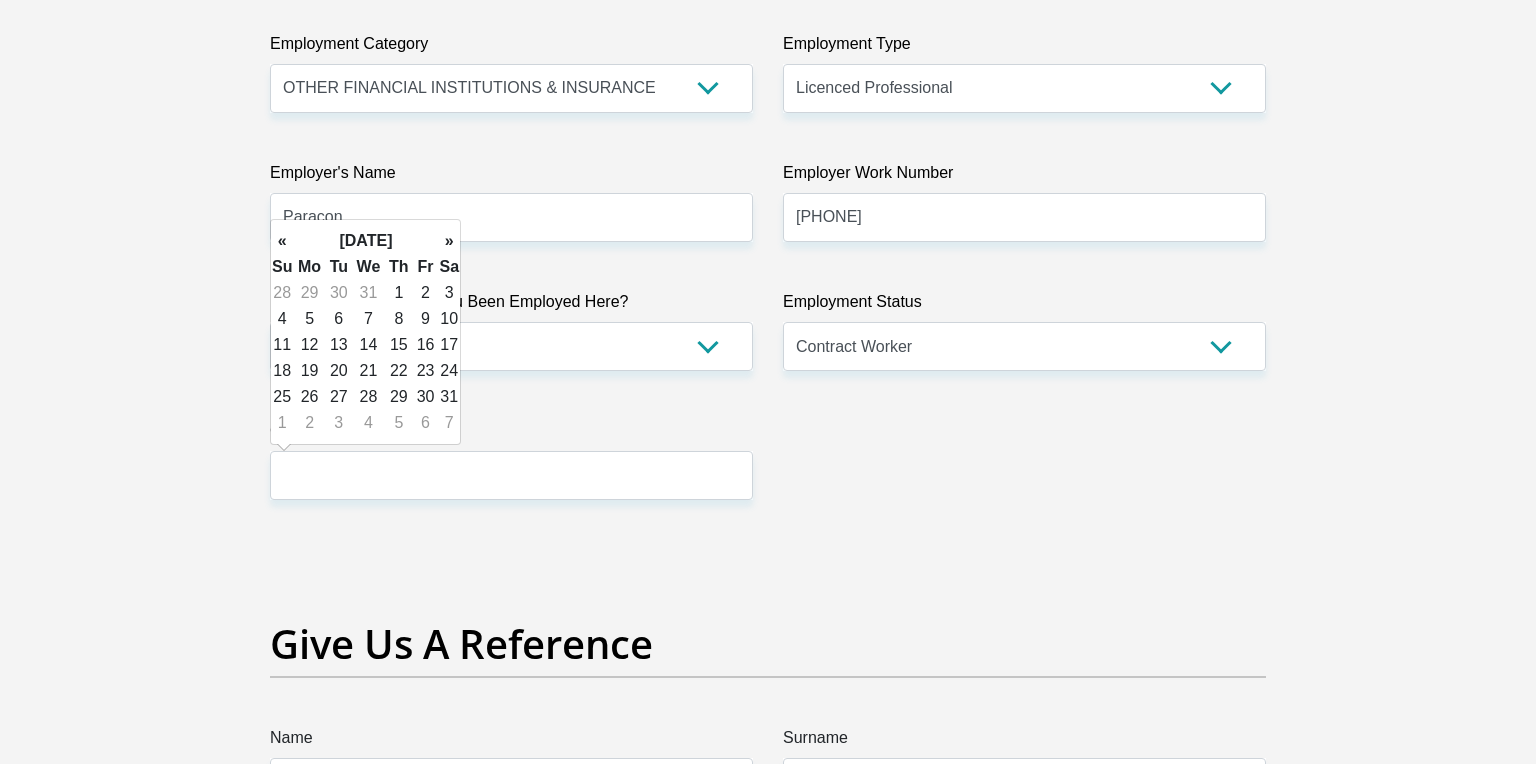 click on "»" at bounding box center [449, 241] 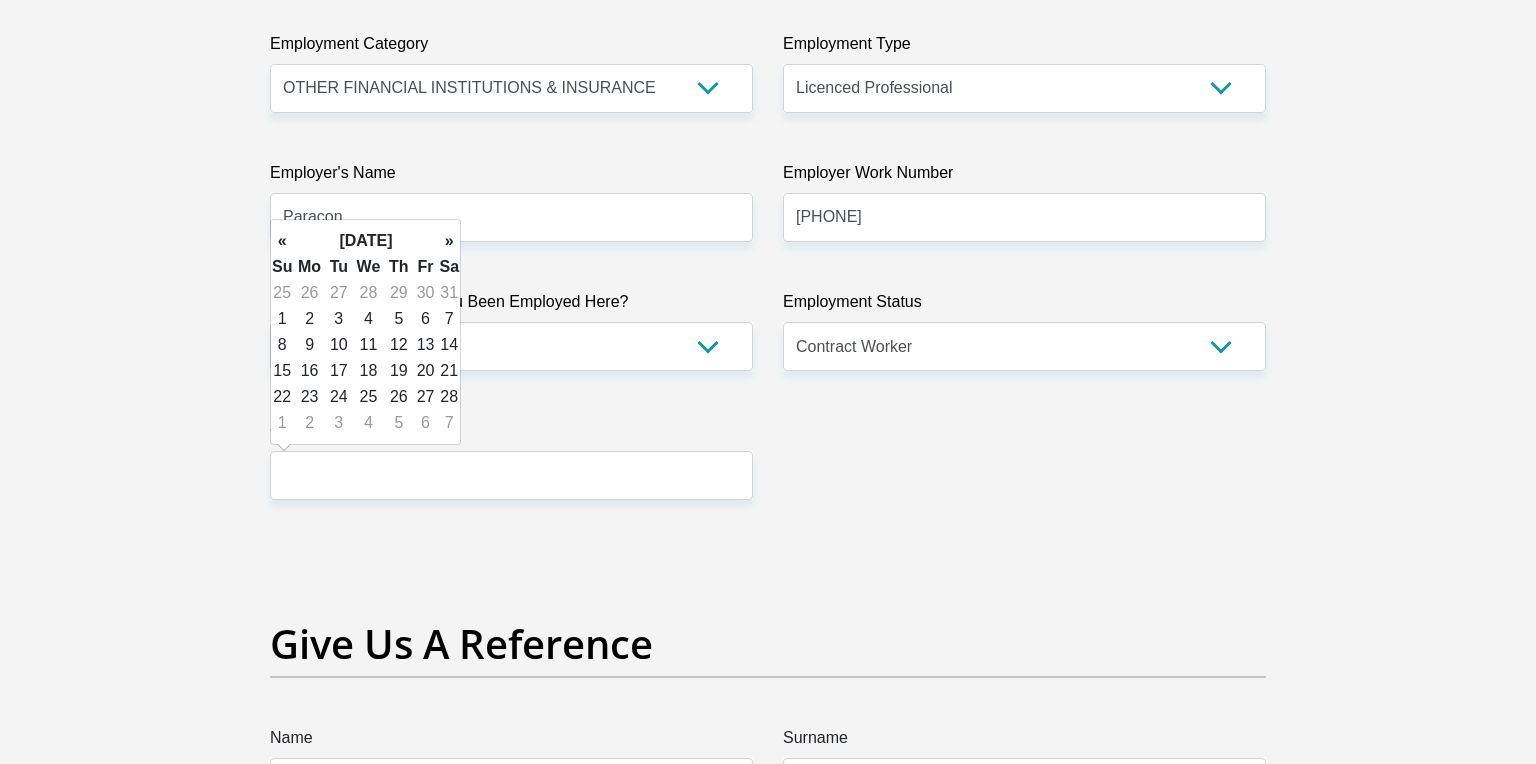 click on "»" at bounding box center (449, 241) 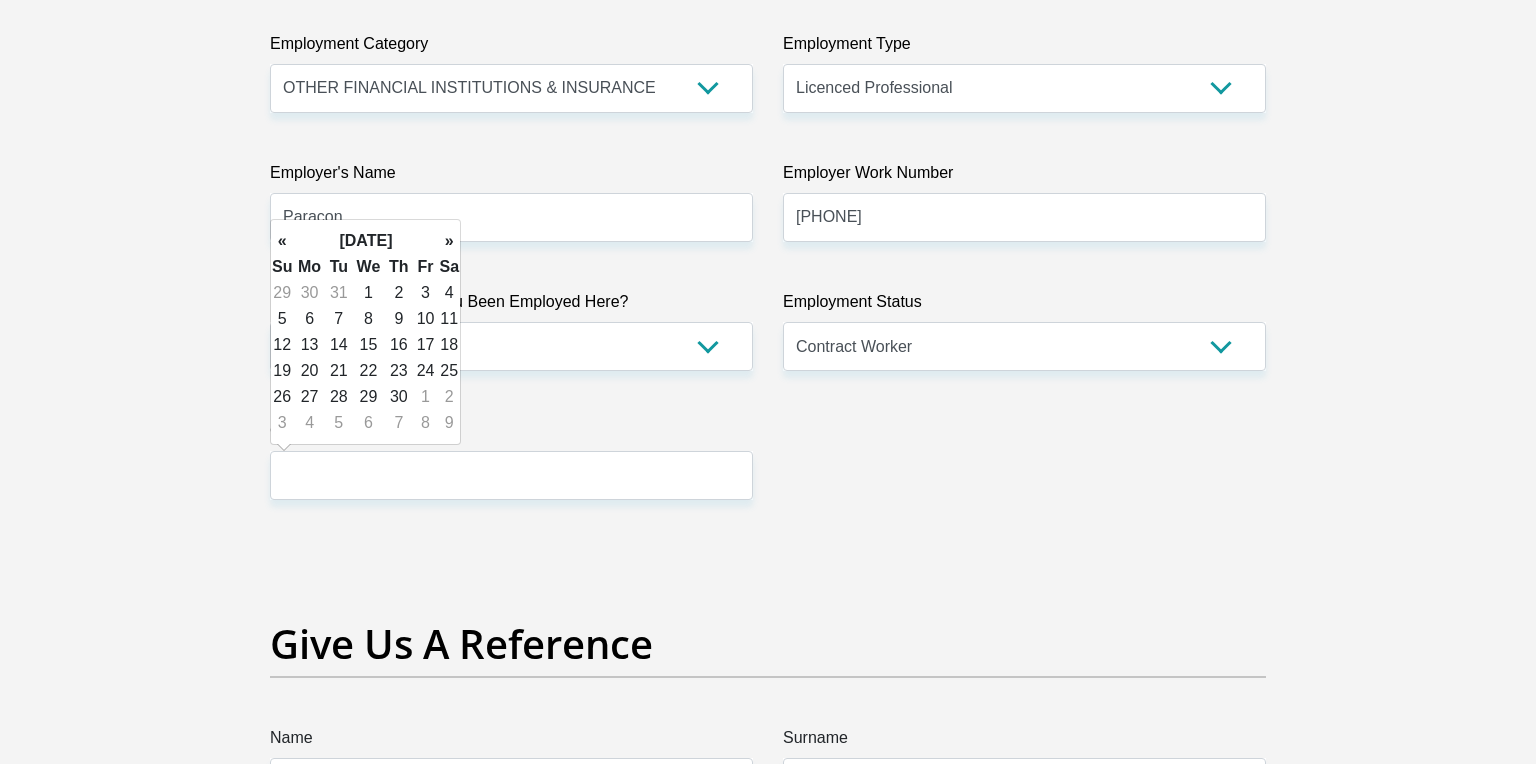 click on "»" at bounding box center [449, 241] 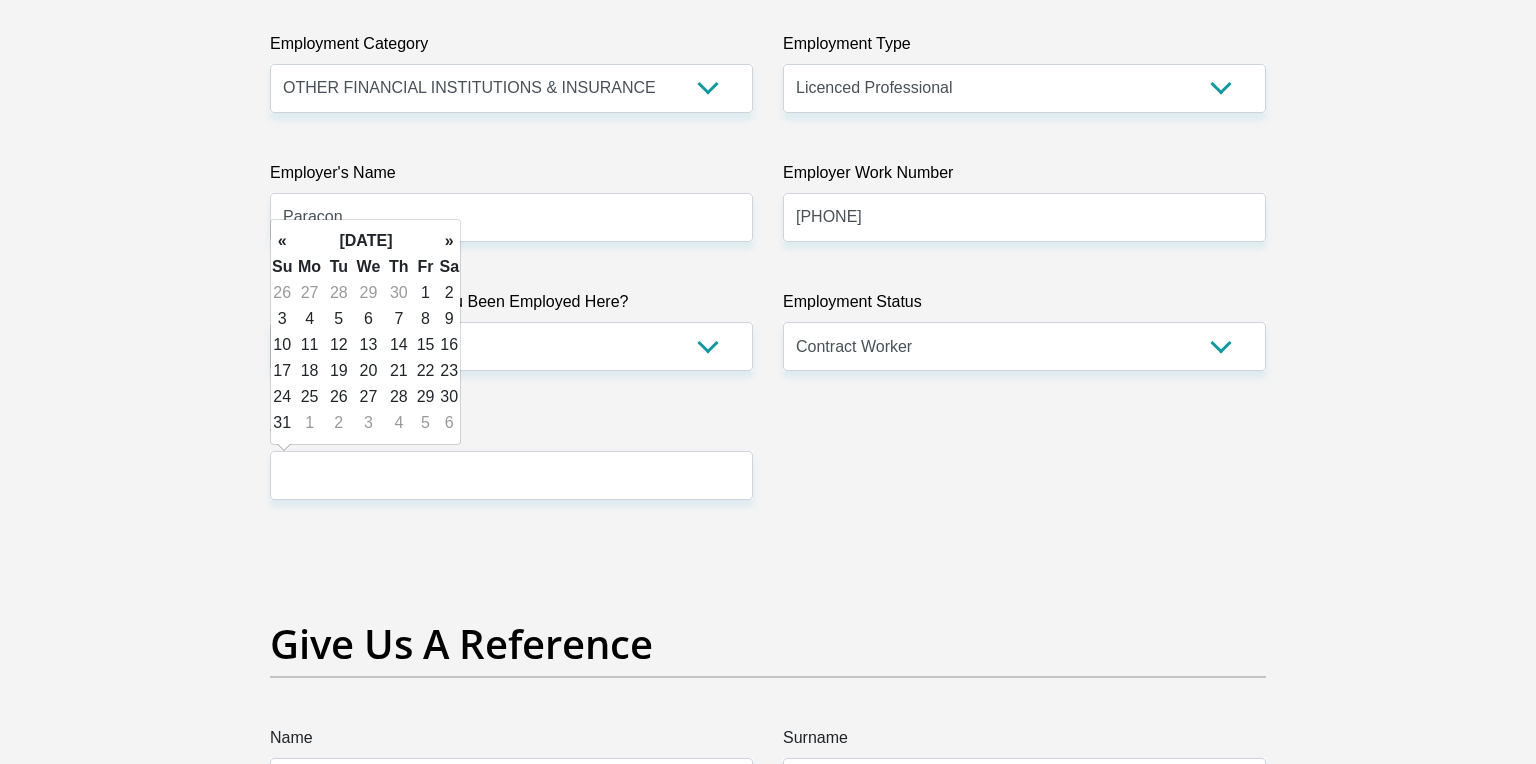 click on "»" at bounding box center (449, 241) 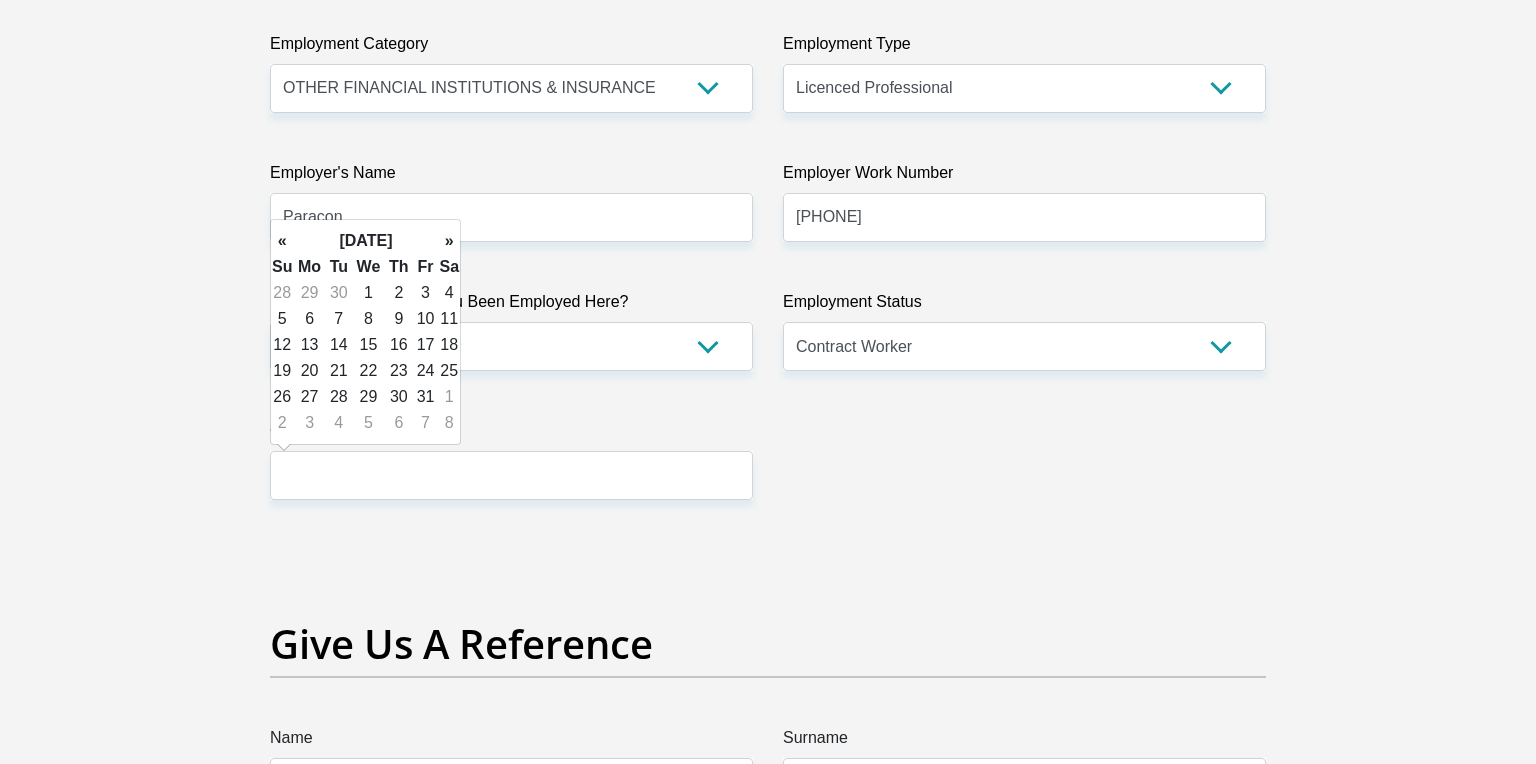 click on "»" at bounding box center (449, 241) 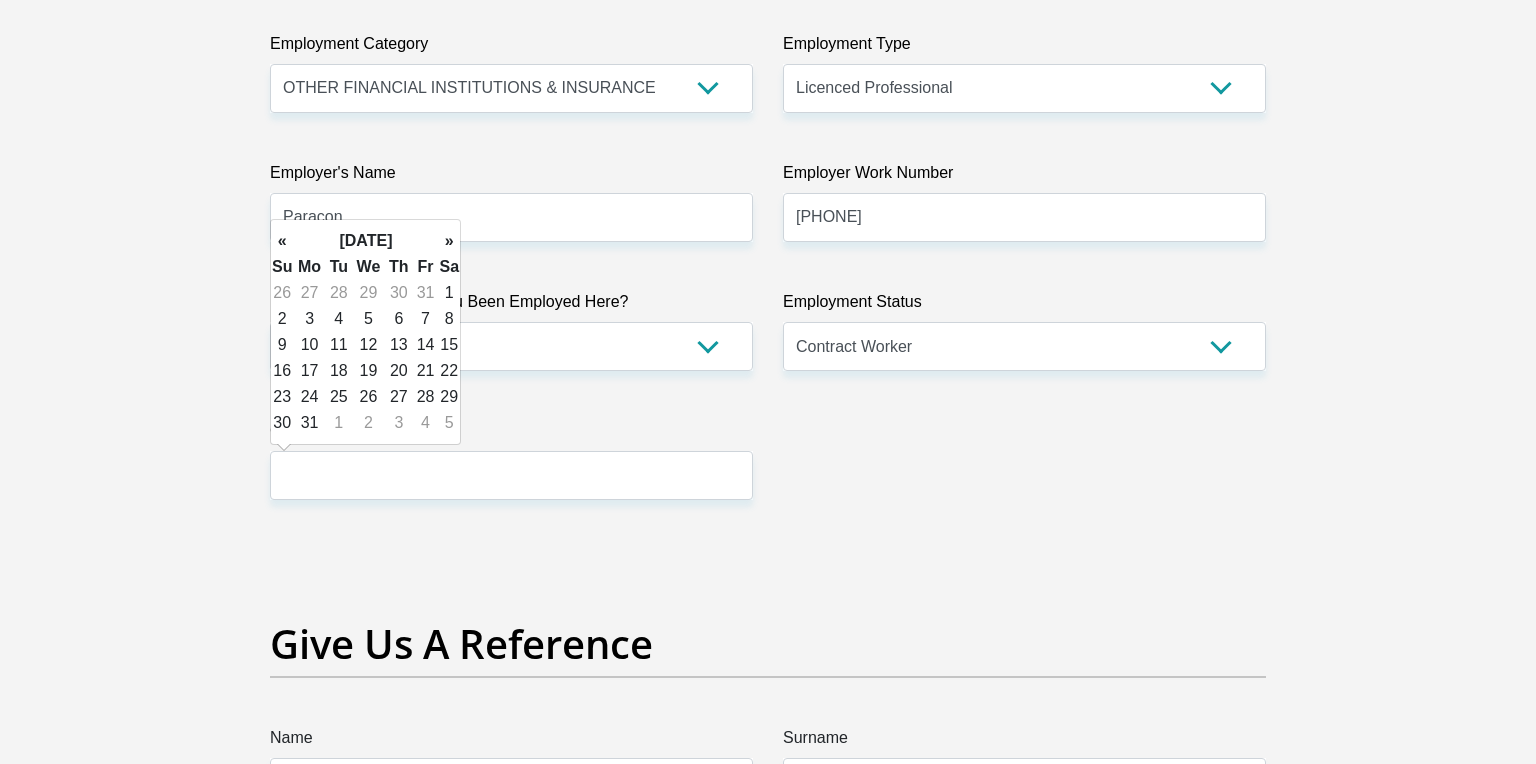 click on "»" at bounding box center [449, 241] 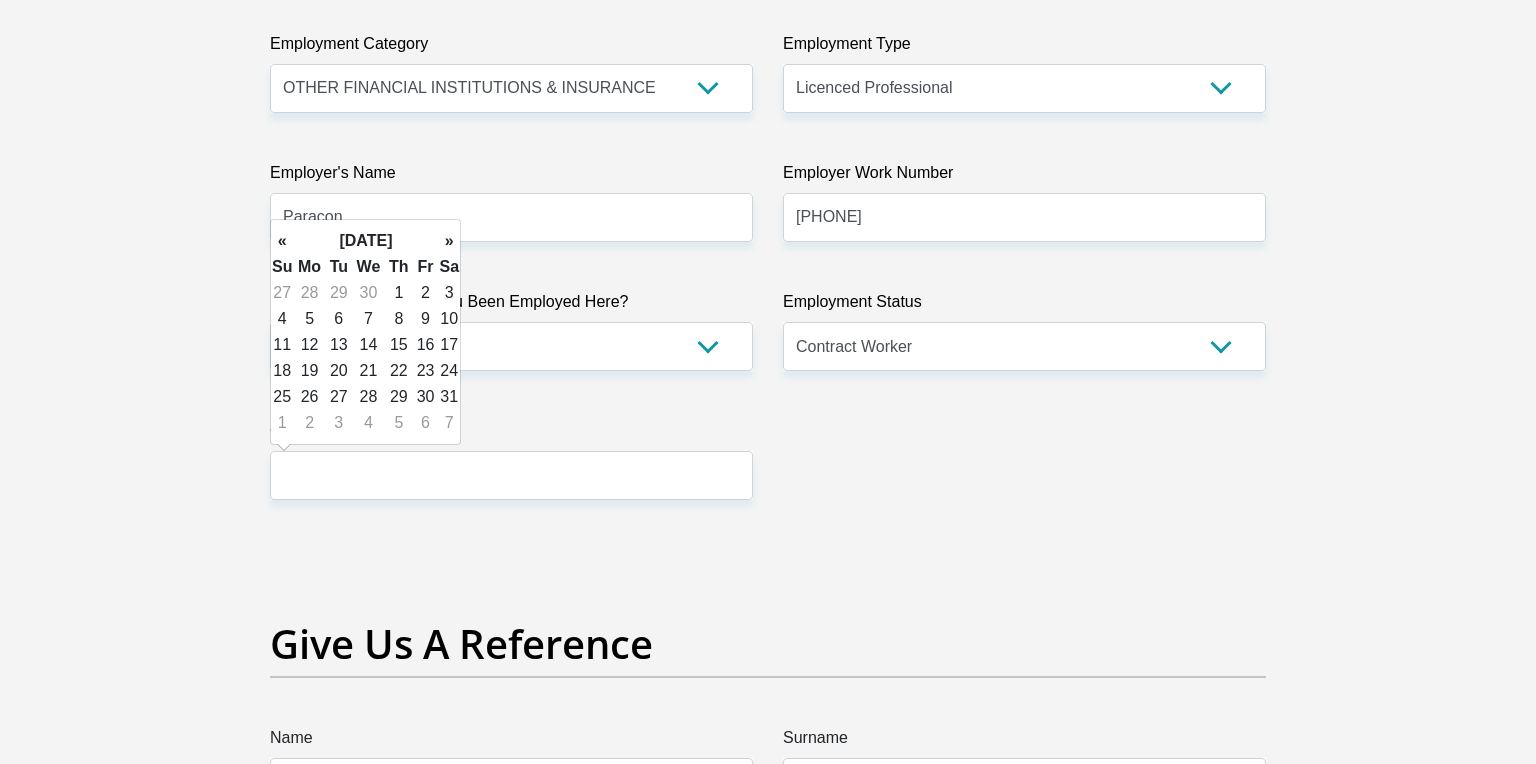 click on "»" at bounding box center (449, 241) 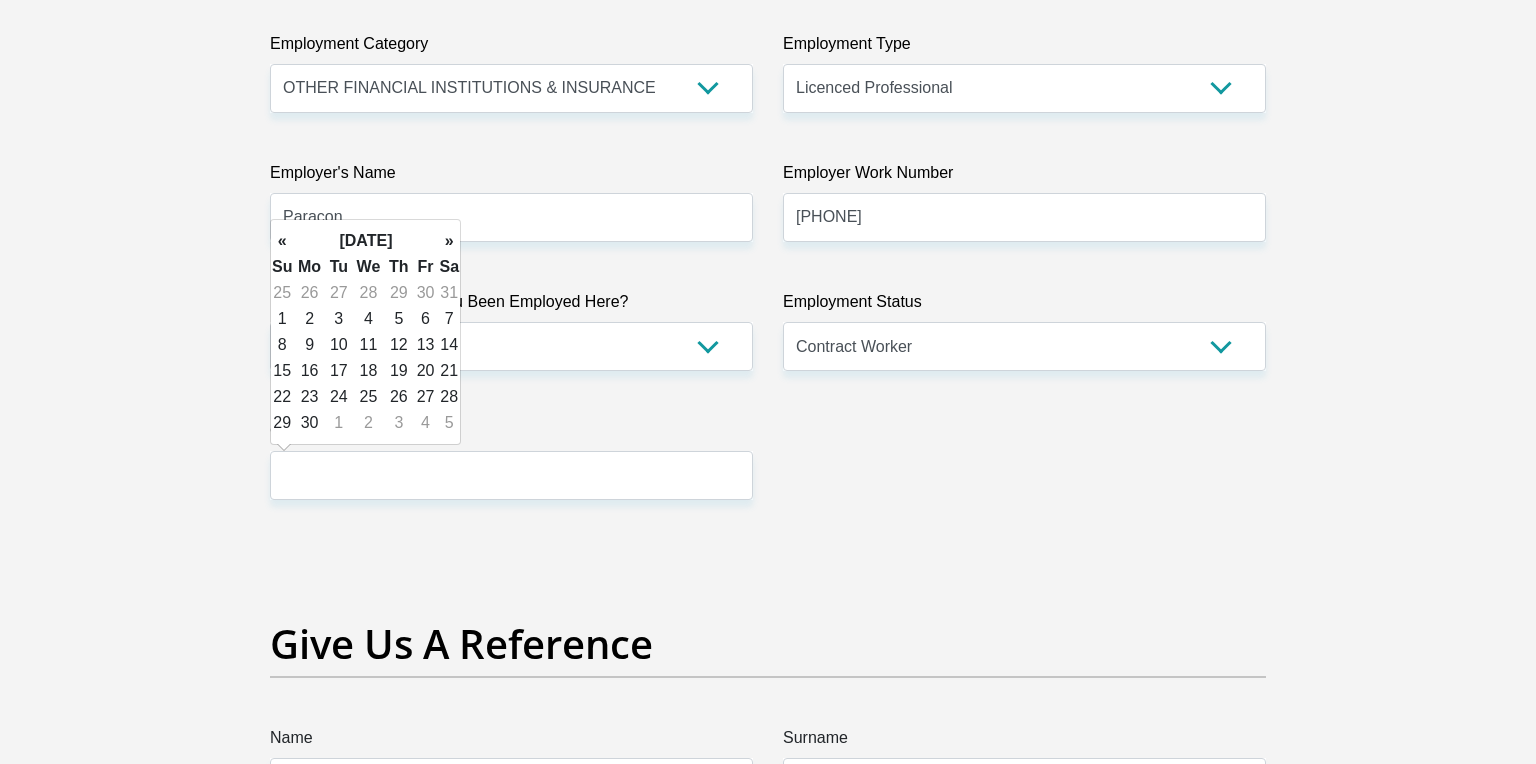 click on "»" at bounding box center [449, 241] 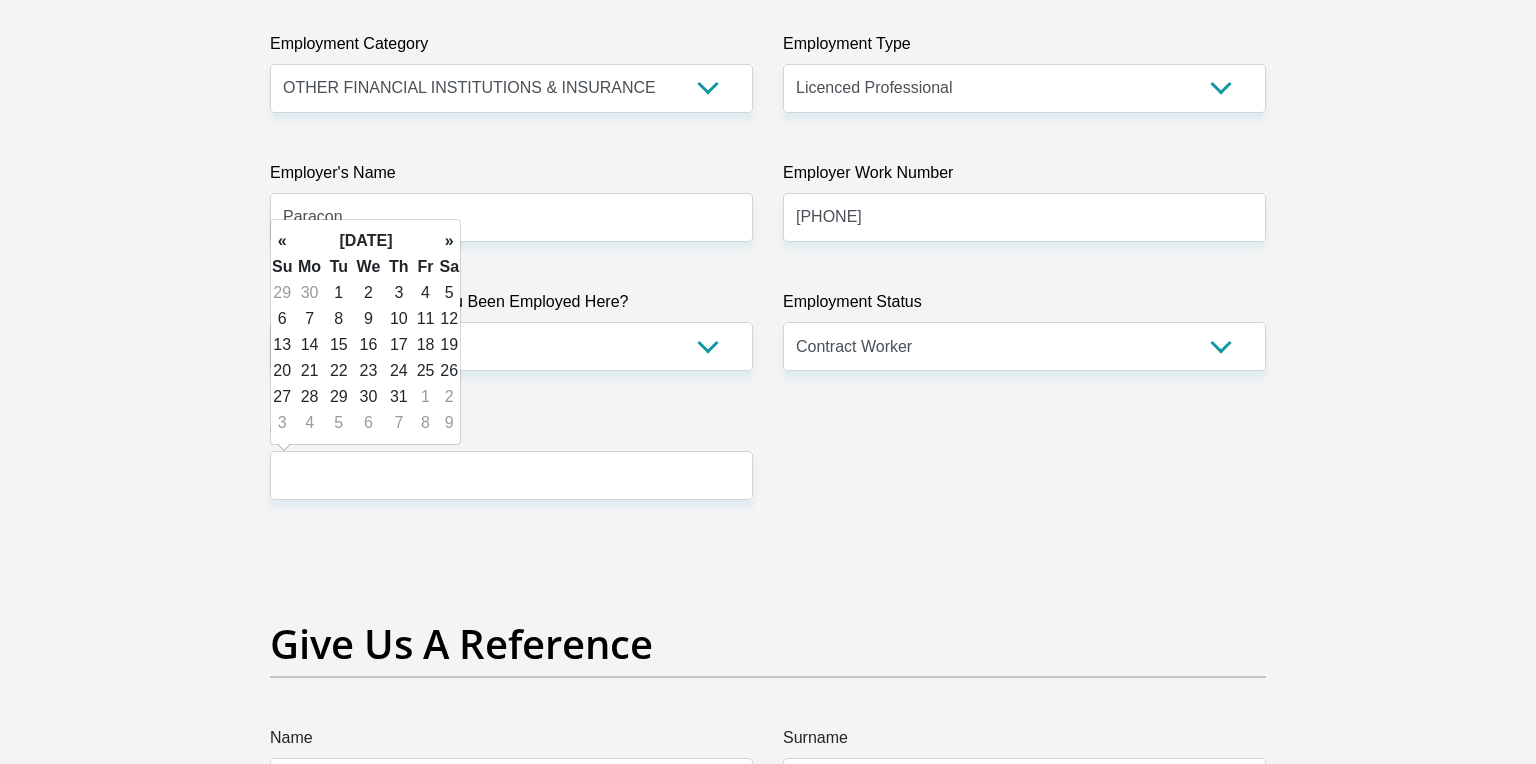 click on "»" at bounding box center (449, 241) 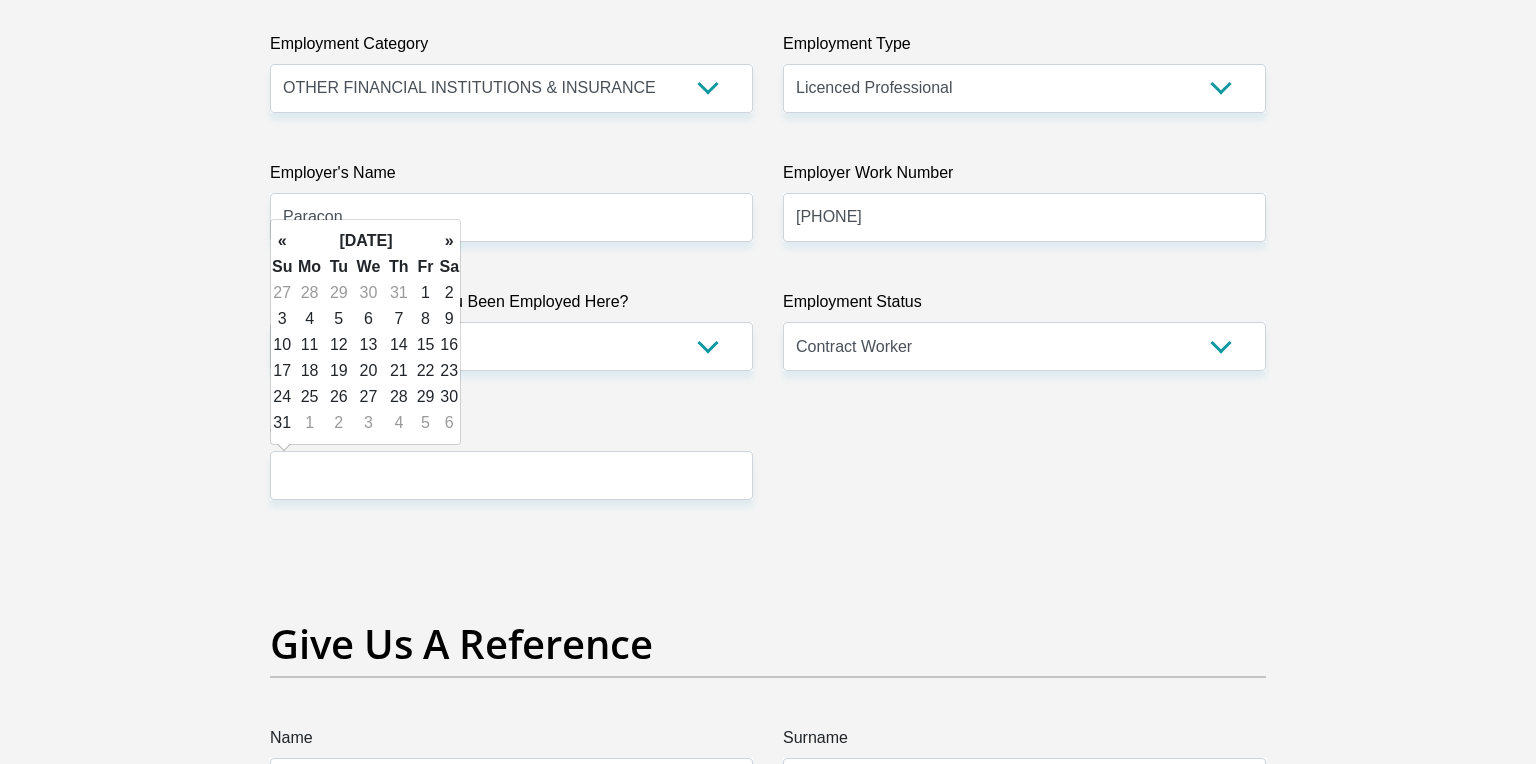 click on "»" at bounding box center (449, 241) 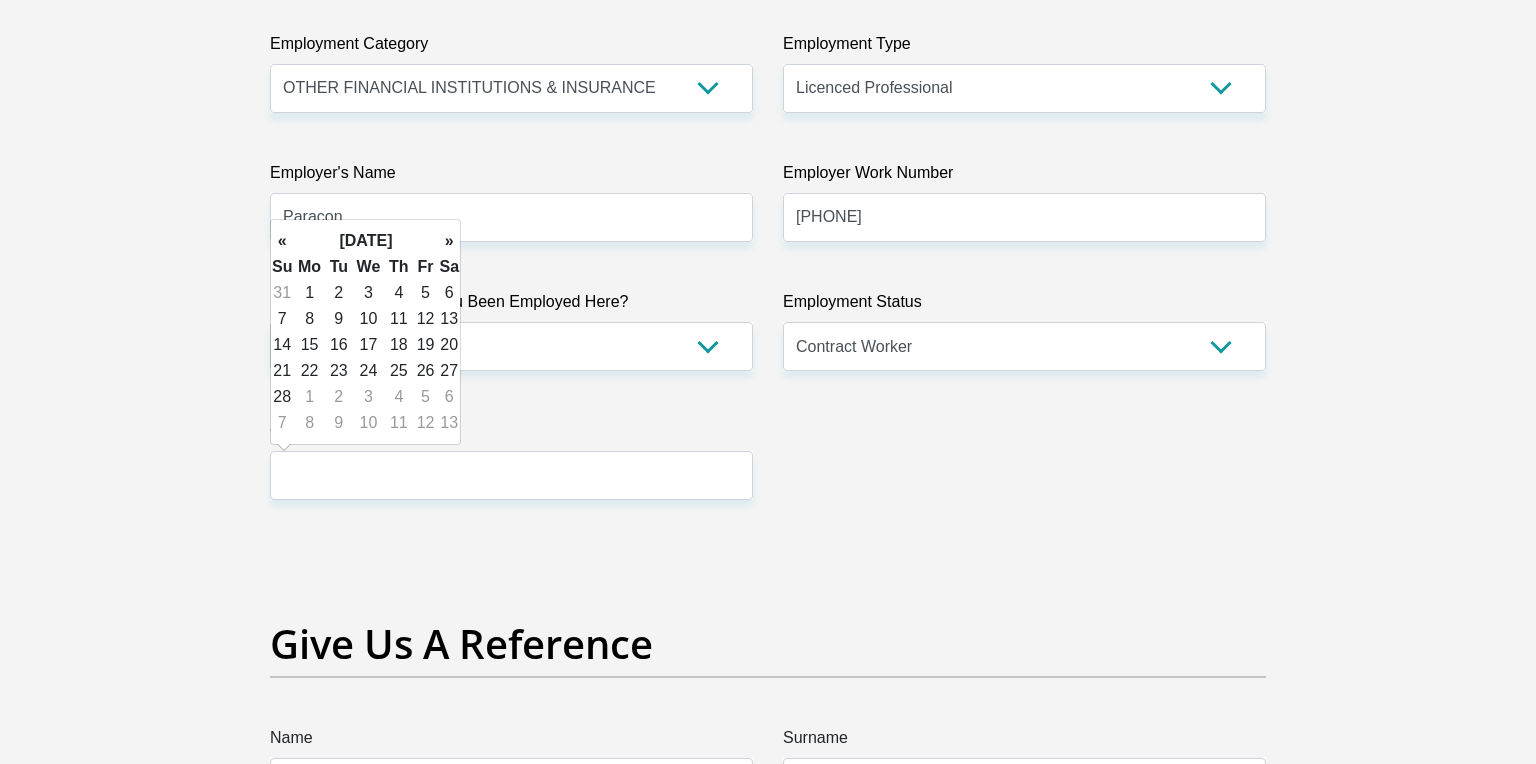 click on "»" at bounding box center (449, 241) 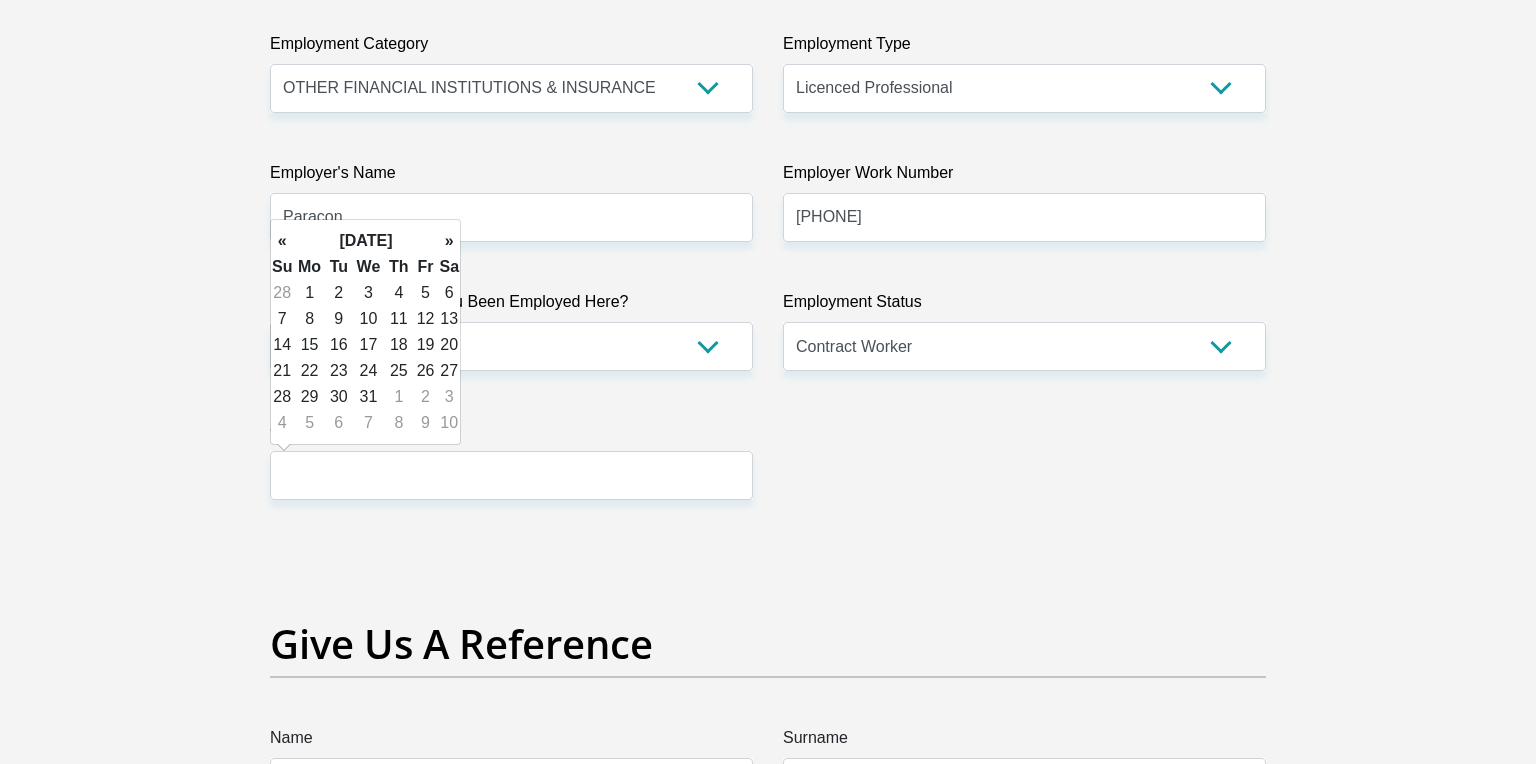click on "»" at bounding box center (449, 241) 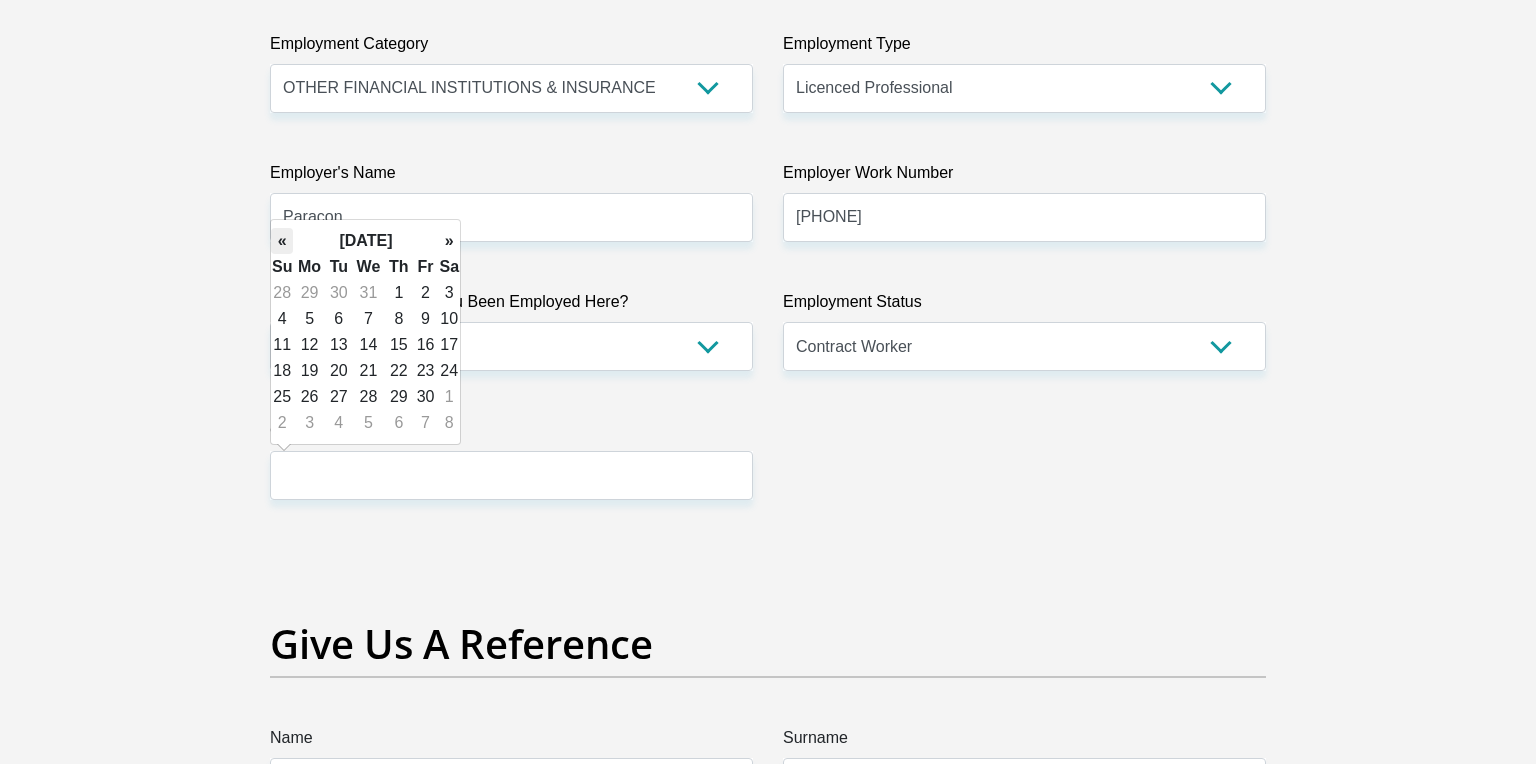 click on "«" at bounding box center [282, 241] 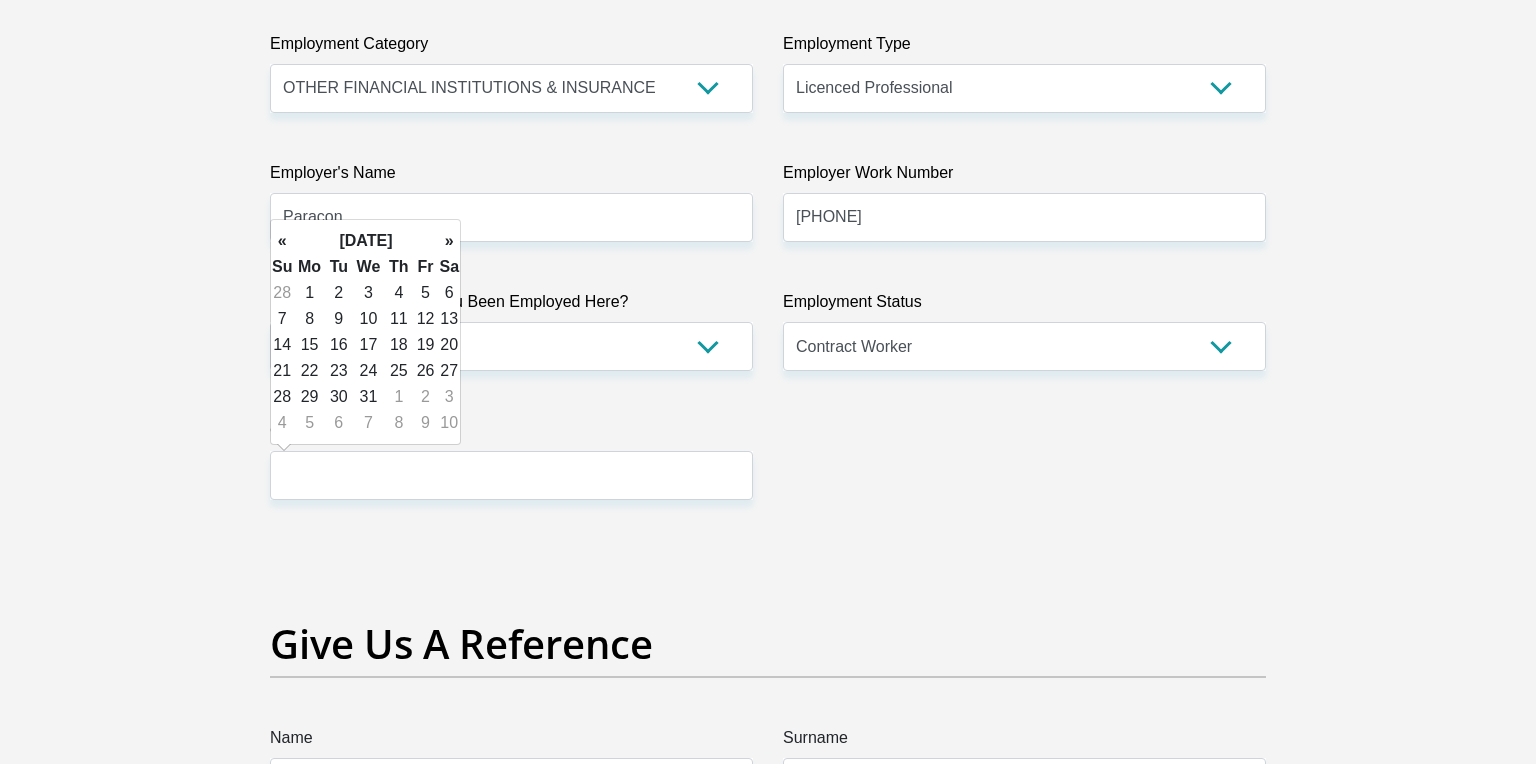 click on "«" at bounding box center [282, 241] 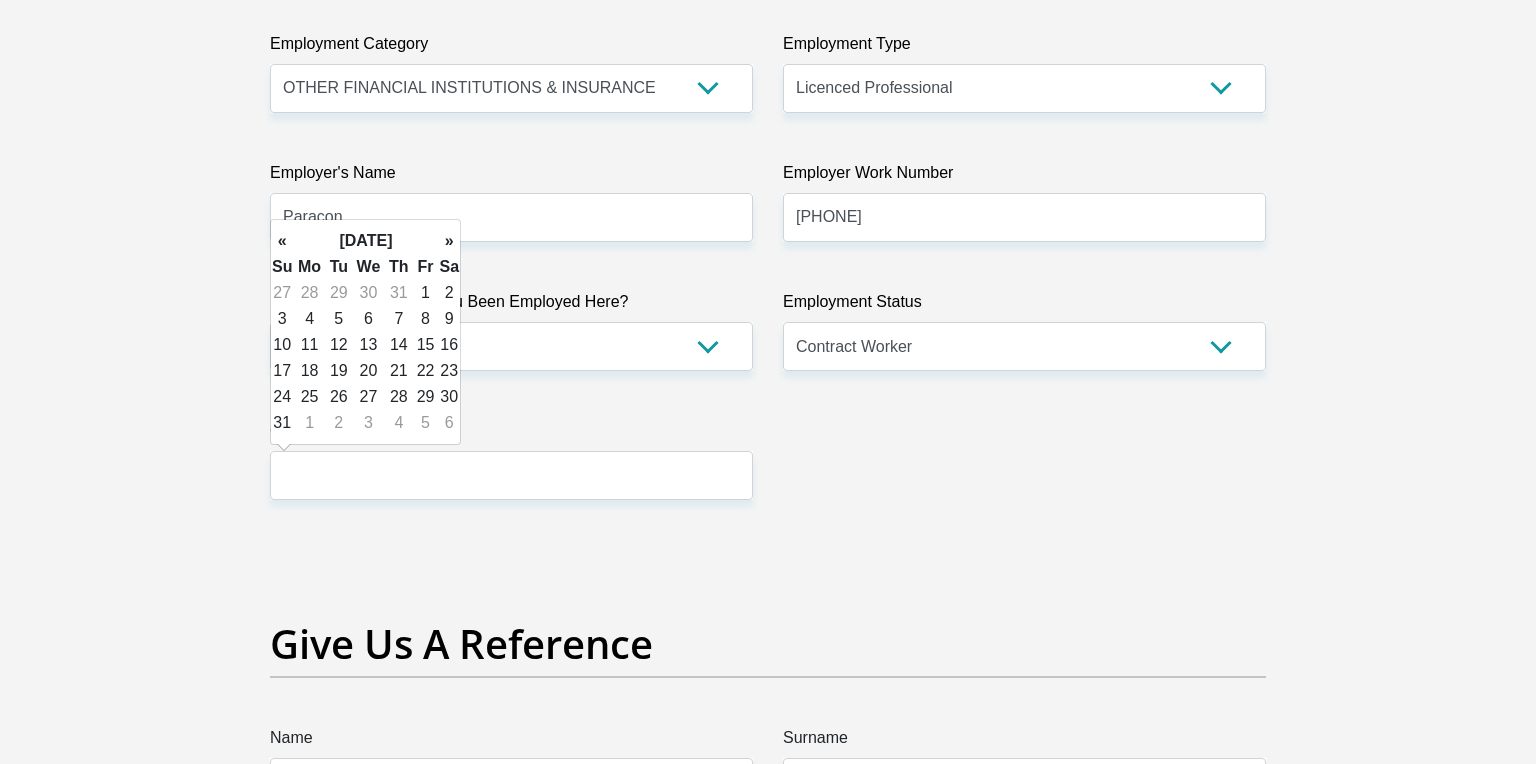click on "«" at bounding box center (282, 241) 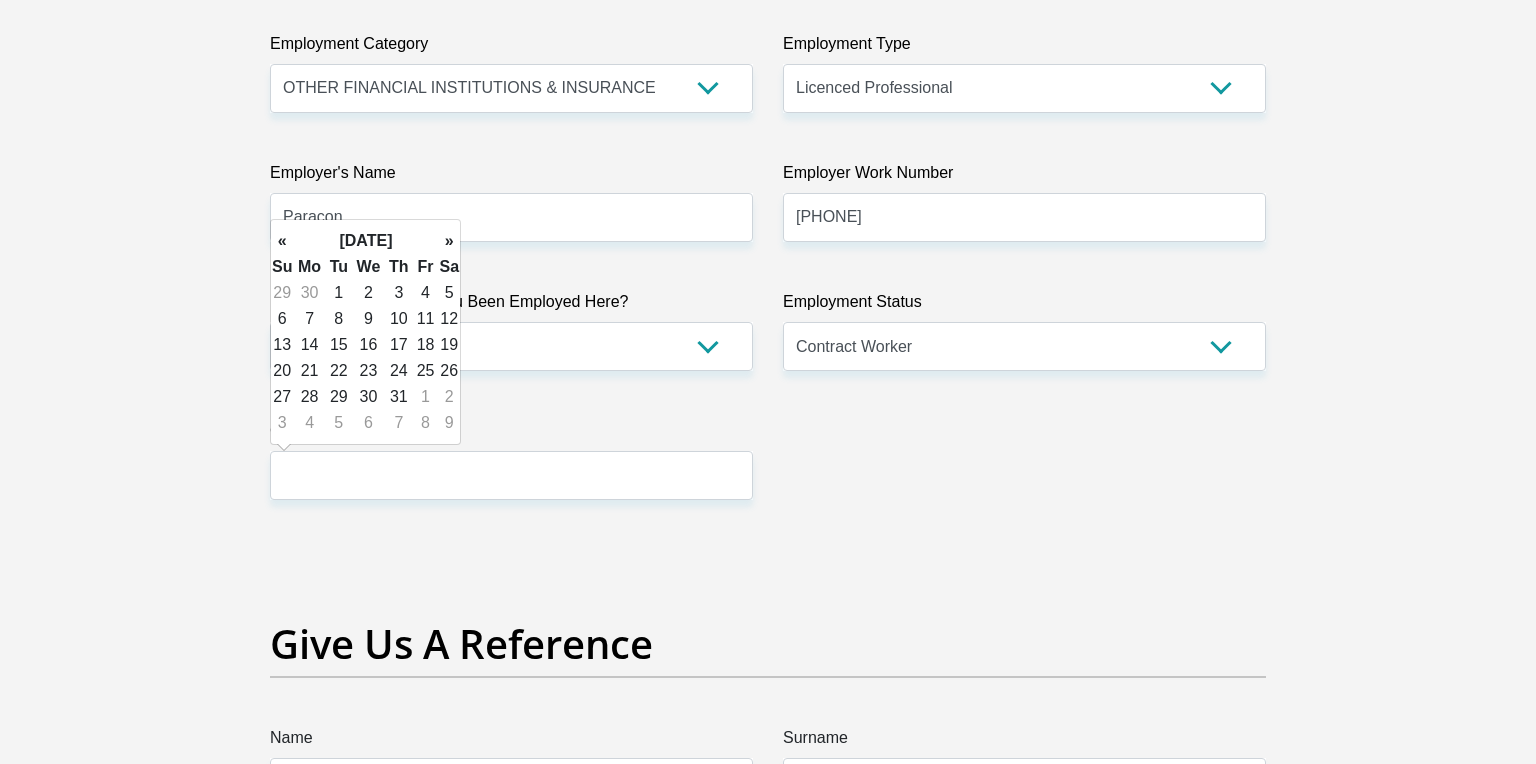 click on "«" at bounding box center [282, 241] 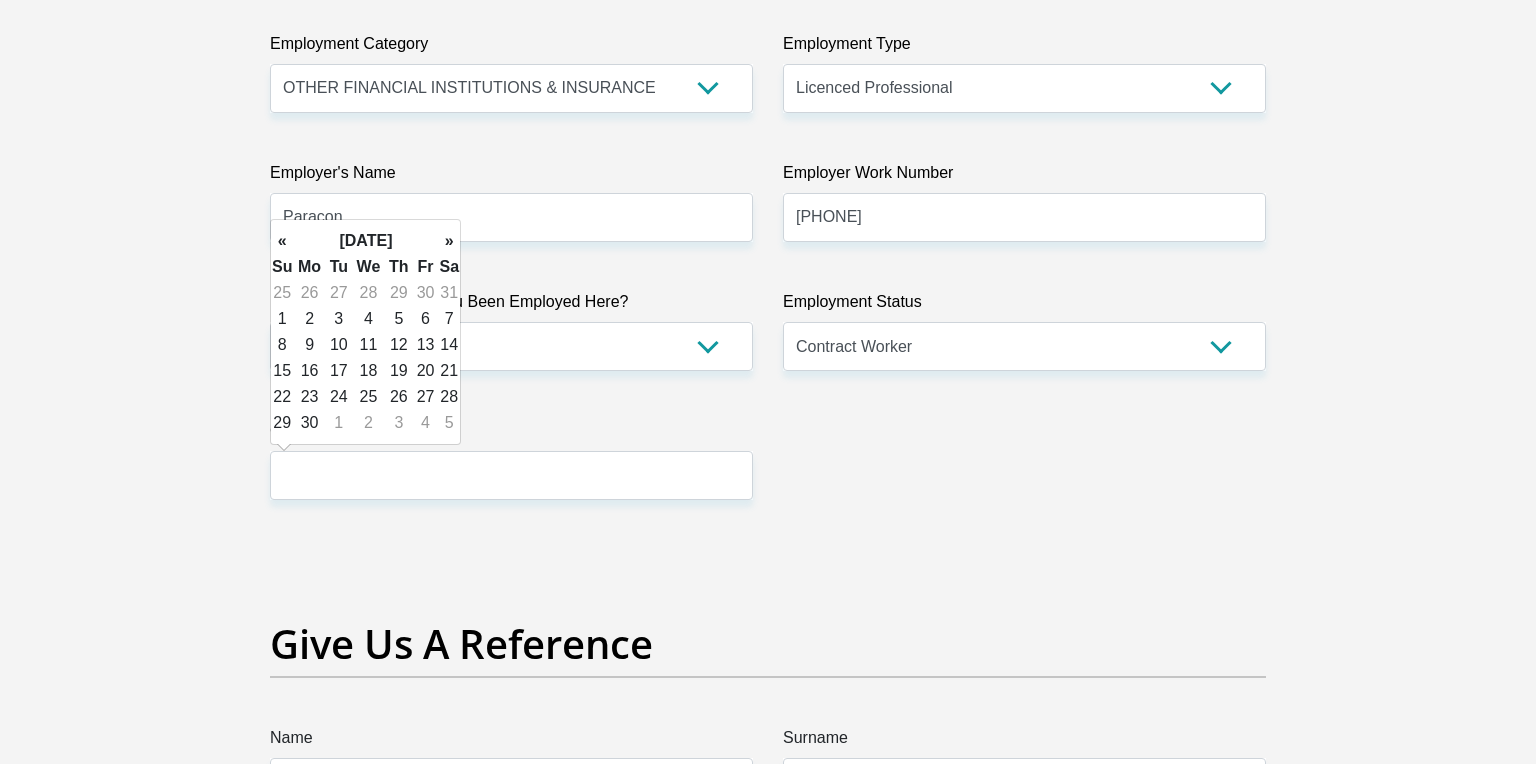 click on "«" at bounding box center [282, 241] 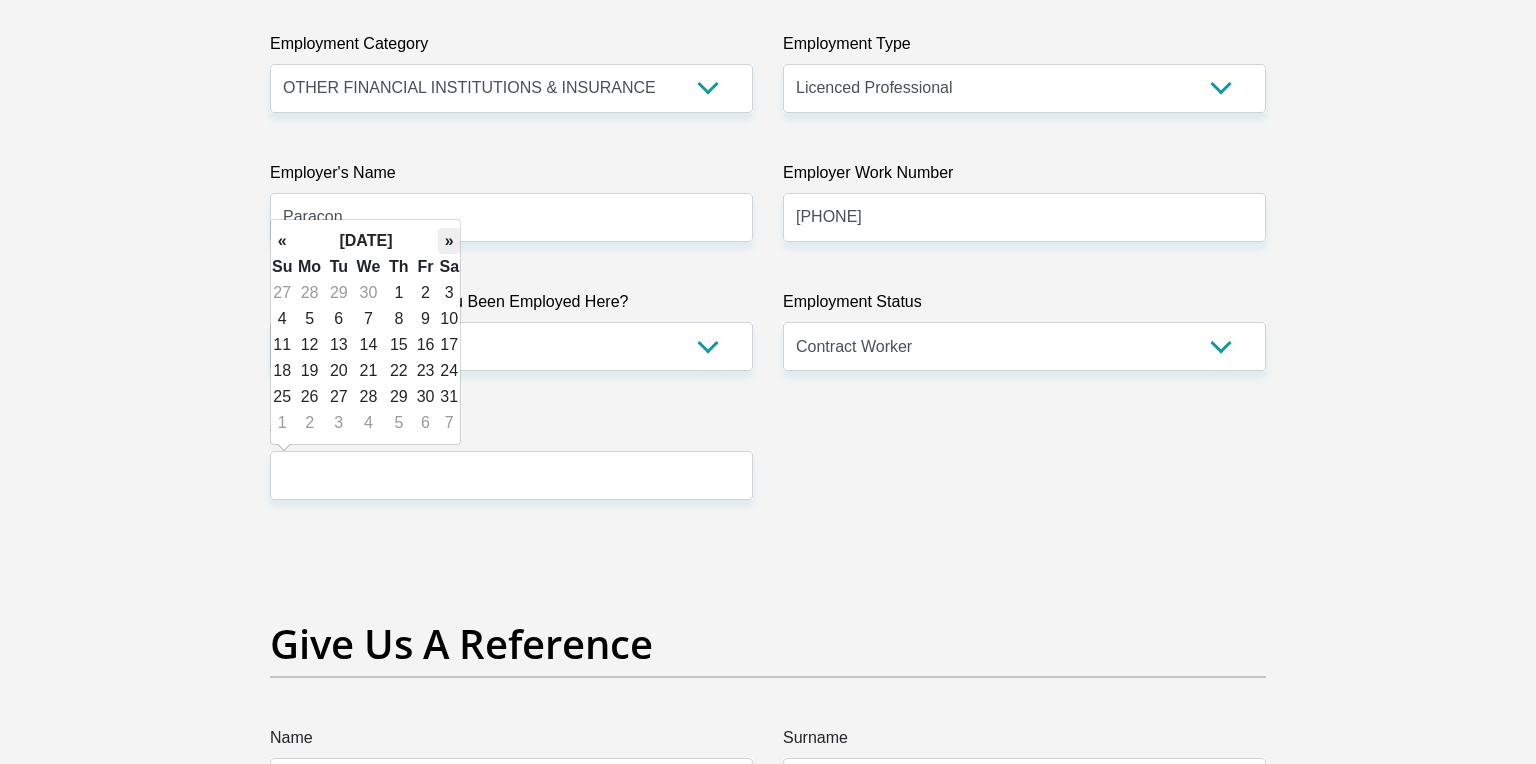 click on "»" at bounding box center [449, 241] 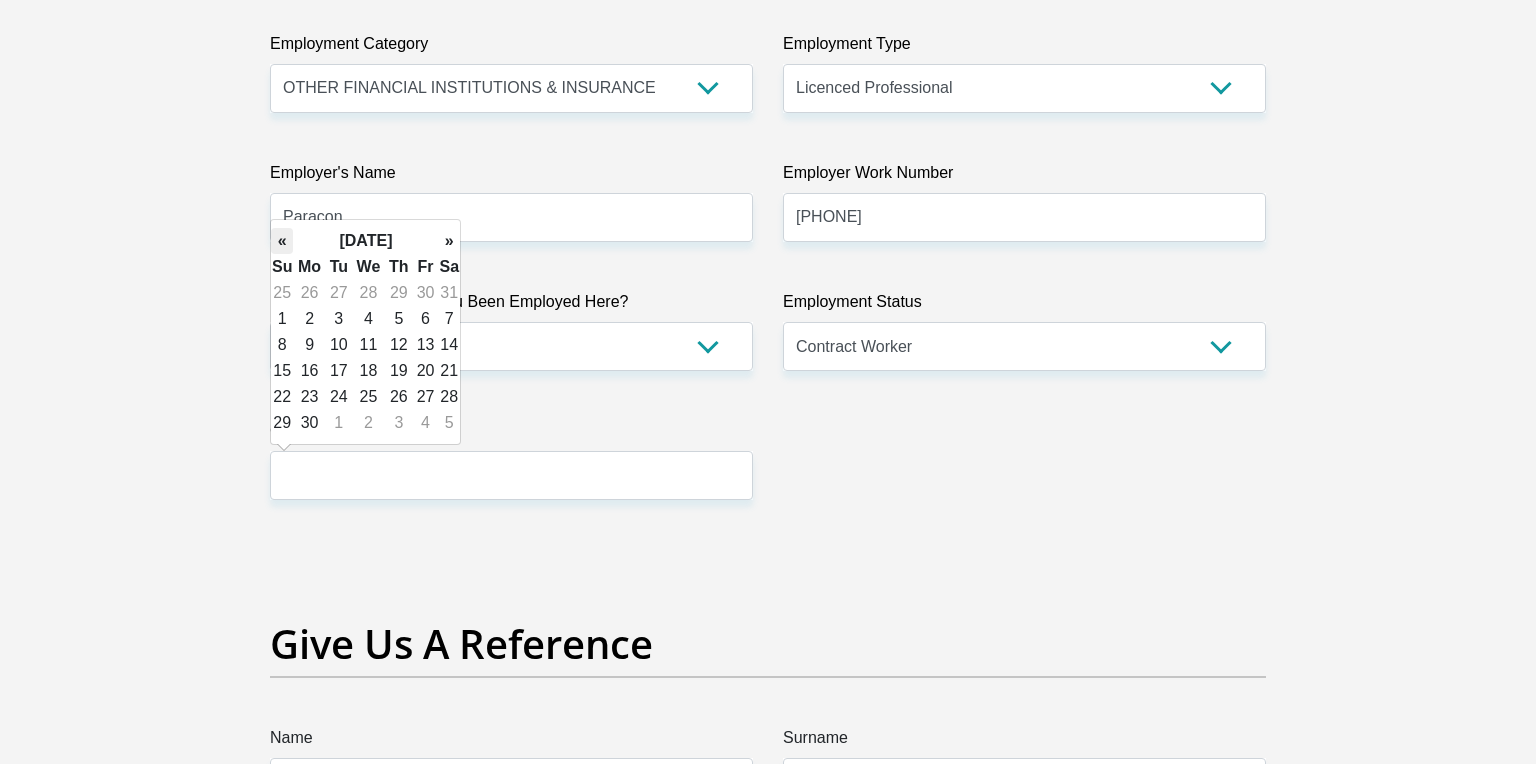 click on "«" at bounding box center [282, 241] 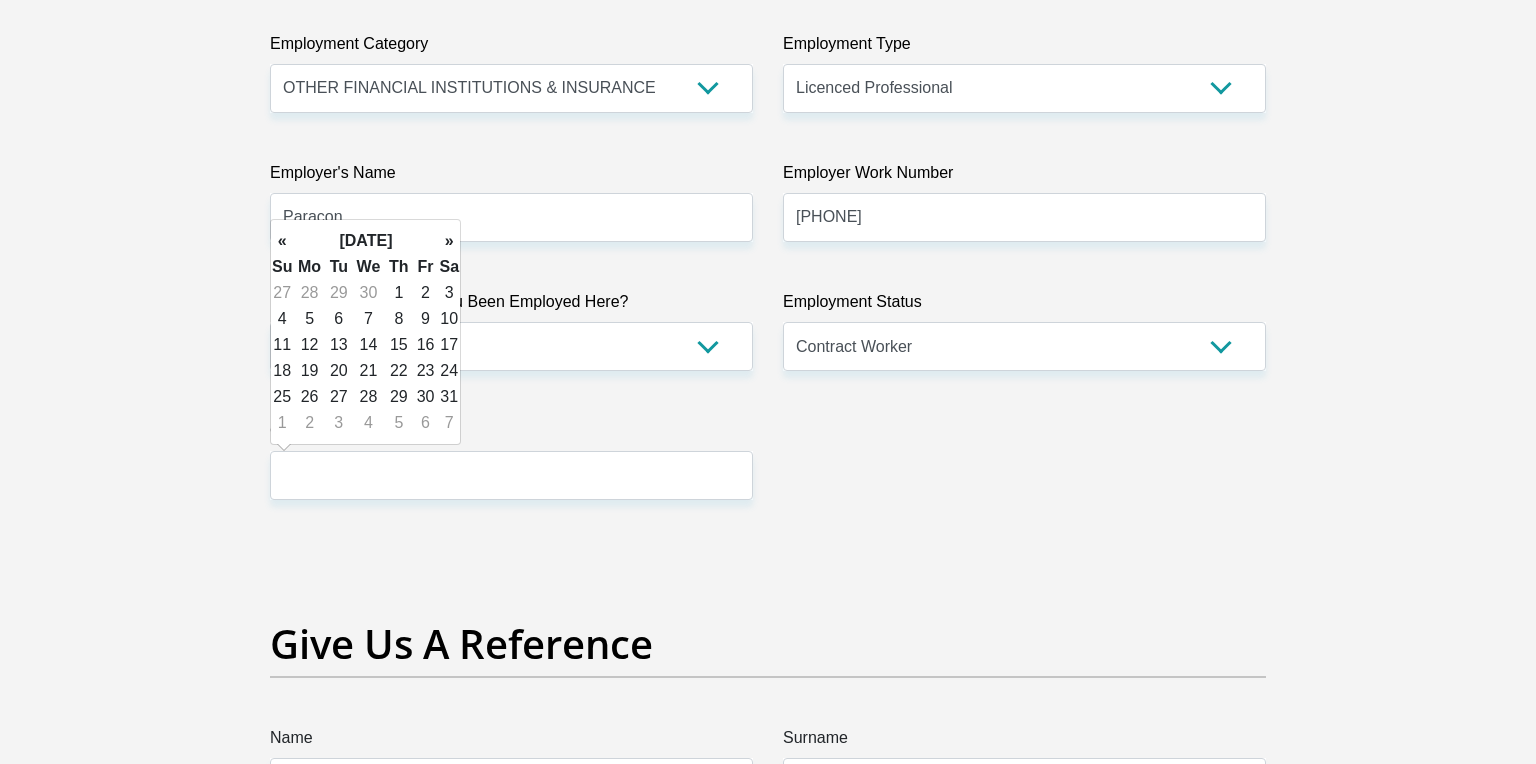 click on "«" at bounding box center (282, 241) 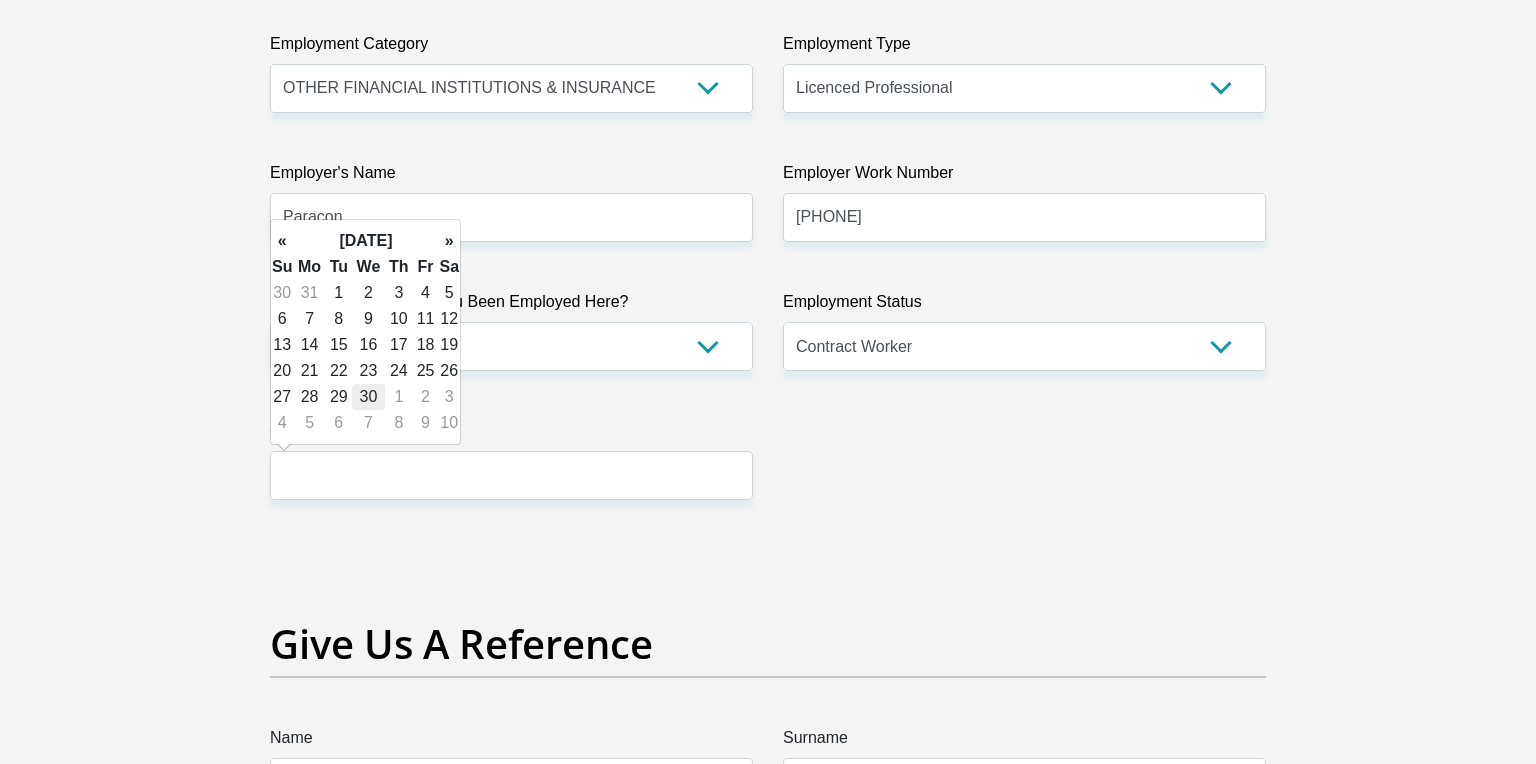 click on "30" at bounding box center (368, 397) 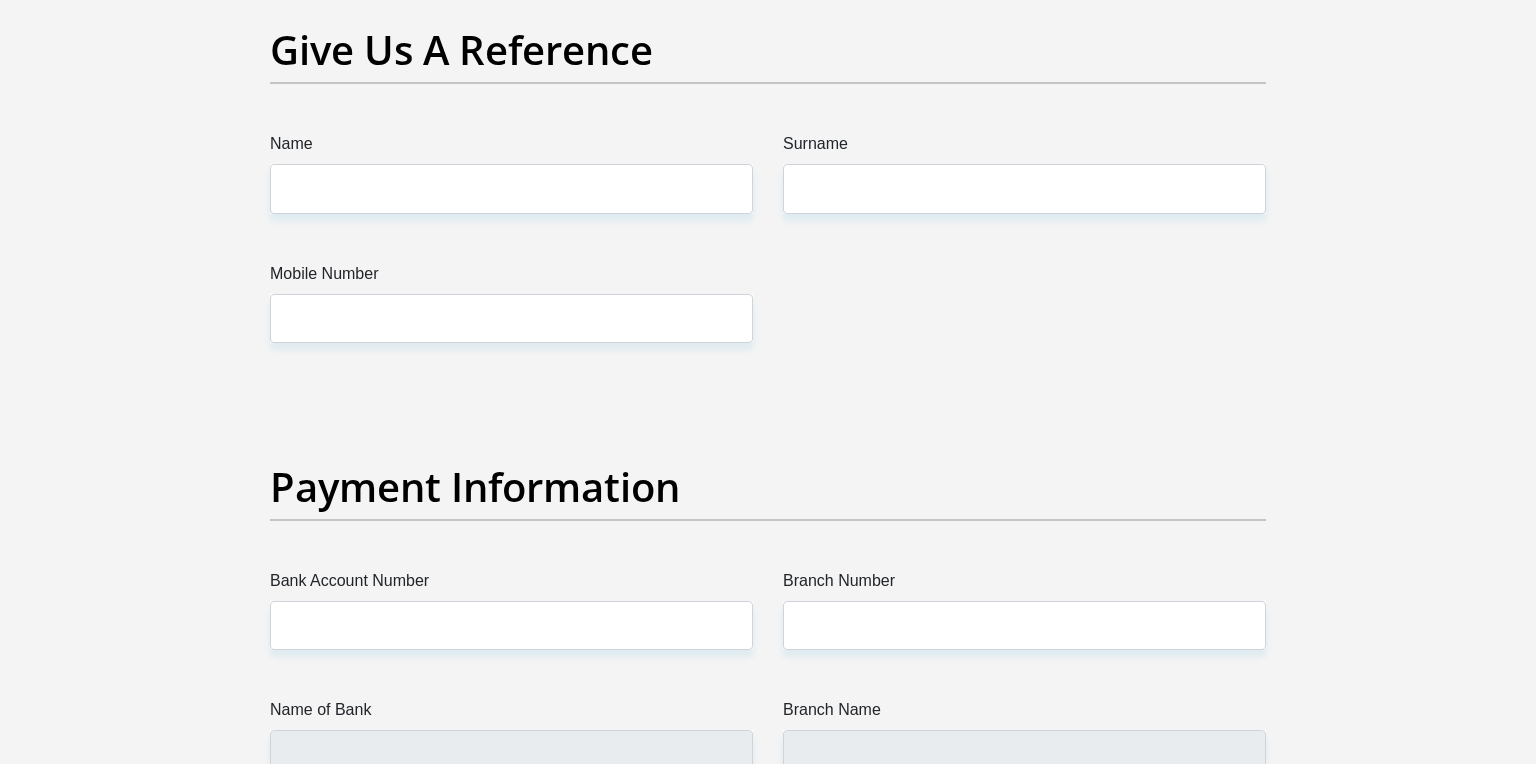 scroll, scrollTop: 4316, scrollLeft: 0, axis: vertical 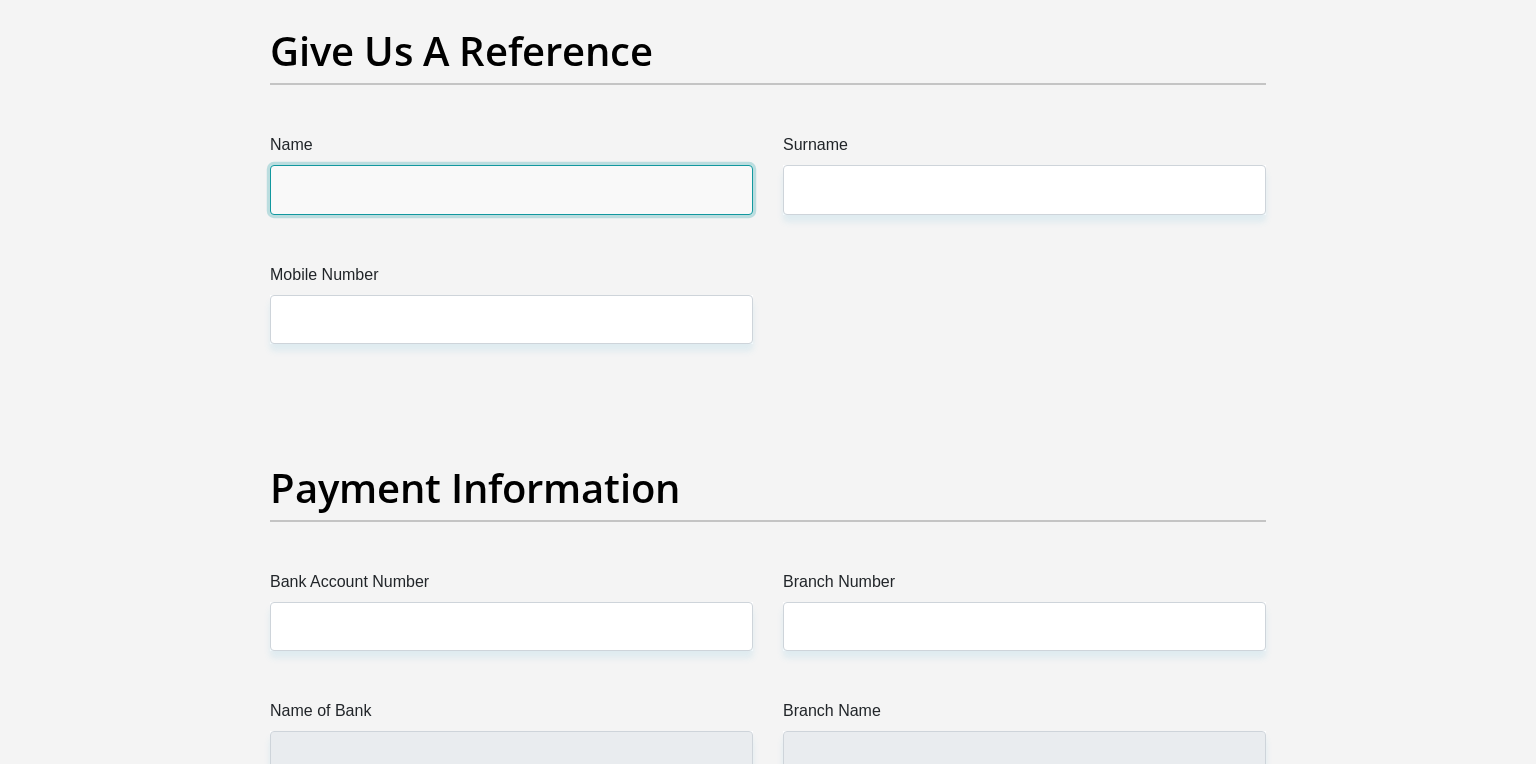 click on "Name" at bounding box center (511, 189) 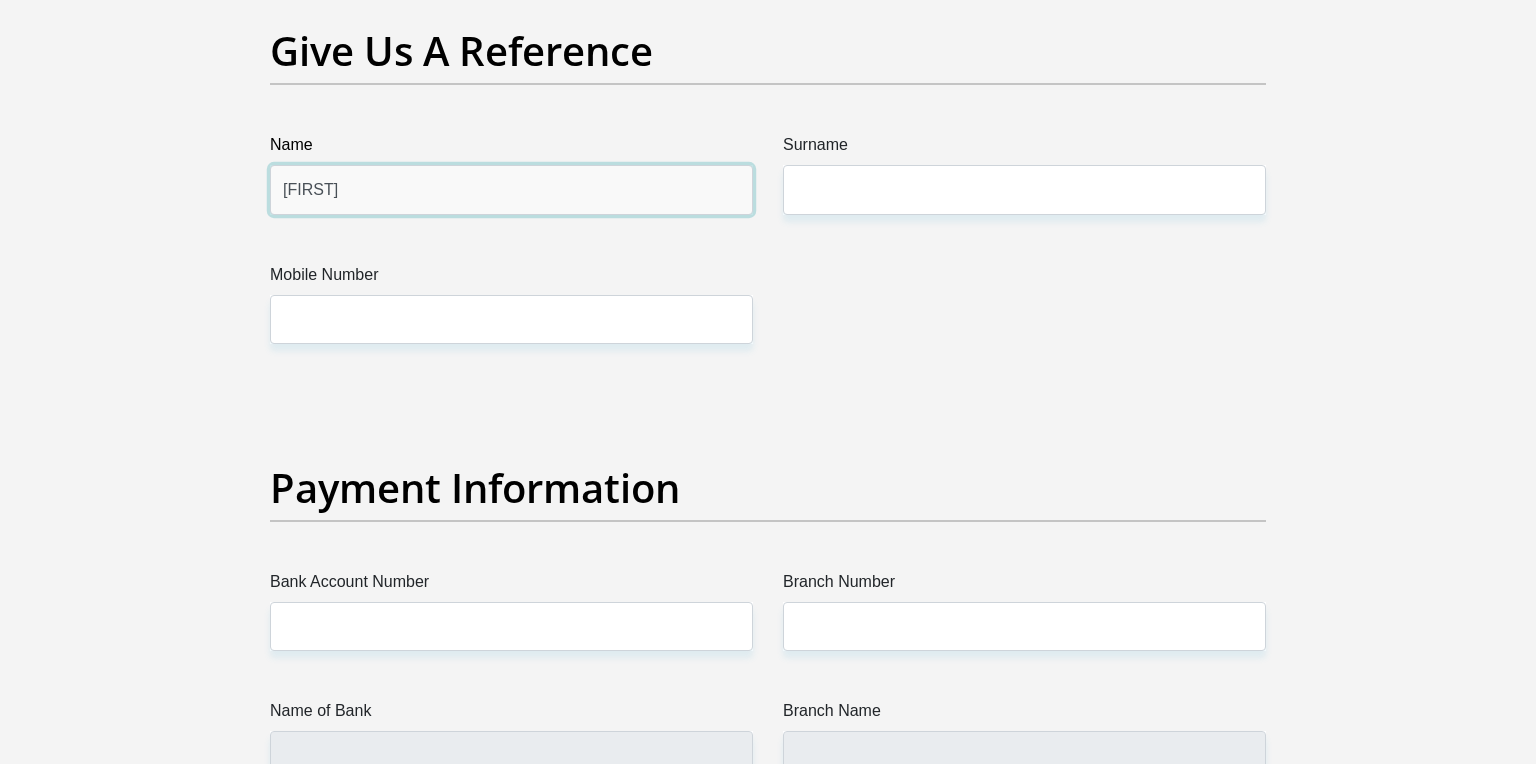 type on "[FIRST]" 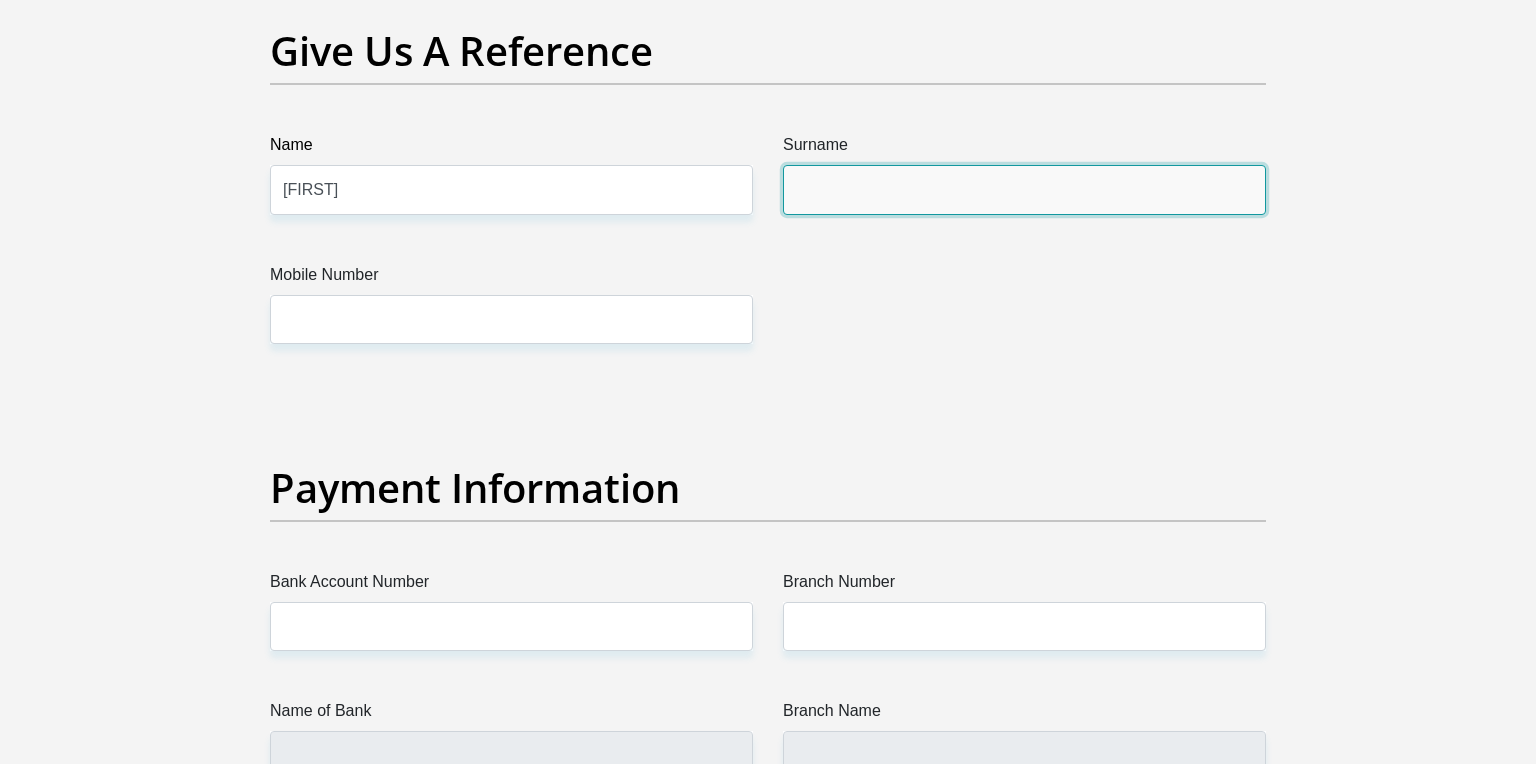 click on "Surname" at bounding box center (1024, 189) 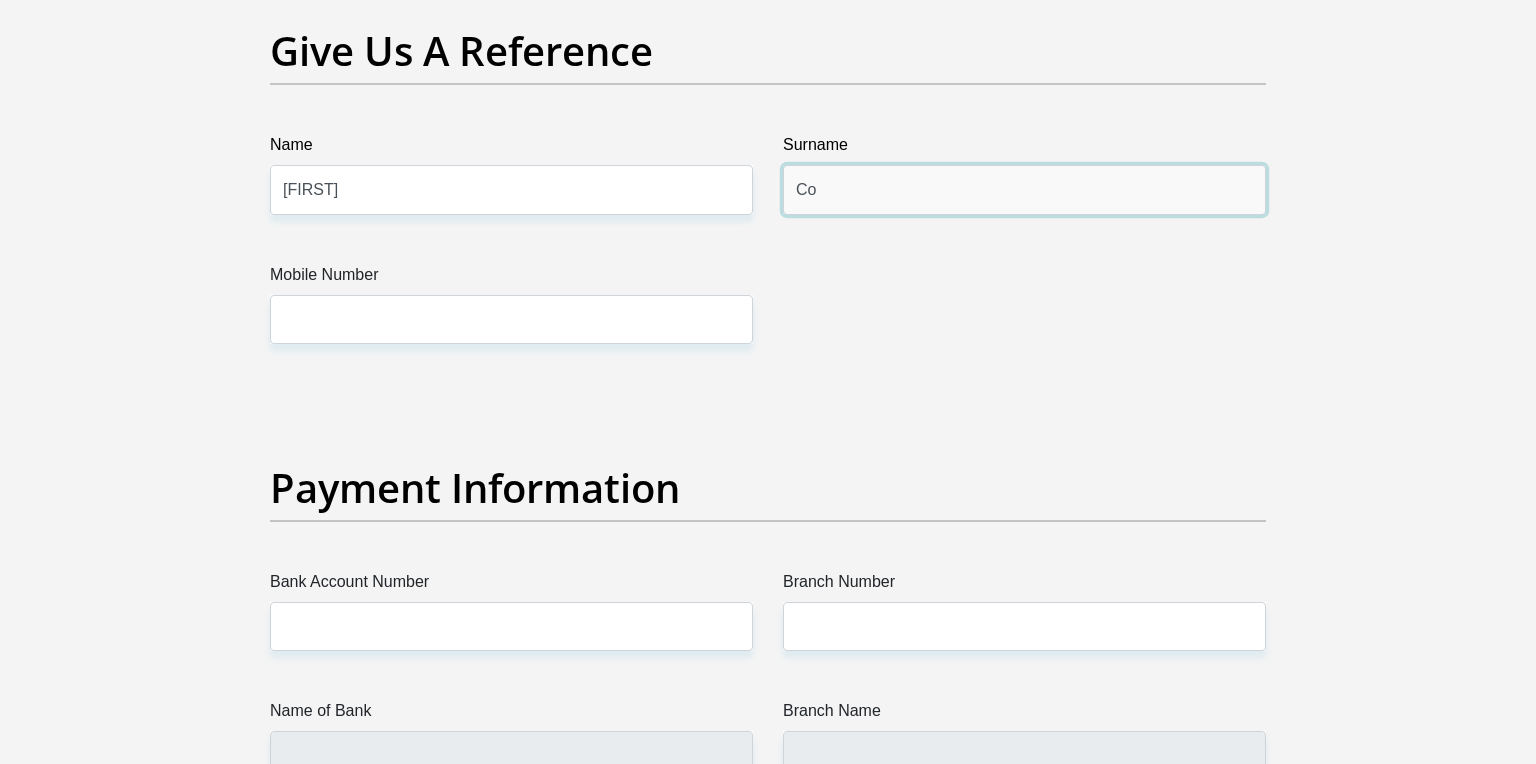 type on "C" 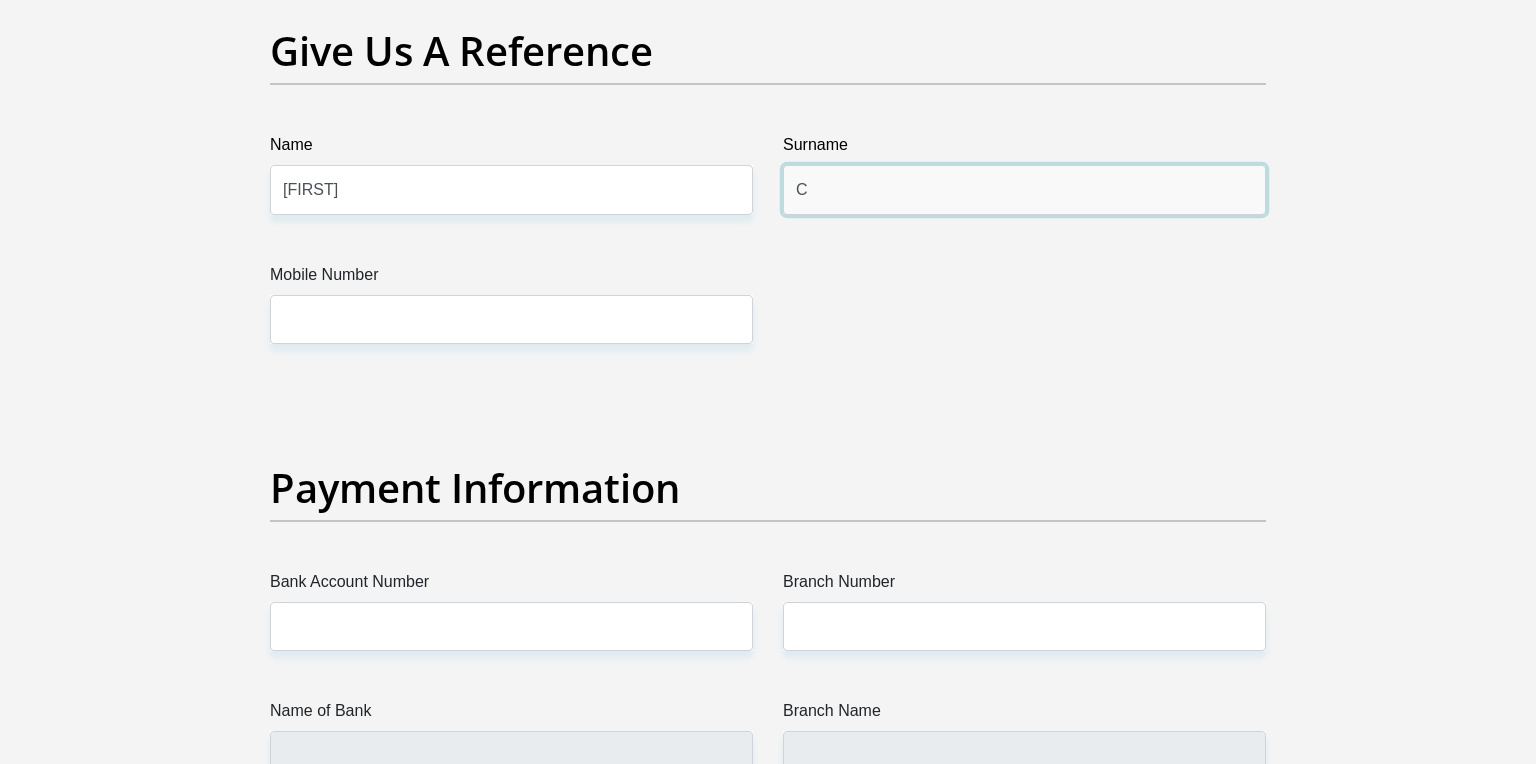type 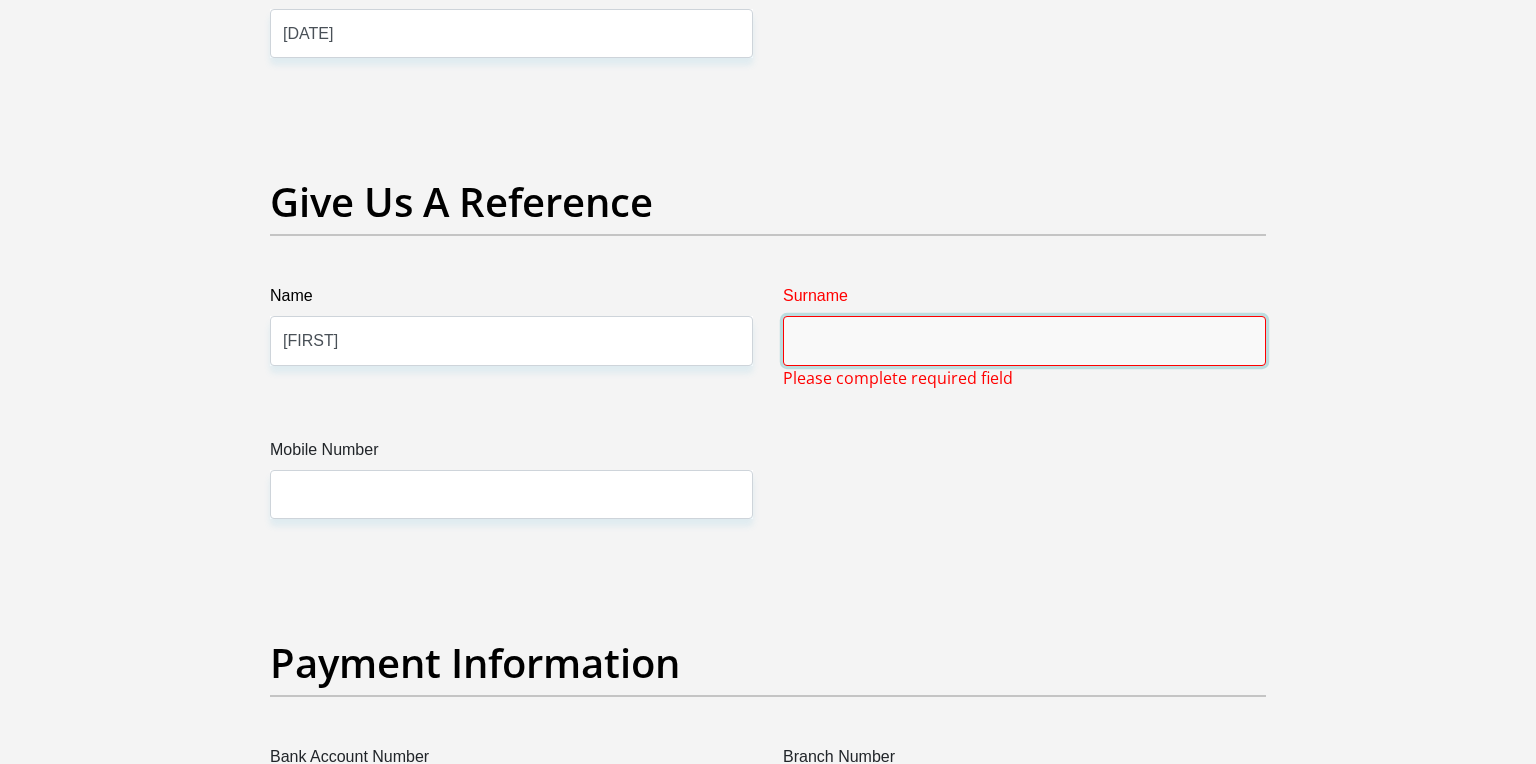 scroll, scrollTop: 4168, scrollLeft: 0, axis: vertical 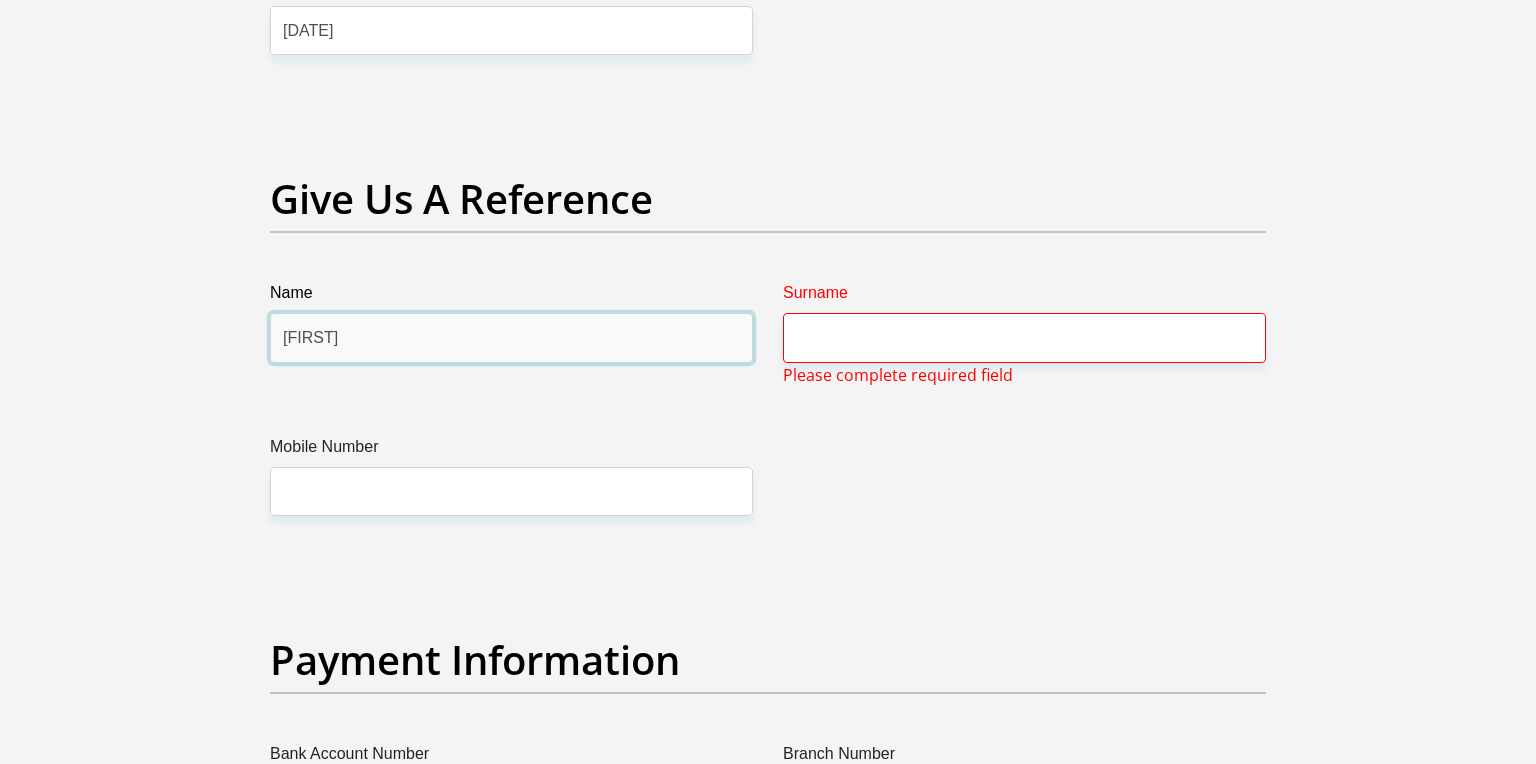 click on "[FIRST]" at bounding box center (511, 337) 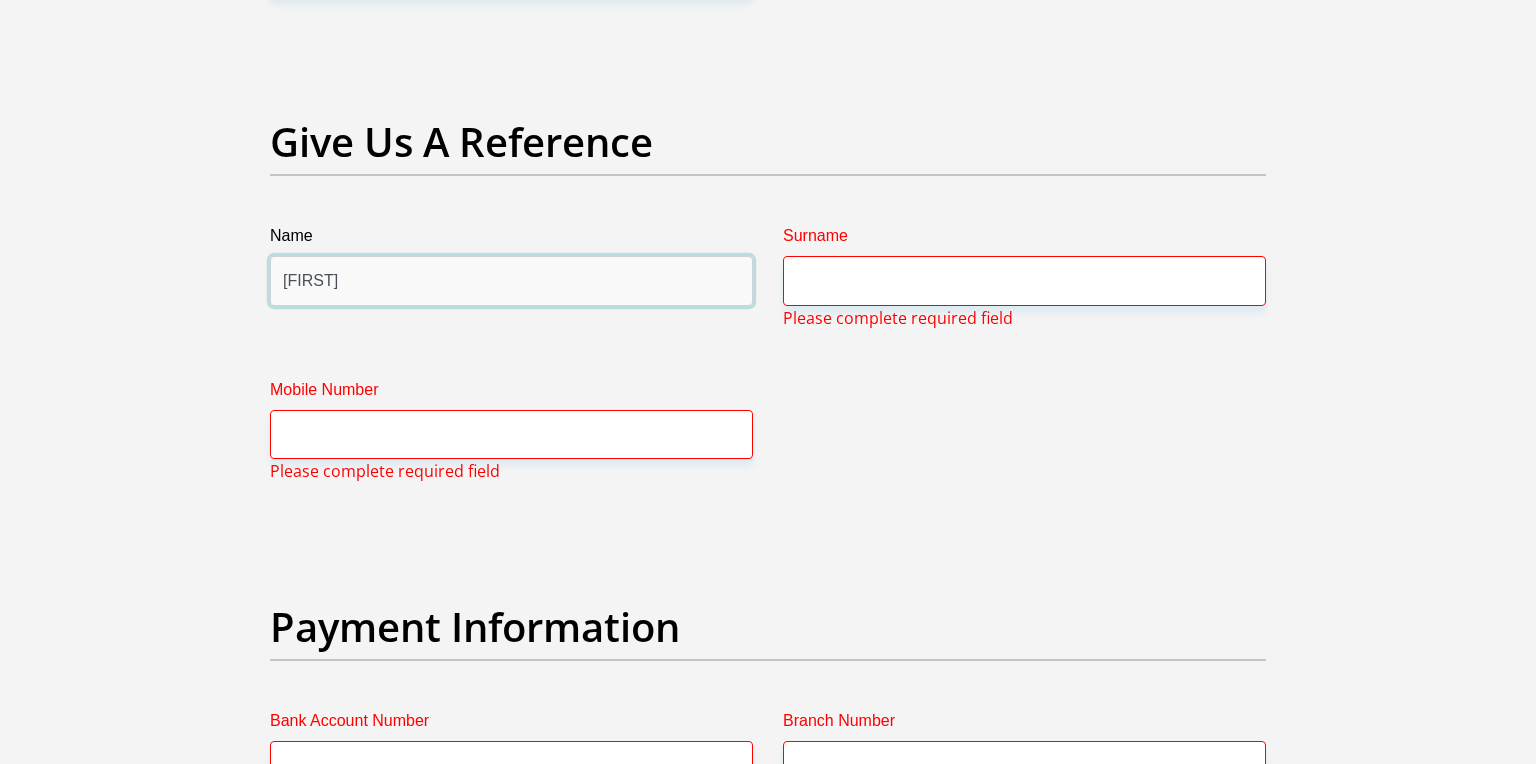 scroll, scrollTop: 4230, scrollLeft: 0, axis: vertical 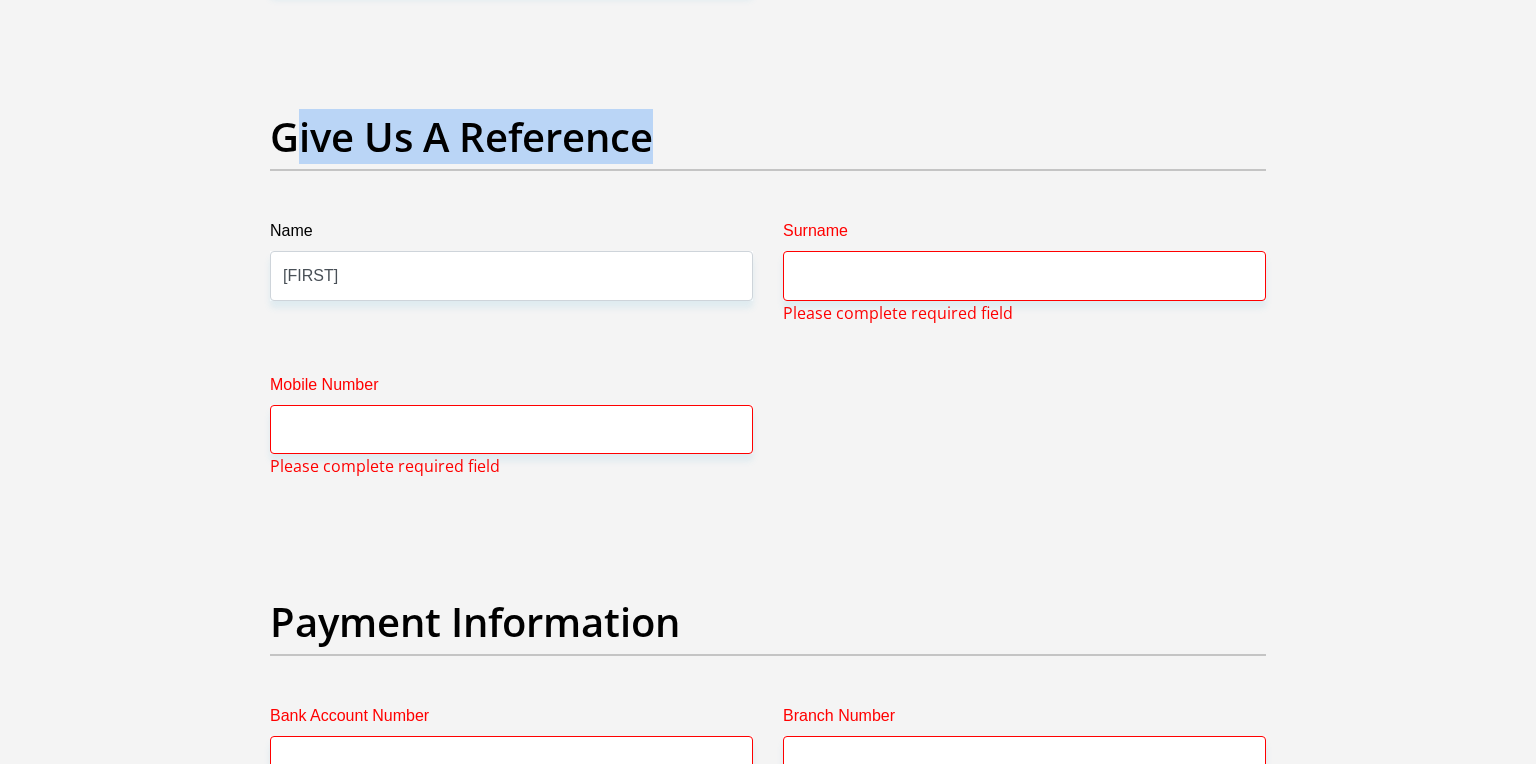 drag, startPoint x: 729, startPoint y: 141, endPoint x: 301, endPoint y: 155, distance: 428.2289 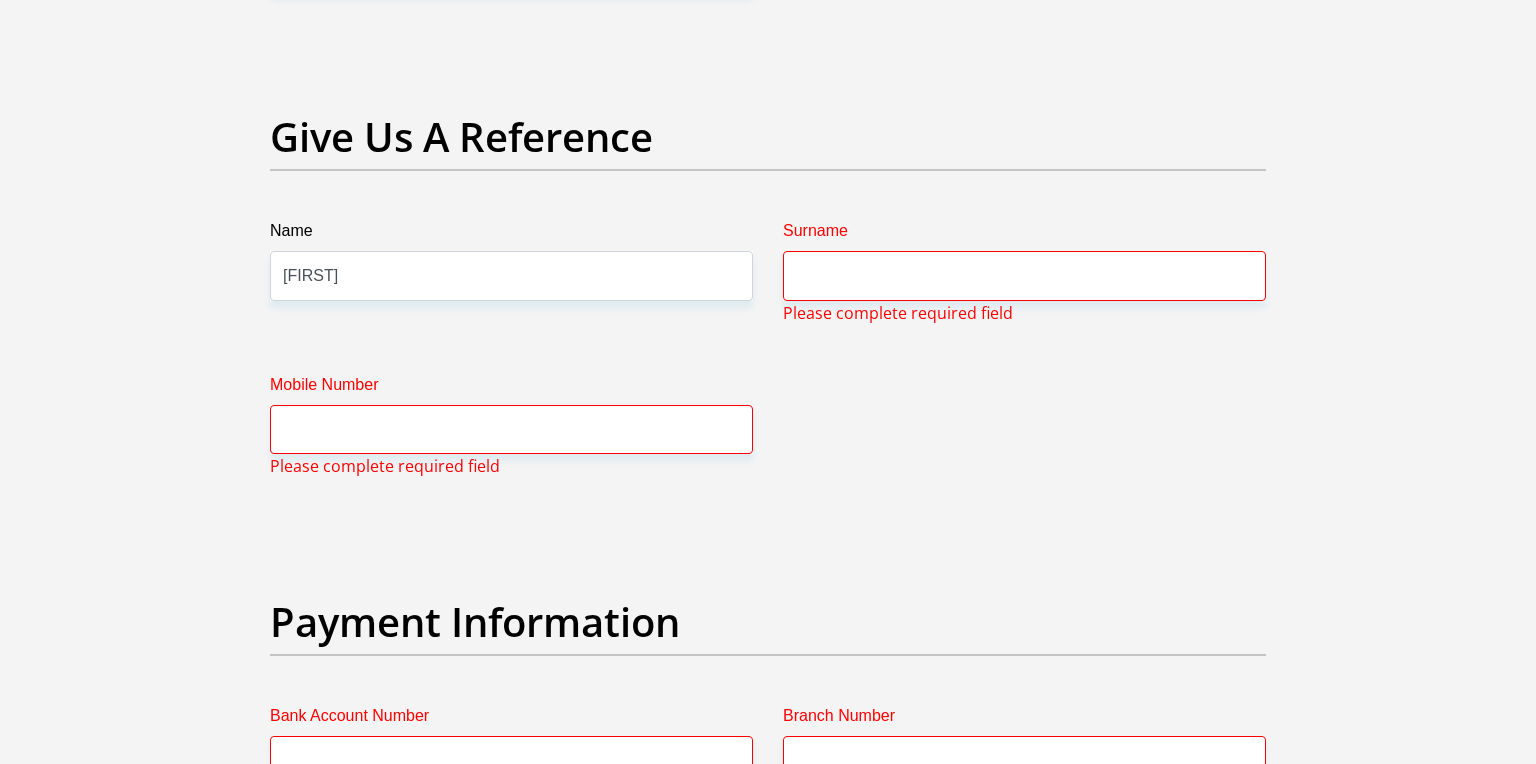 drag, startPoint x: 662, startPoint y: 138, endPoint x: 53, endPoint y: 106, distance: 609.84015 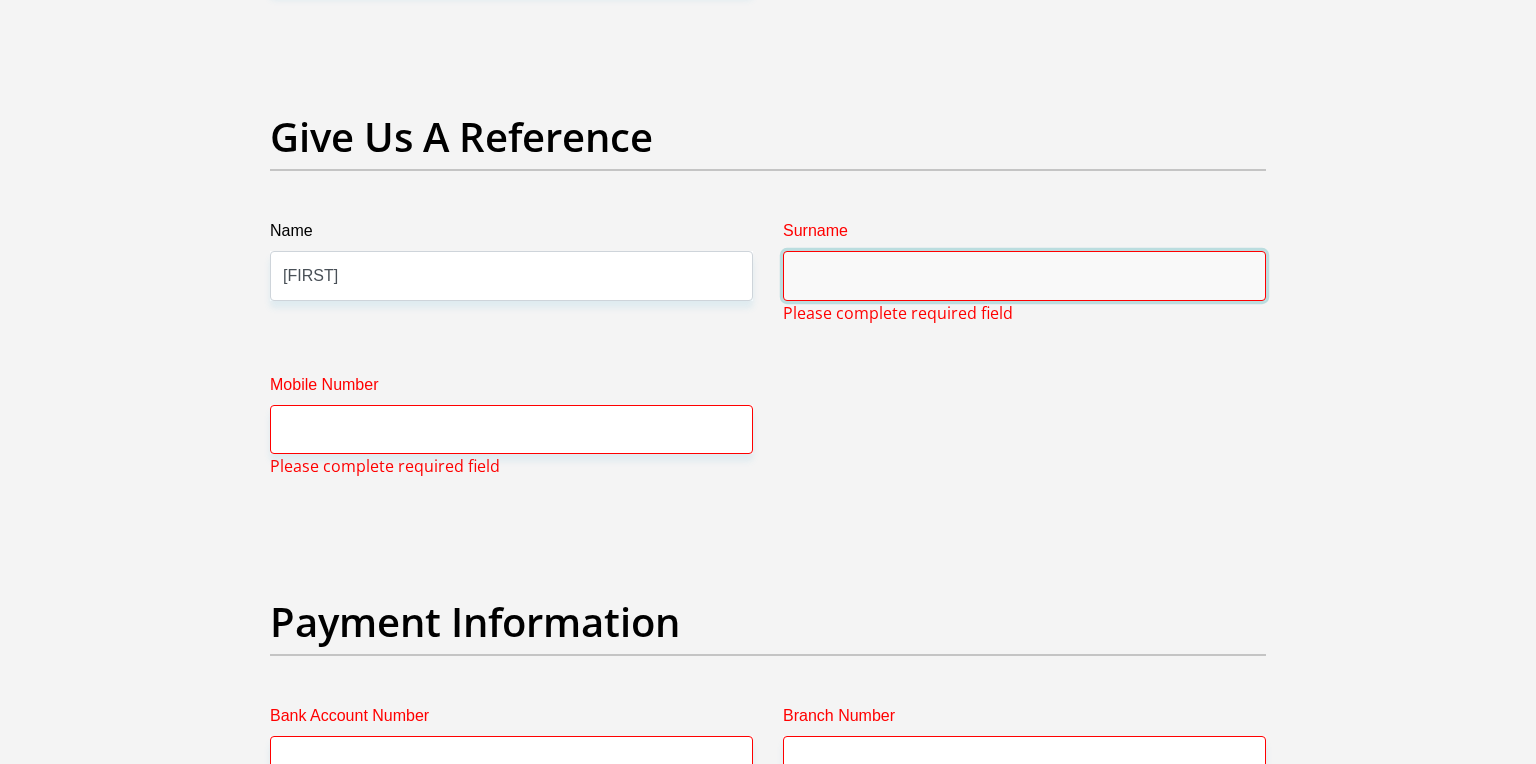 click on "Surname" at bounding box center (1024, 275) 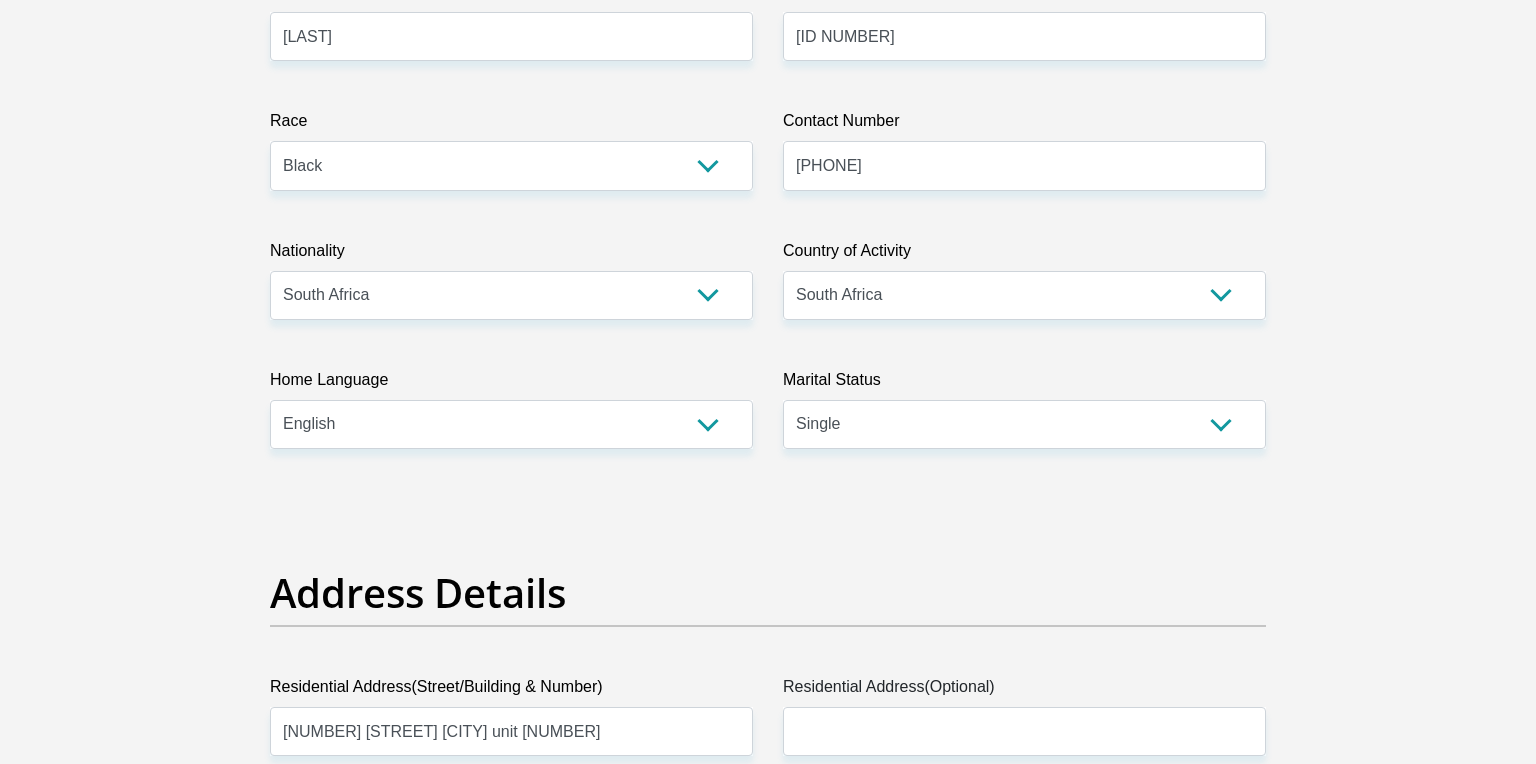scroll, scrollTop: 0, scrollLeft: 0, axis: both 